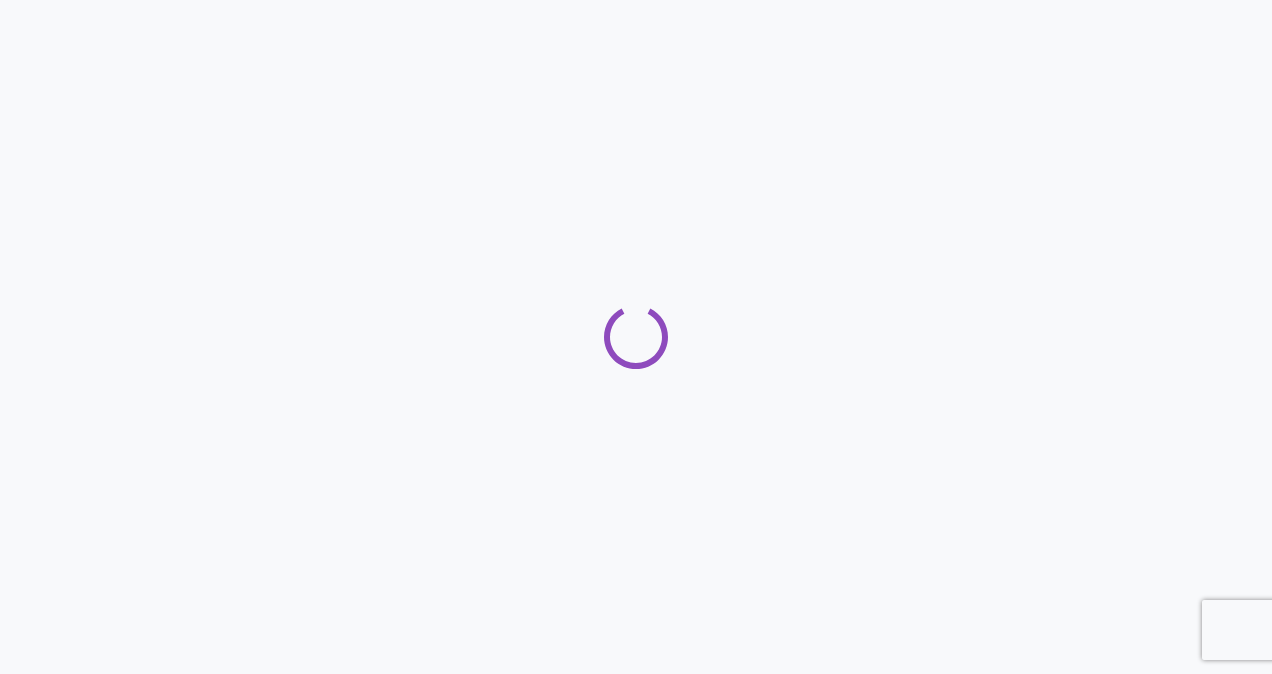 scroll, scrollTop: 0, scrollLeft: 0, axis: both 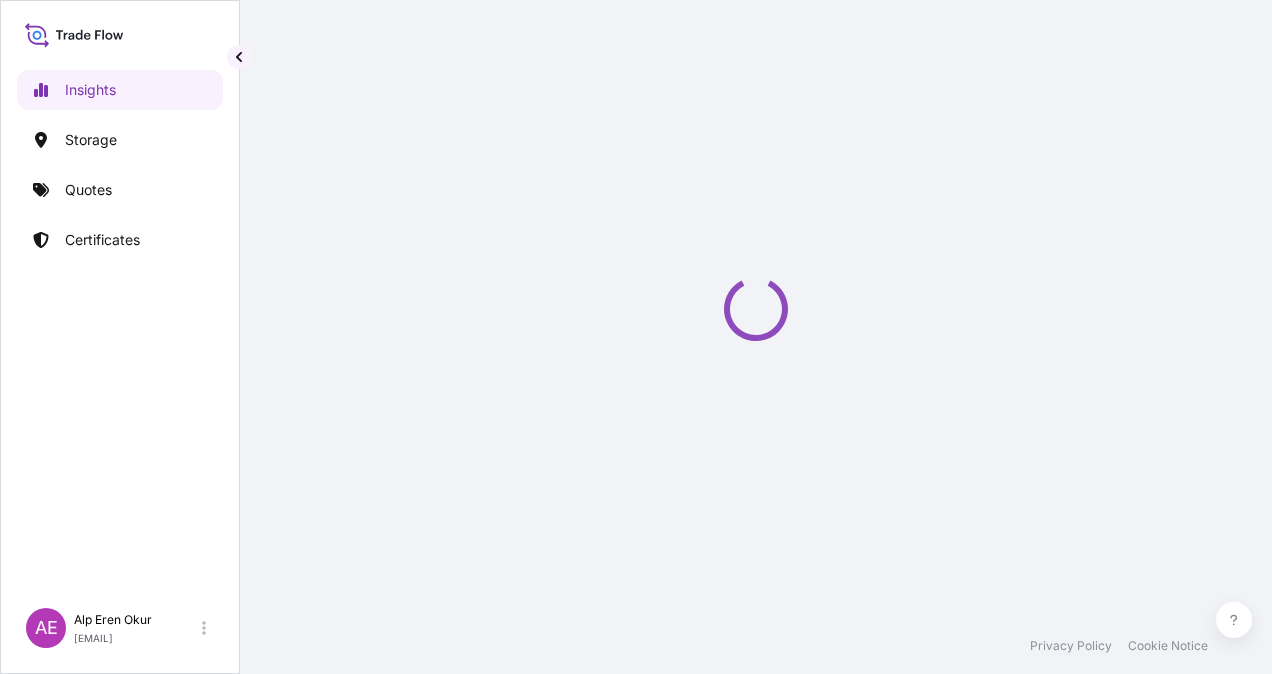 select on "2025" 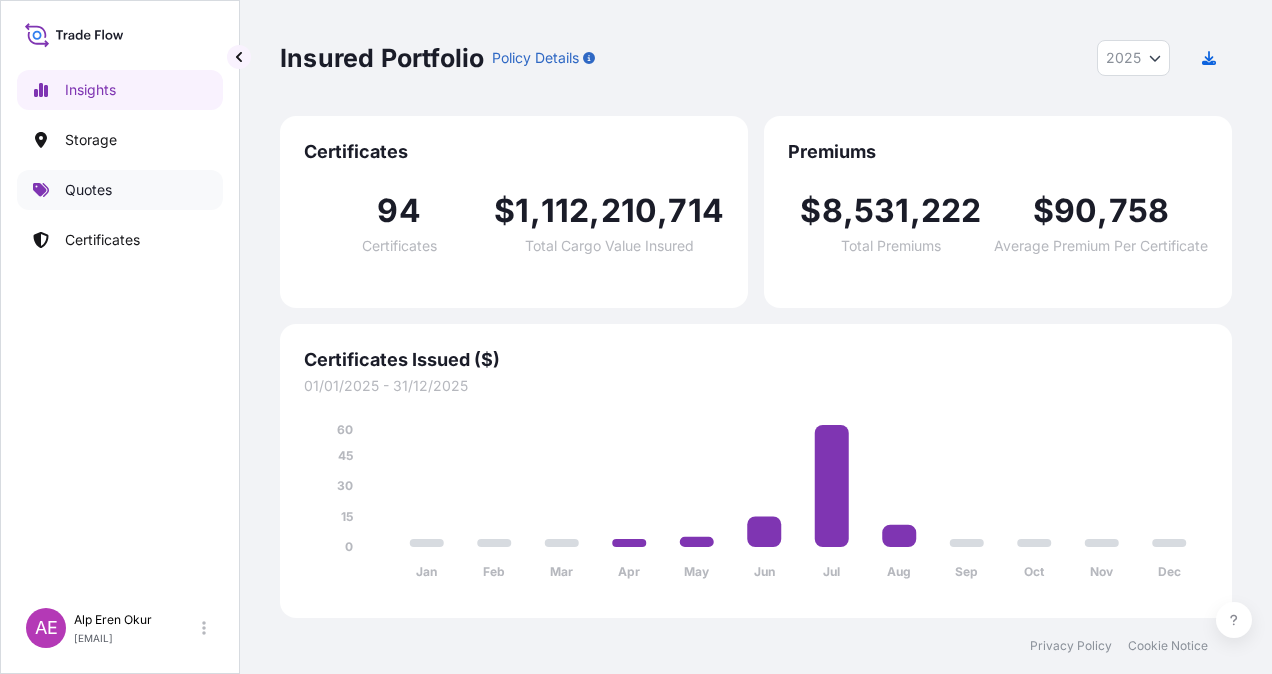click on "Quotes" at bounding box center (120, 190) 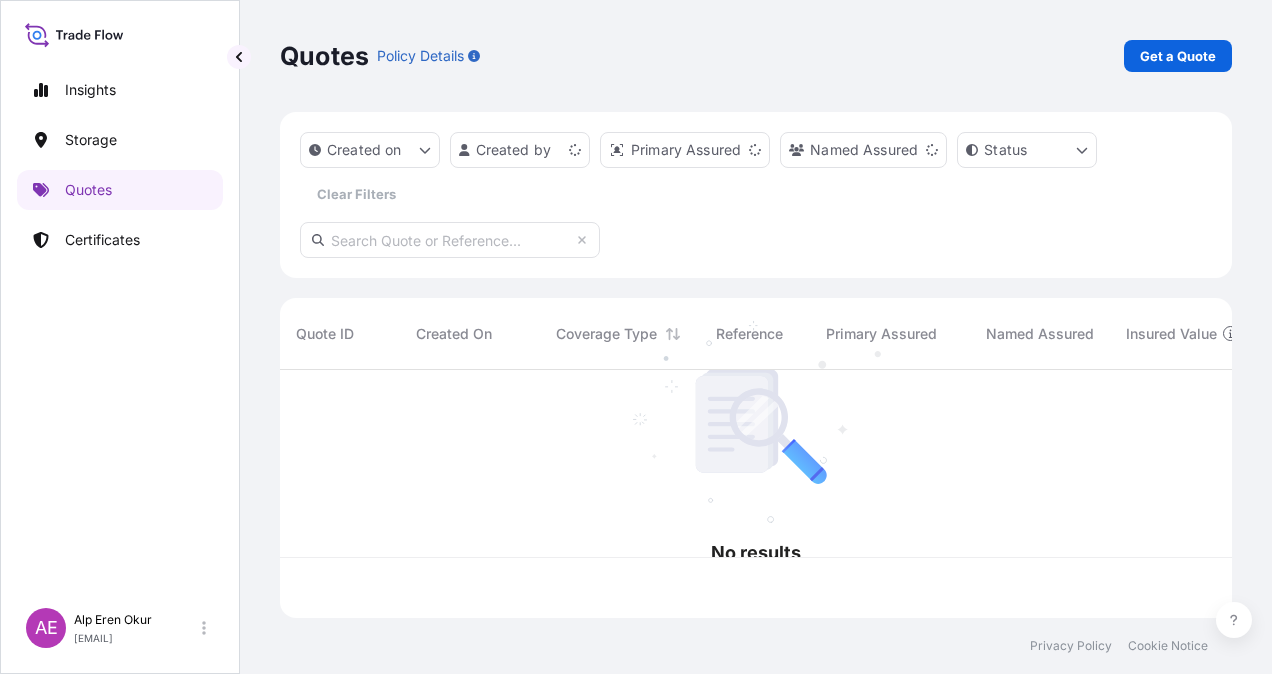 scroll, scrollTop: 16, scrollLeft: 16, axis: both 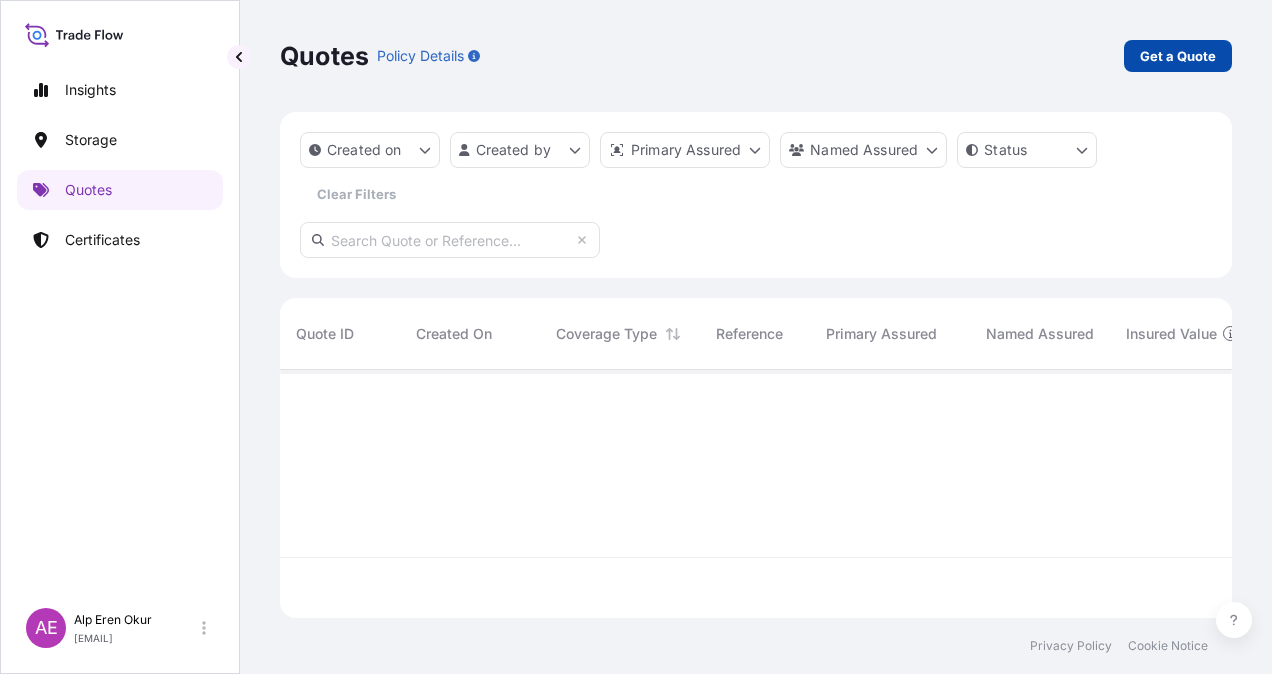 click on "Get a Quote" at bounding box center (1178, 56) 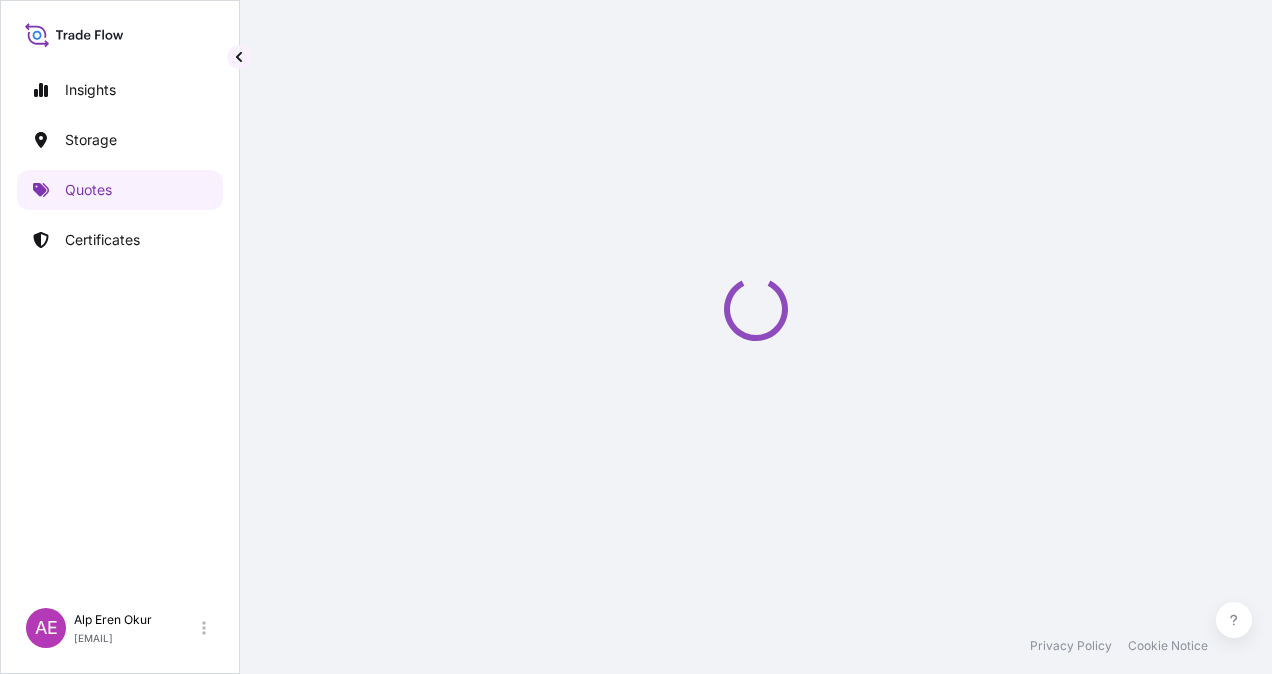 select on "Ocean Vessel" 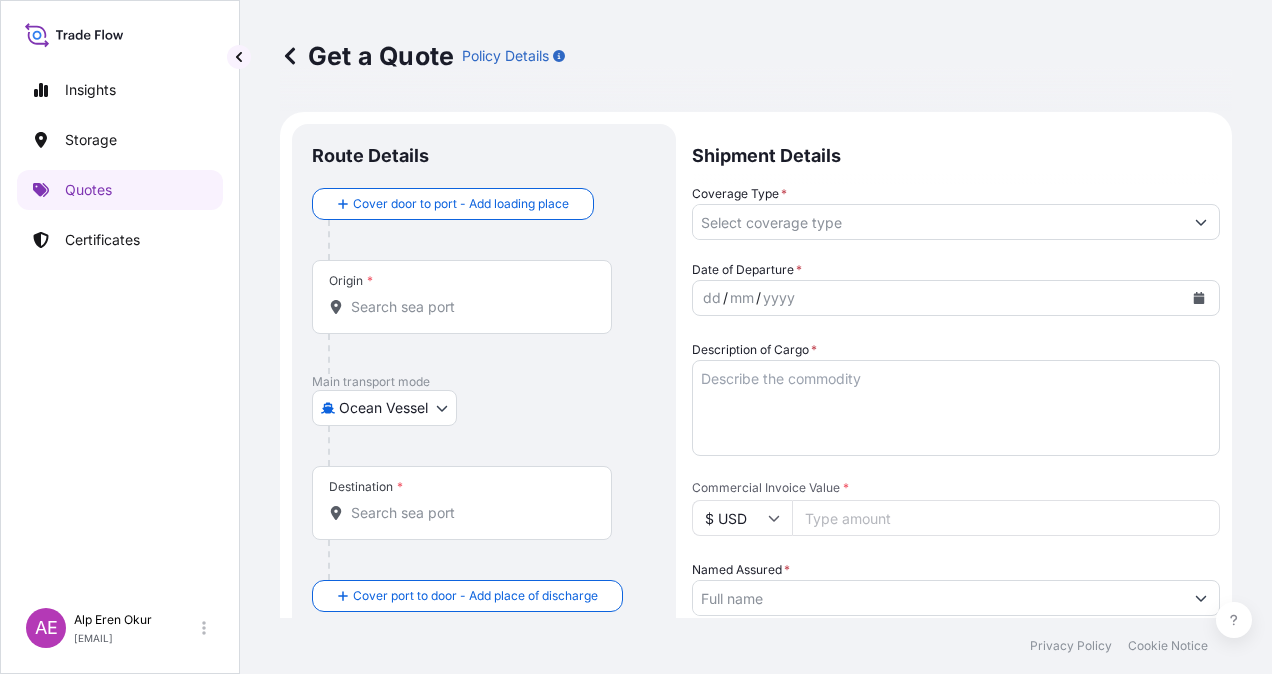 scroll, scrollTop: 32, scrollLeft: 0, axis: vertical 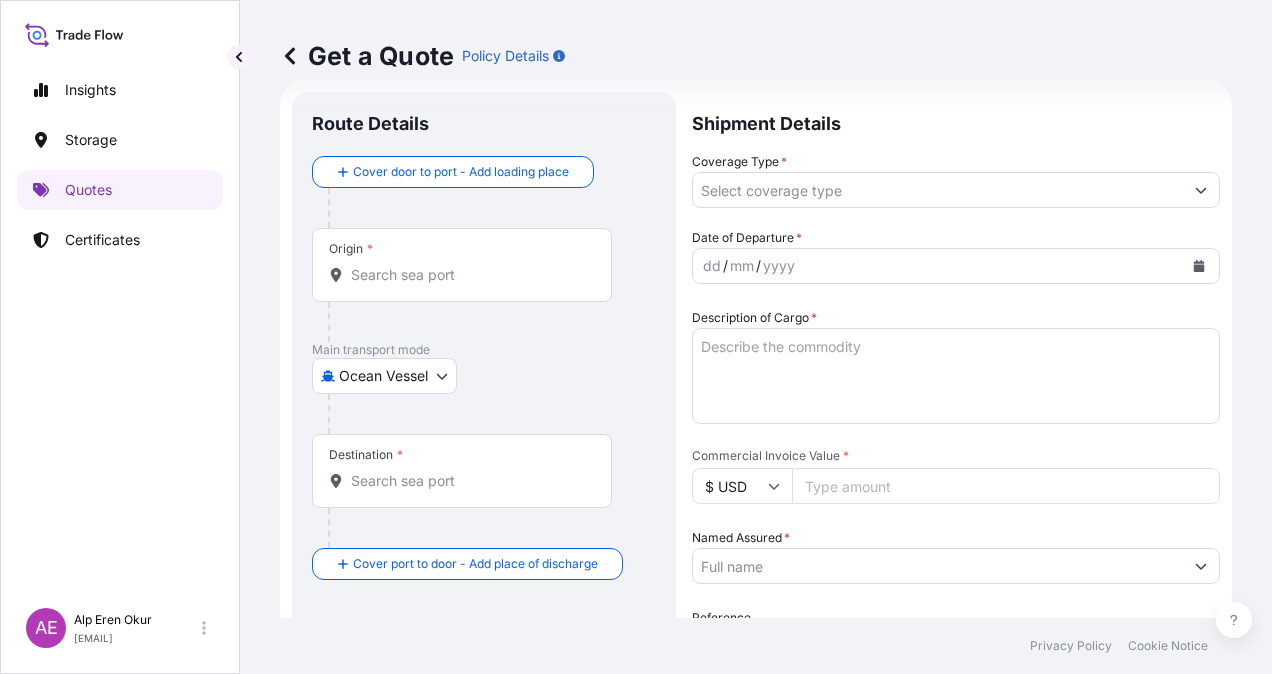 click on "Origin *" at bounding box center (462, 265) 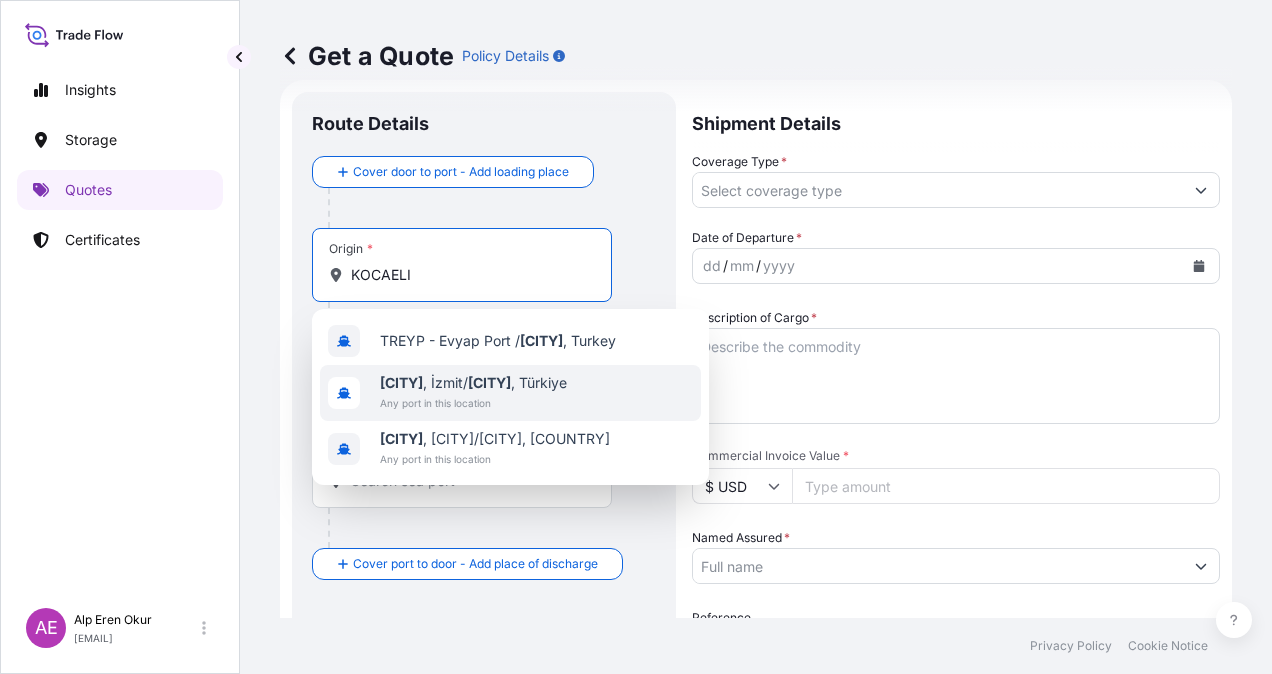 click on "[CITY] , [CITY]/ [CITY] , [COUNTRY]" at bounding box center [473, 383] 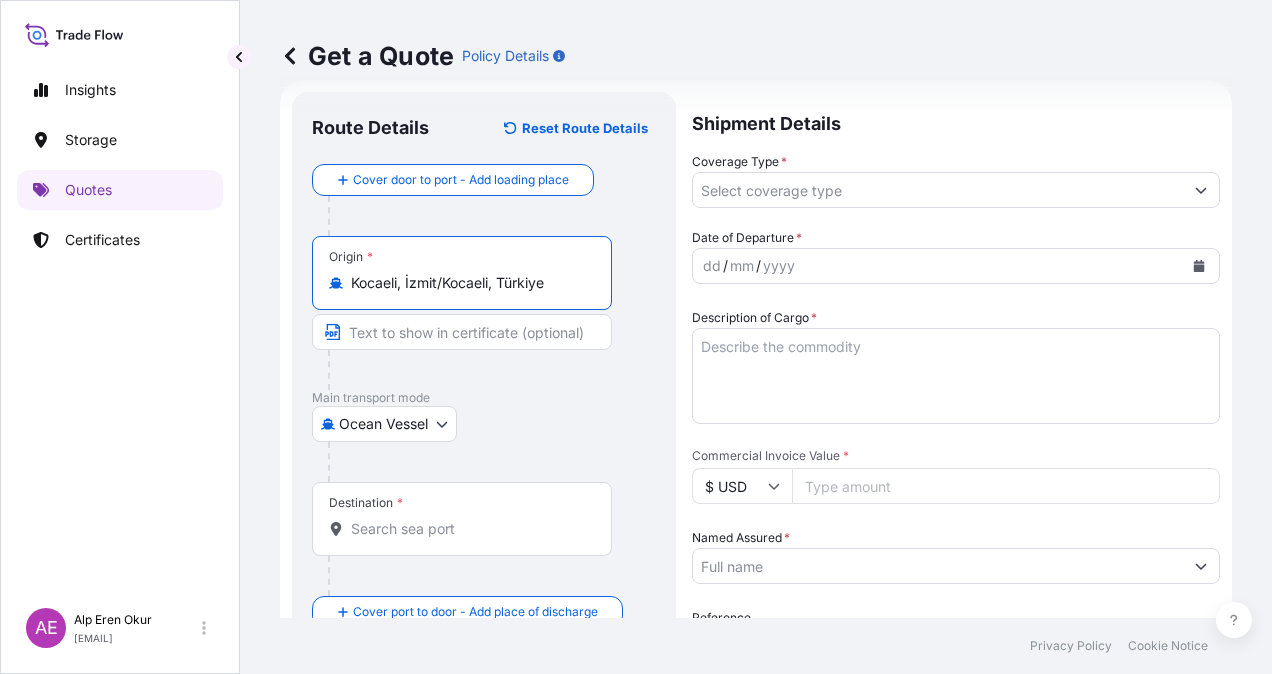 type on "Kocaeli, İzmit/Kocaeli, Türkiye" 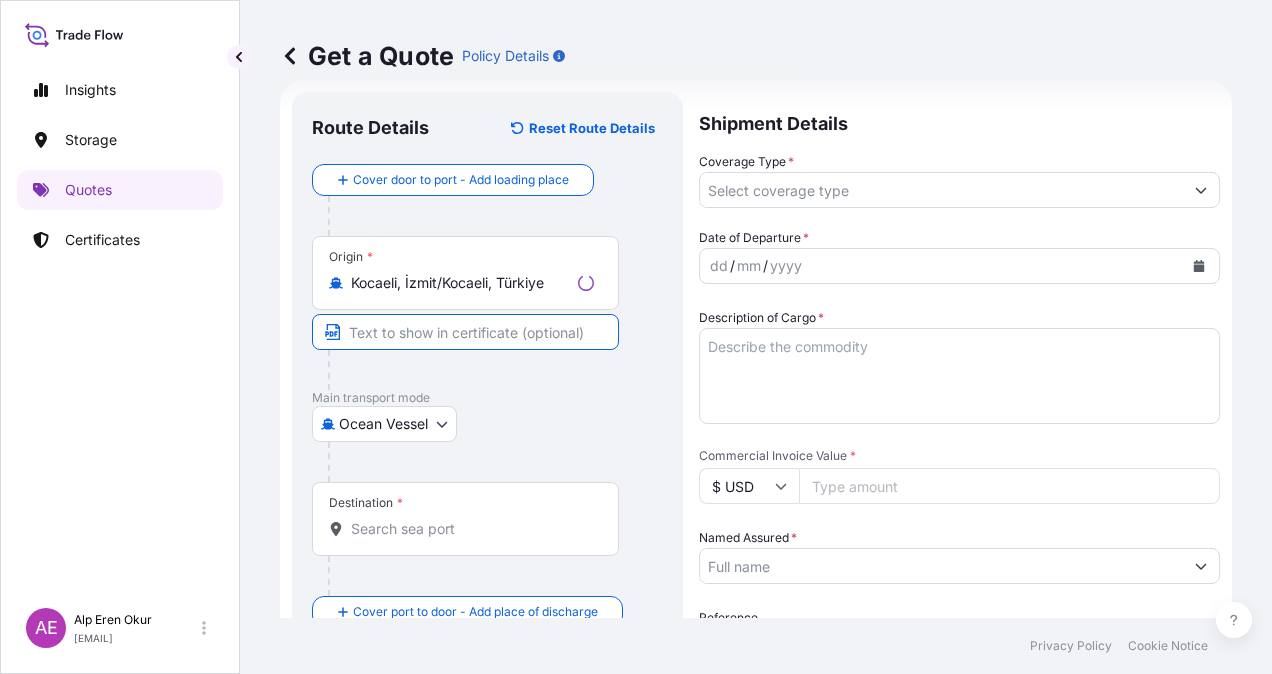 paste on "KOCAELI" 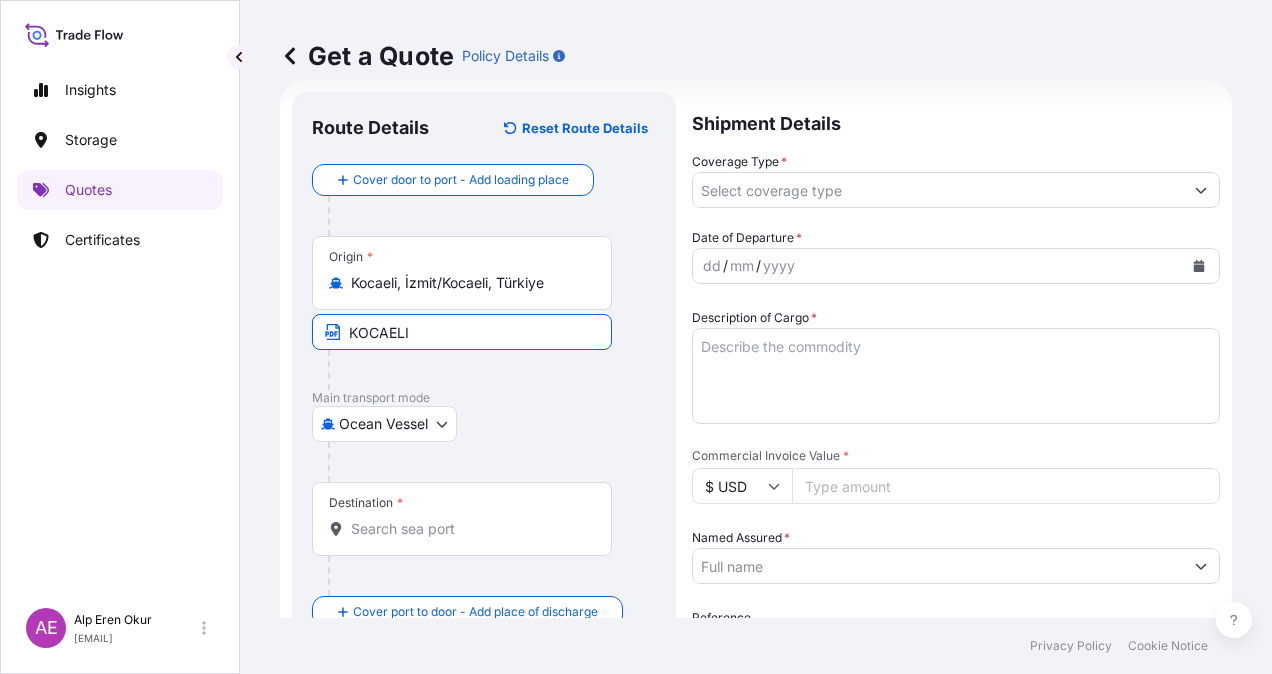 type on "[CITY]/[COUNTRY]" 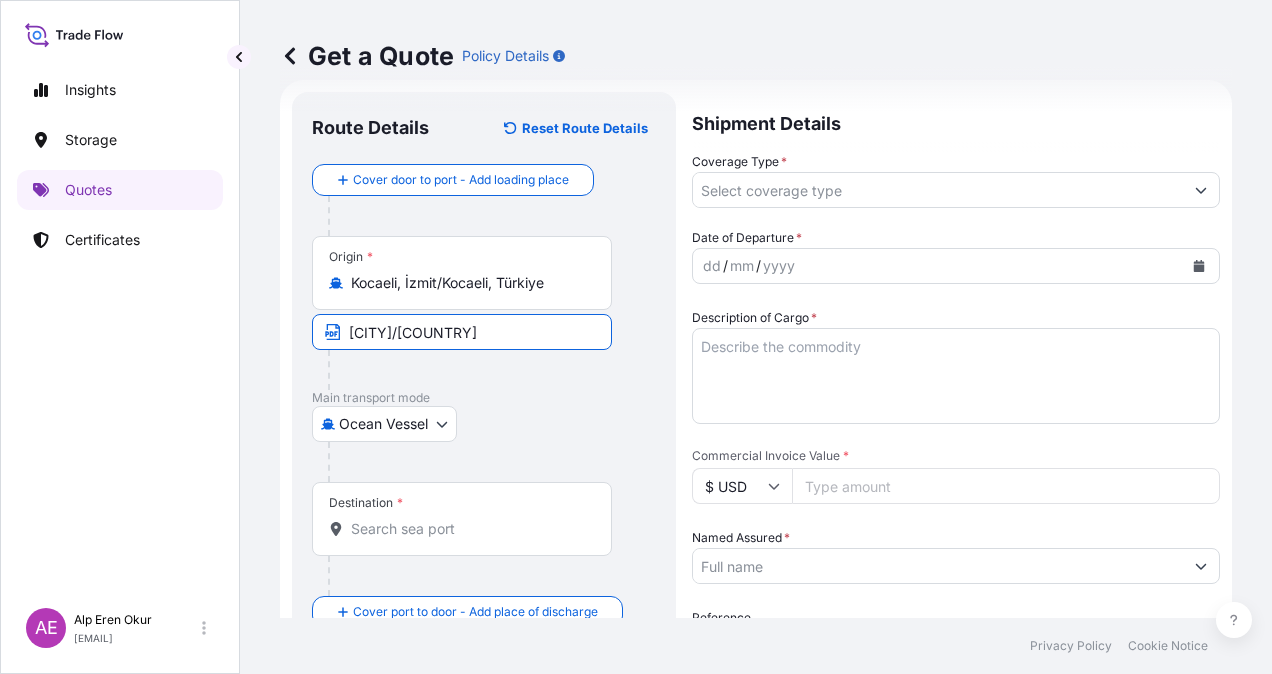 click at bounding box center (492, 462) 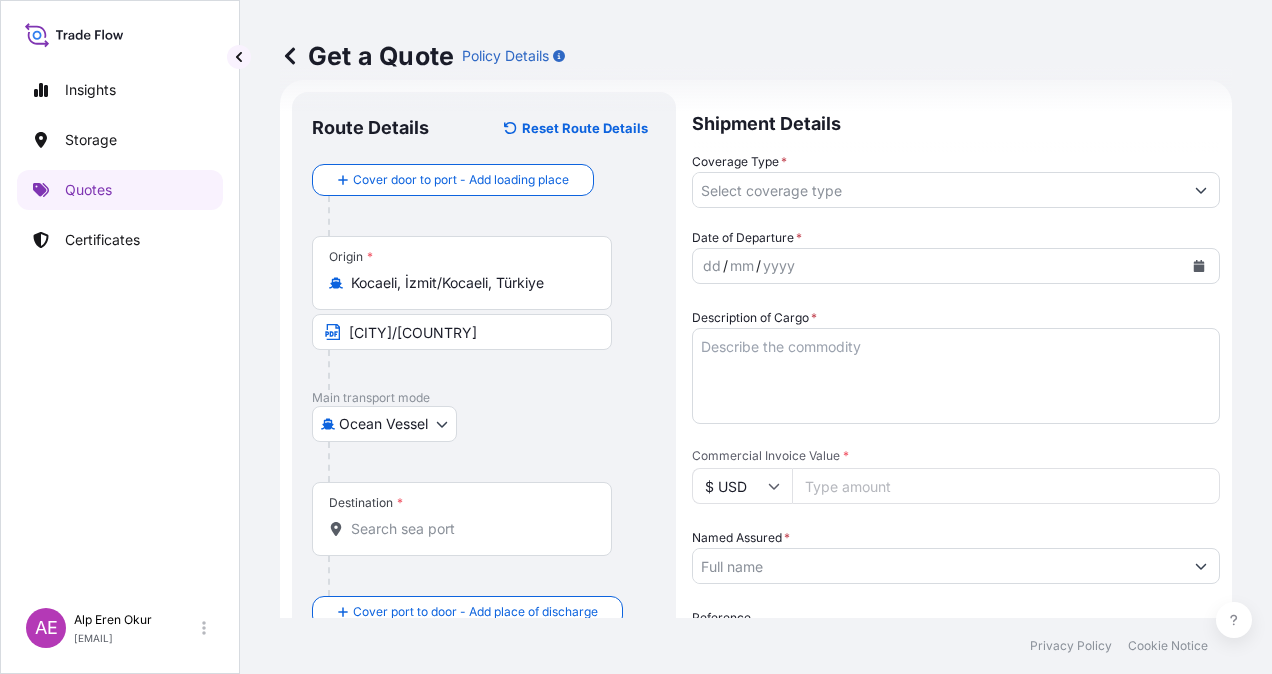 click on "Destination *" at bounding box center [462, 519] 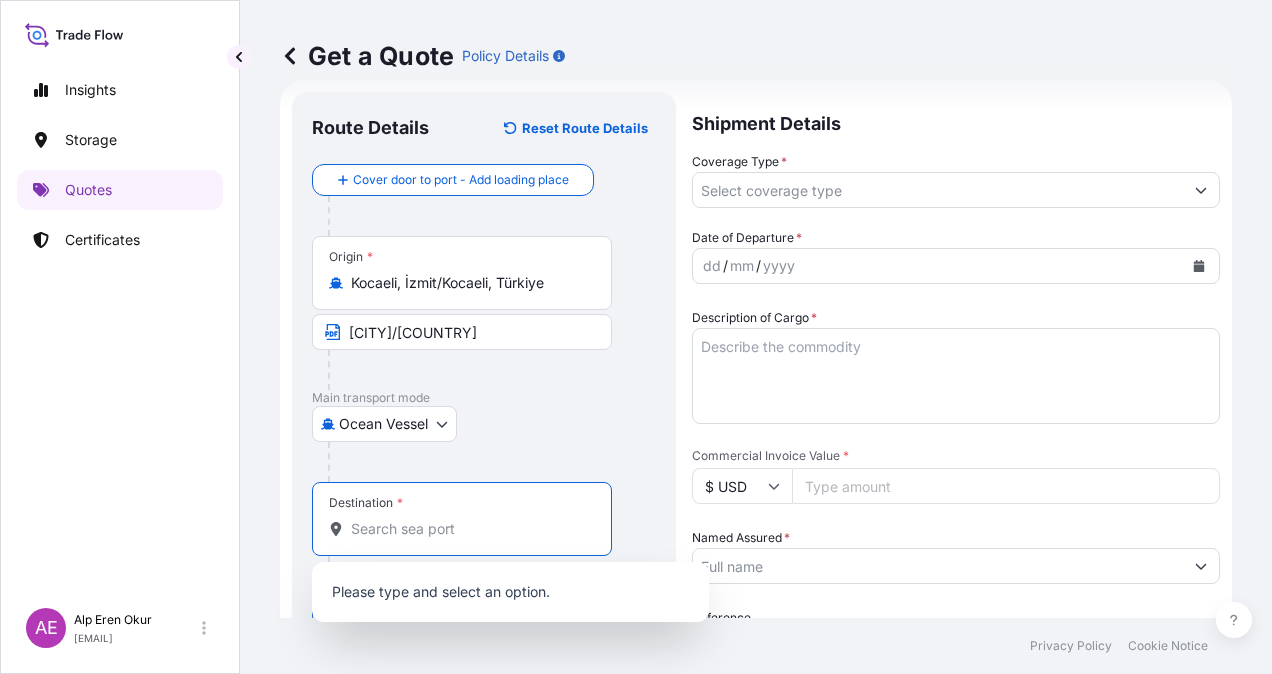 paste on "ALEXANDRIA" 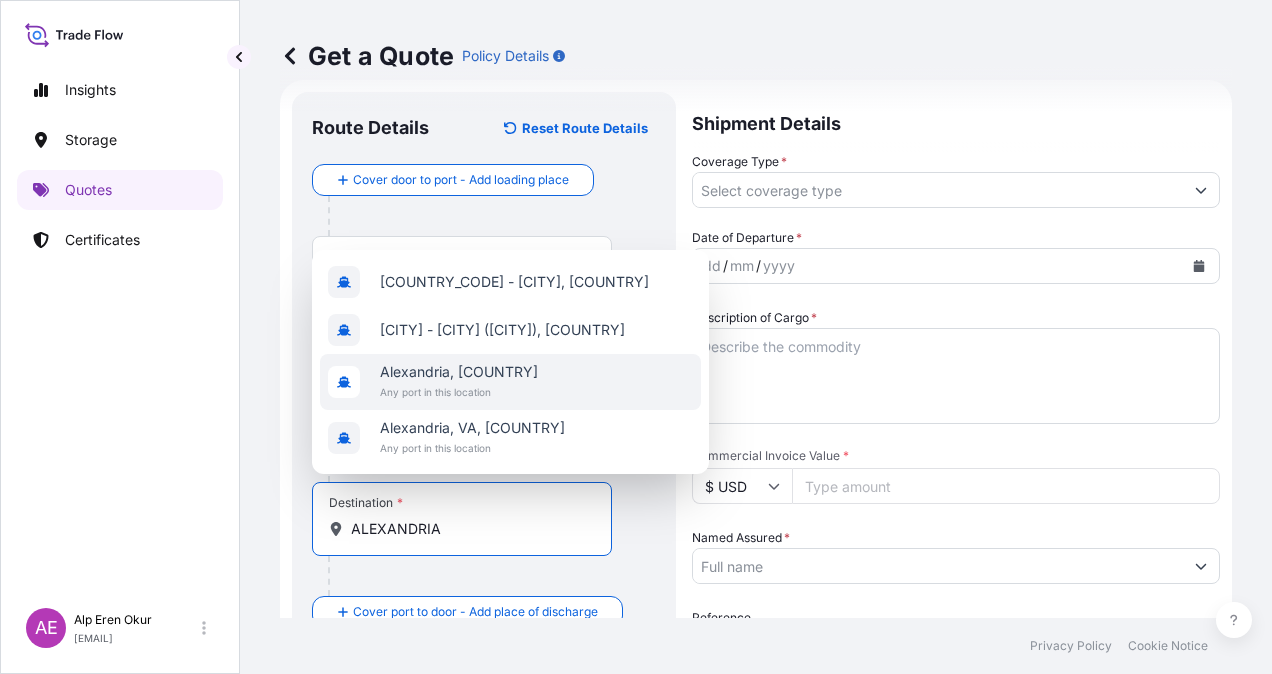 click on "Any port in this location" at bounding box center (459, 392) 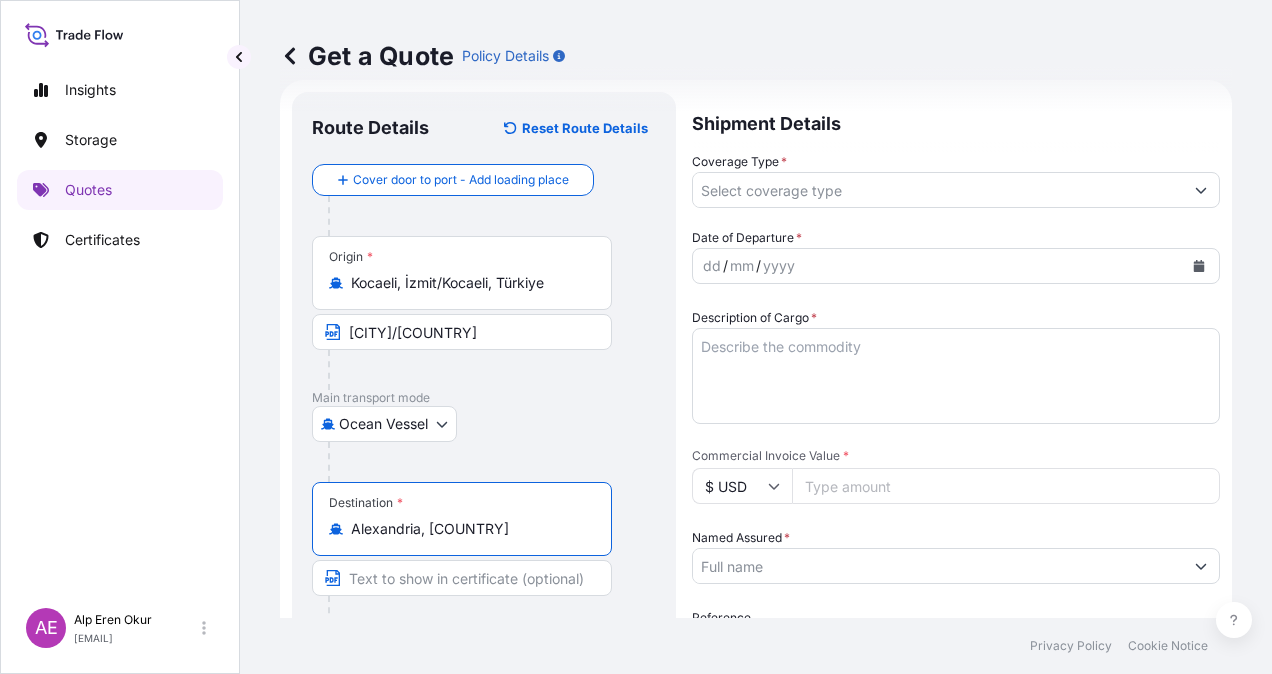 type on "Alexandria, [COUNTRY]" 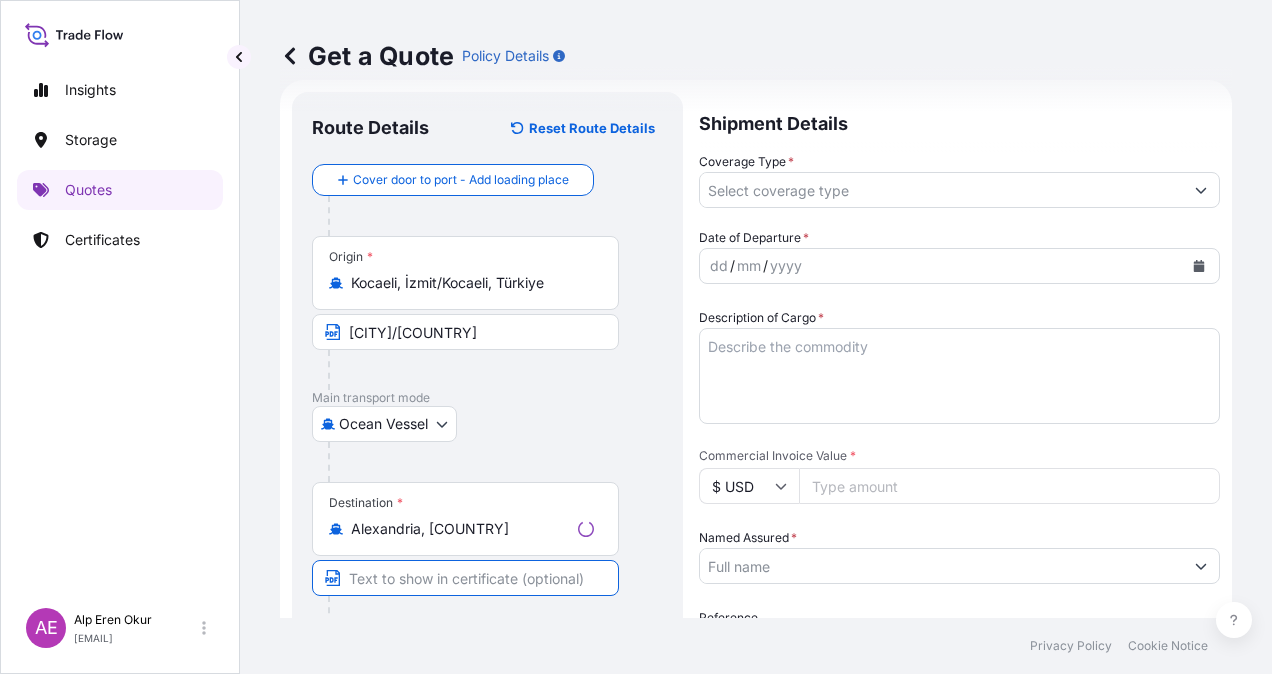 paste on "ALEXANDRIA" 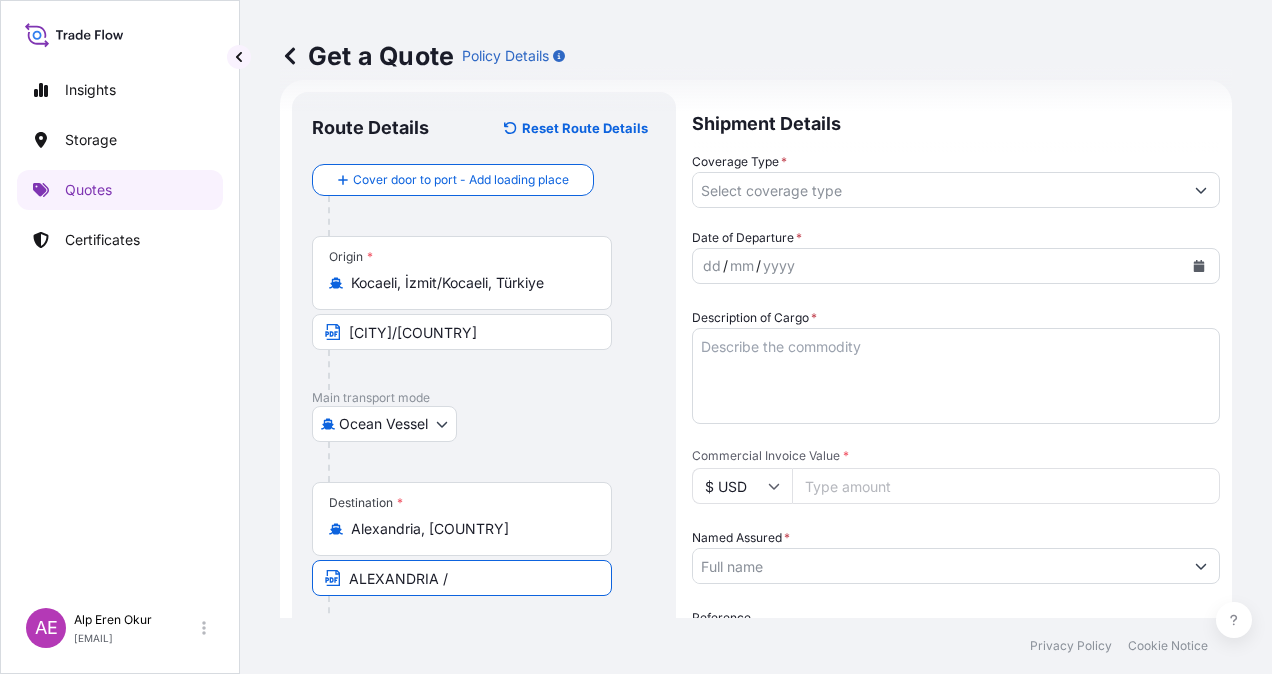 paste on "EGYPT" 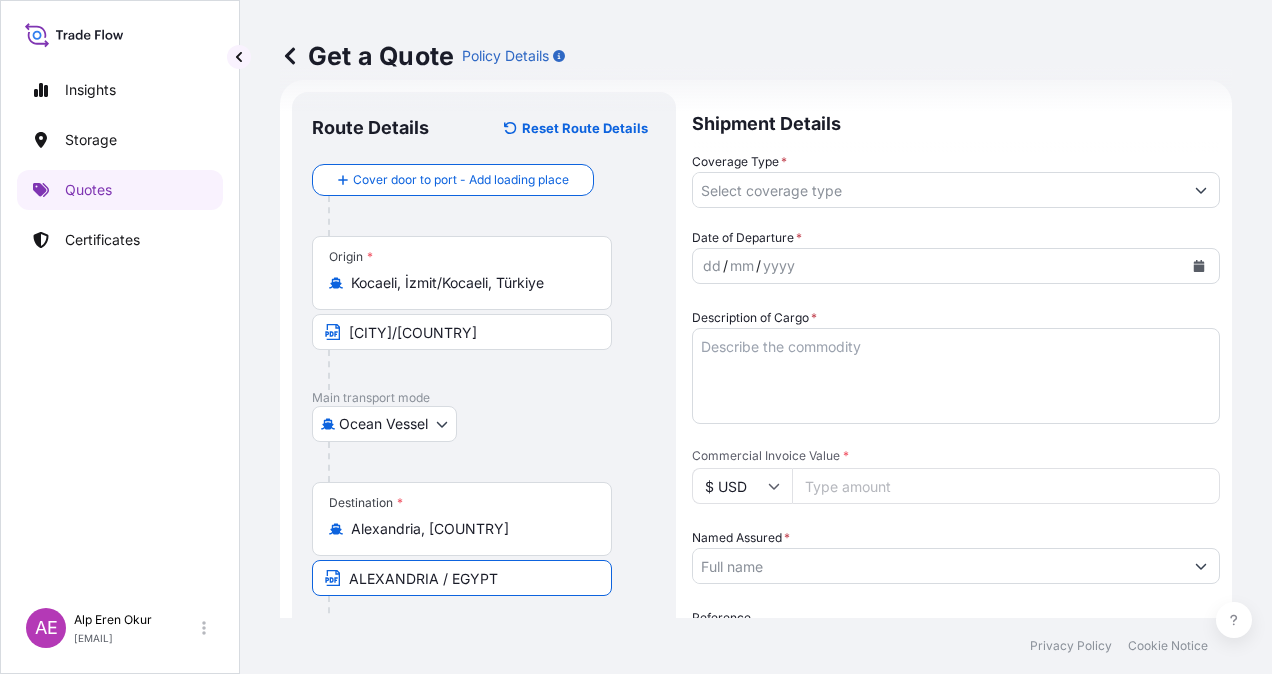 scroll, scrollTop: 0, scrollLeft: 0, axis: both 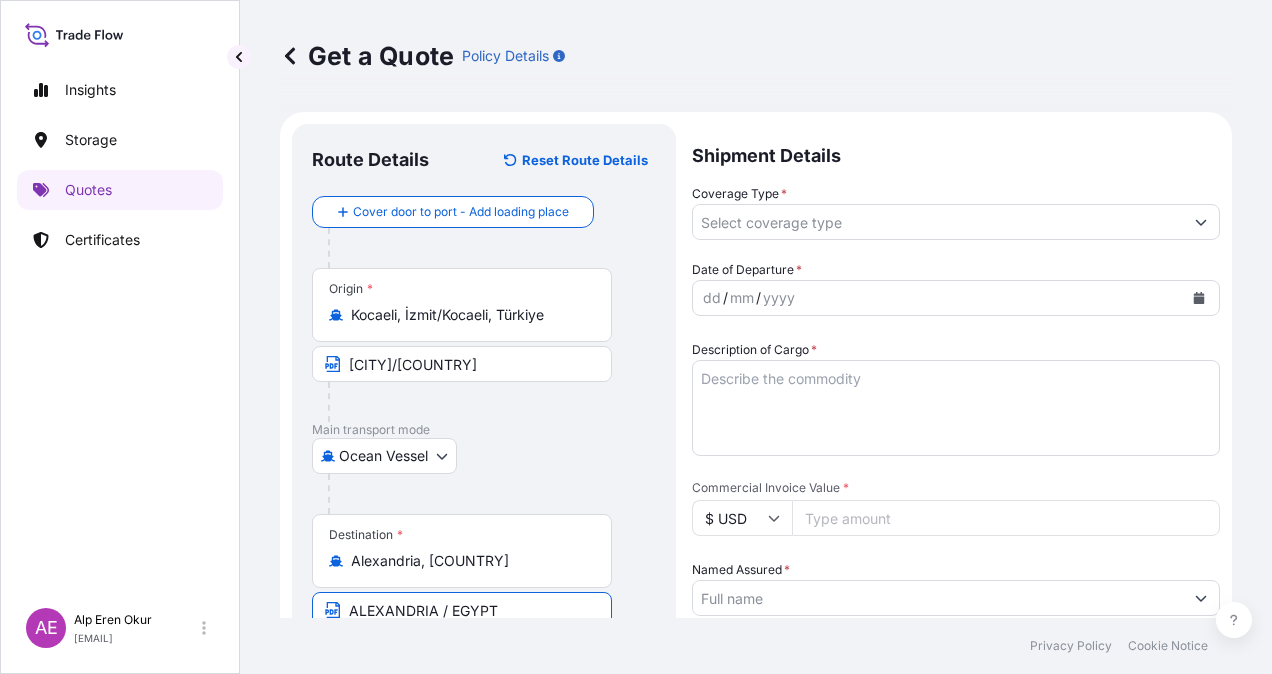 type on "ALEXANDRIA / EGYPT" 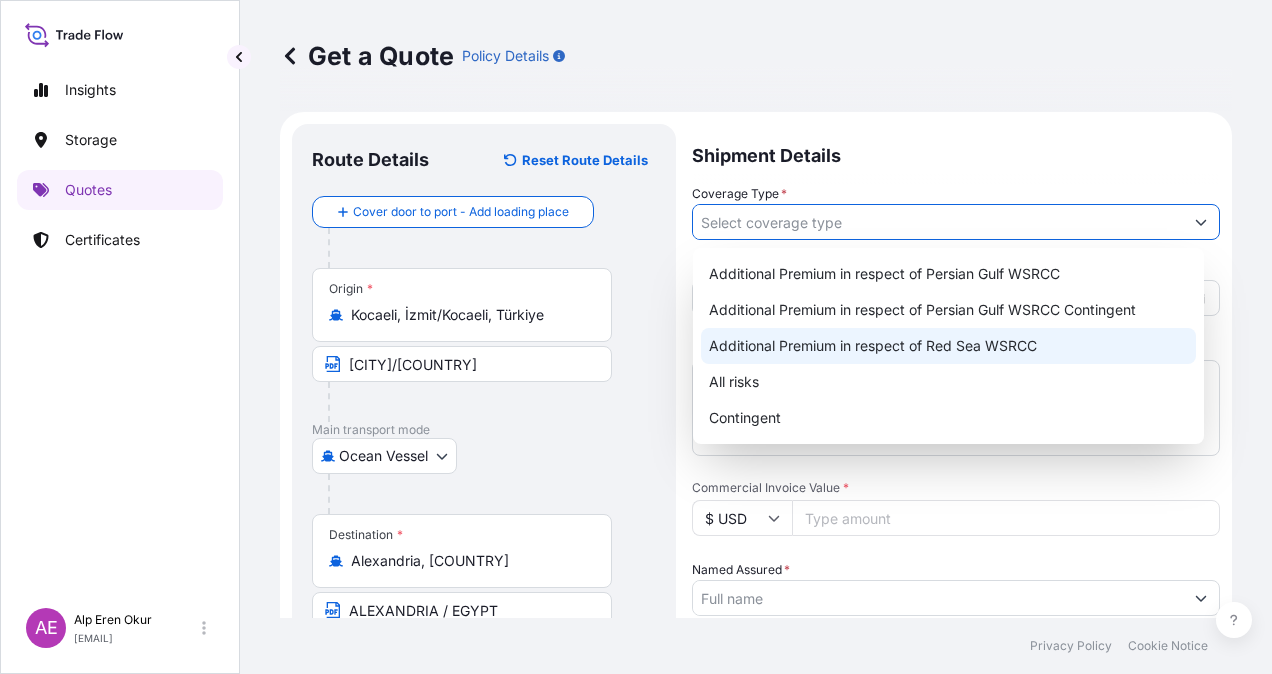 click on "All risks" at bounding box center [948, 382] 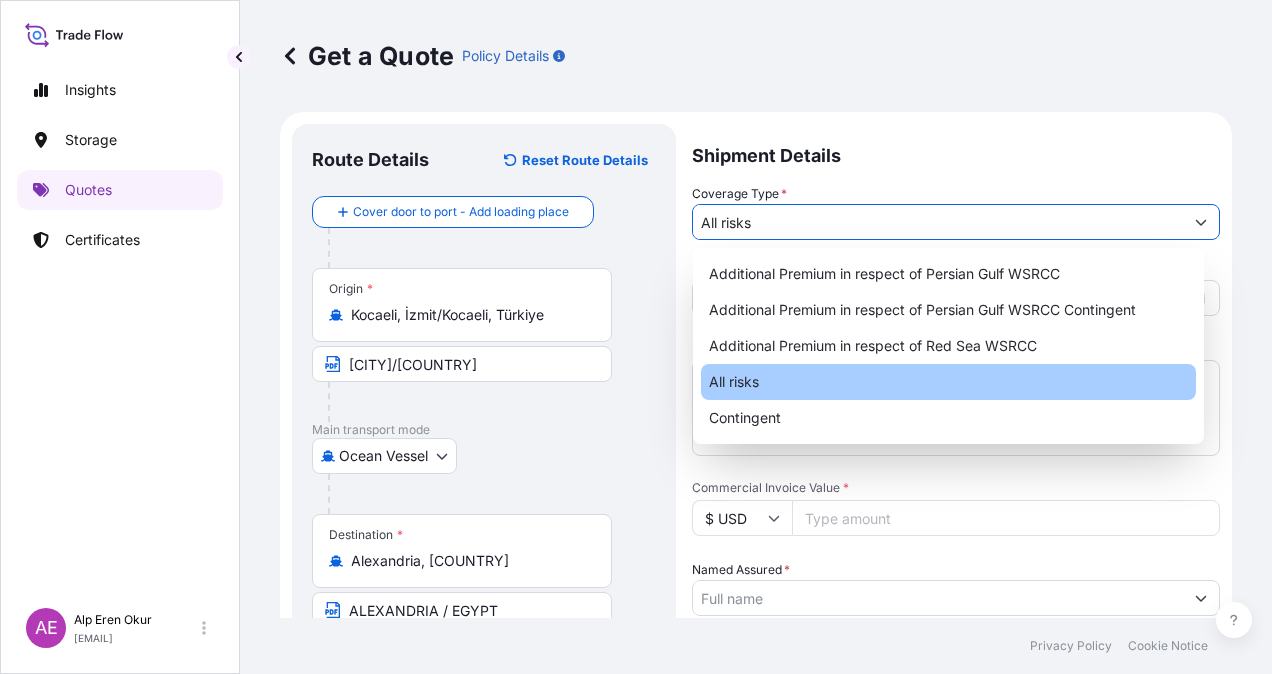 type on "All risks" 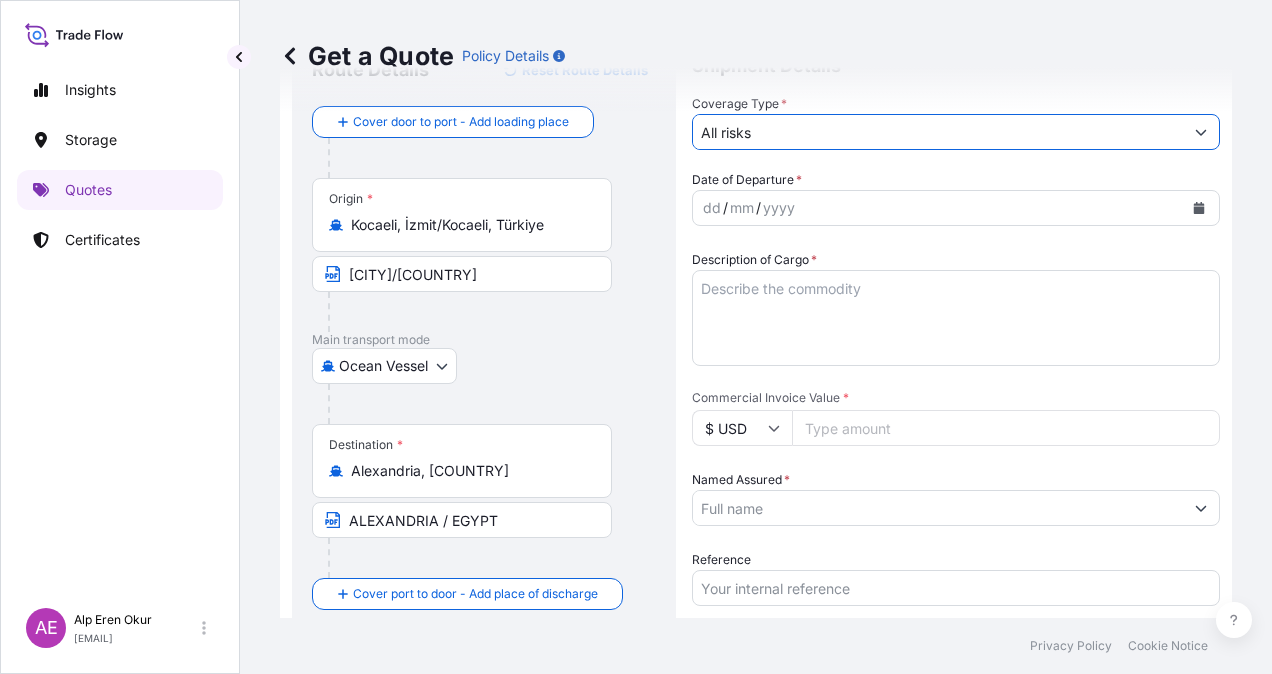 scroll, scrollTop: 0, scrollLeft: 0, axis: both 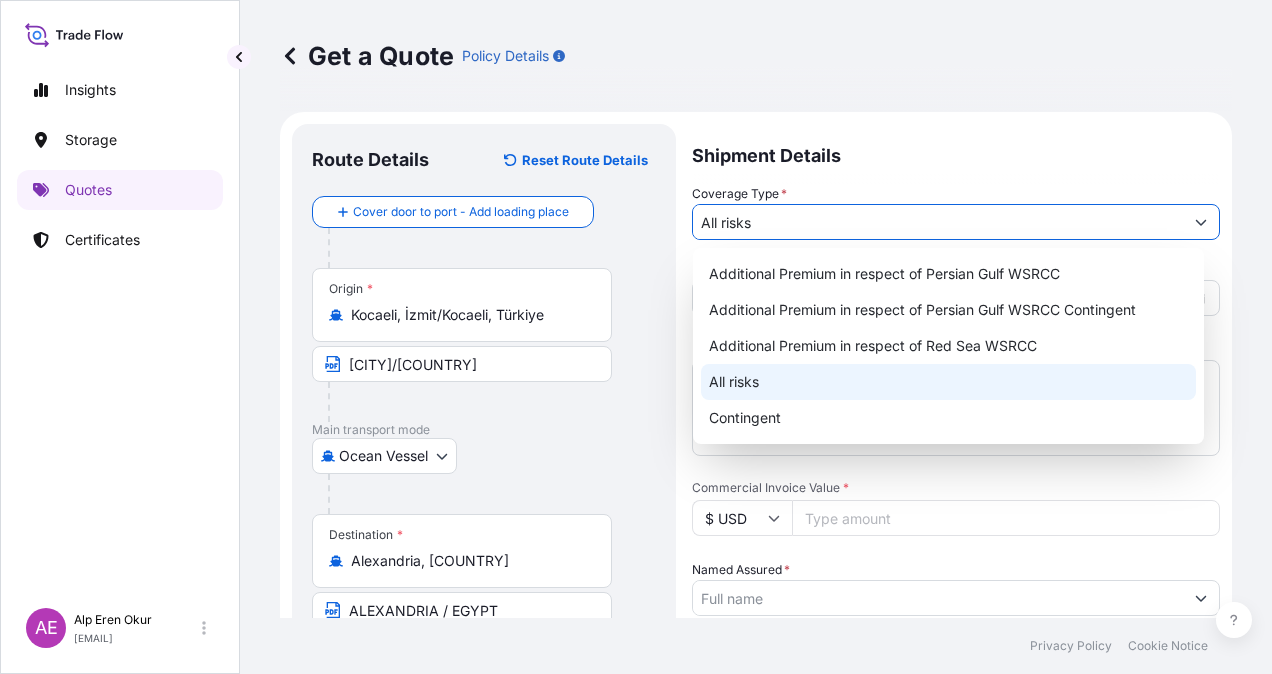 click on "All risks" at bounding box center (948, 382) 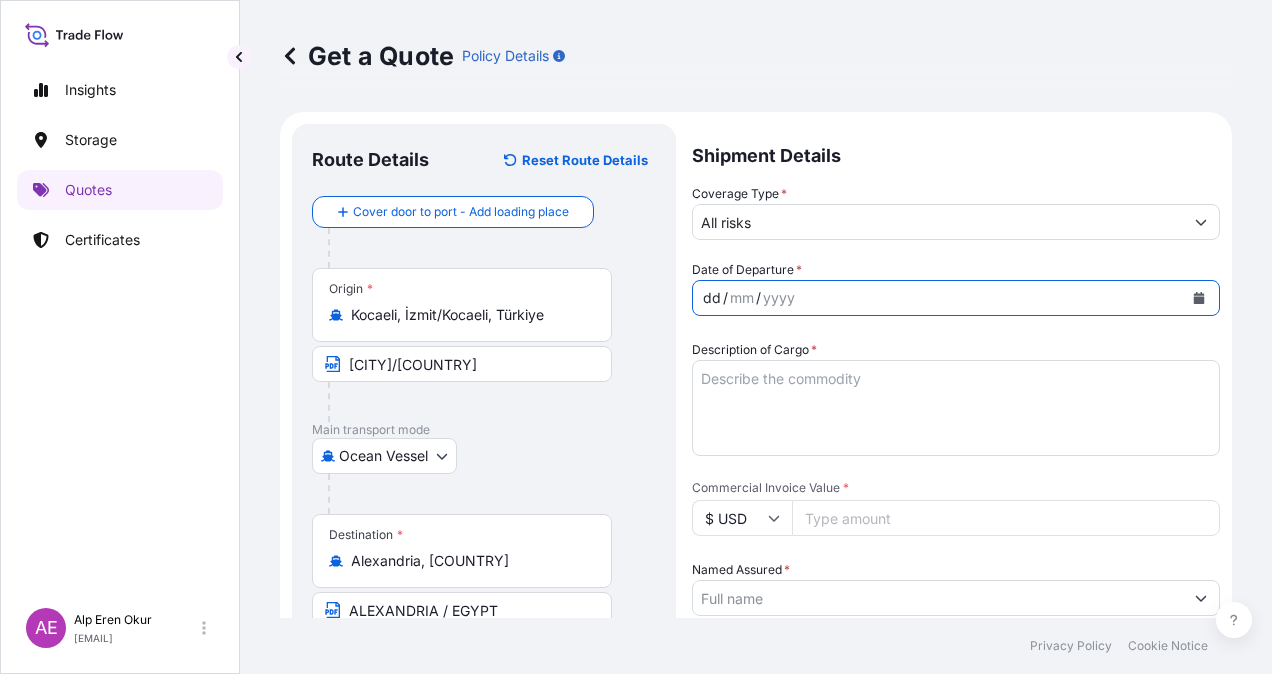 click on "dd" at bounding box center (712, 298) 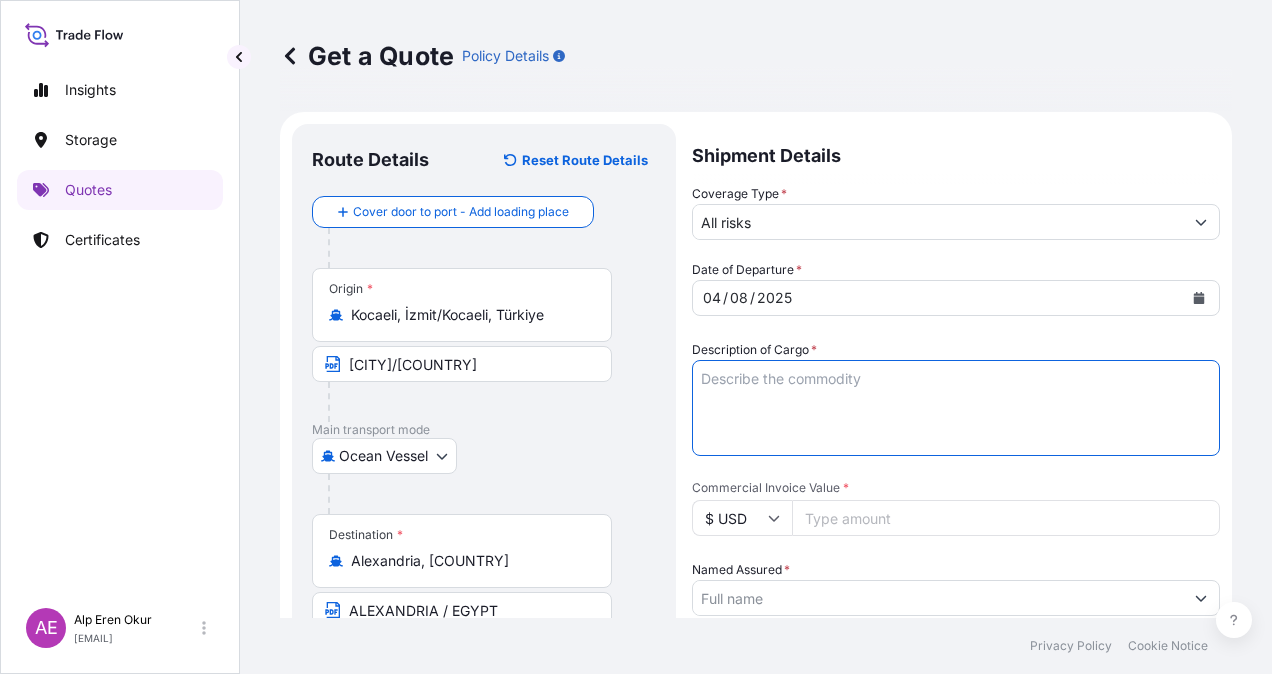 click on "Description of Cargo *" at bounding box center (956, 408) 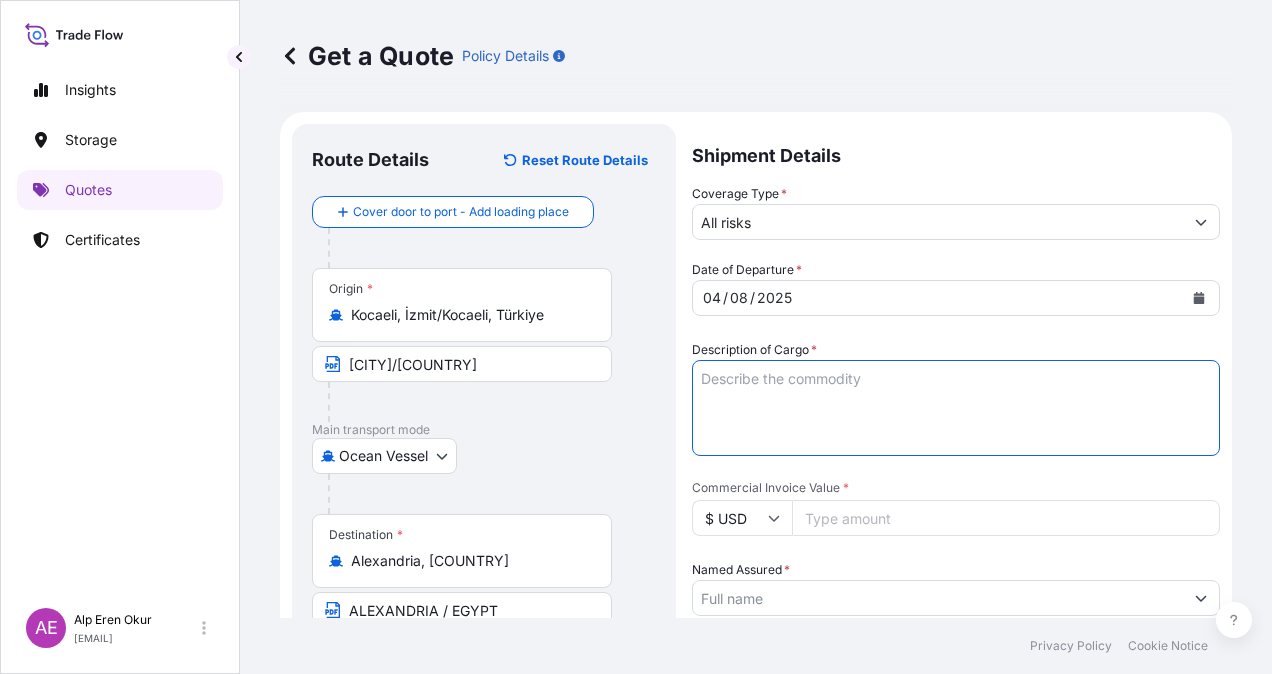 paste on "DIOCTYL TEREPHTHALATE" 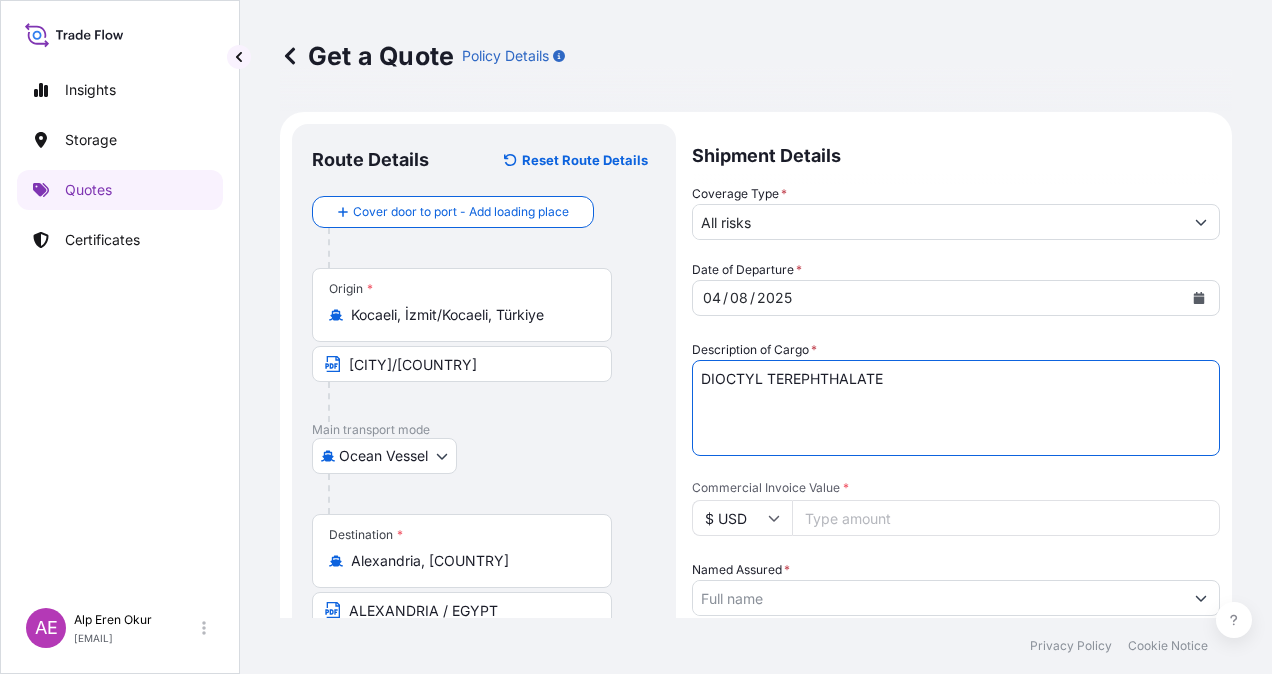 type on "DIOCTYL TEREPHTHALATE" 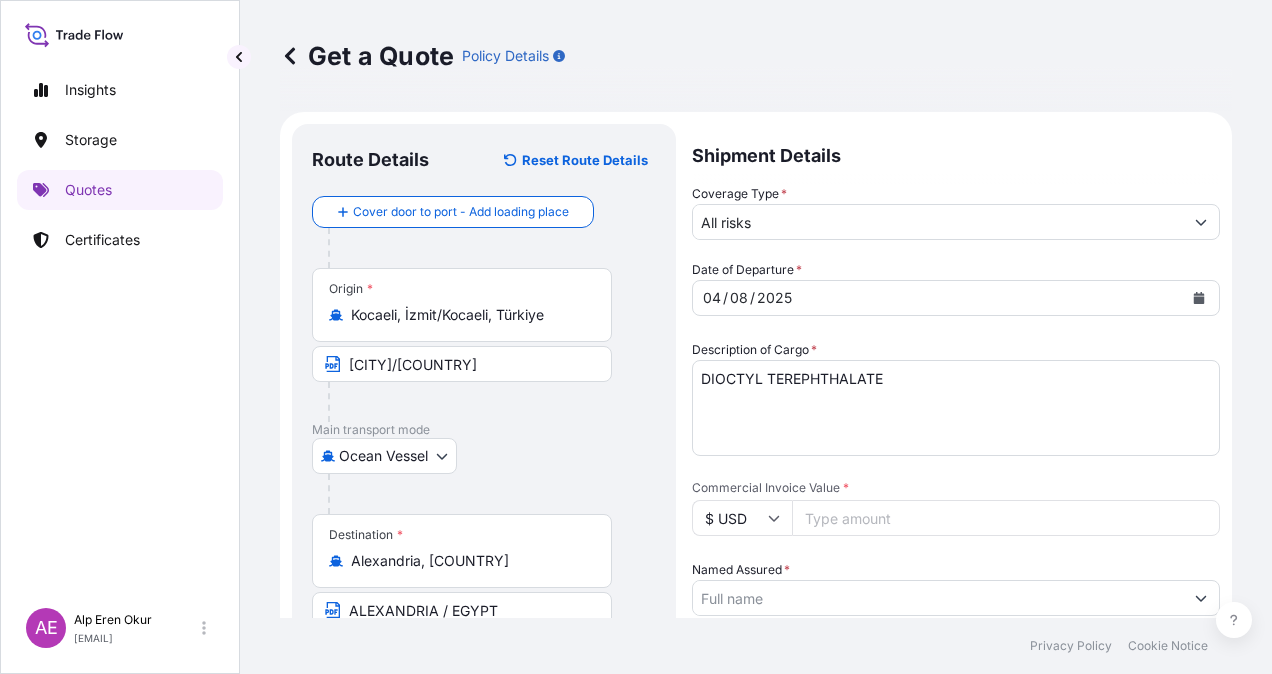 click on "Commercial Invoice Value   *" at bounding box center [1006, 518] 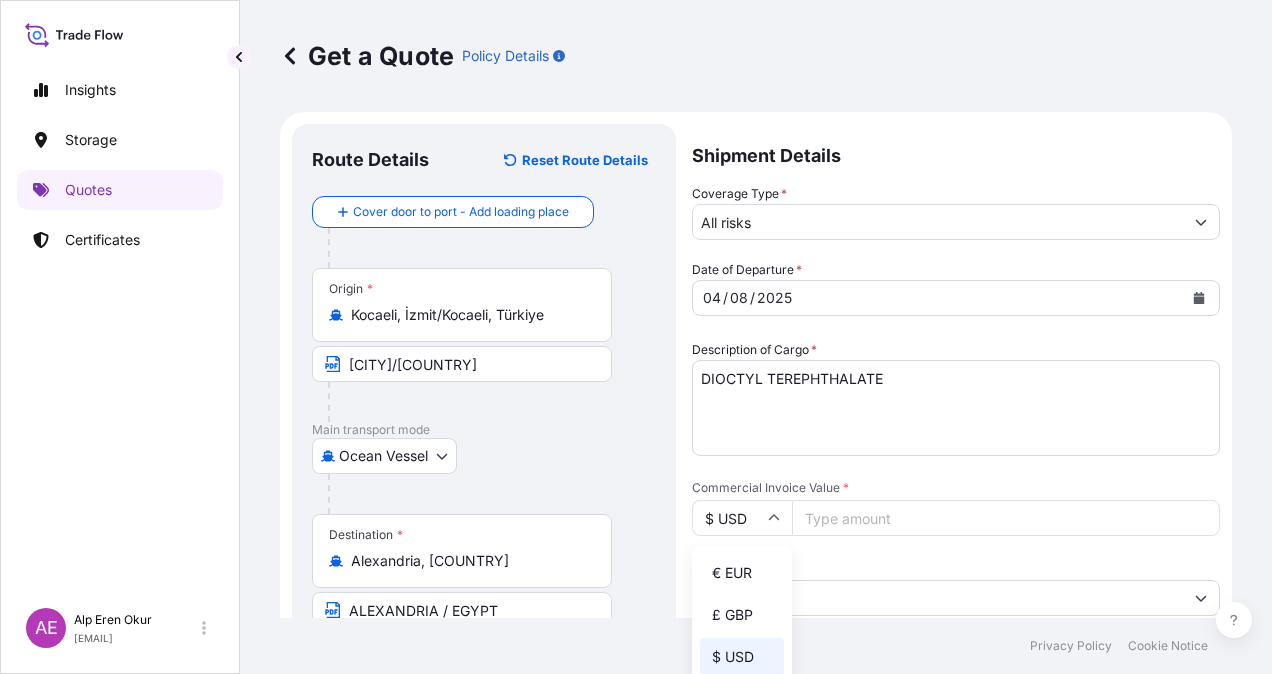 click on "€ EUR" at bounding box center [742, 573] 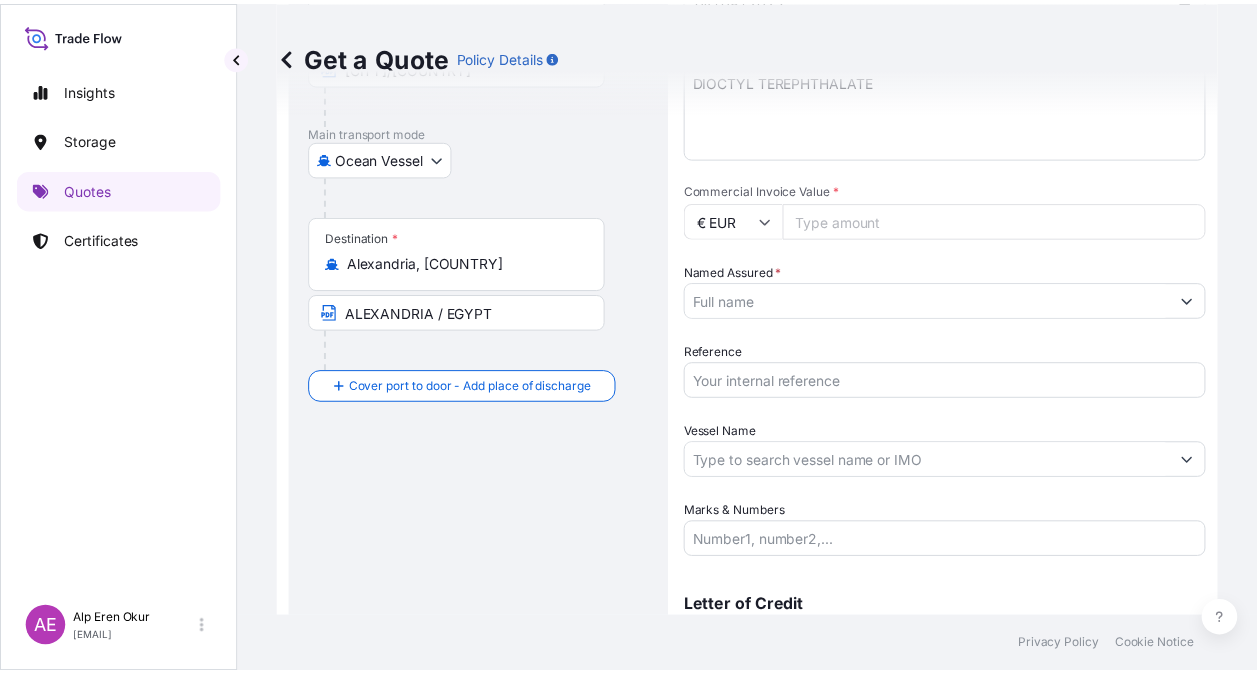 scroll, scrollTop: 300, scrollLeft: 0, axis: vertical 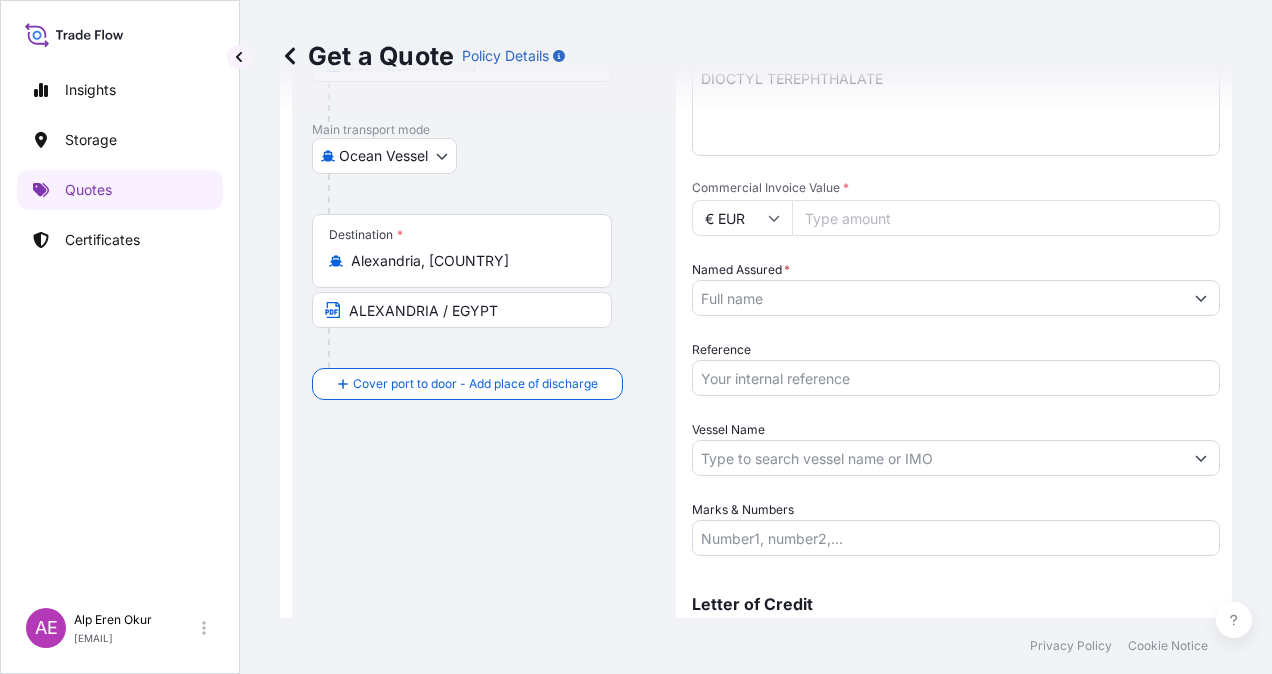 click on "Date of Departure * [DD] / [MM] / [YYYY] Cargo Category * [CARGO_TYPE], [CARGO_TYPE], [CARGO_TYPE], [CARGO_TYPE] and [CARGO_TYPE] Description of Cargo * [CARGO_DESC] Commercial Invoice Value   * € EUR [NUMBER] Named Assured * [COMPANY_NAME] Packing Category Type to search a container mode Please select a primary mode of transportation first. Reference Vessel Name Marks & Numbers" at bounding box center [956, 258] 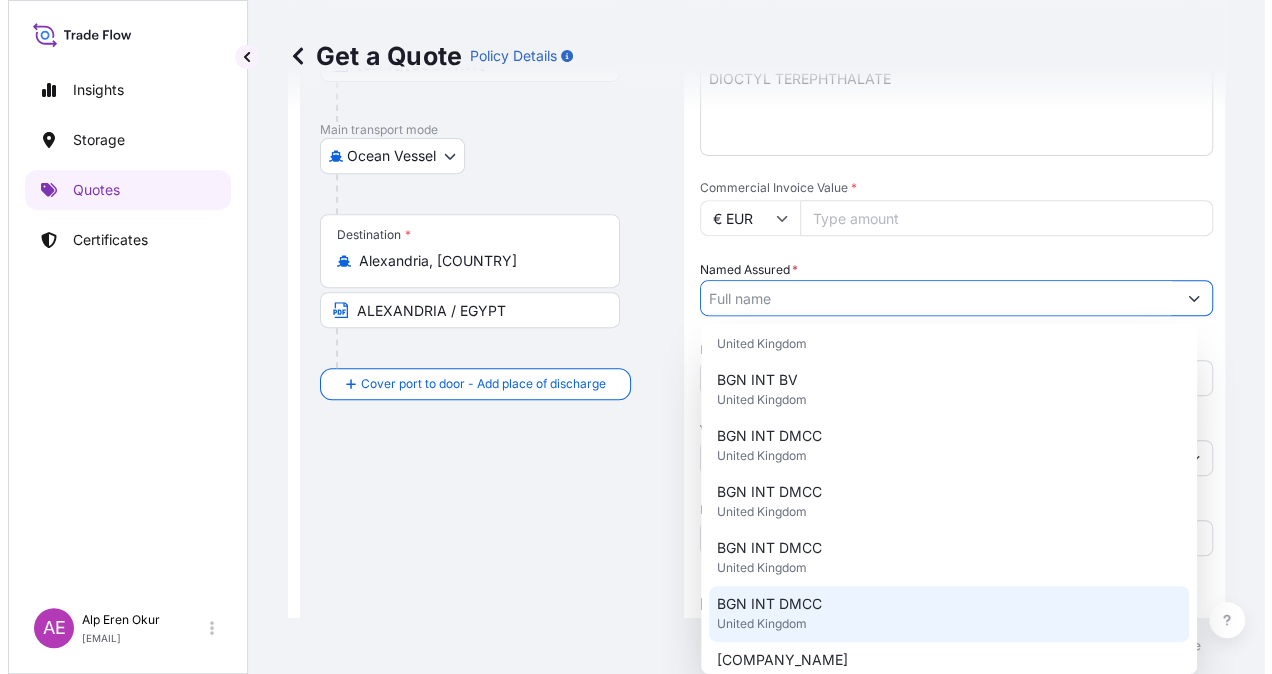 scroll, scrollTop: 344, scrollLeft: 0, axis: vertical 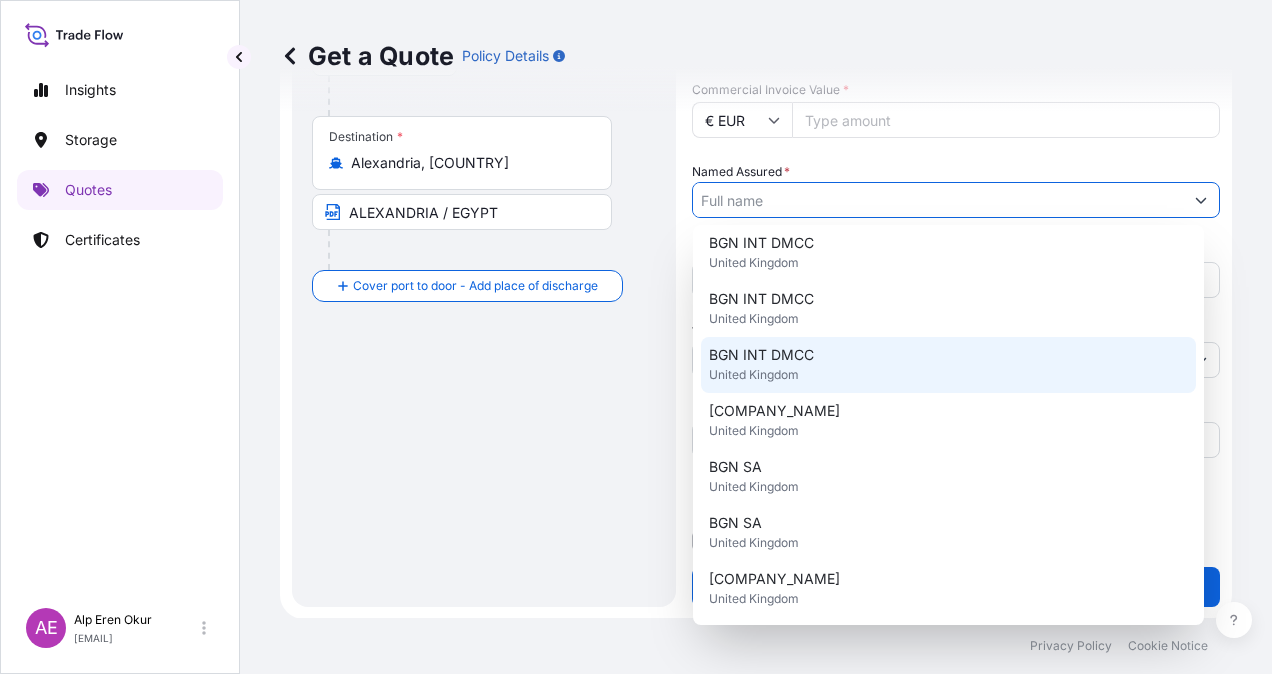 paste on "BY PETROKİMYA" 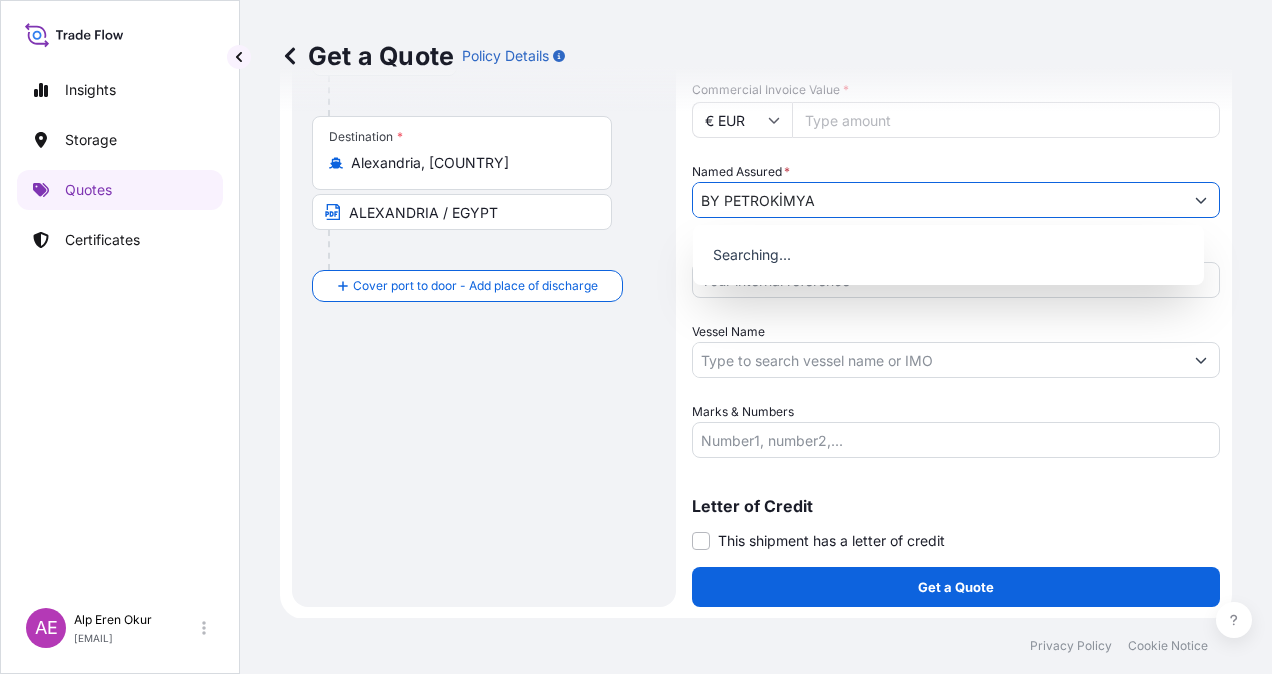 scroll, scrollTop: 0, scrollLeft: 0, axis: both 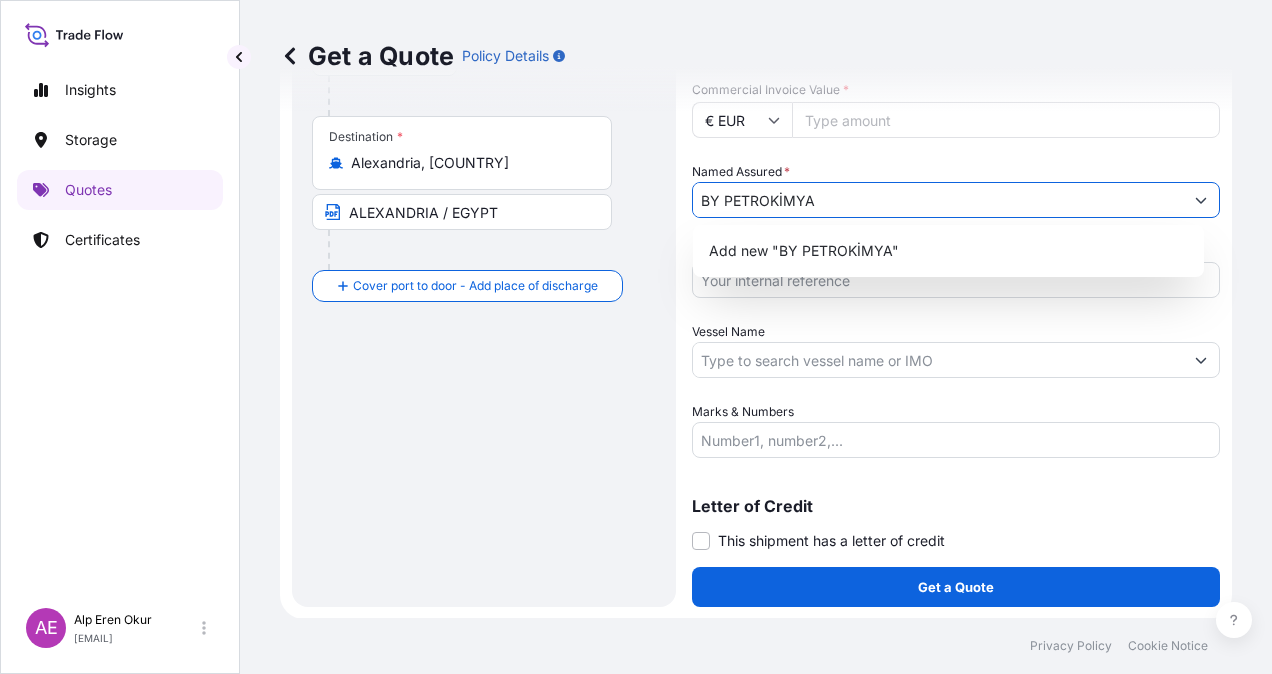 type on "BY PETROKİMYA" 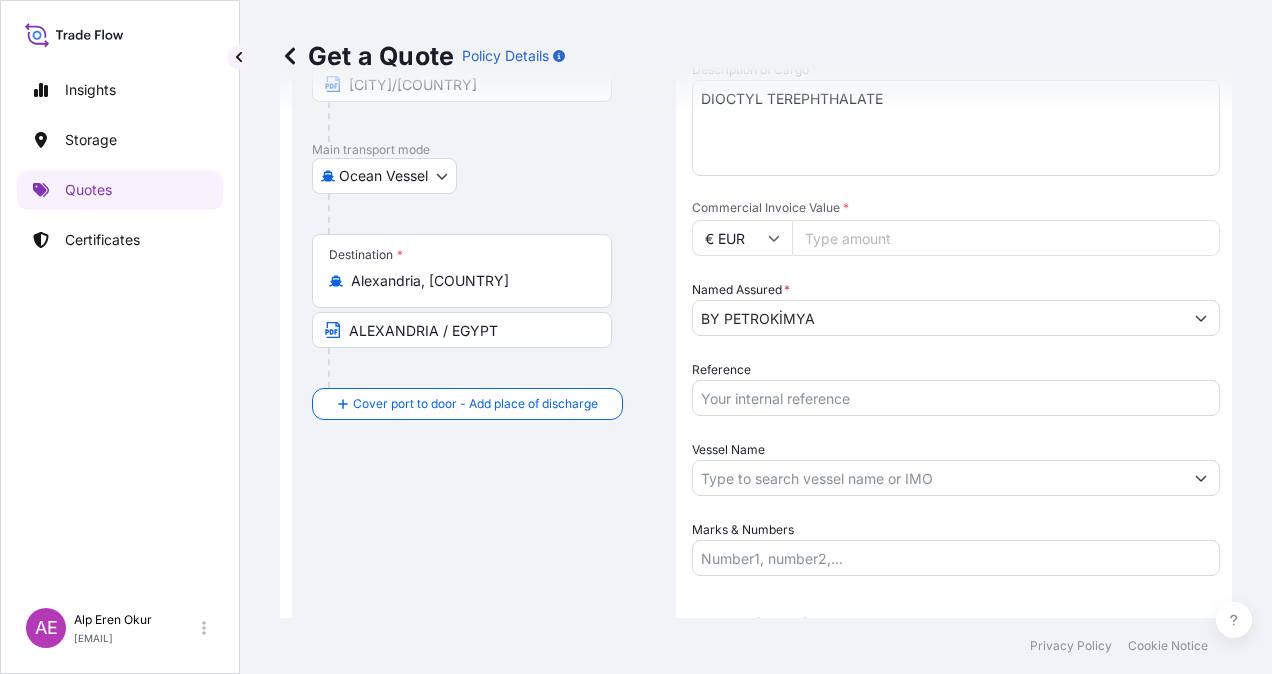 scroll, scrollTop: 398, scrollLeft: 0, axis: vertical 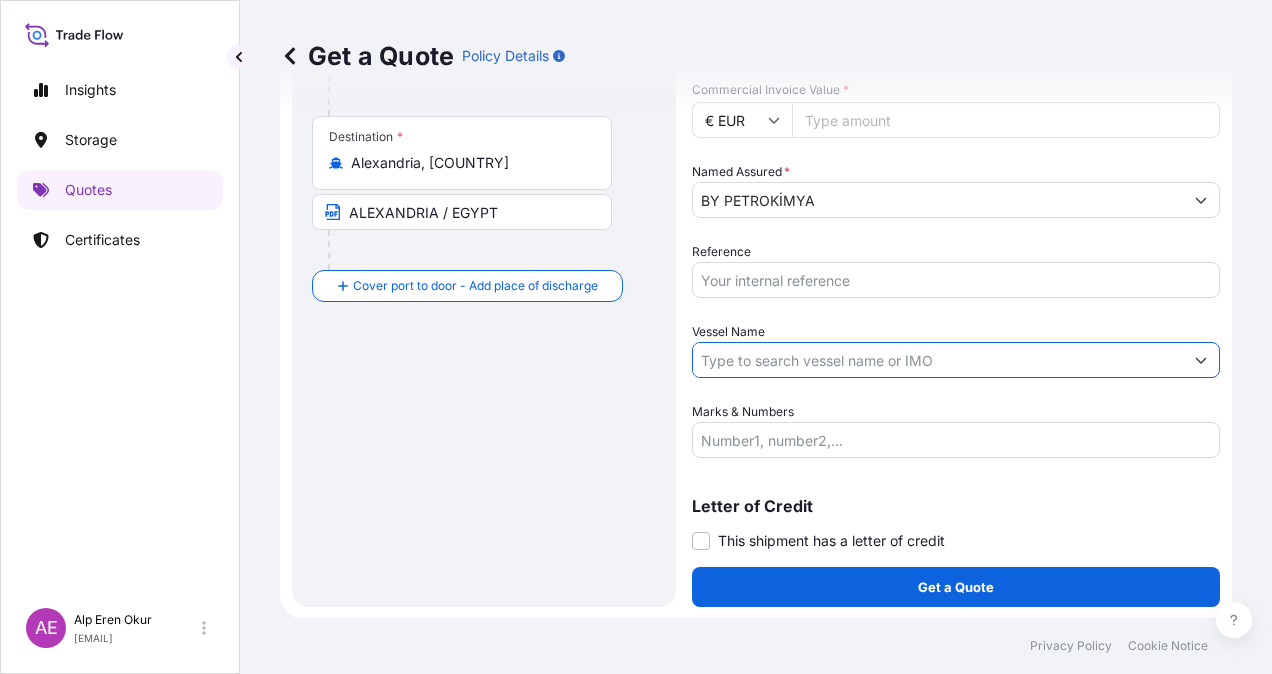 click on "Vessel Name" at bounding box center (938, 360) 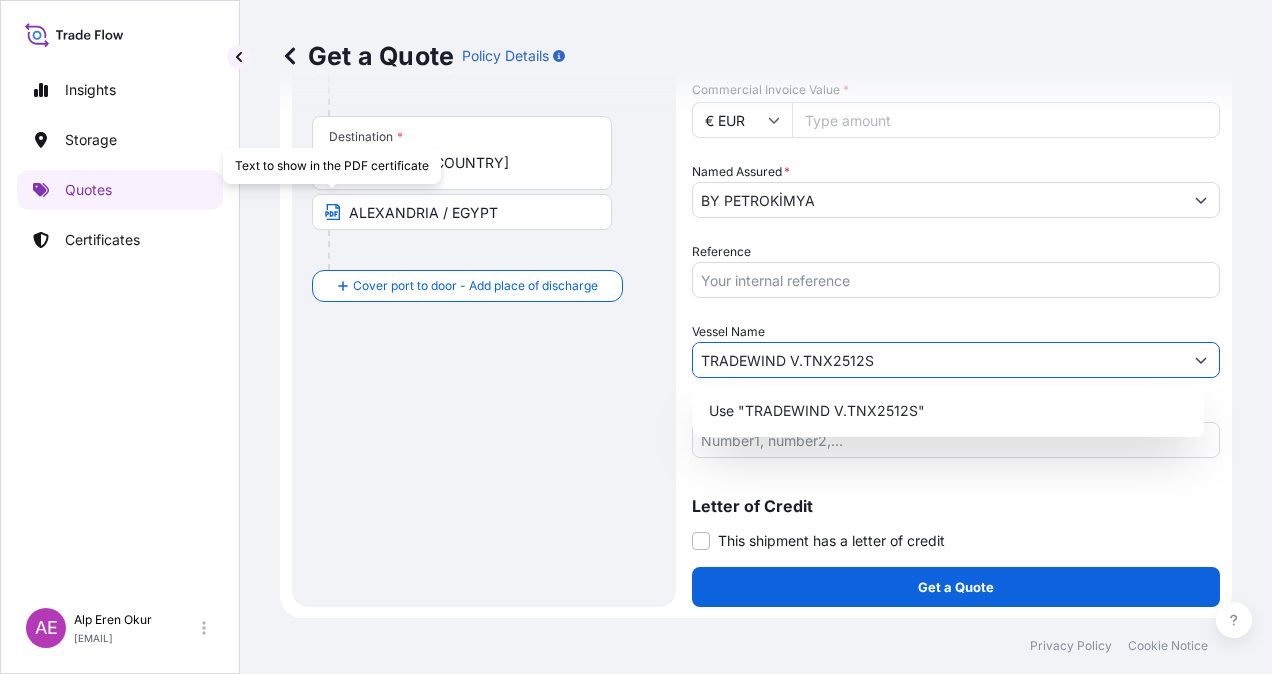 type on "TRADEWIND V.TNX2512S" 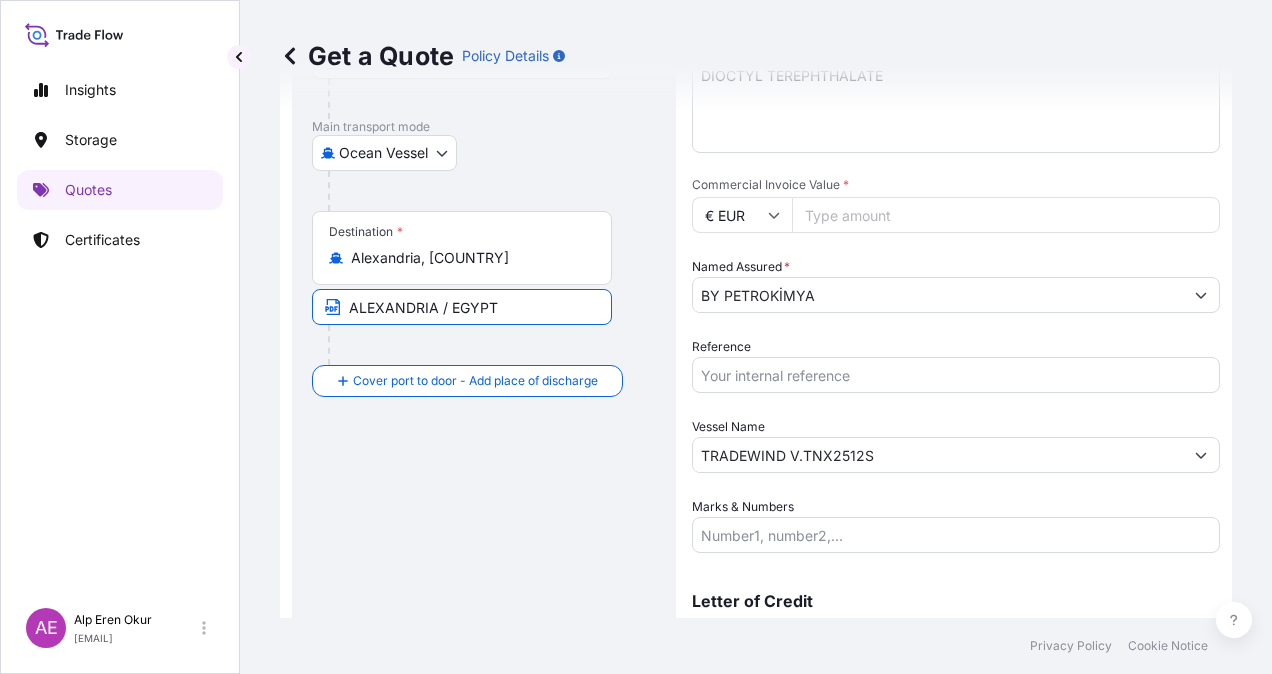 scroll, scrollTop: 198, scrollLeft: 0, axis: vertical 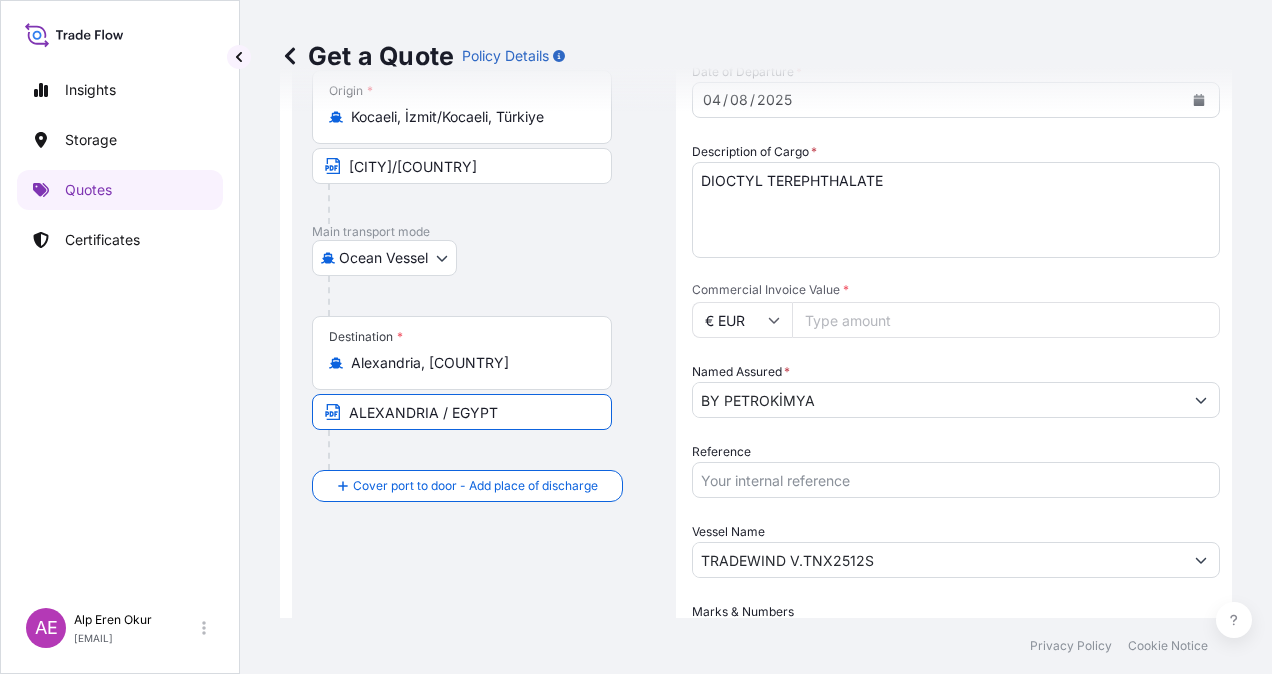 click on "0 options available. 1 option available.
Insights Storage Quotes Certificates [FIRST] [LAST] [EMAIL] Get a Quote Policy Details Route Details Reset Route Details   Cover door to port - Add loading place Place of loading Road / Inland Road / Inland Origin * [CITY], [CITY]/[CITY], [COUNTRY] [CITY]/[COUNTRY] Main transport mode Ocean Vessel Ocean Vessel Air Land Destination * [CITY], [COUNTRY] [CITY] / [COUNTRY] Cover port to door - Add place of discharge Road / Inland Road / Inland Place of Discharge Shipment Details Coverage Type * All risks Date of Departure * [DD] / [MM] / [YYYY] Cargo Category * [CARGO_TYPE], [CARGO_TYPE], [CARGO_TYPE], [CARGO_TYPE] and [CARGO_TYPE] Description of Cargo * [CARGO_DESC] Commercial Invoice Value   * € EUR [NUMBER] Named Assured * [COMPANY_NAME] Packing Category Type to search a container mode Please select a primary mode of transportation first. Reference Vessel Name [VESSEL_NAME] Marks & Numbers Letter of Credit Letter of credit *" at bounding box center (636, 337) 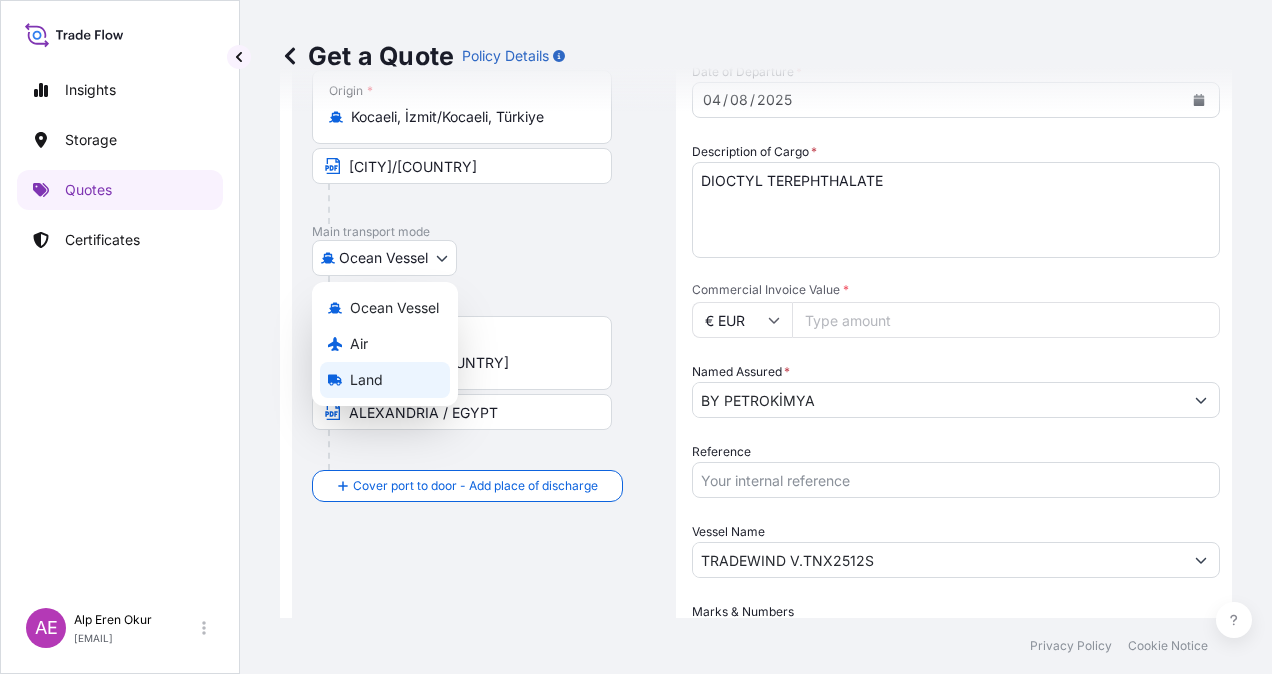 click on "Land" at bounding box center [366, 380] 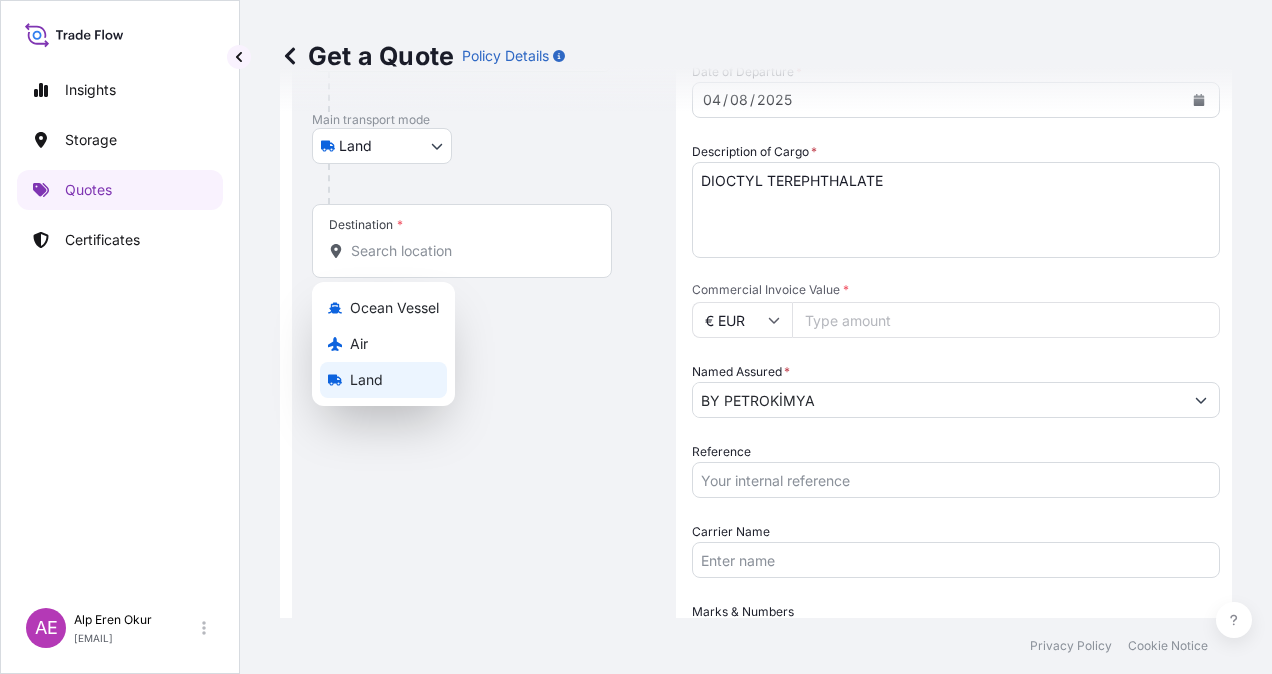 scroll, scrollTop: 126, scrollLeft: 0, axis: vertical 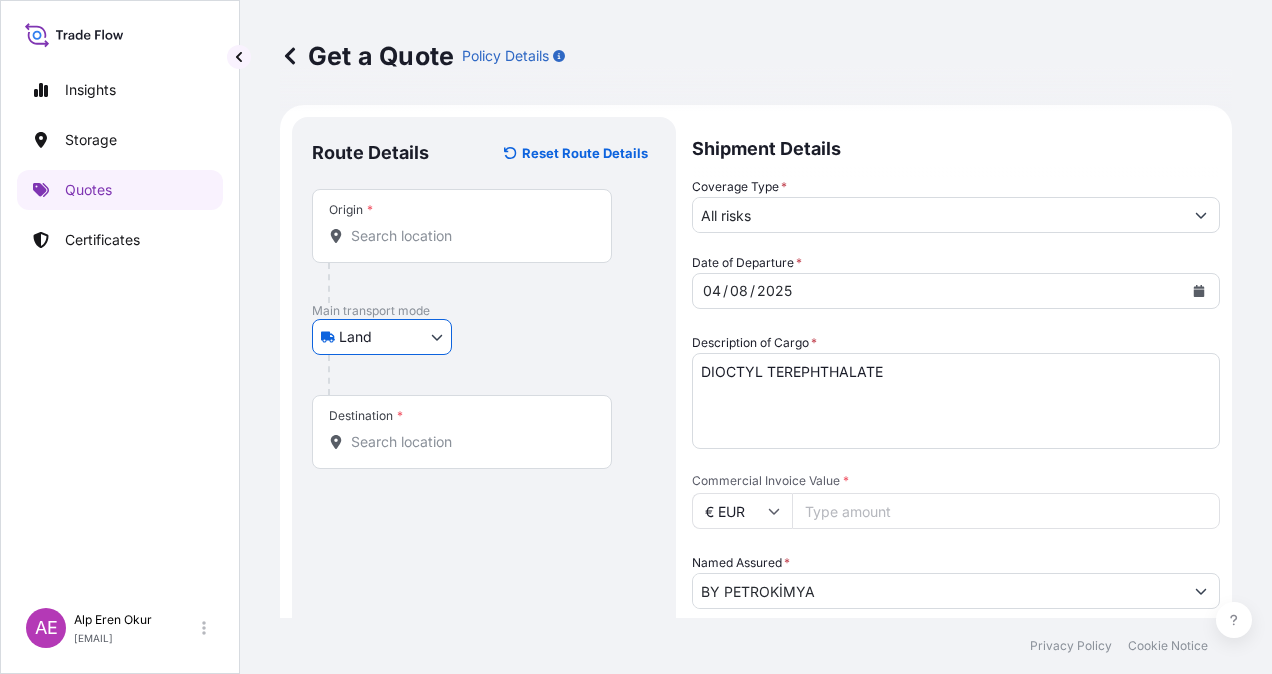 type 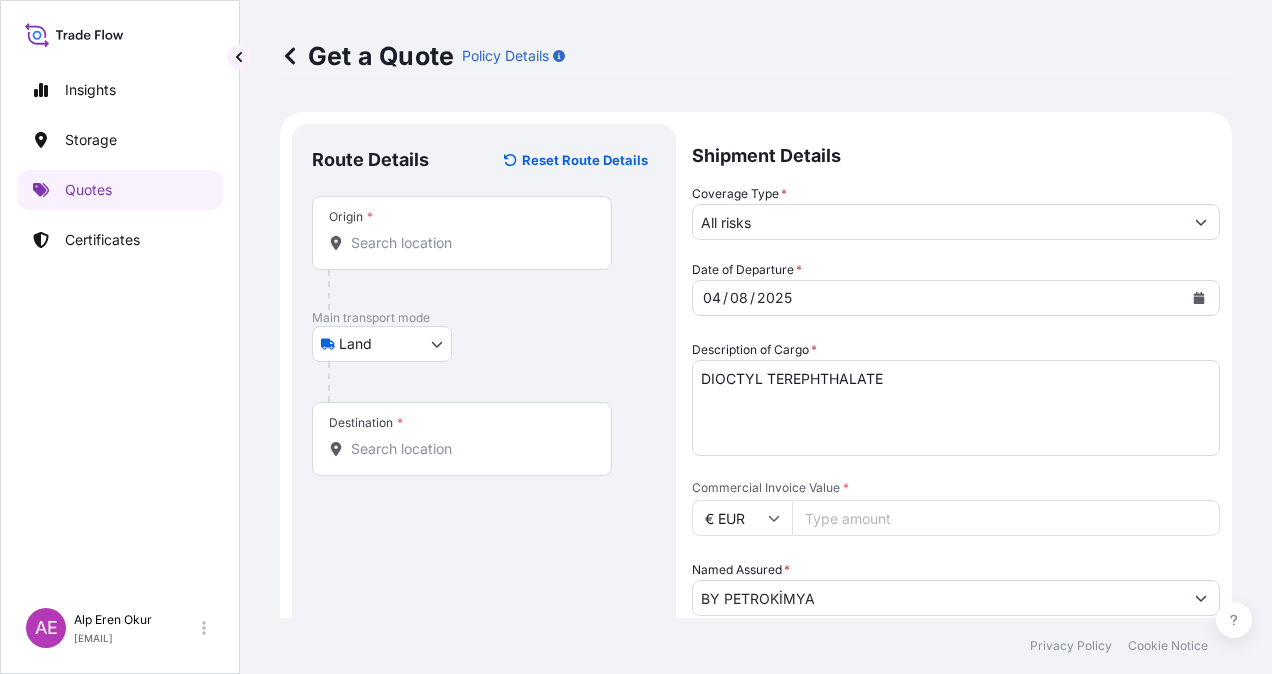 click on "Origin *" at bounding box center (469, 243) 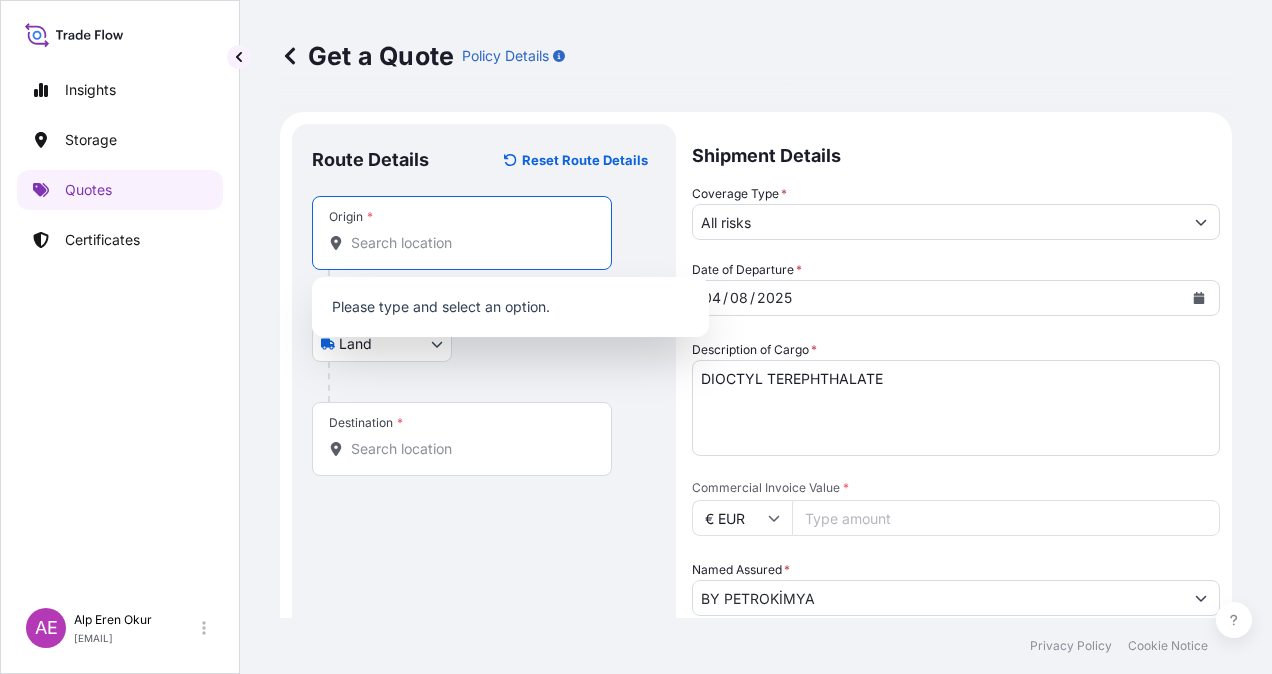 paste on "KOCAELI" 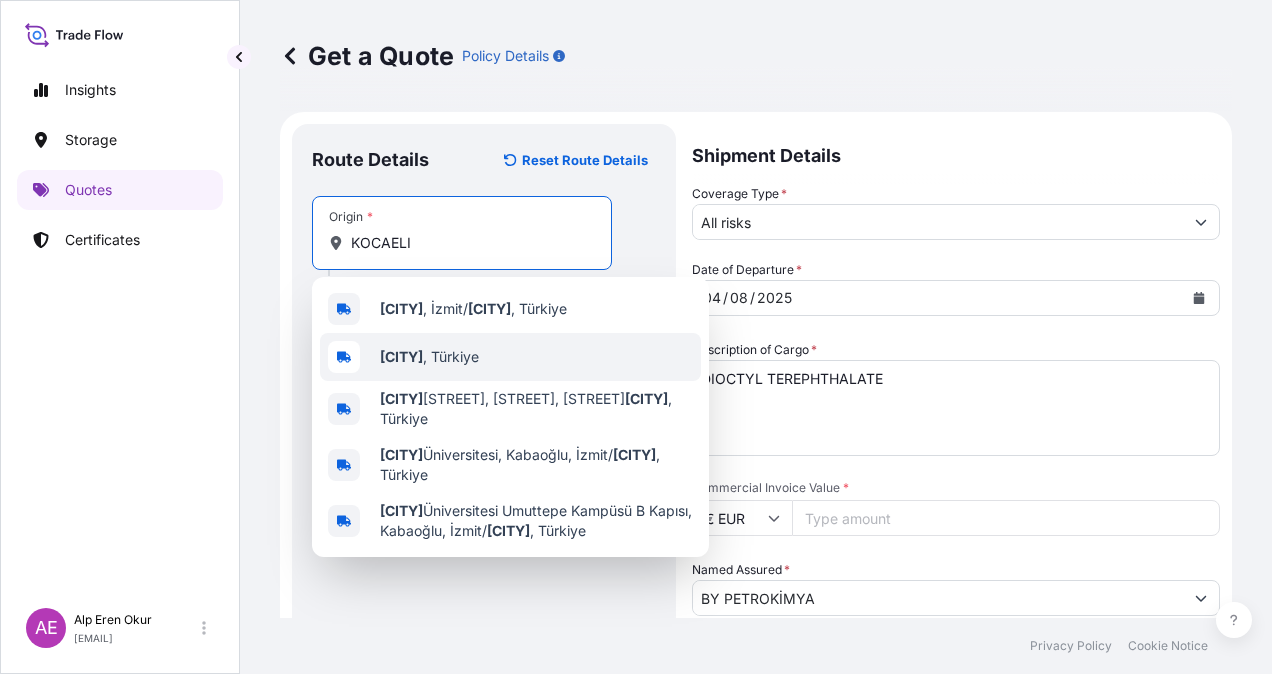 click on "[CITY] , [COUNTRY]" at bounding box center [510, 357] 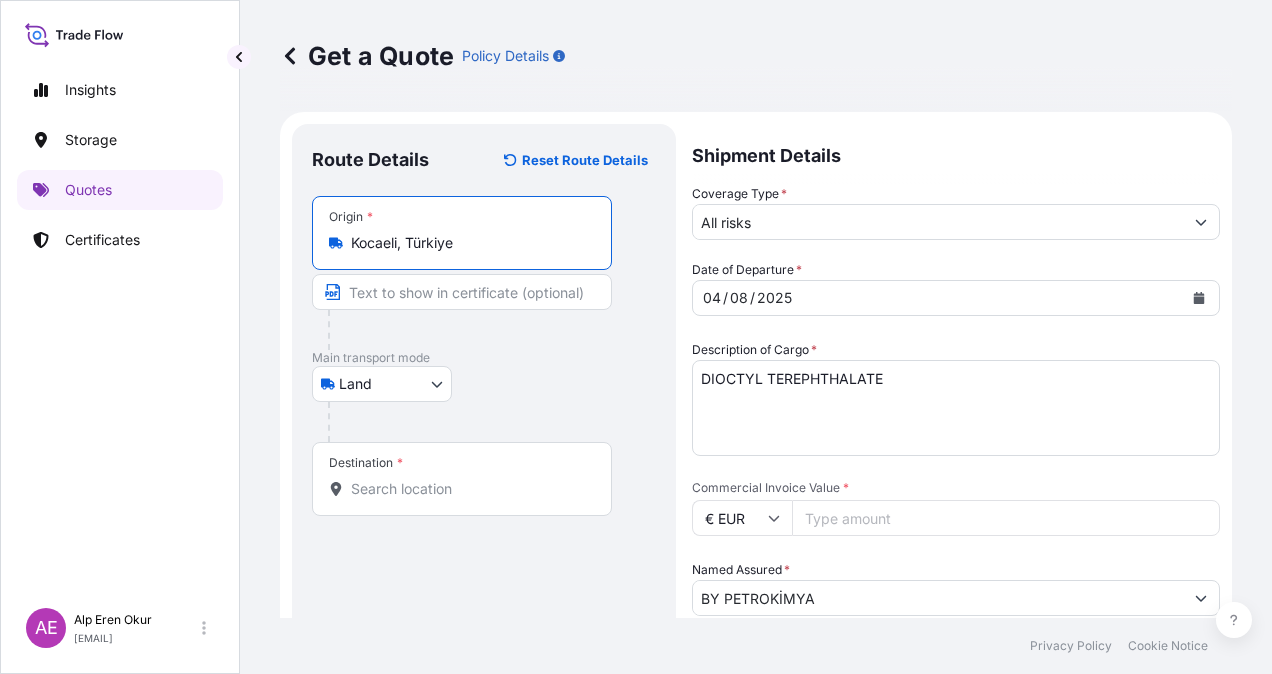 type on "Kocaeli, Türkiye" 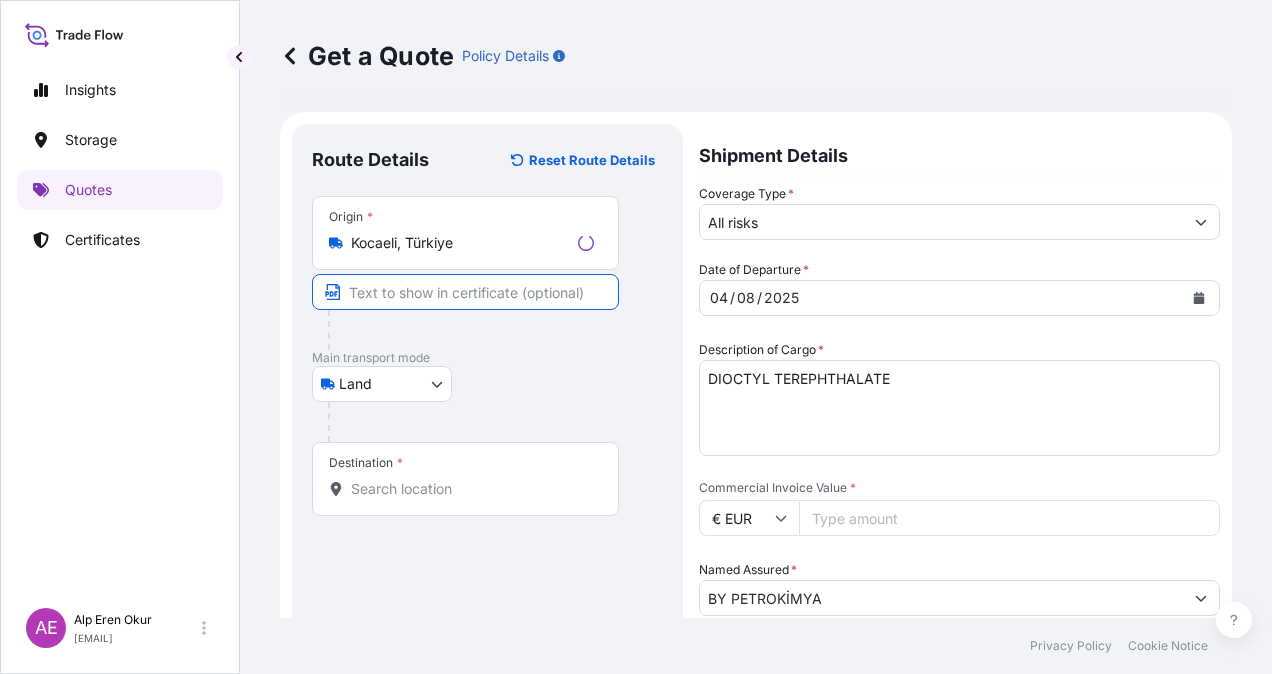 paste on "KOCAELI" 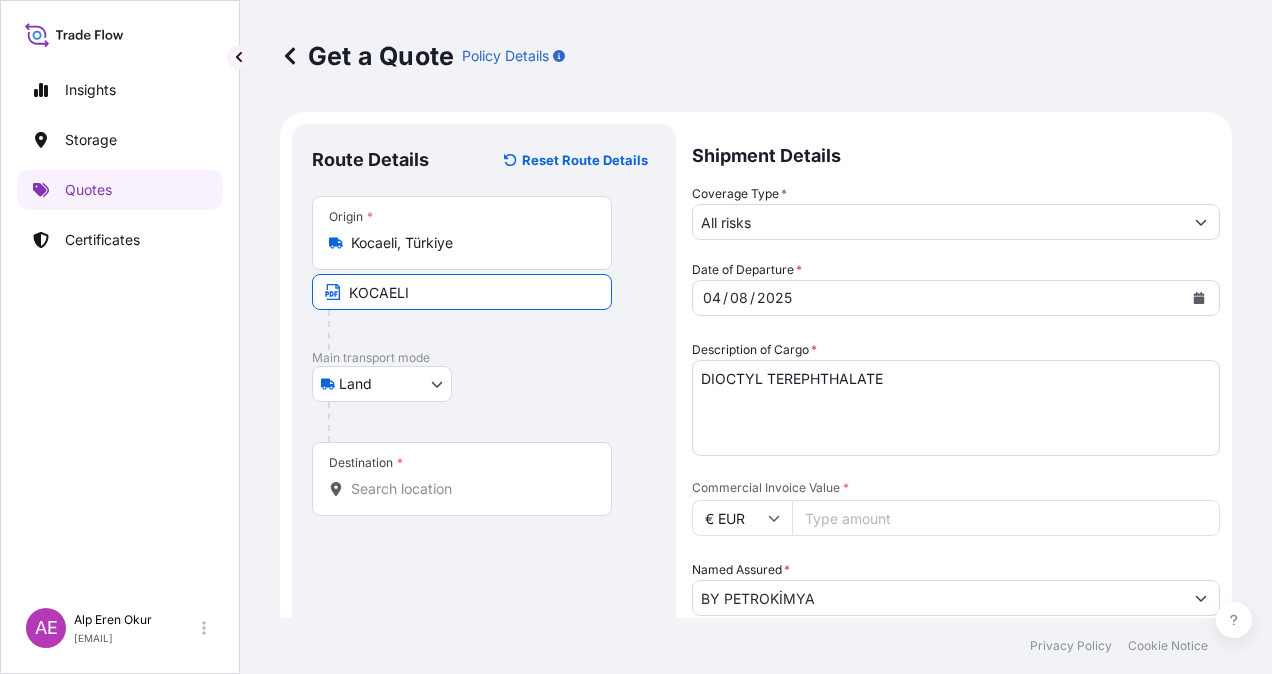 type on "[CITY]/[COUNTRY]" 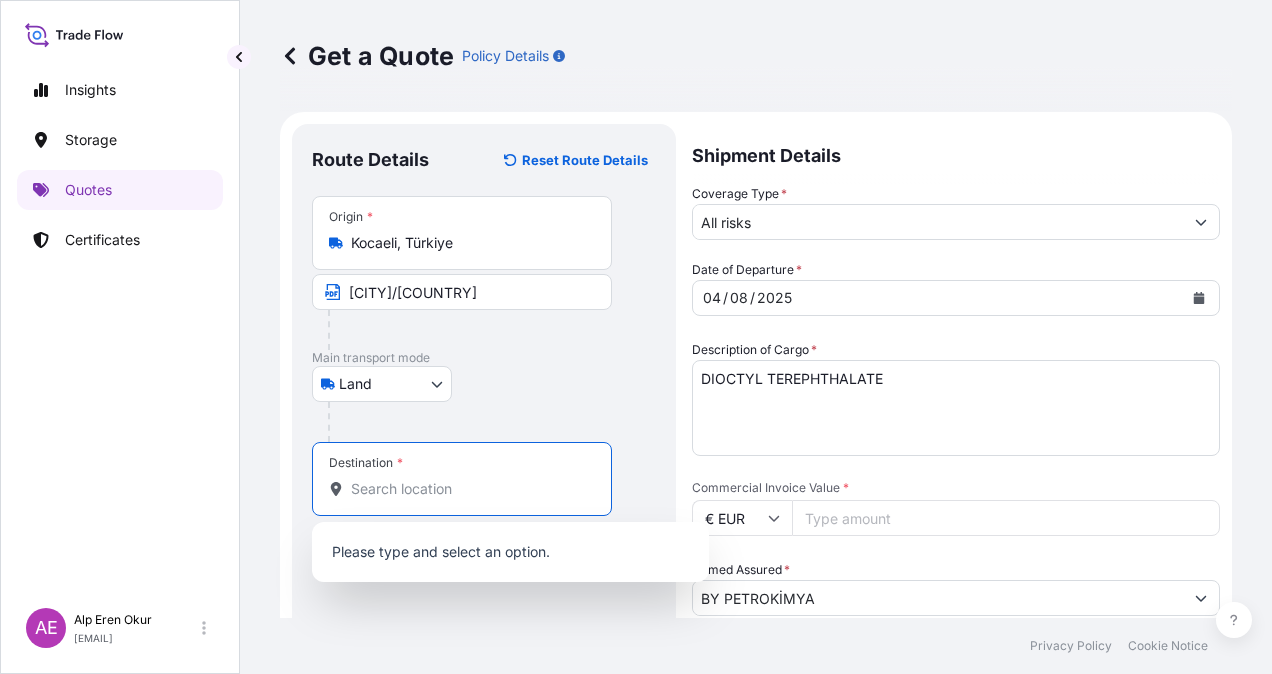 click on "Destination *" at bounding box center [462, 479] 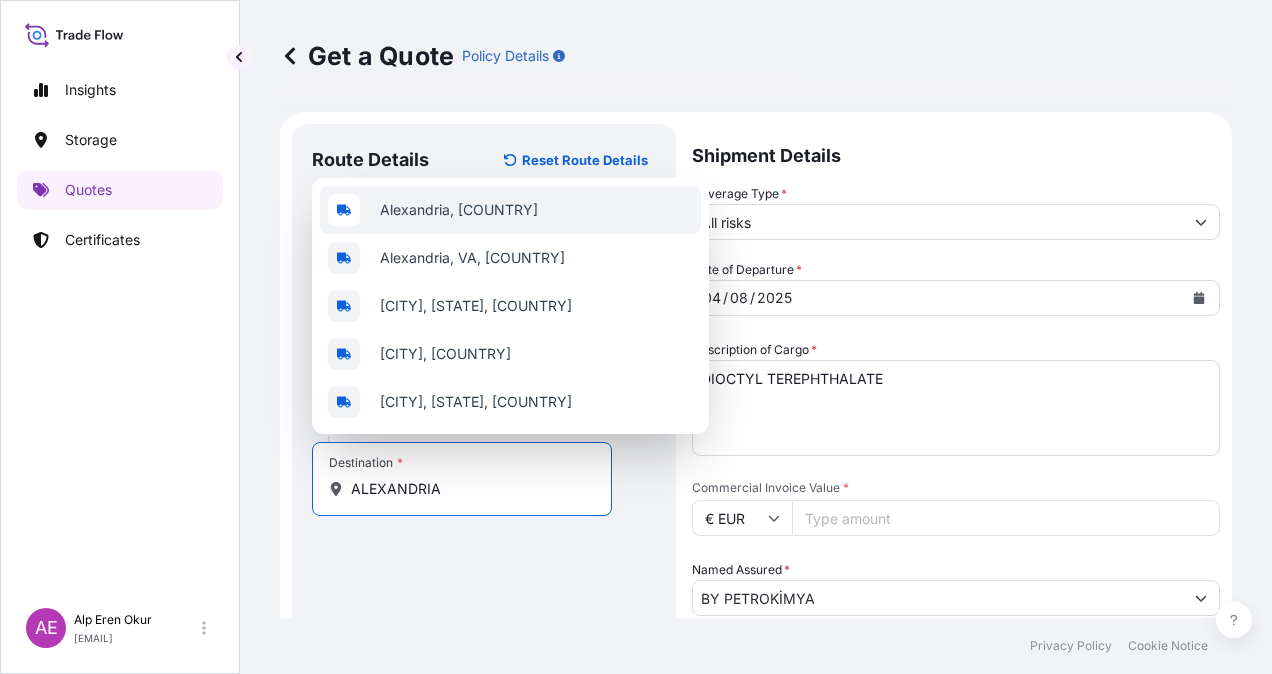 click on "Alexandria, [COUNTRY]" at bounding box center (510, 210) 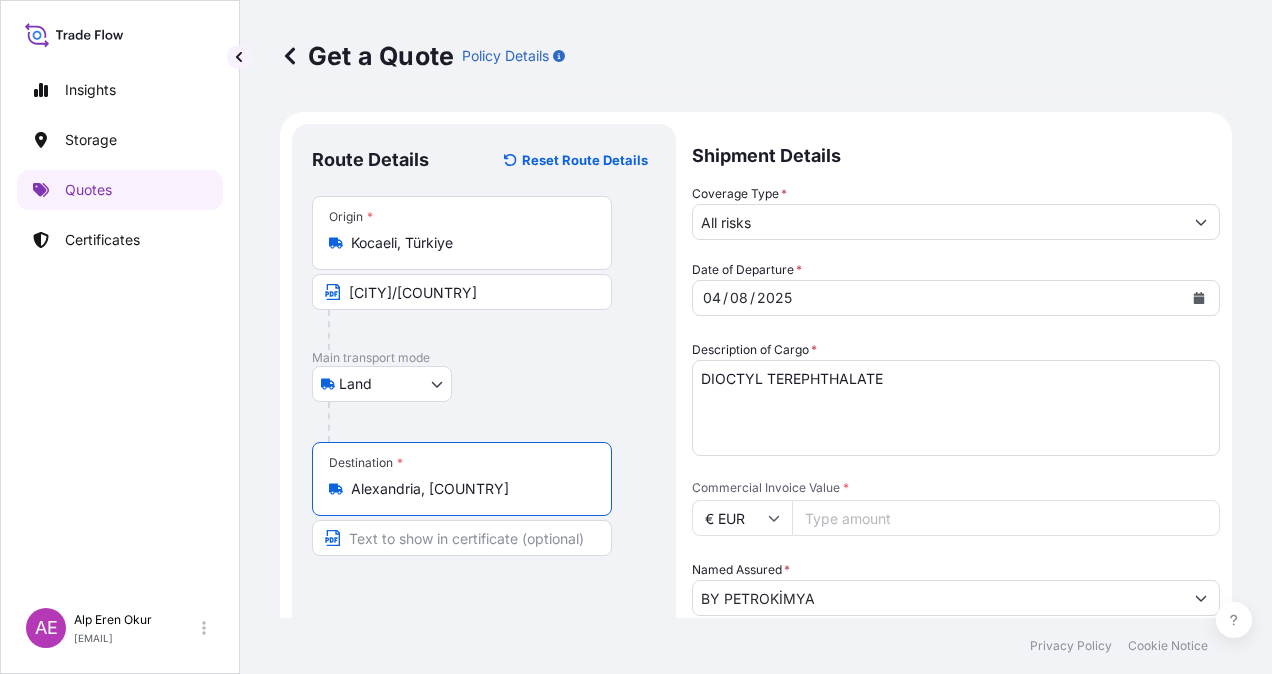 type on "Alexandria, [COUNTRY]" 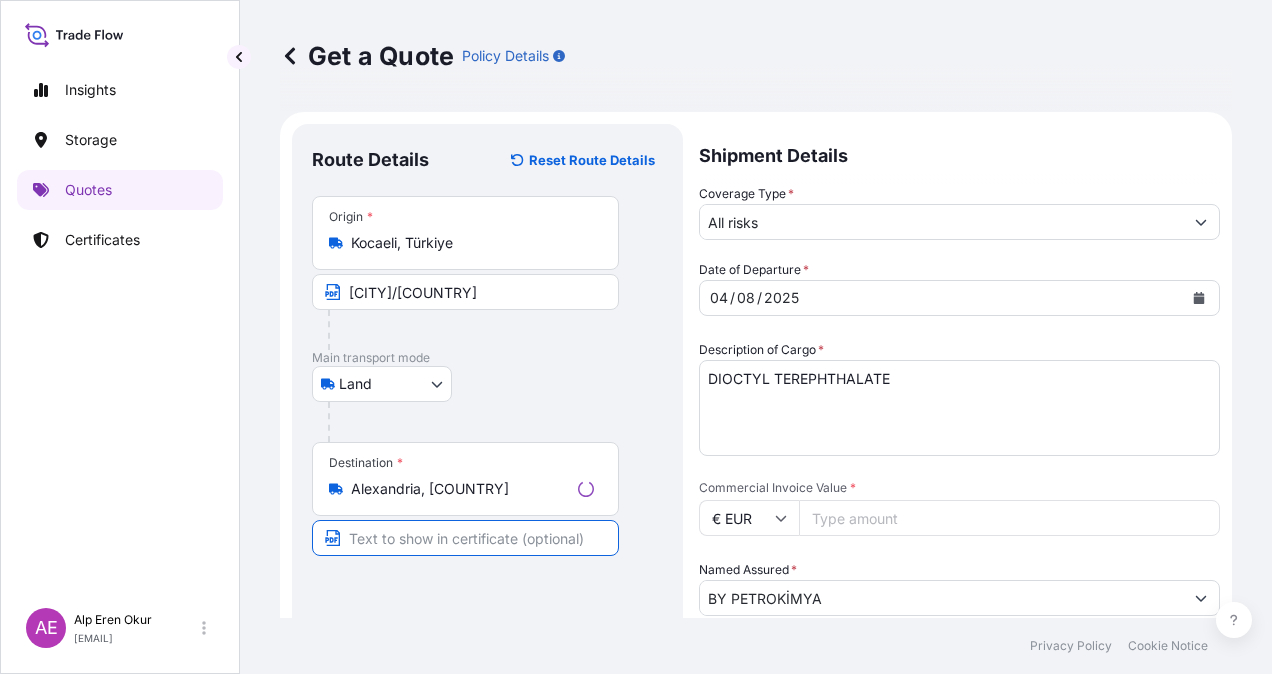 paste on "ALEXANDRIA" 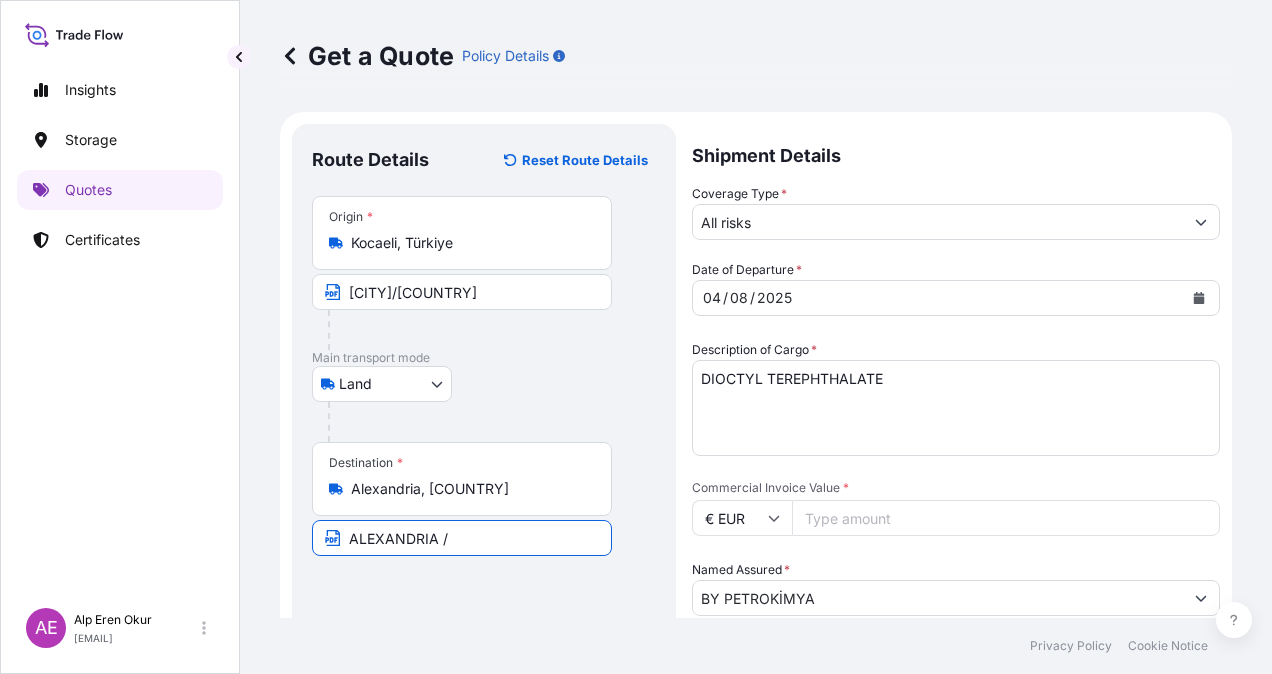 paste on "EGYPT" 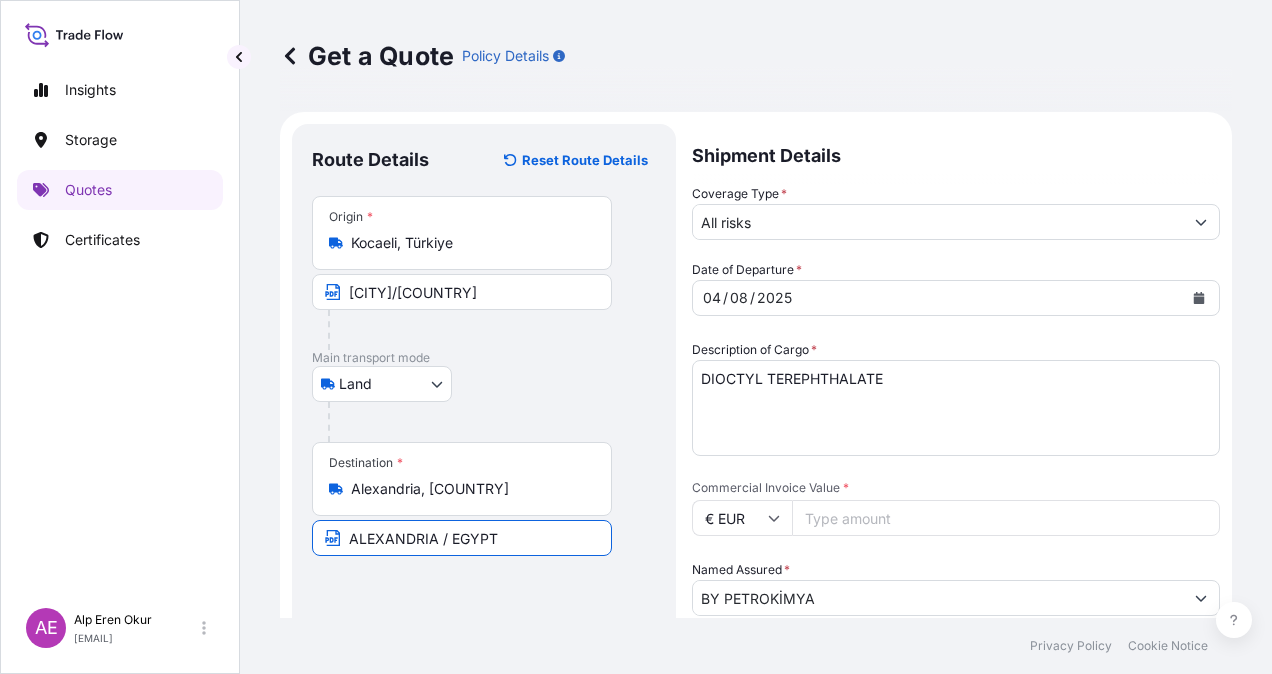 type on "ALEXANDRIA / EGYPT" 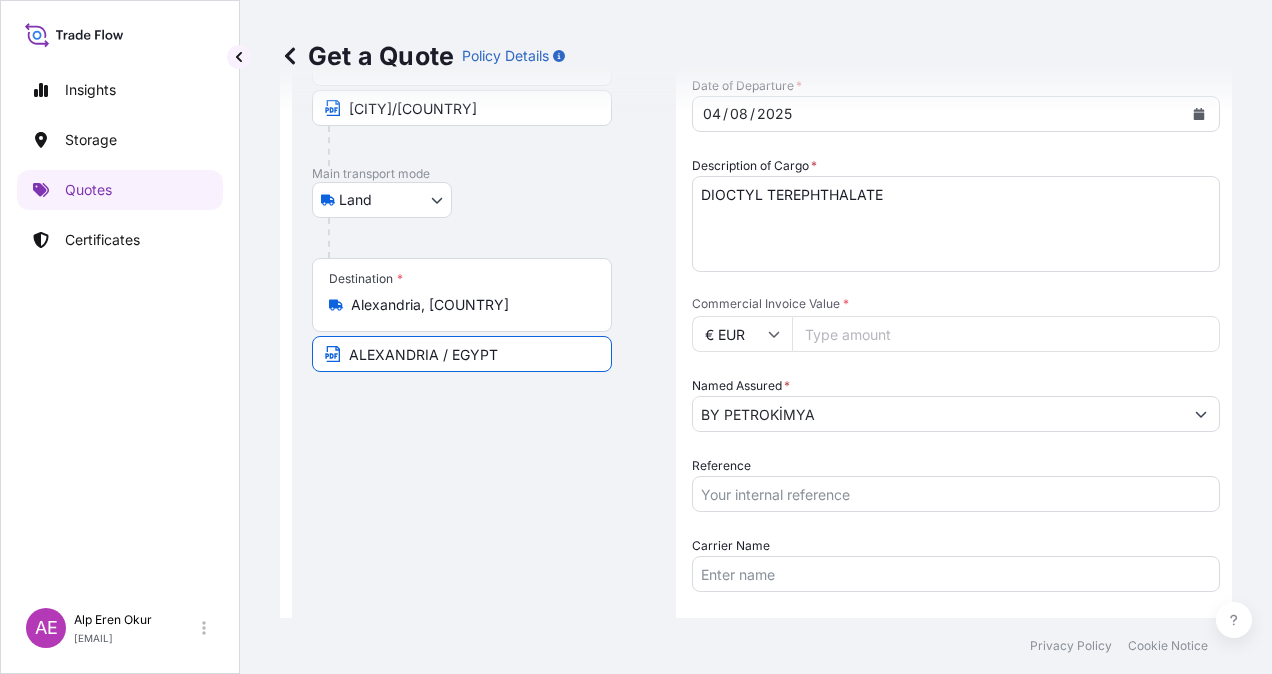 scroll, scrollTop: 300, scrollLeft: 0, axis: vertical 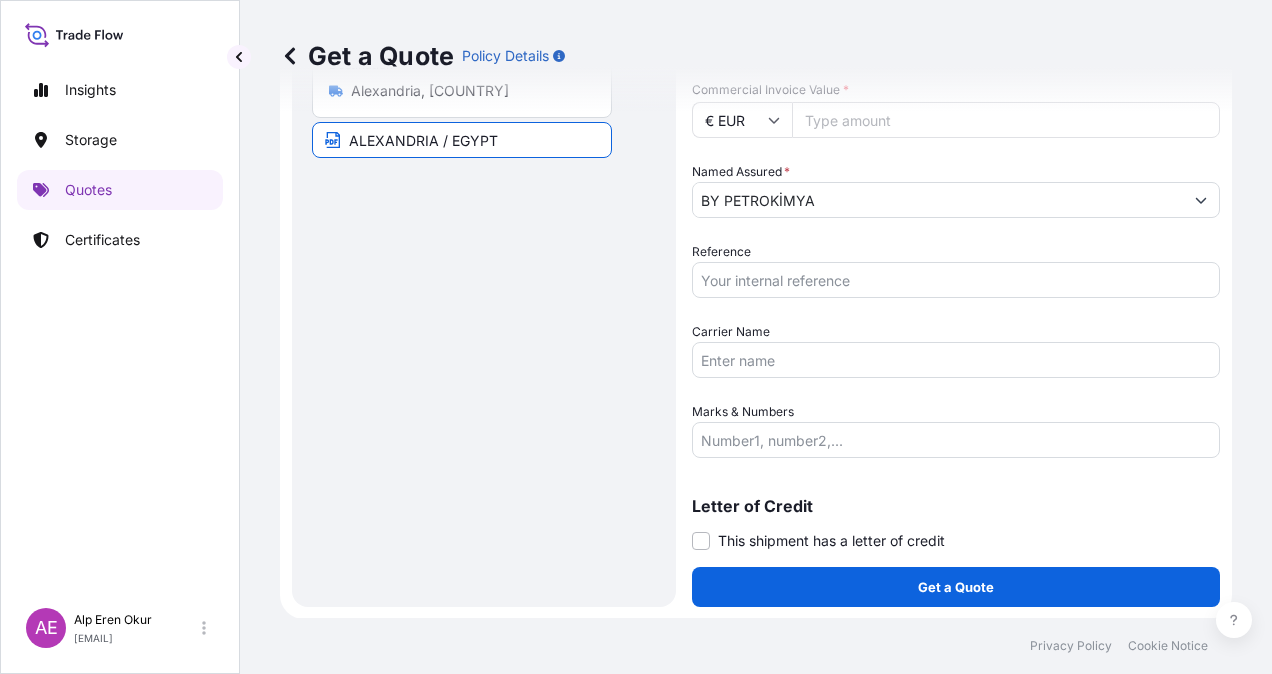 click on "Marks & Numbers" at bounding box center (956, 440) 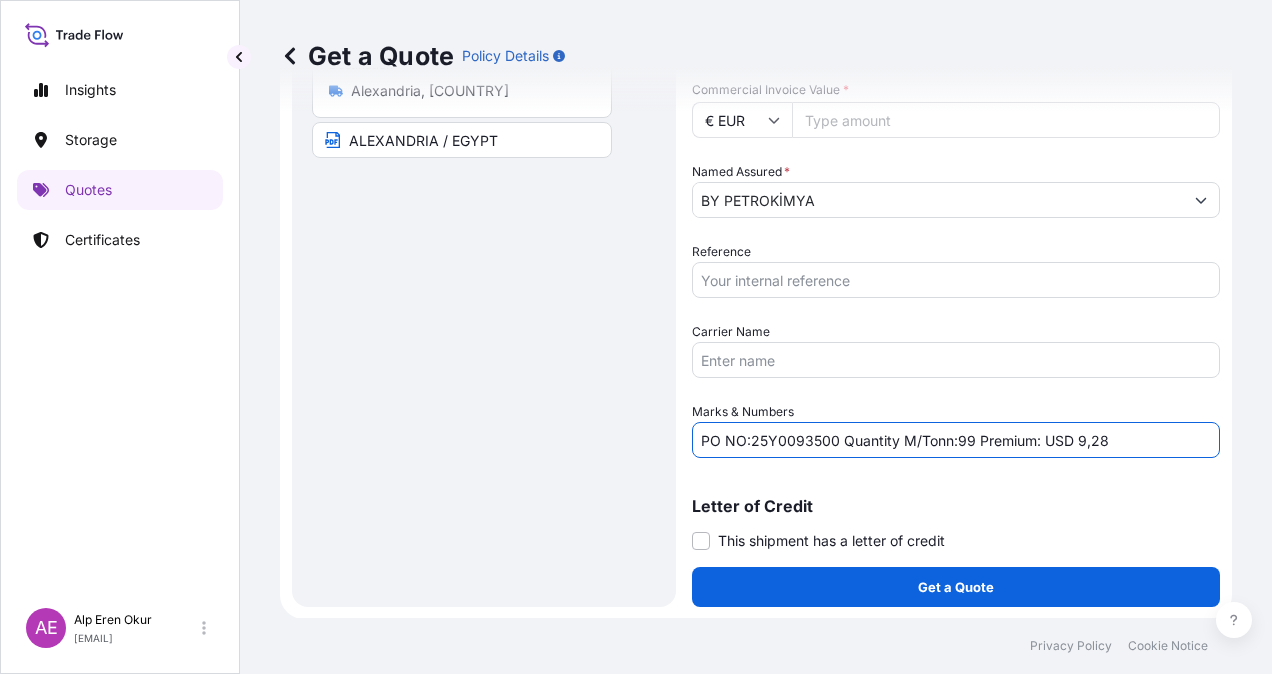 drag, startPoint x: 754, startPoint y: 438, endPoint x: 810, endPoint y: 444, distance: 56.32051 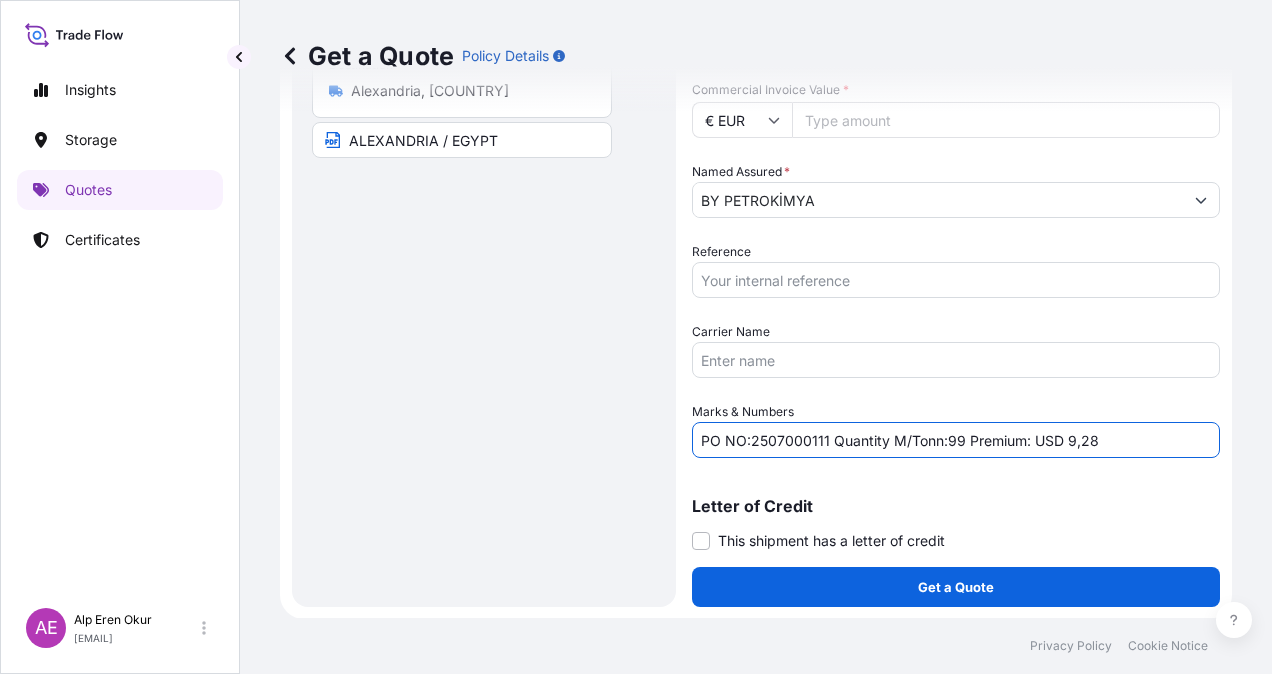 drag, startPoint x: 945, startPoint y: 439, endPoint x: 963, endPoint y: 438, distance: 18.027756 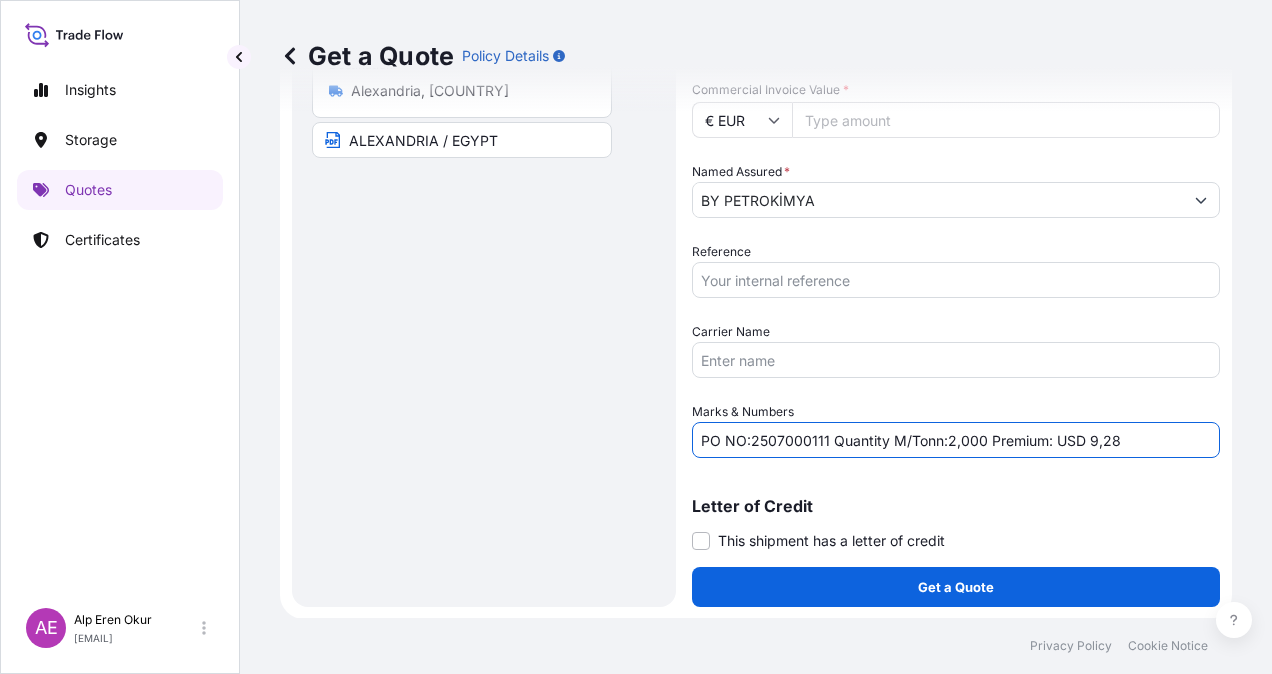 drag, startPoint x: 1086, startPoint y: 441, endPoint x: 1132, endPoint y: 442, distance: 46.010868 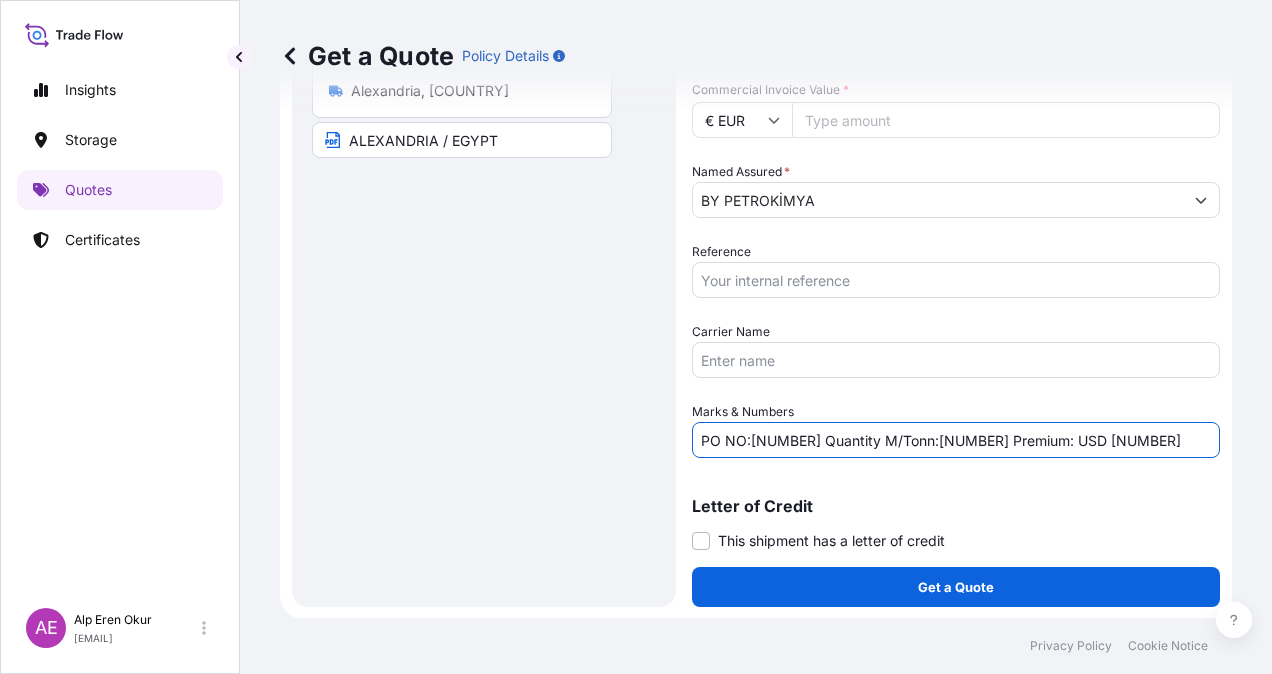 drag, startPoint x: 1086, startPoint y: 441, endPoint x: 1053, endPoint y: 436, distance: 33.37664 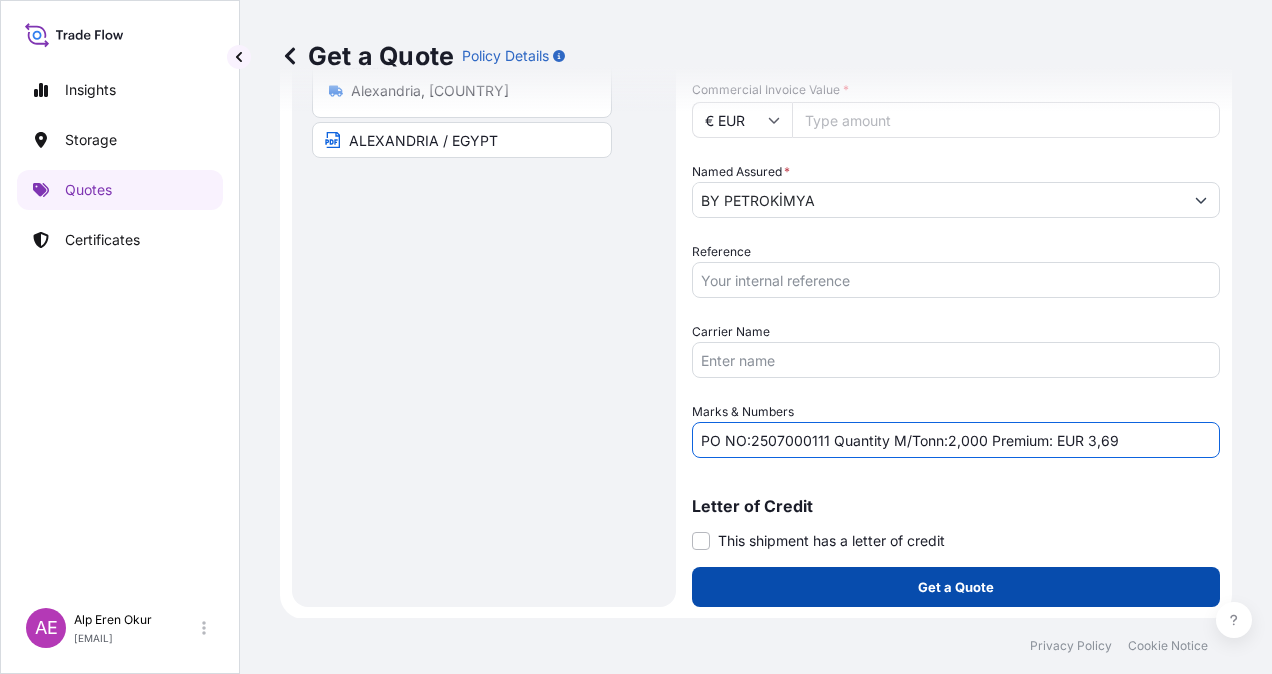 type on "PO NO:2507000111 Quantity M/Tonn:2,000 Premium: EUR 3,69" 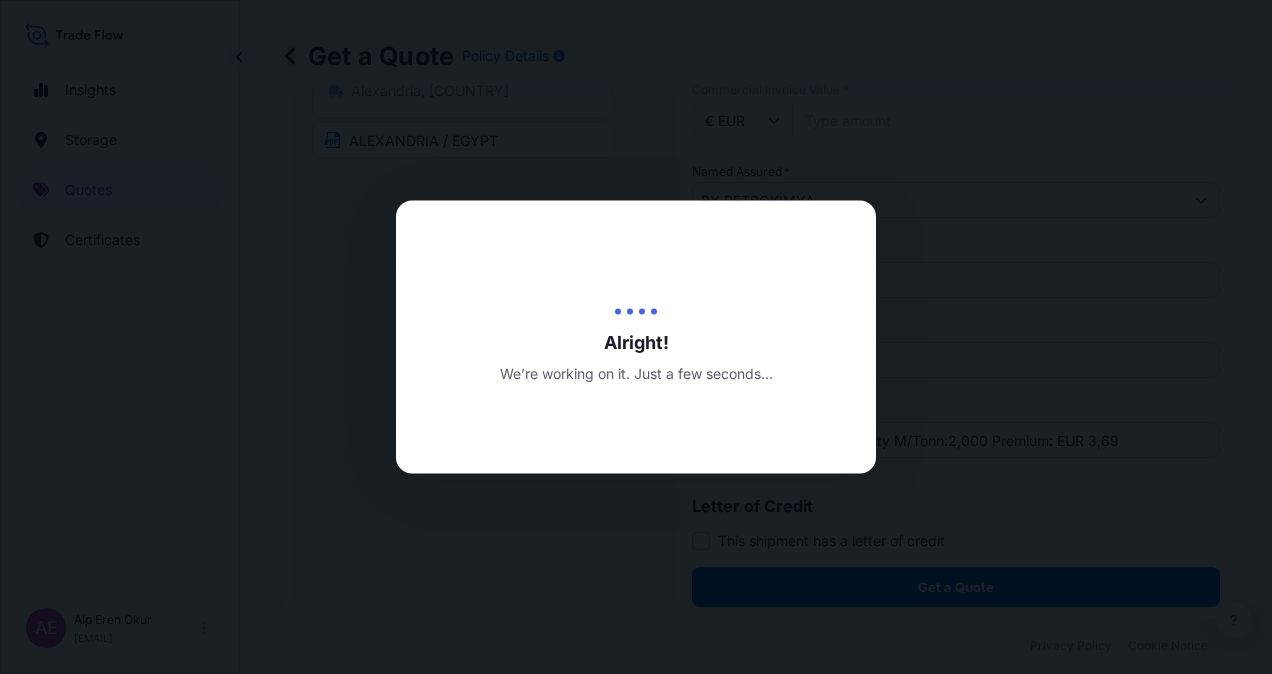 scroll, scrollTop: 0, scrollLeft: 0, axis: both 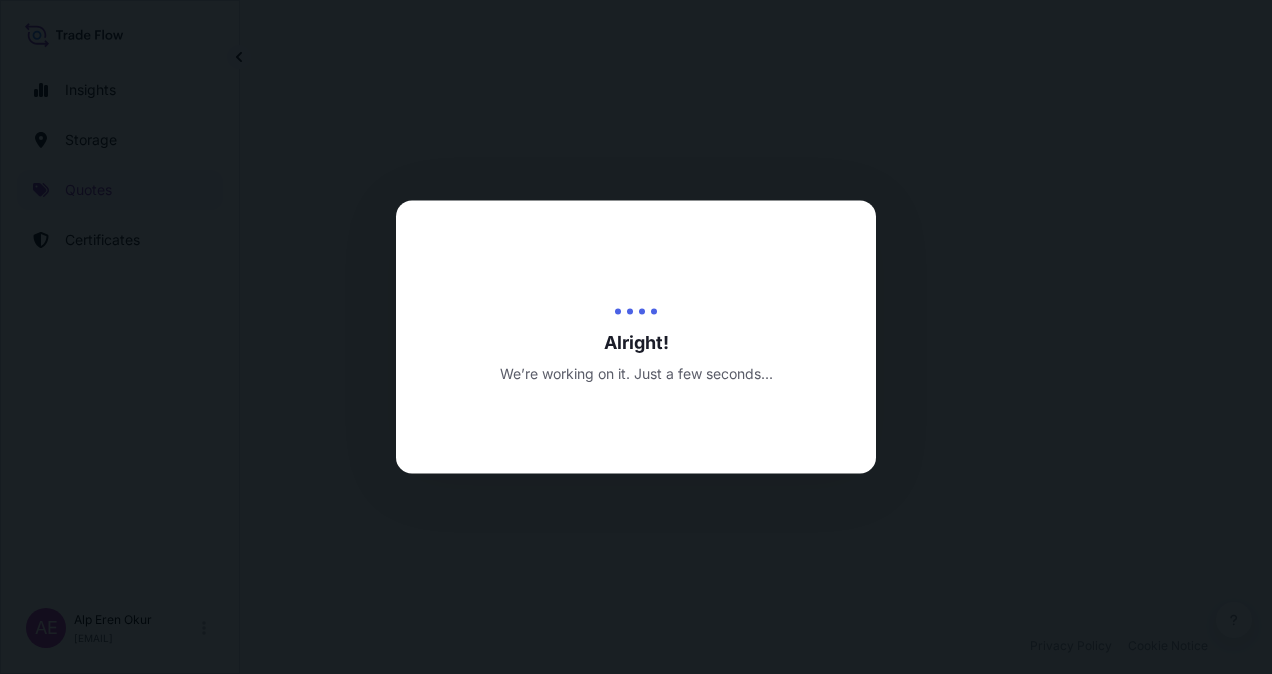 select on "Land" 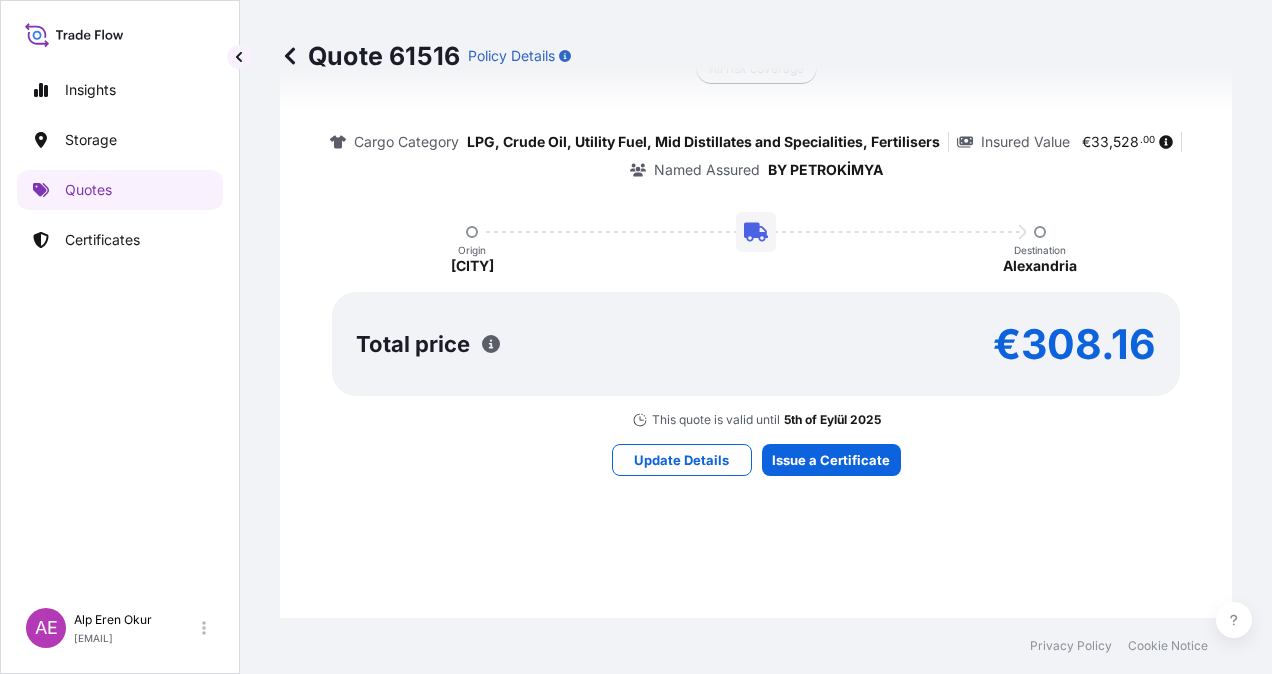 scroll, scrollTop: 1488, scrollLeft: 0, axis: vertical 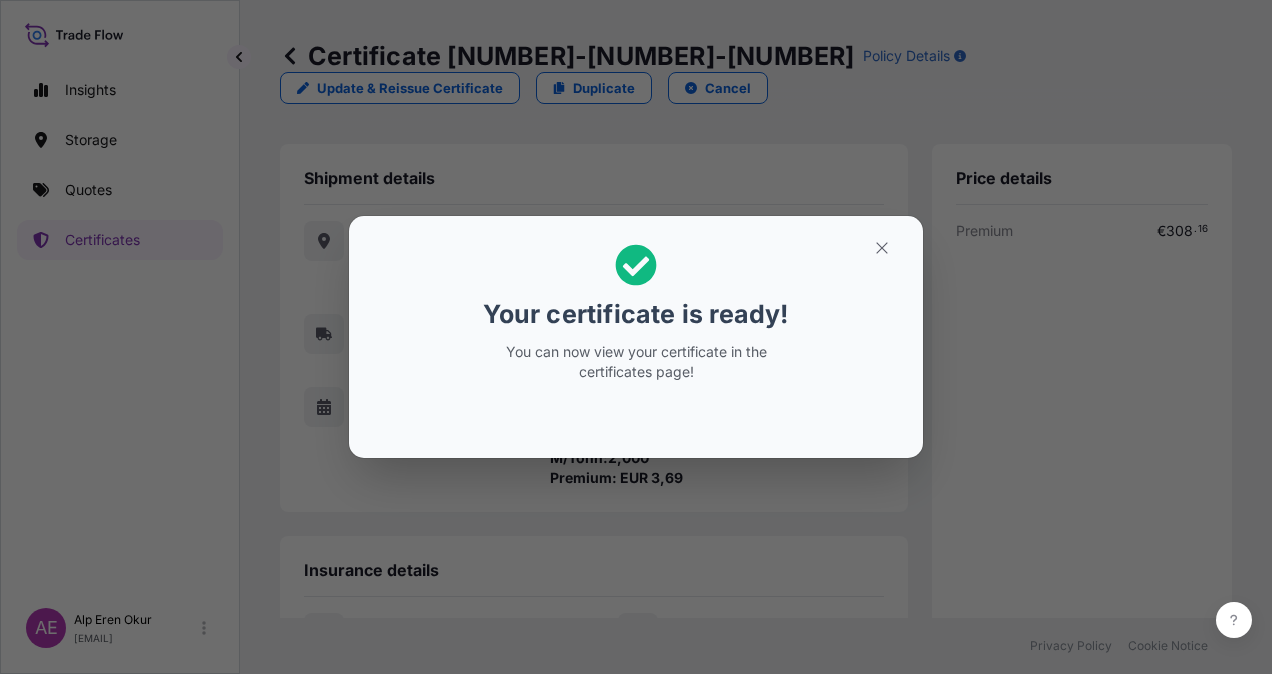 click on "Your certificate is ready! You can now view your certificate in the certificates page!" at bounding box center (636, 337) 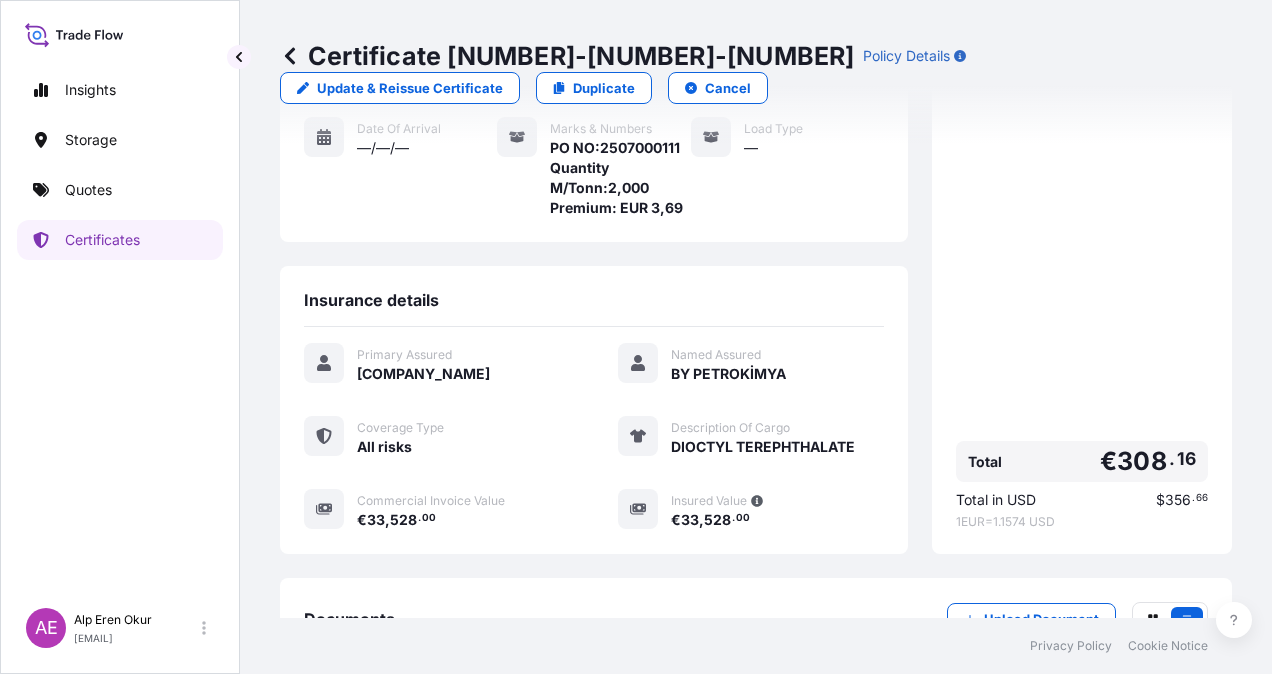 scroll, scrollTop: 361, scrollLeft: 0, axis: vertical 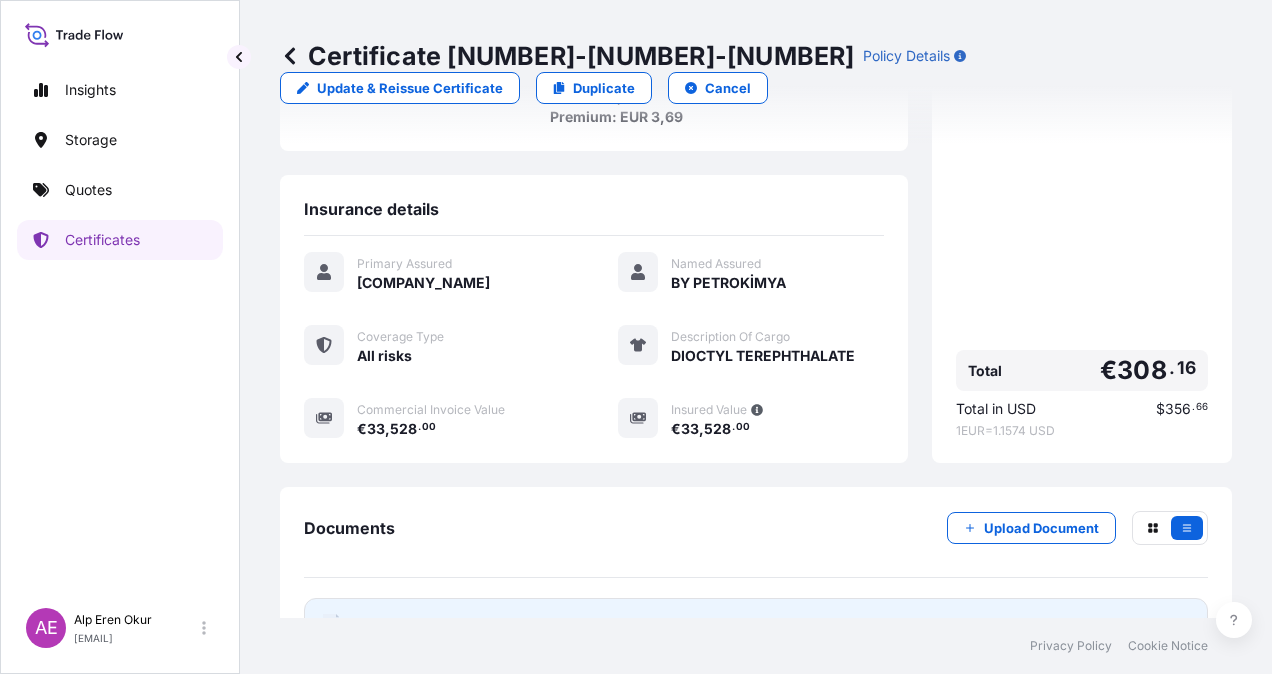 click on "Certificate" at bounding box center [393, 624] 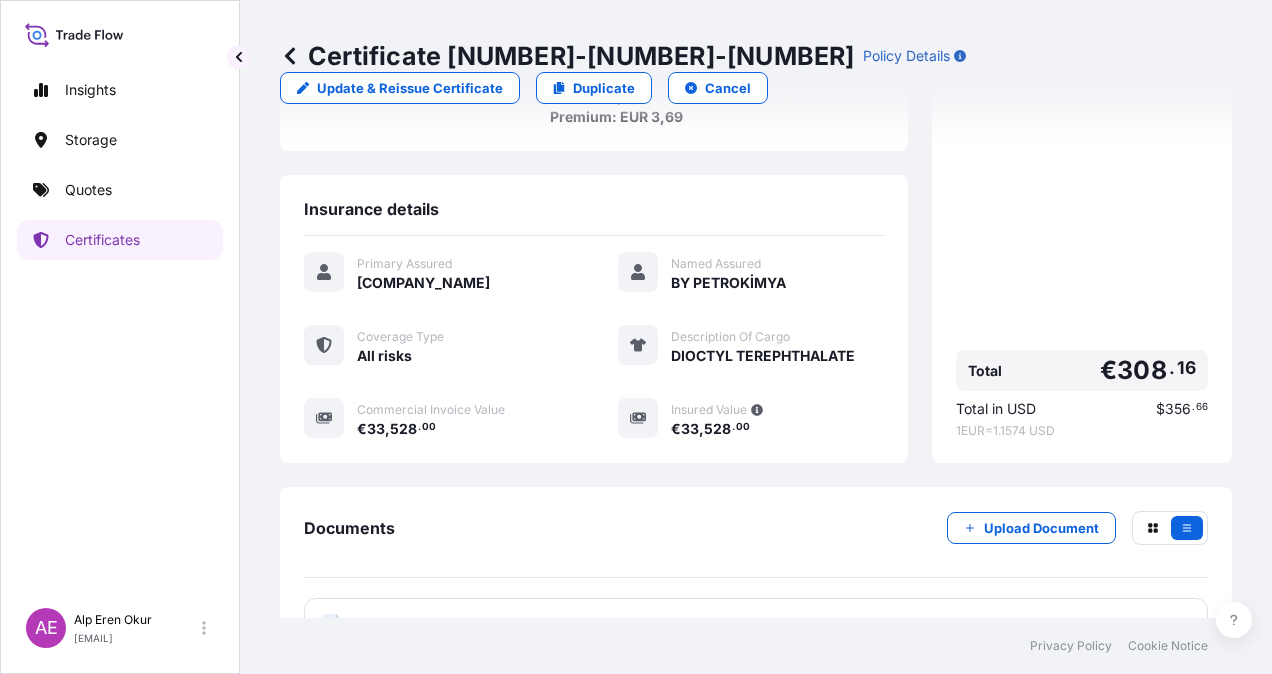 click on "Quotes" at bounding box center [88, 190] 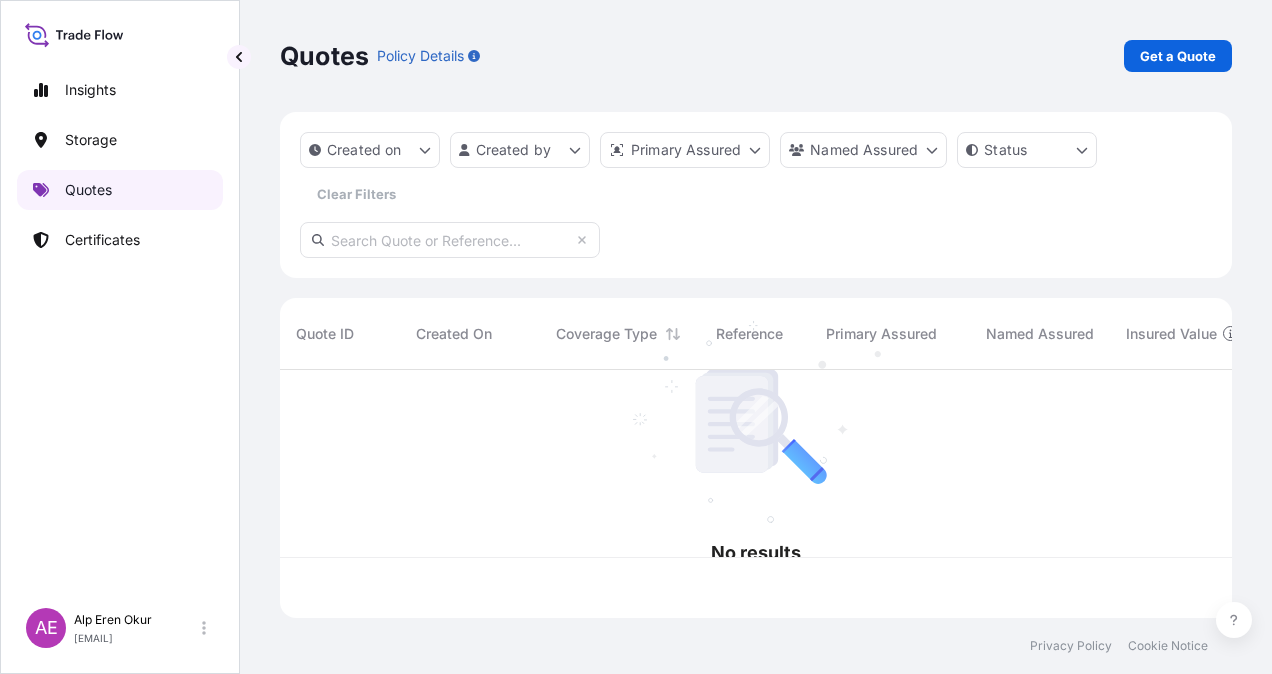 scroll, scrollTop: 0, scrollLeft: 0, axis: both 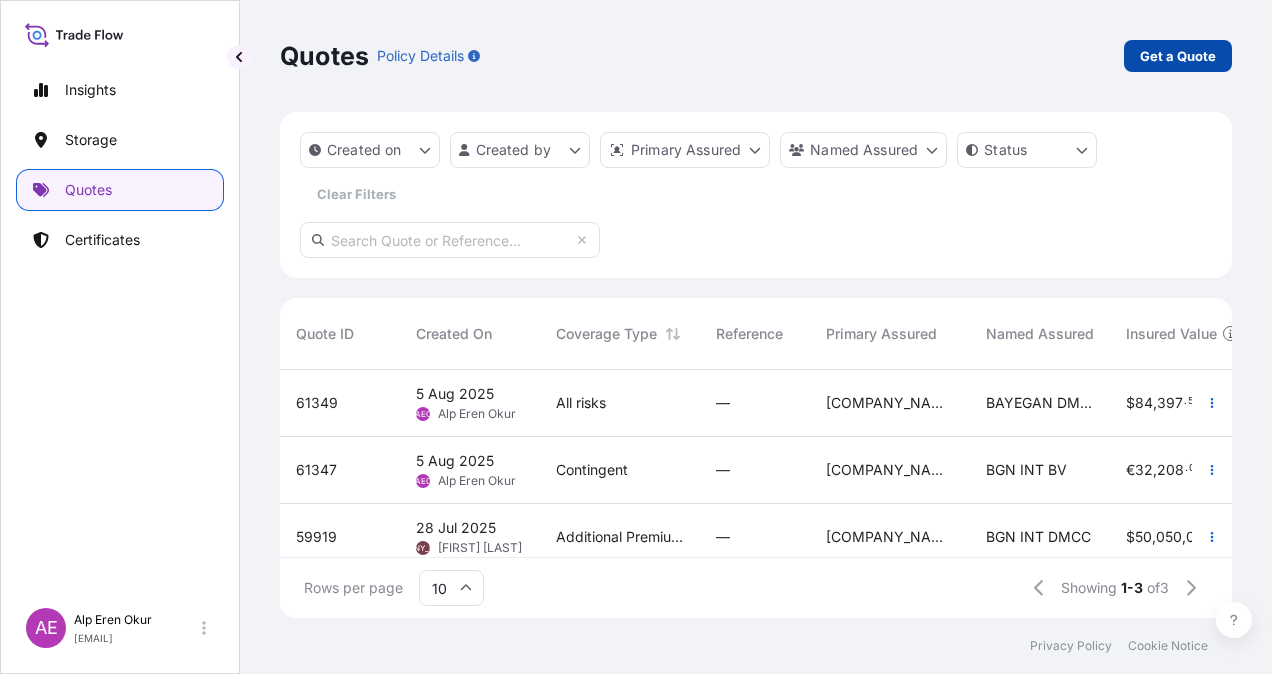 click on "Get a Quote" at bounding box center (1178, 56) 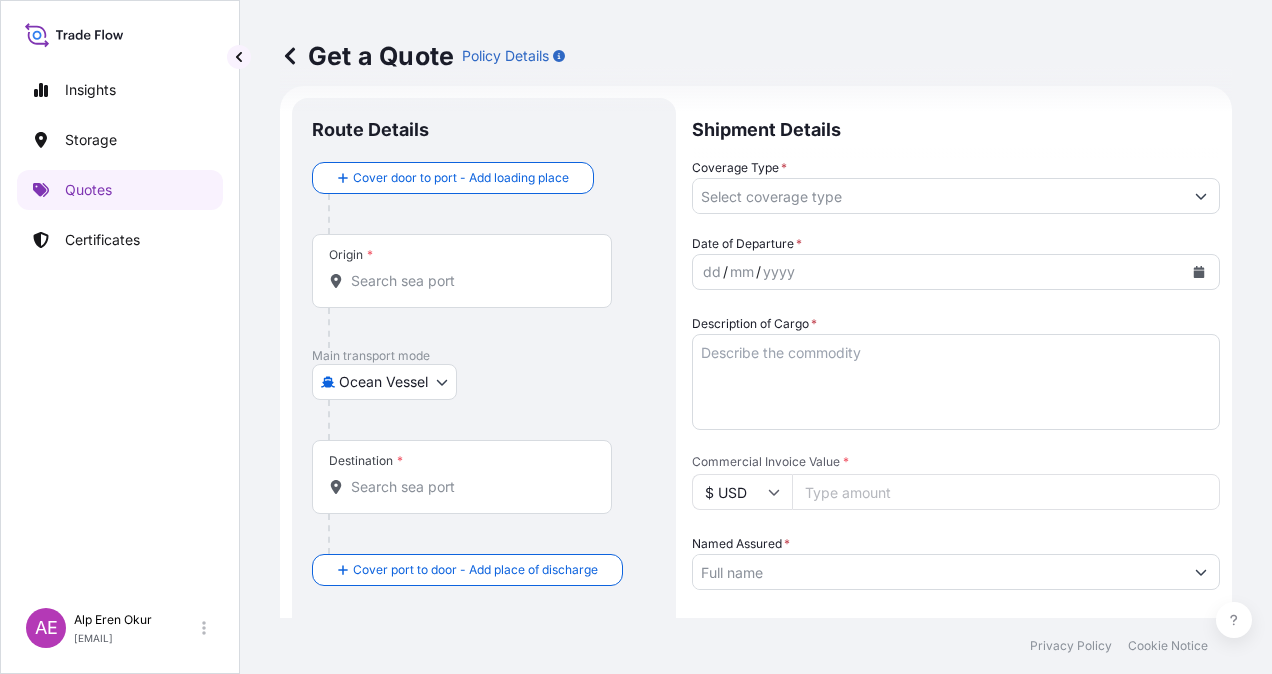 scroll, scrollTop: 32, scrollLeft: 0, axis: vertical 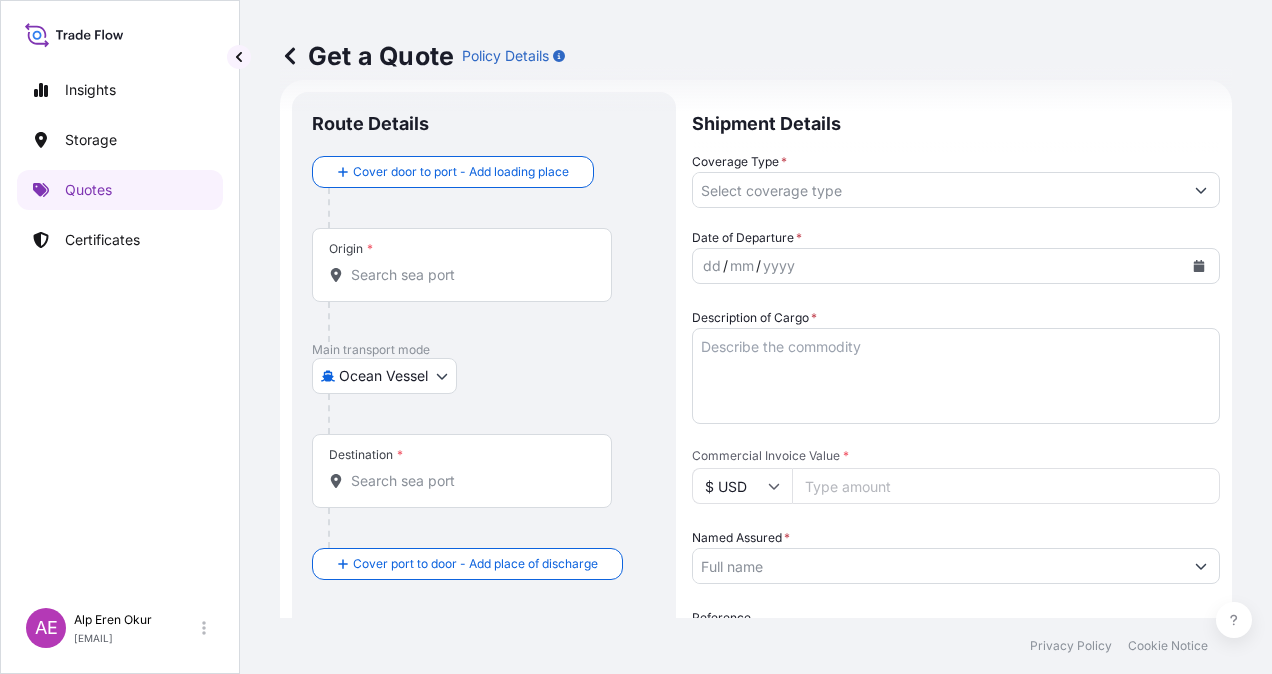 click on "Origin *" at bounding box center [462, 265] 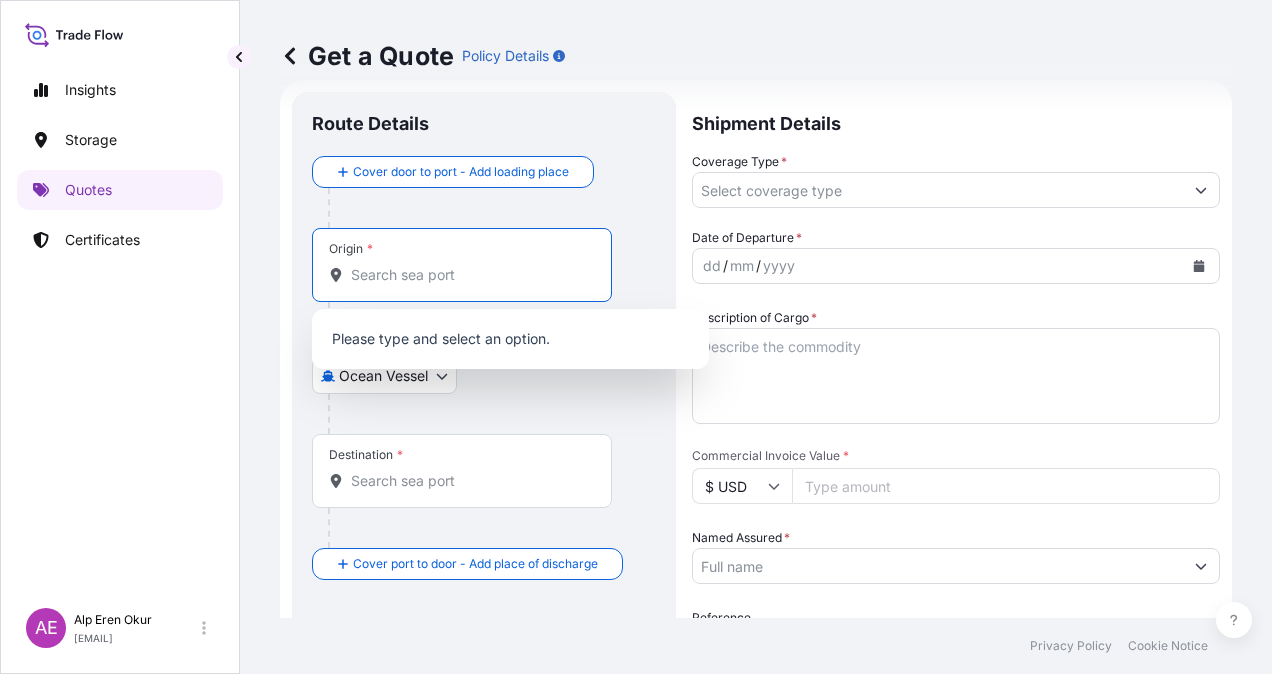 paste on "DAMMAM" 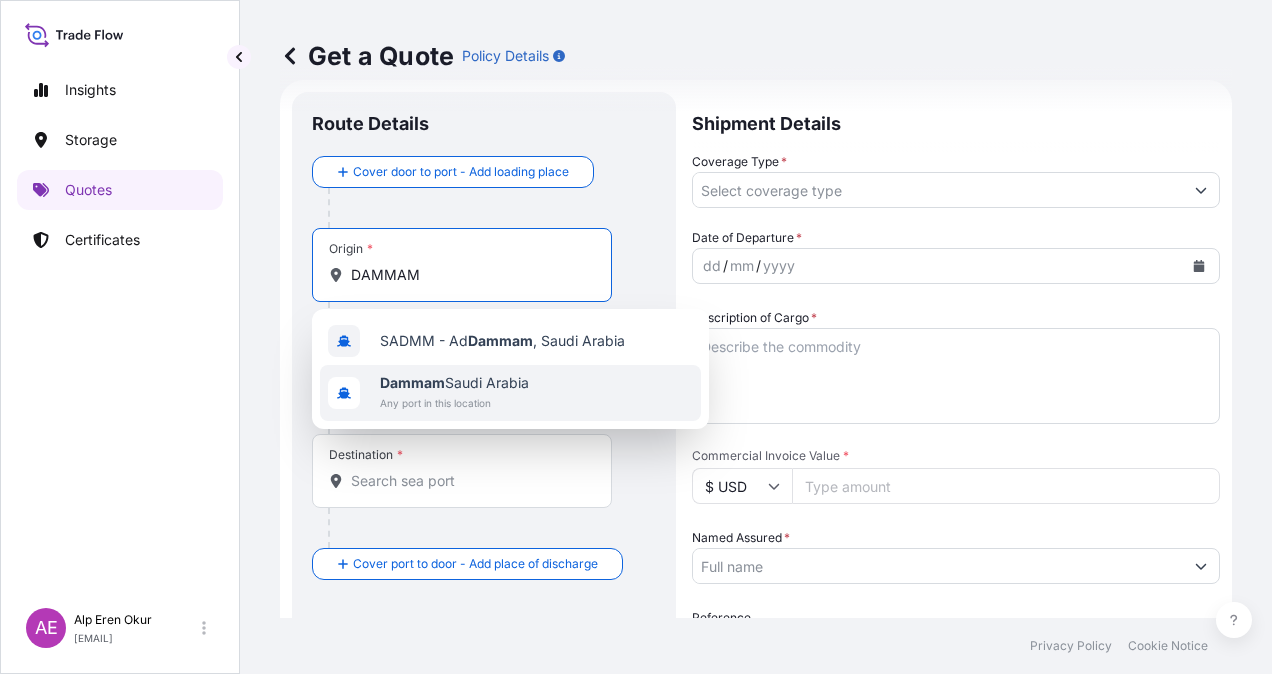 click on "Any port in this location" at bounding box center (454, 403) 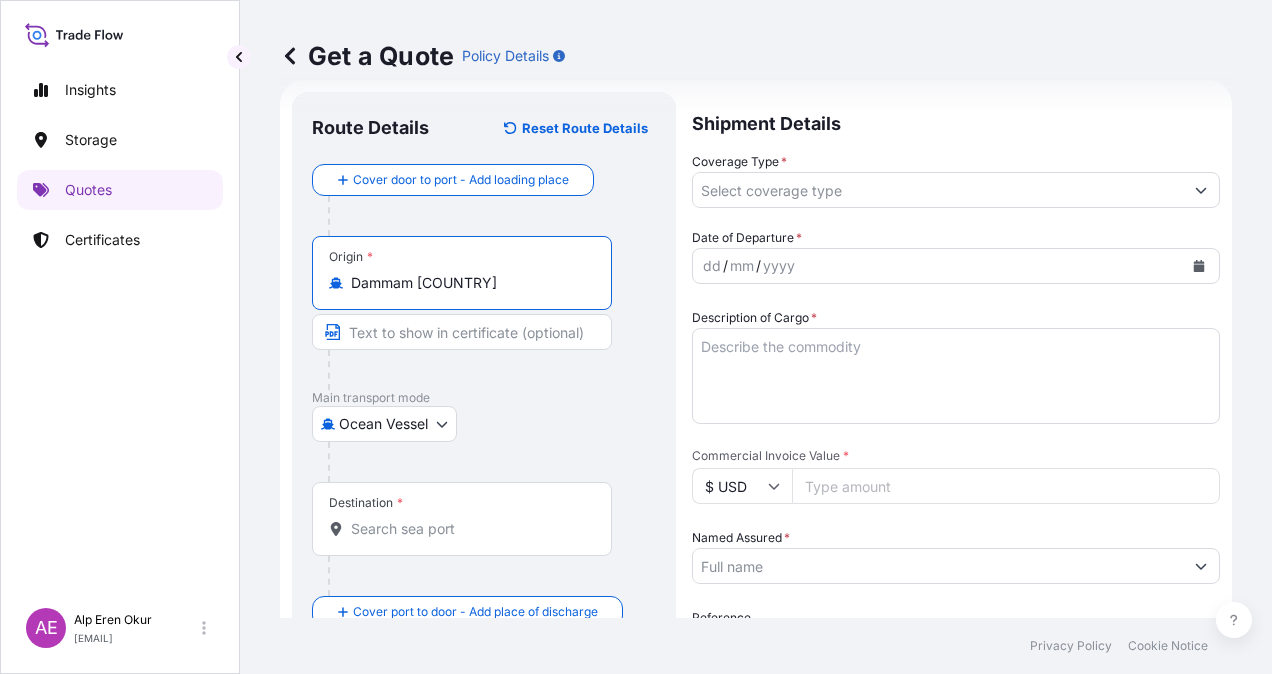 type on "Dammam [COUNTRY]" 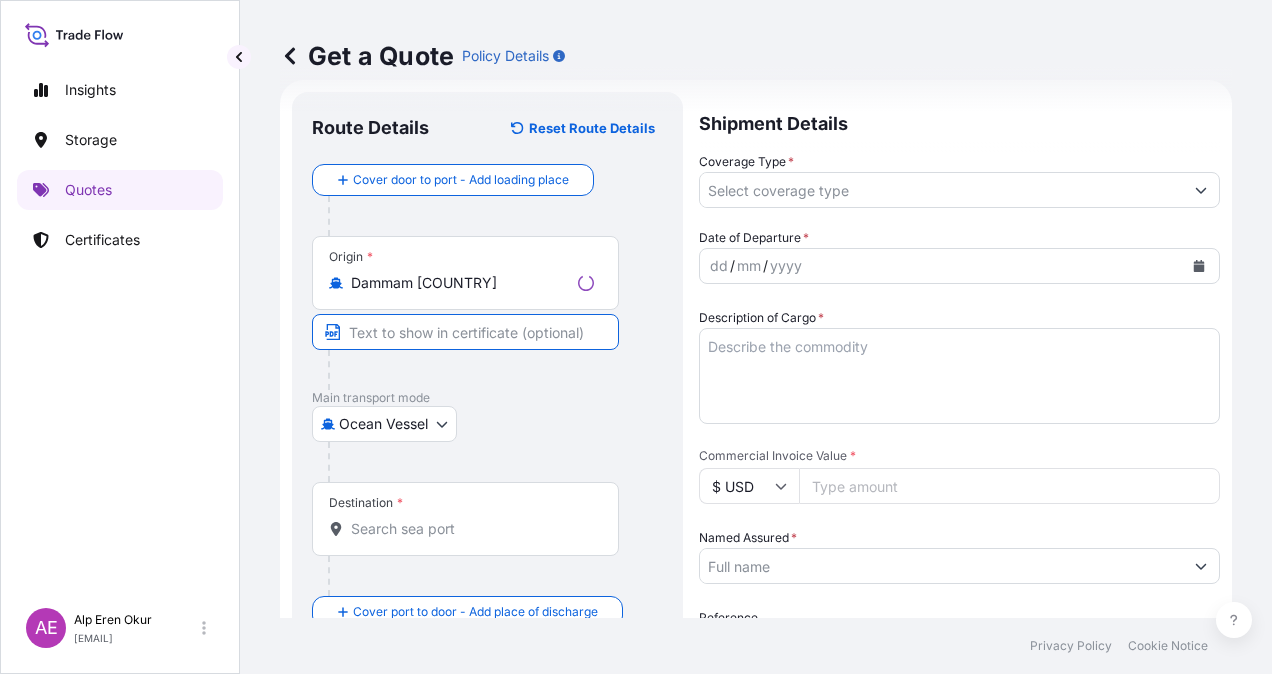 paste on "DAMMAM" 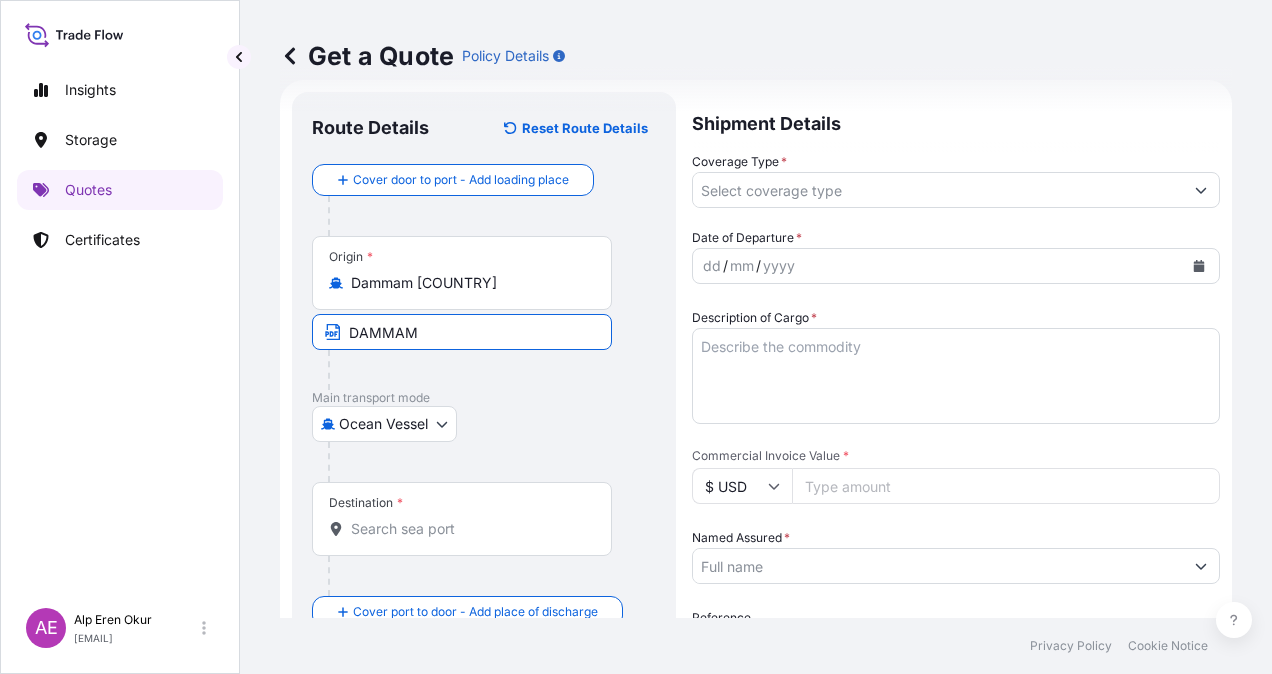 type on "[CITY]/[COUNTRY]" 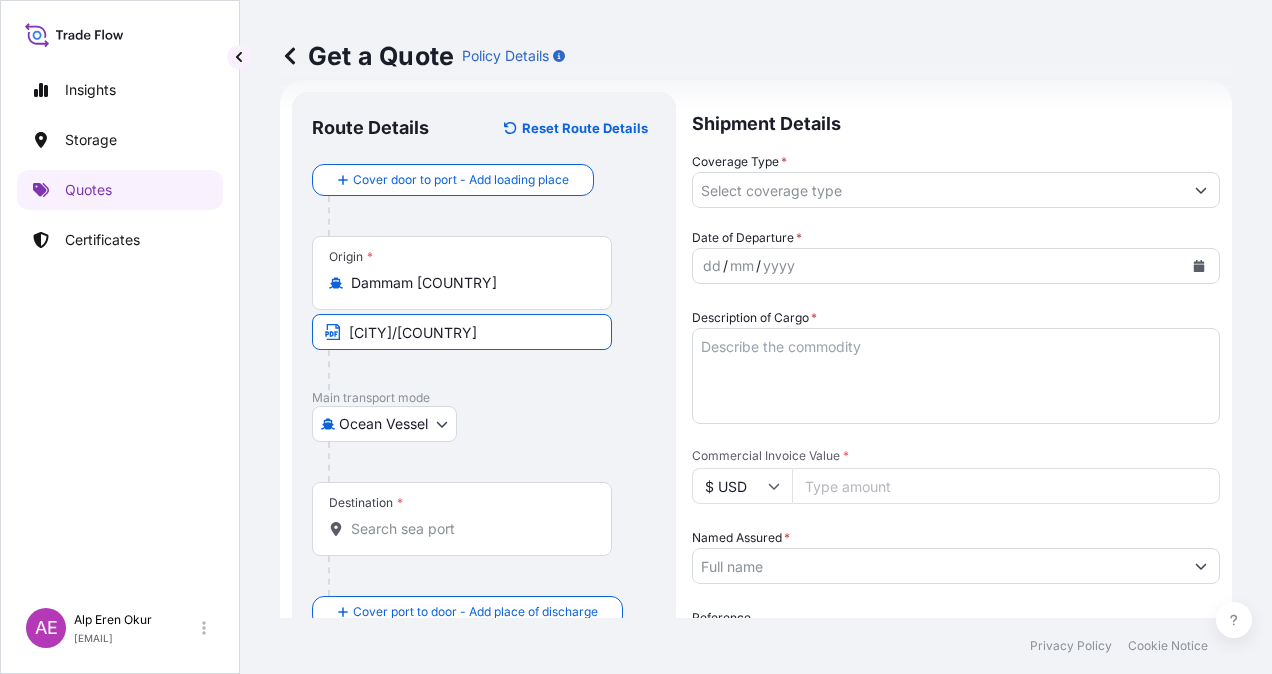 click on "Destination *" at bounding box center [462, 519] 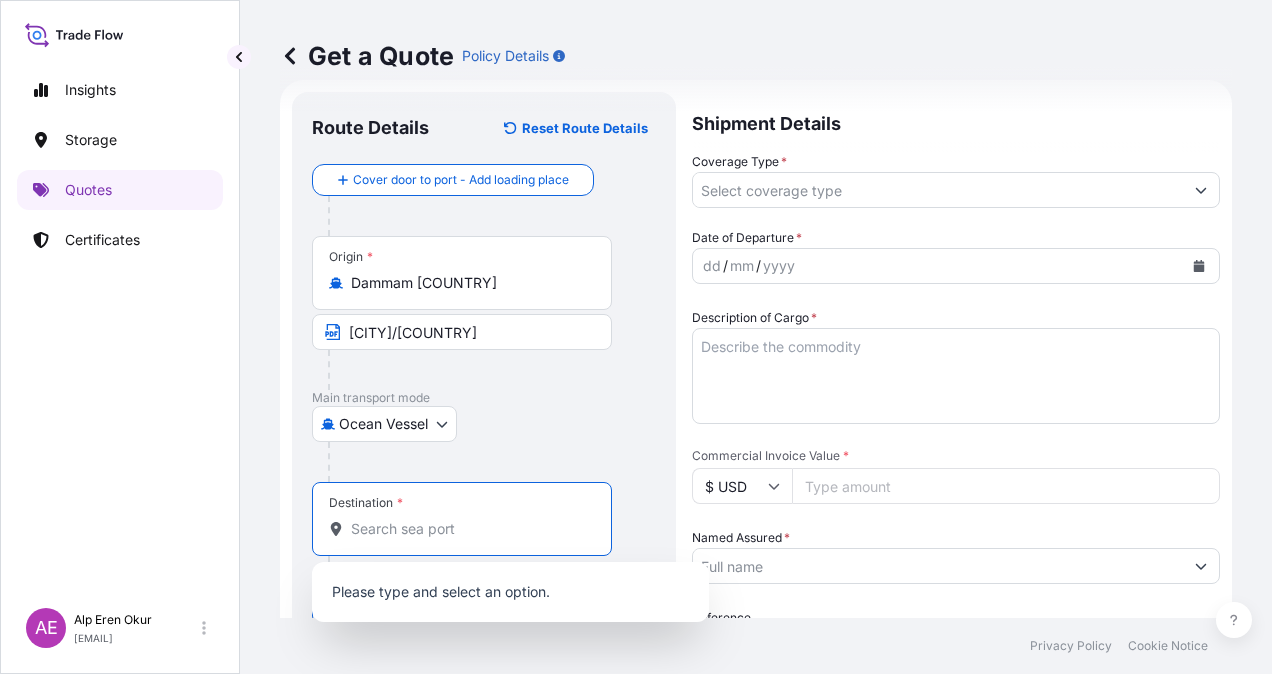 paste on "ALIAGA /IZMIR" 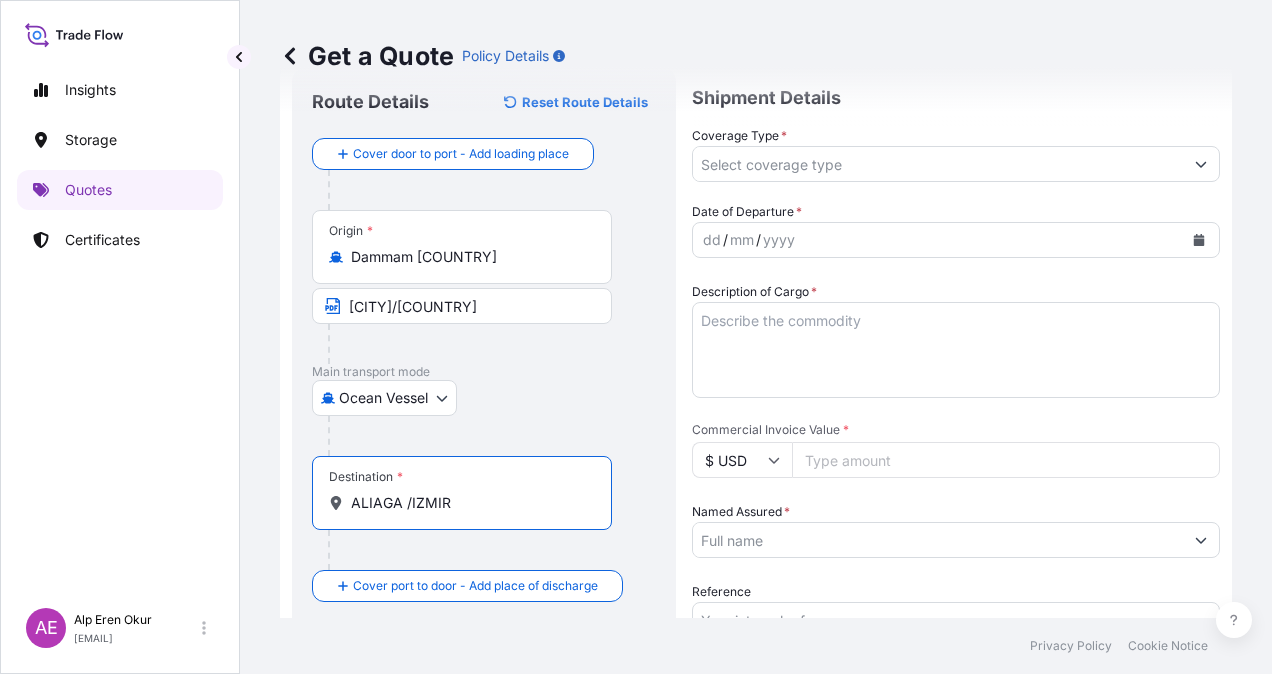 scroll, scrollTop: 100, scrollLeft: 0, axis: vertical 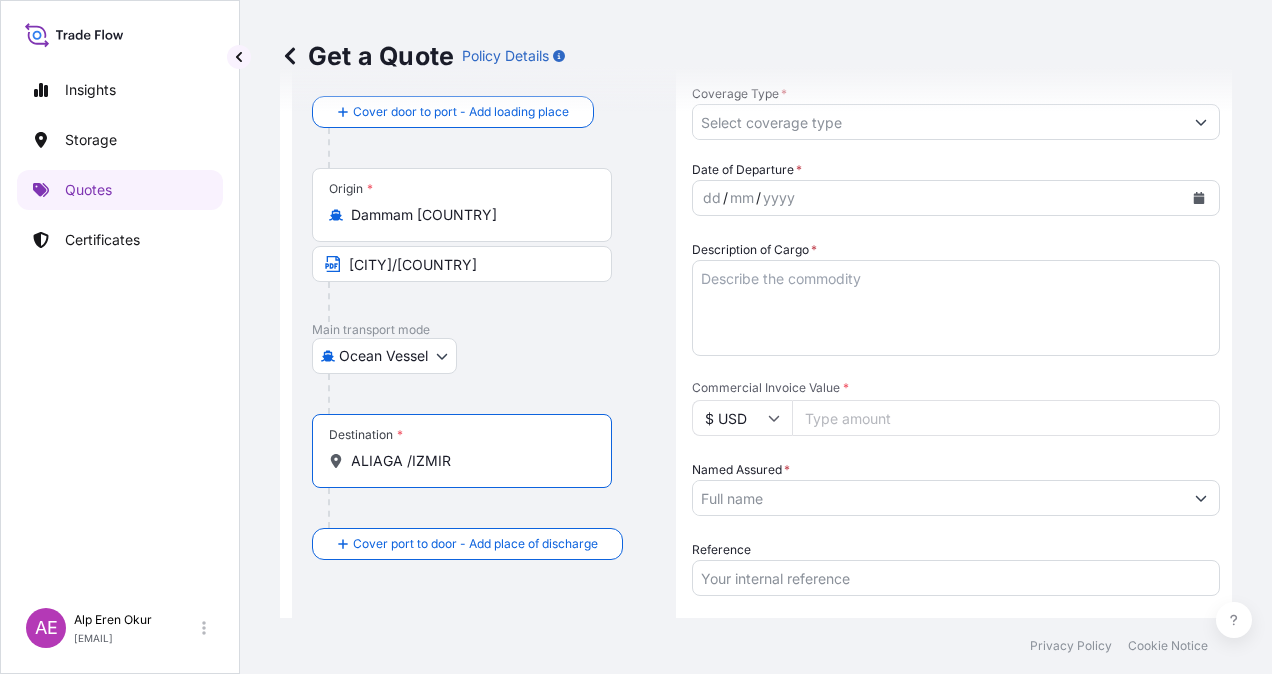 click on "ALIAGA /IZMIR" at bounding box center [469, 461] 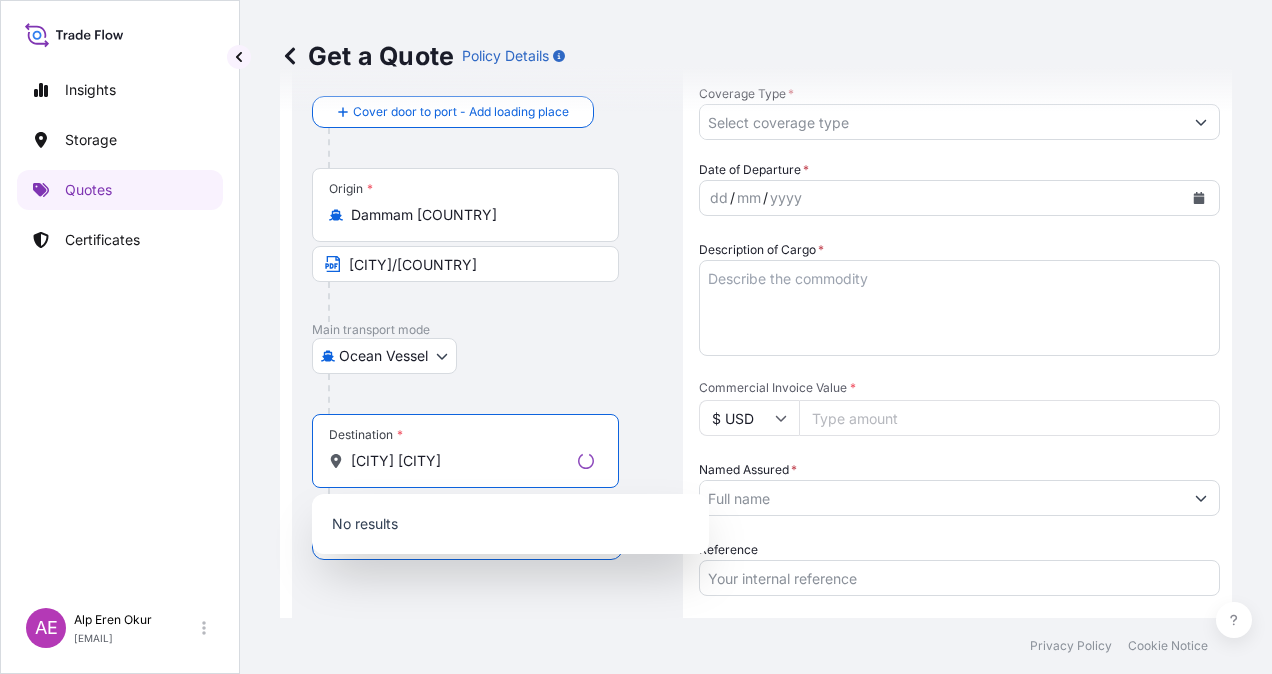 click on "No results" at bounding box center (510, 524) 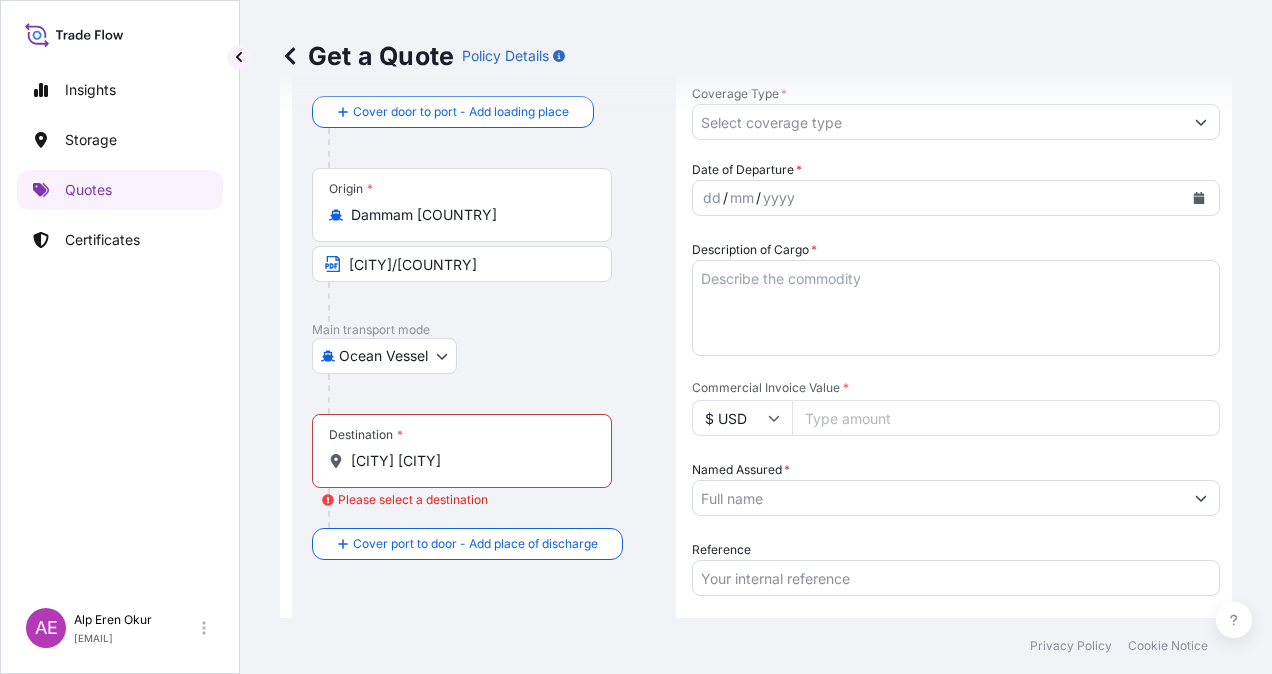 click on "Destination * [CITY] [CITY]" at bounding box center [462, 451] 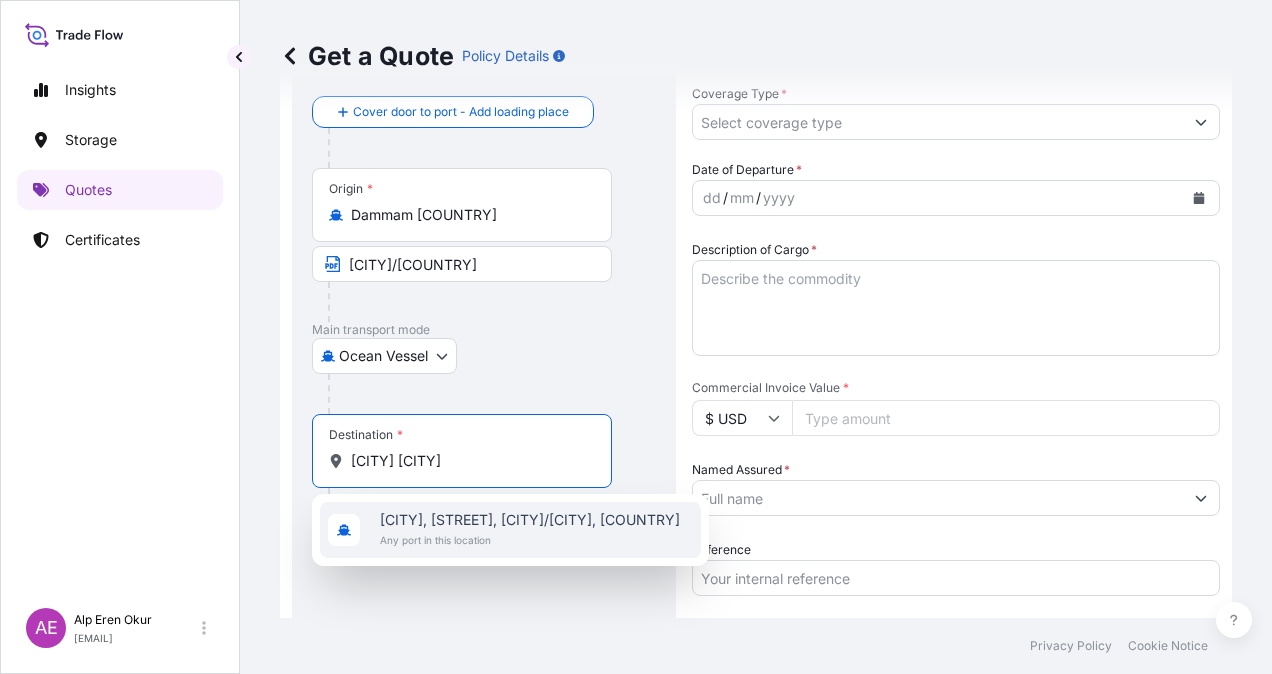 click on "Any port in this location" at bounding box center (530, 540) 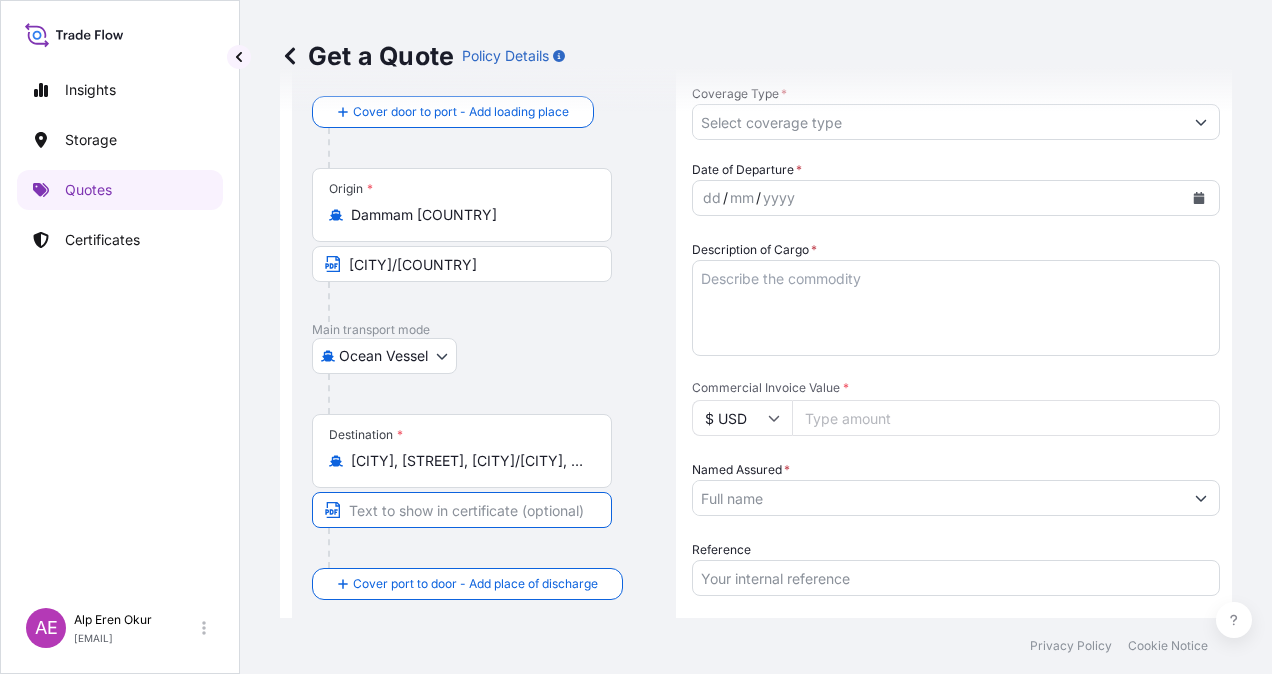 click at bounding box center (462, 510) 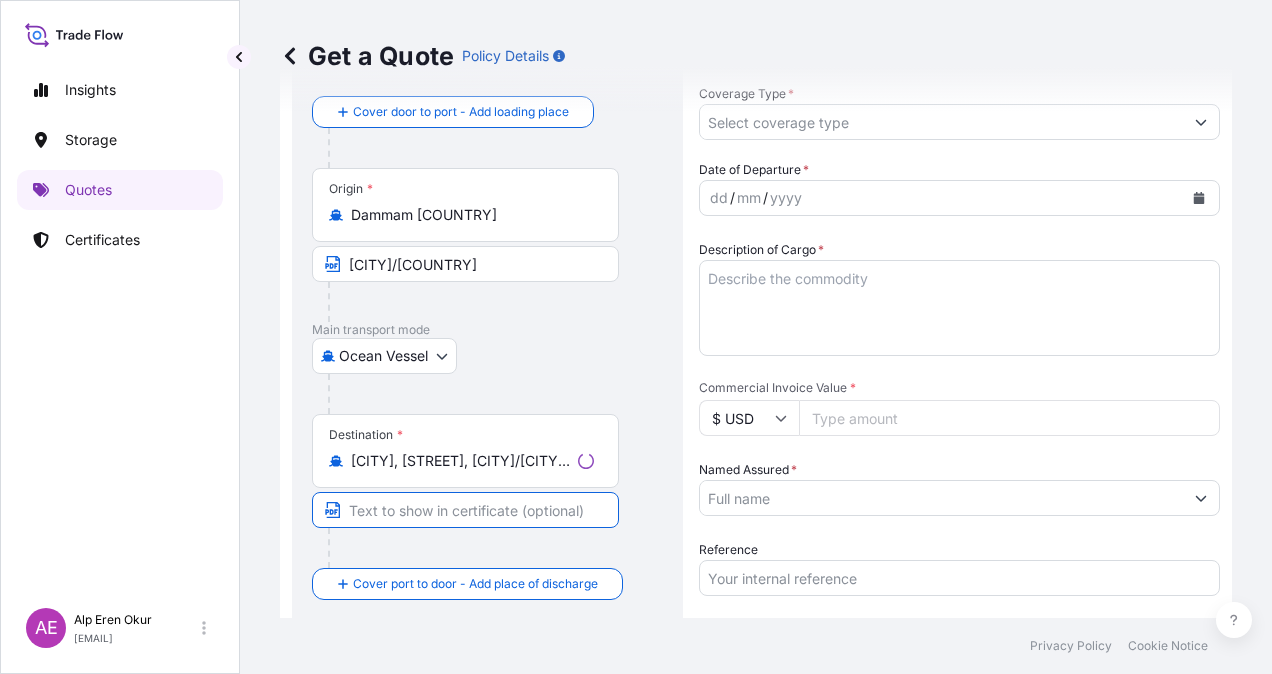 paste on "ALIAGA /IZMIR" 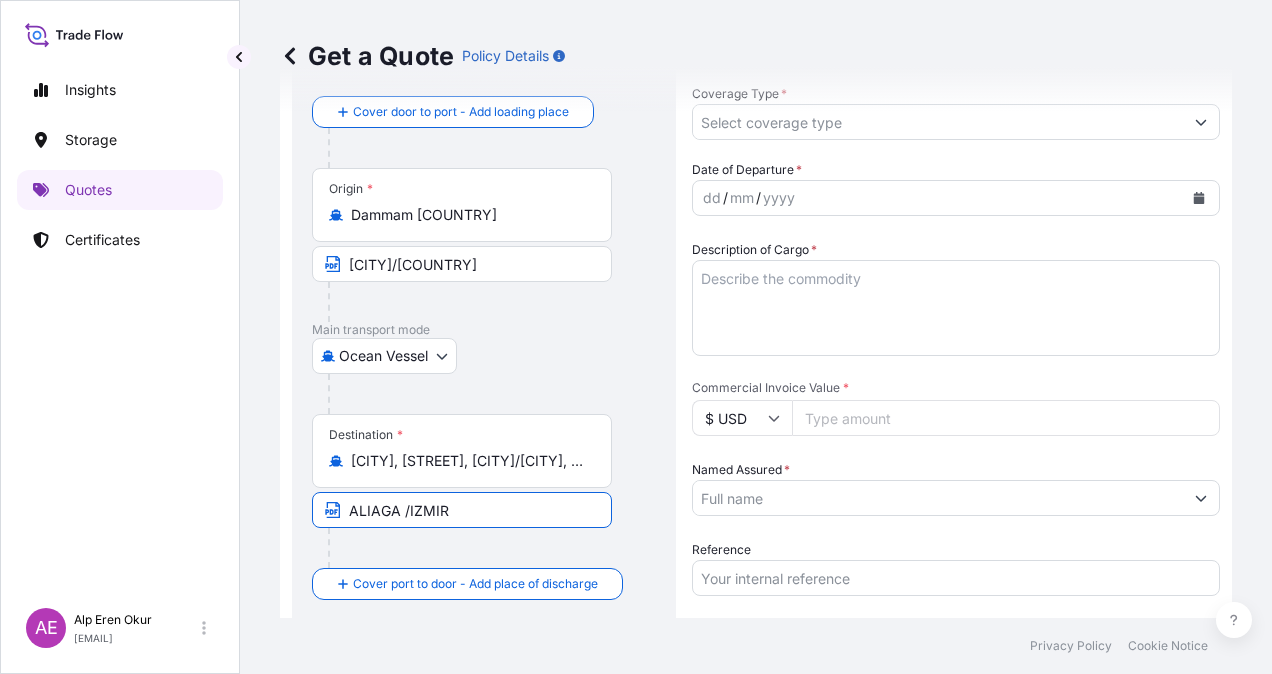 click on "ALIAGA /IZMIR" at bounding box center [462, 510] 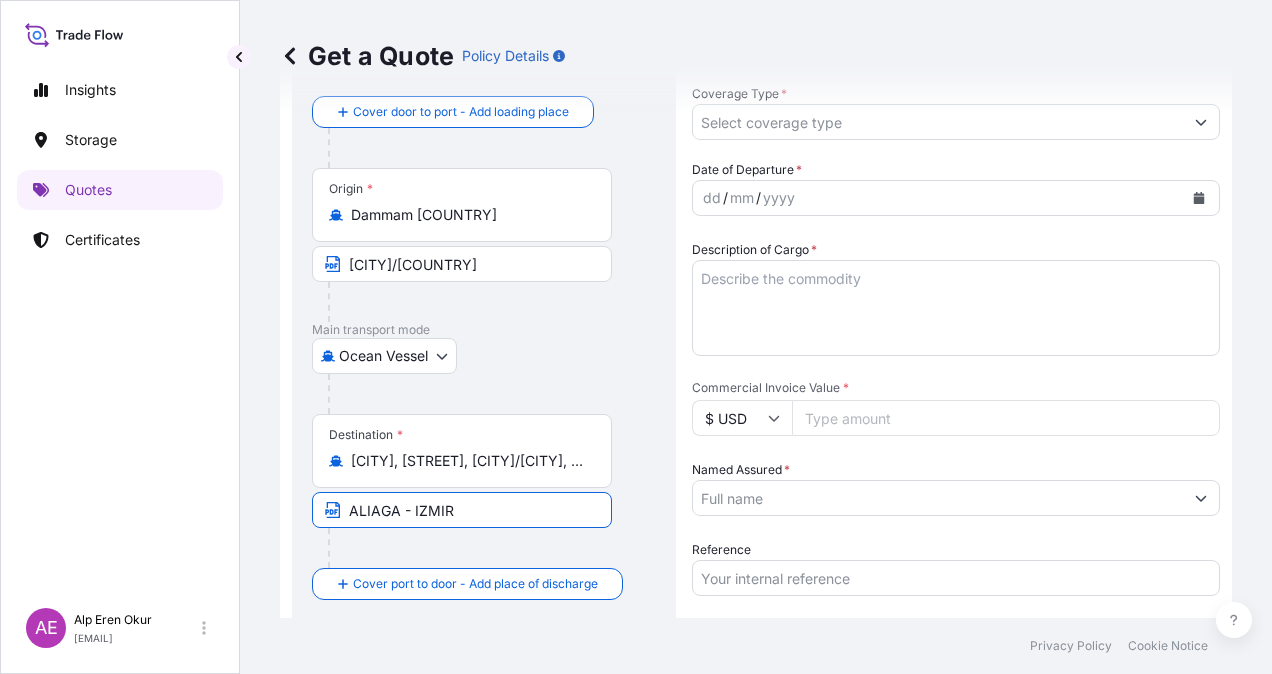 drag, startPoint x: 548, startPoint y: 507, endPoint x: 538, endPoint y: 506, distance: 10.049875 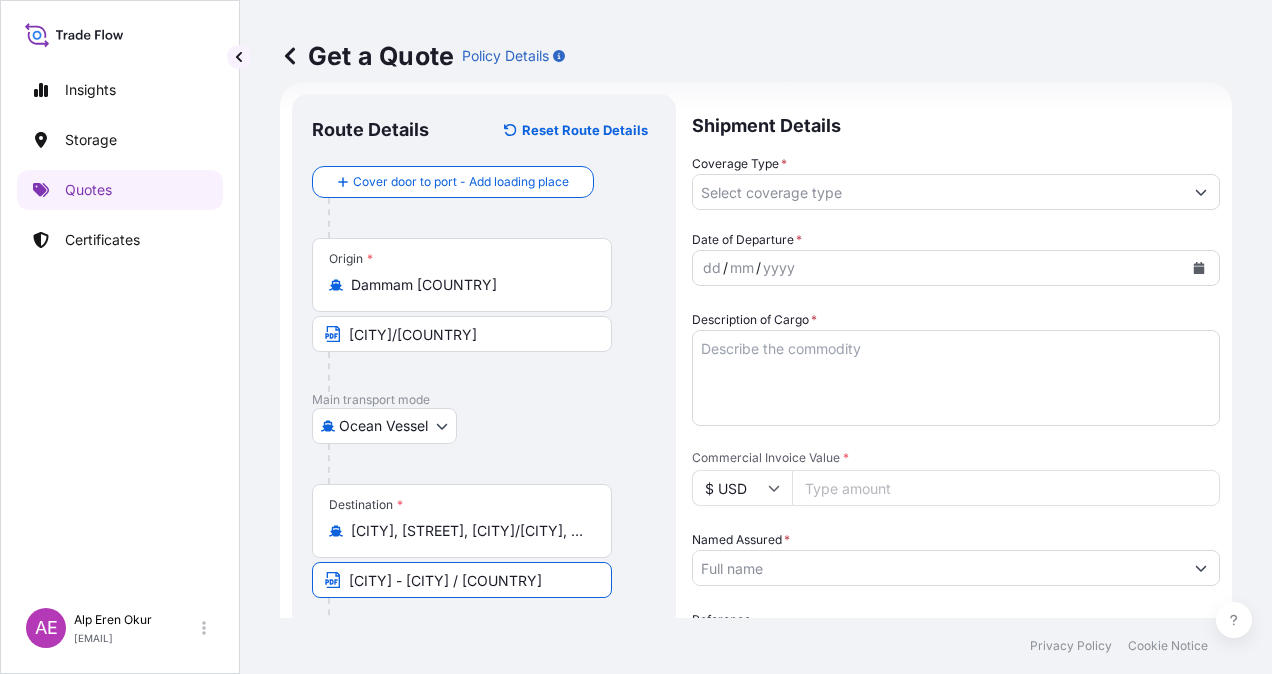 scroll, scrollTop: 0, scrollLeft: 0, axis: both 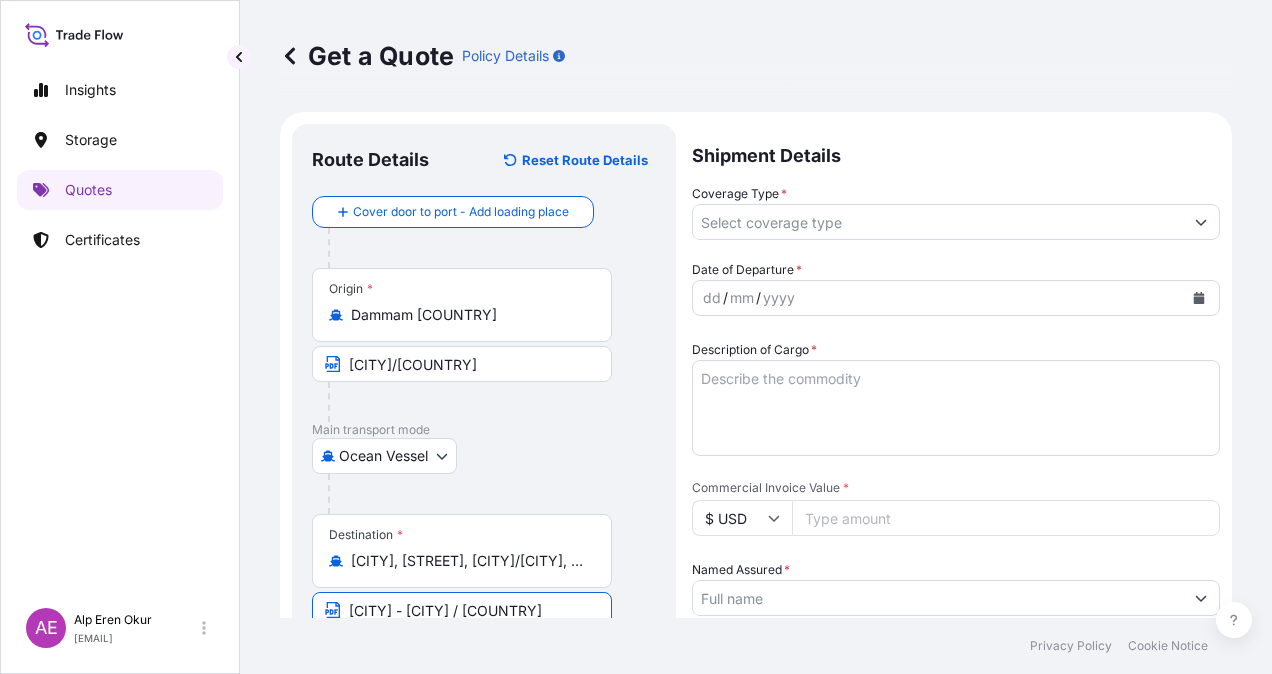 click on "Coverage Type *" at bounding box center (938, 222) 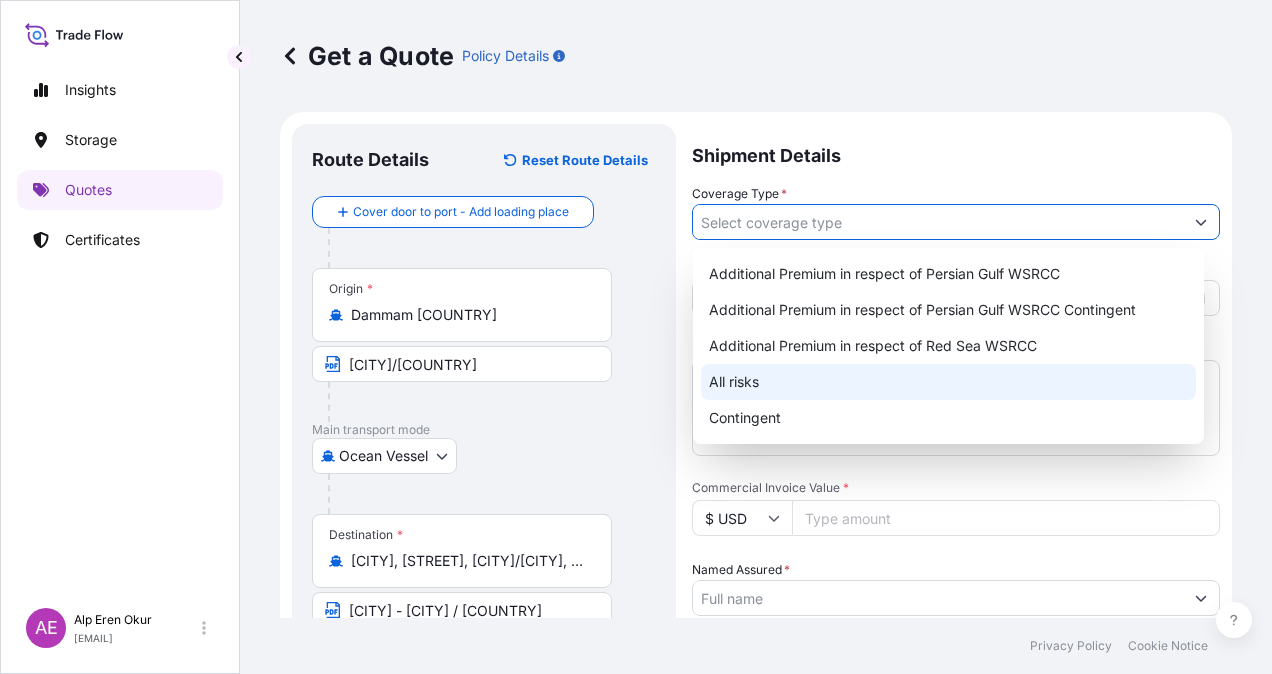 click on "All risks" at bounding box center [948, 382] 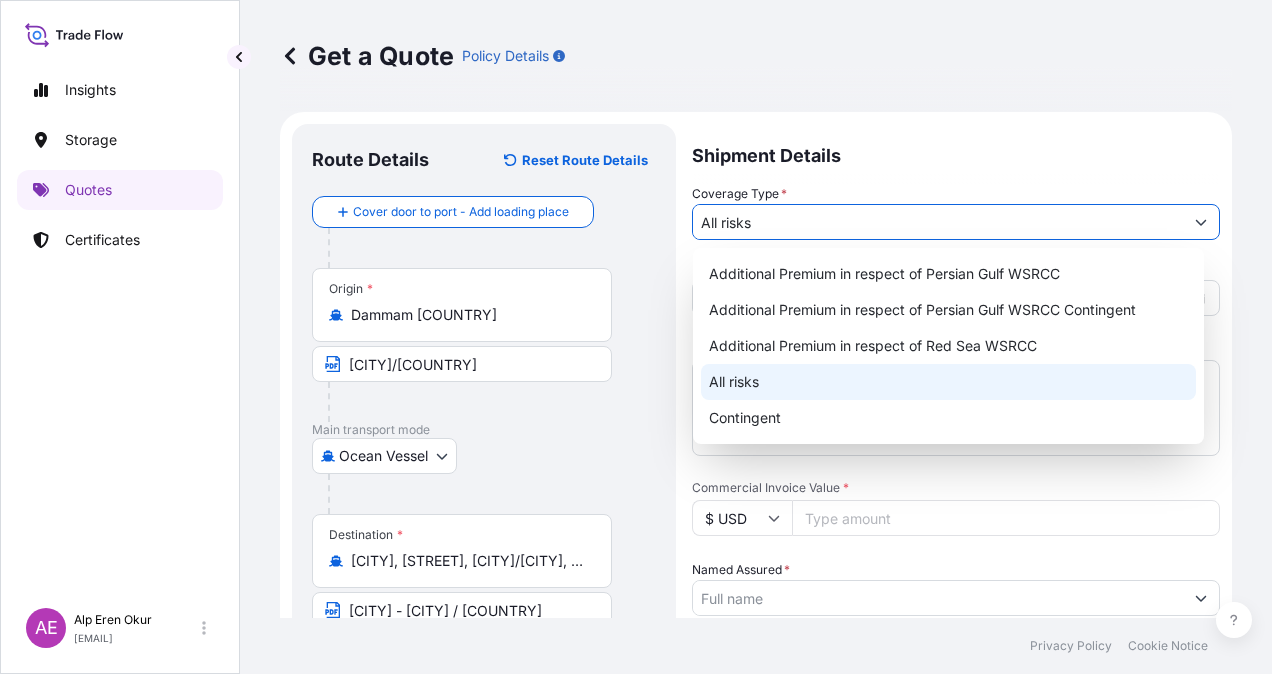 click on "All risks" at bounding box center [948, 382] 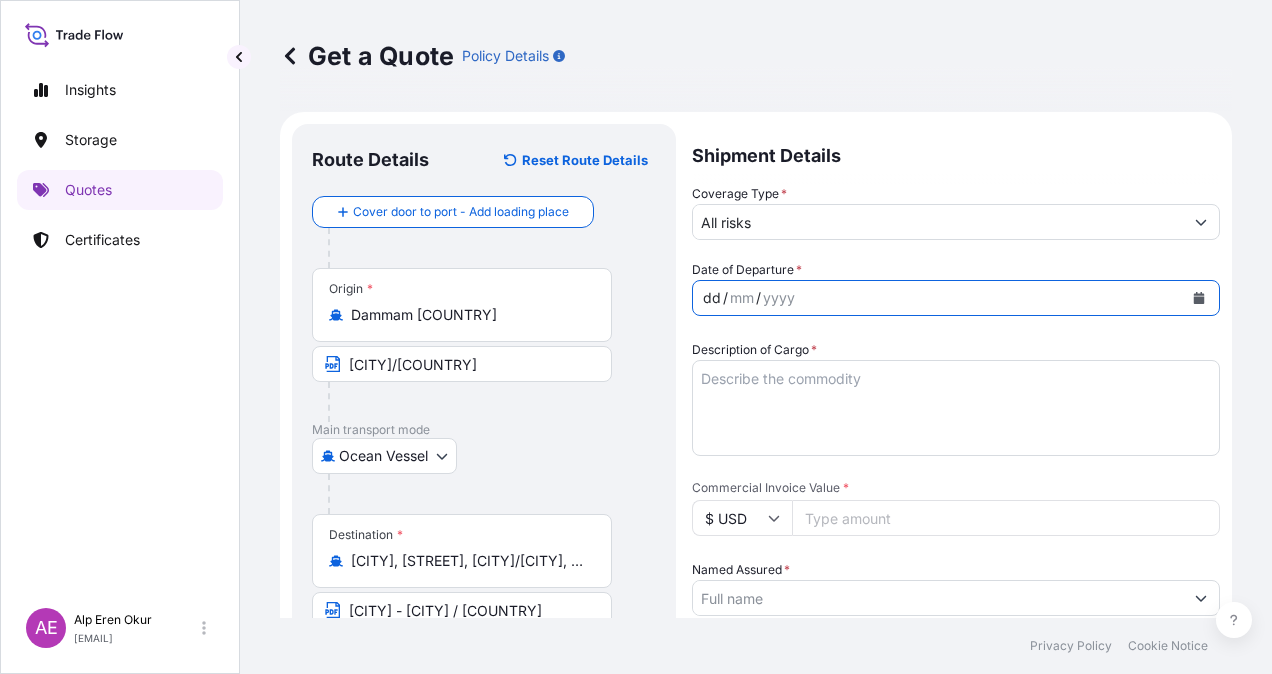 click on "dd" at bounding box center [712, 298] 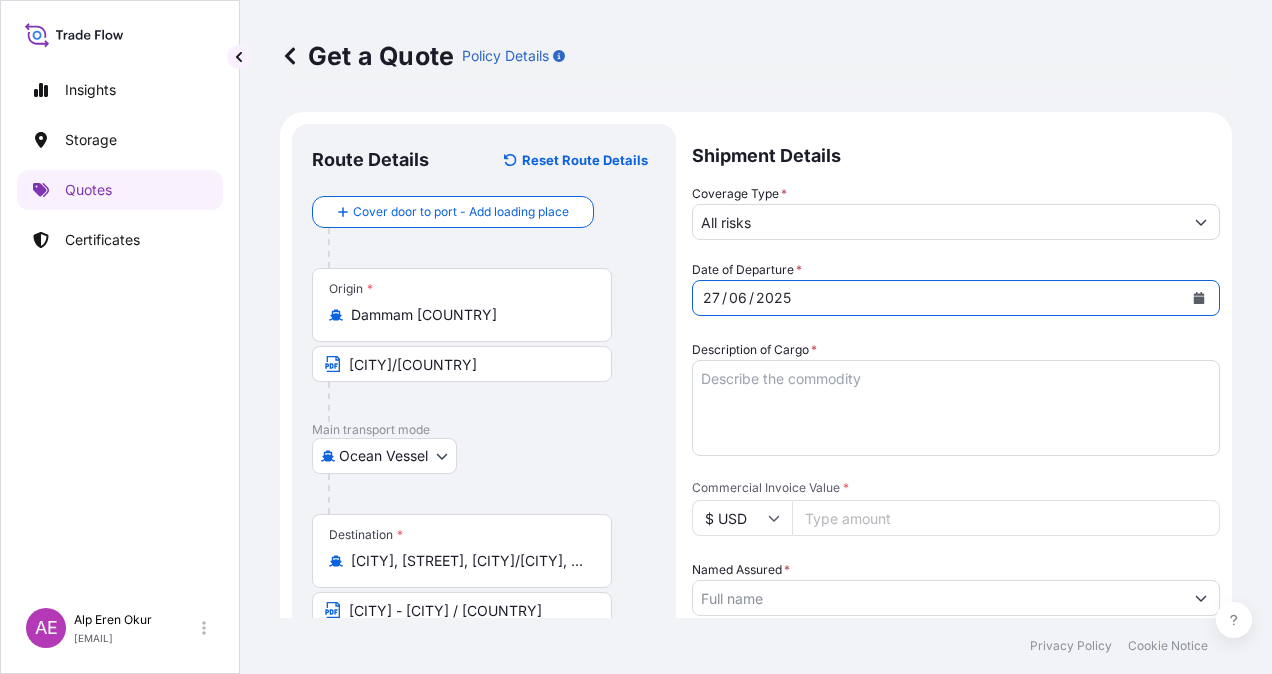 drag, startPoint x: 822, startPoint y: 397, endPoint x: 803, endPoint y: 404, distance: 20.248457 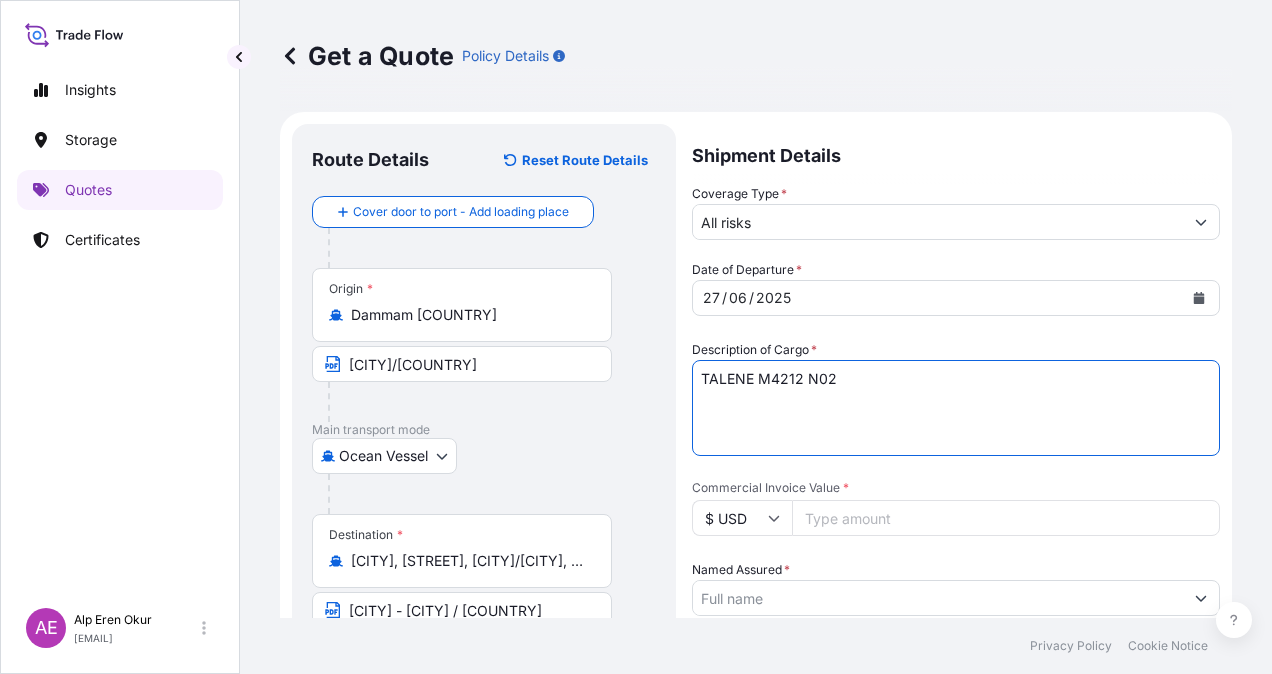 type on "TALENE M4212 N02" 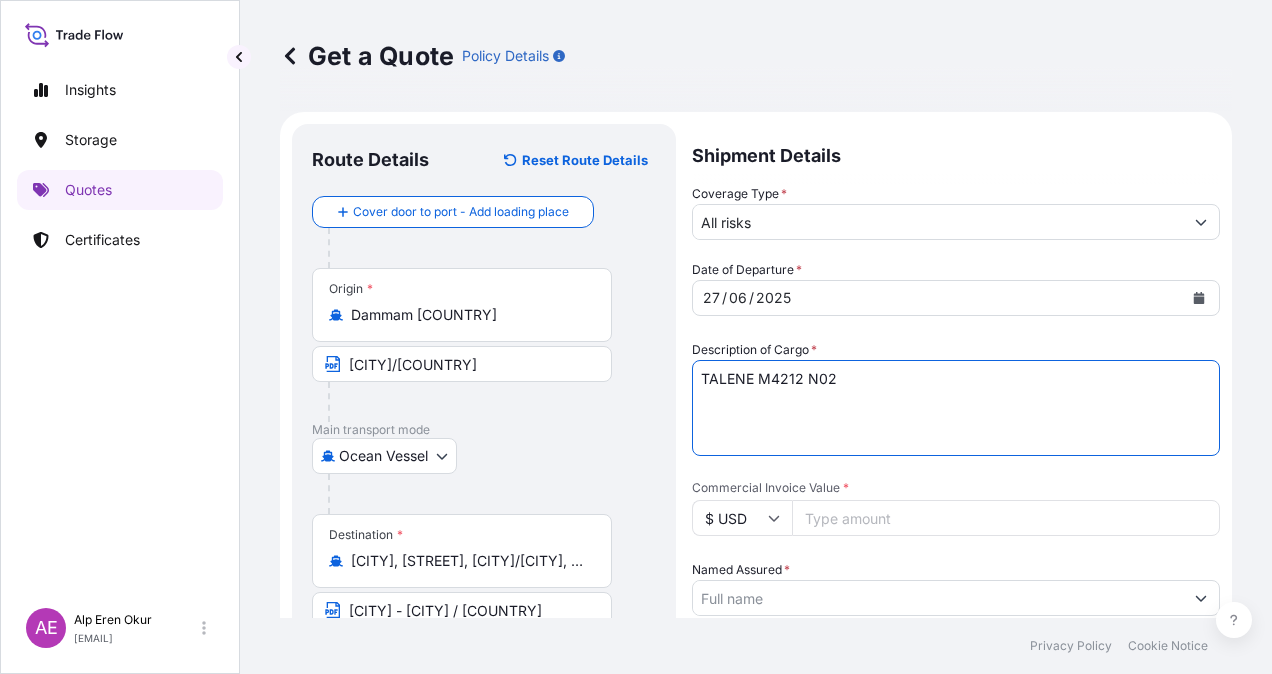 drag, startPoint x: 879, startPoint y: 405, endPoint x: 876, endPoint y: 436, distance: 31.144823 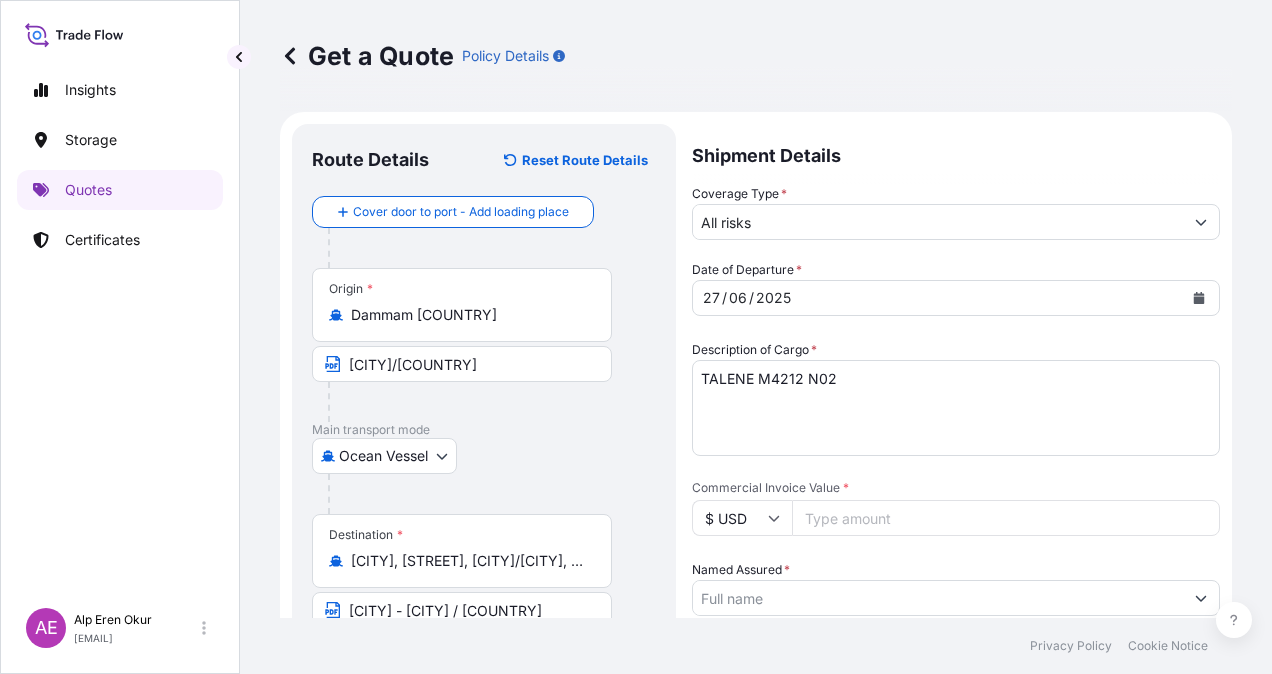 paste on "[NUMBER]" 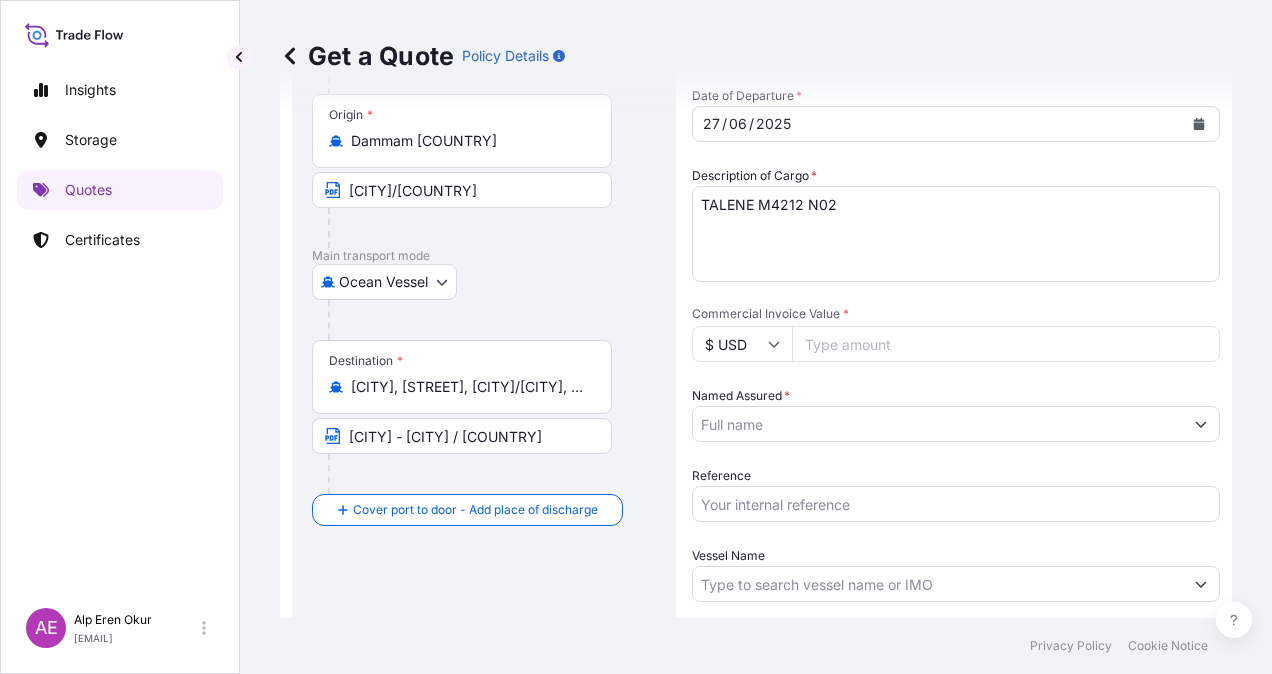 scroll, scrollTop: 300, scrollLeft: 0, axis: vertical 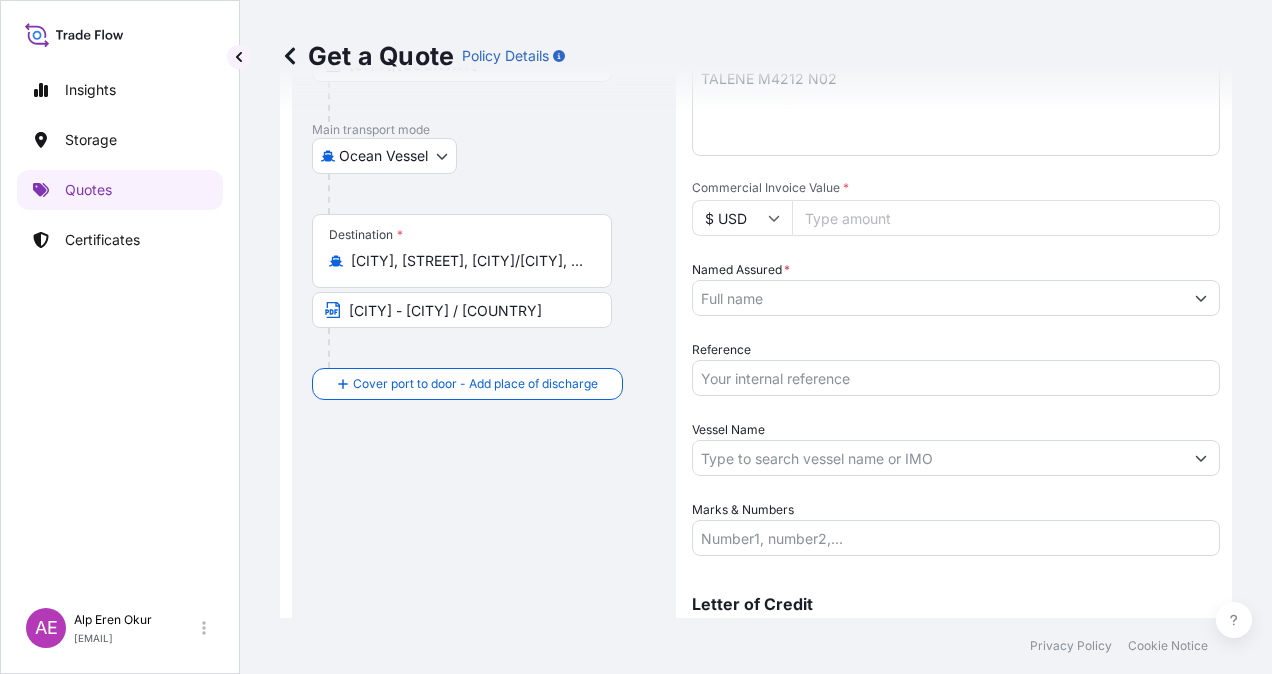 type on "[NUMBER]" 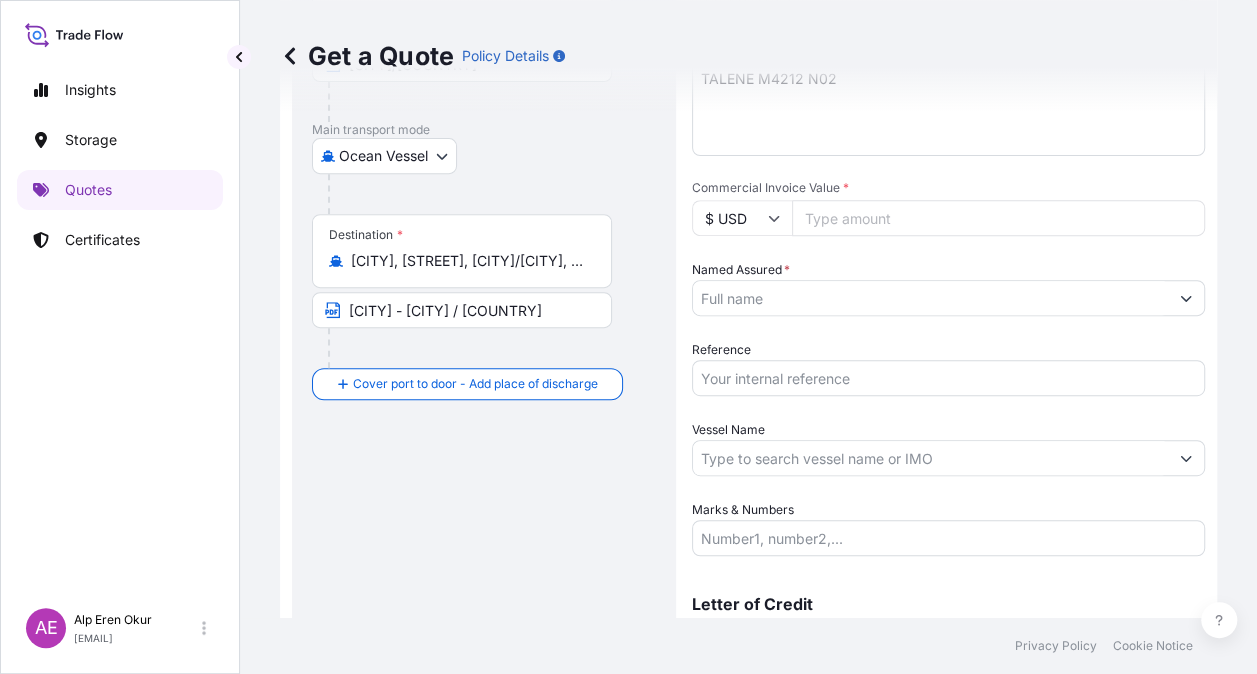 drag, startPoint x: 798, startPoint y: 304, endPoint x: 792, endPoint y: 319, distance: 16.155495 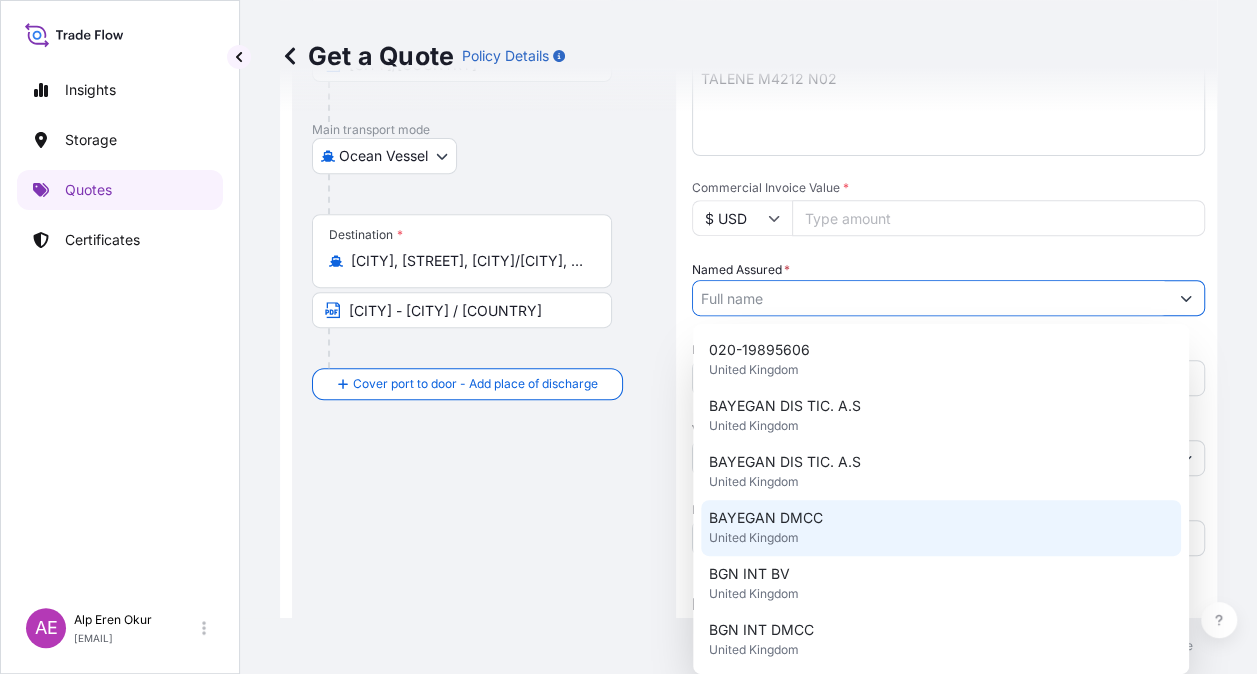click on "BAYEGAN DMCC" at bounding box center [766, 518] 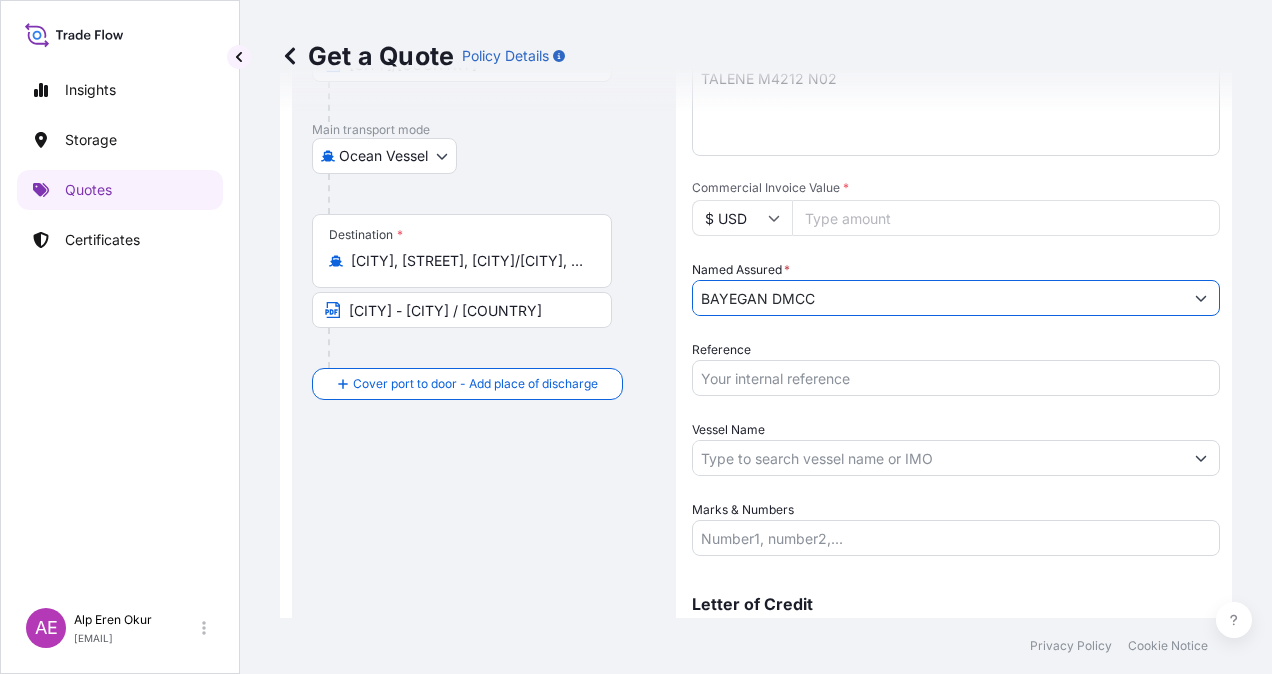 click on "Vessel Name" at bounding box center (938, 458) 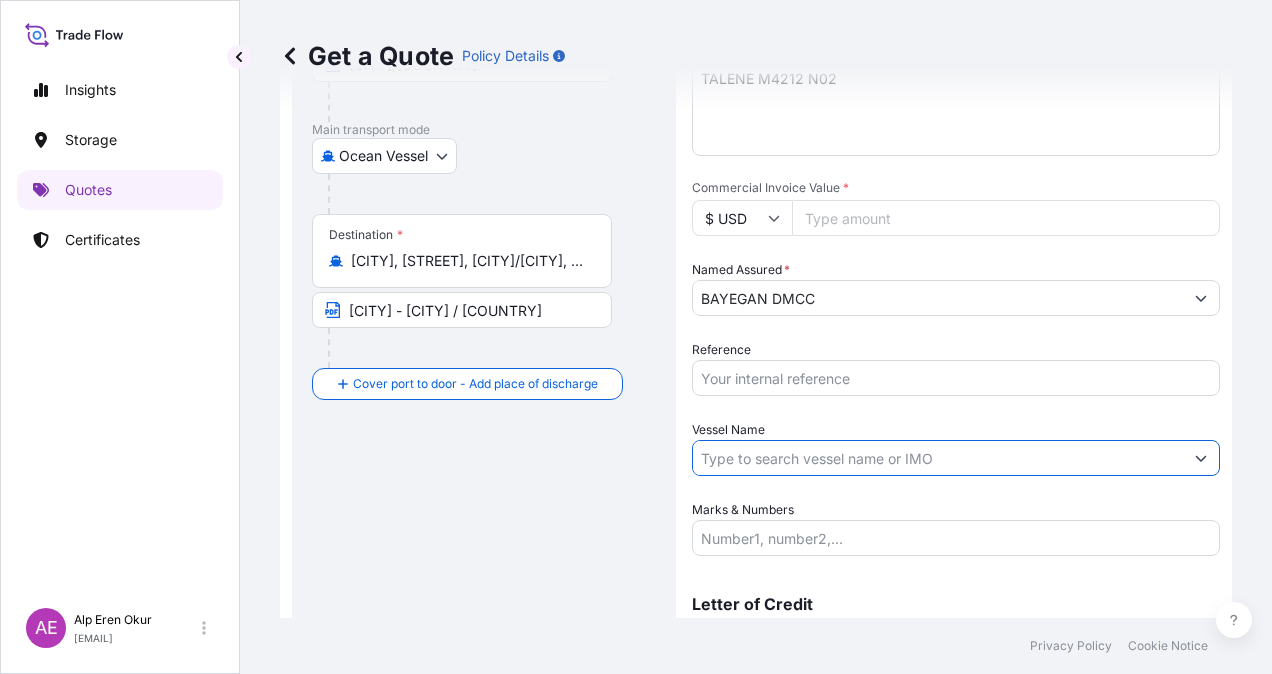 paste on "[VESSEL_NAME]" 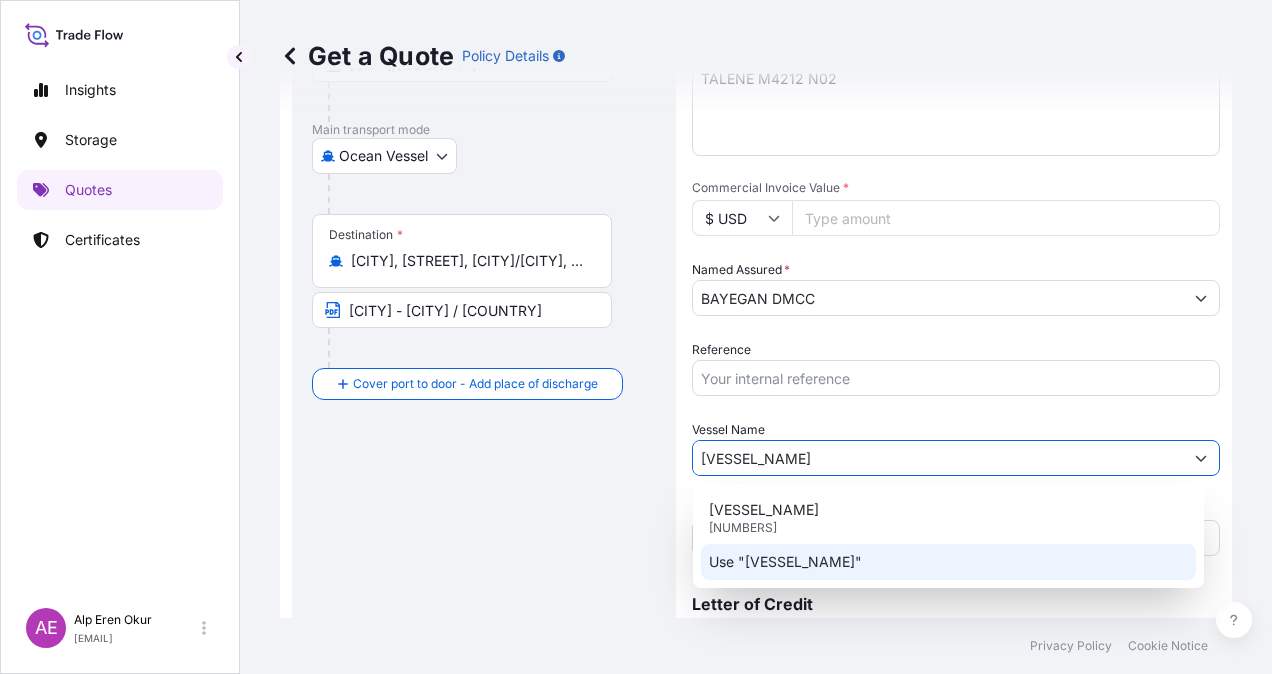 click on "Use "[VESSEL_NAME]"" 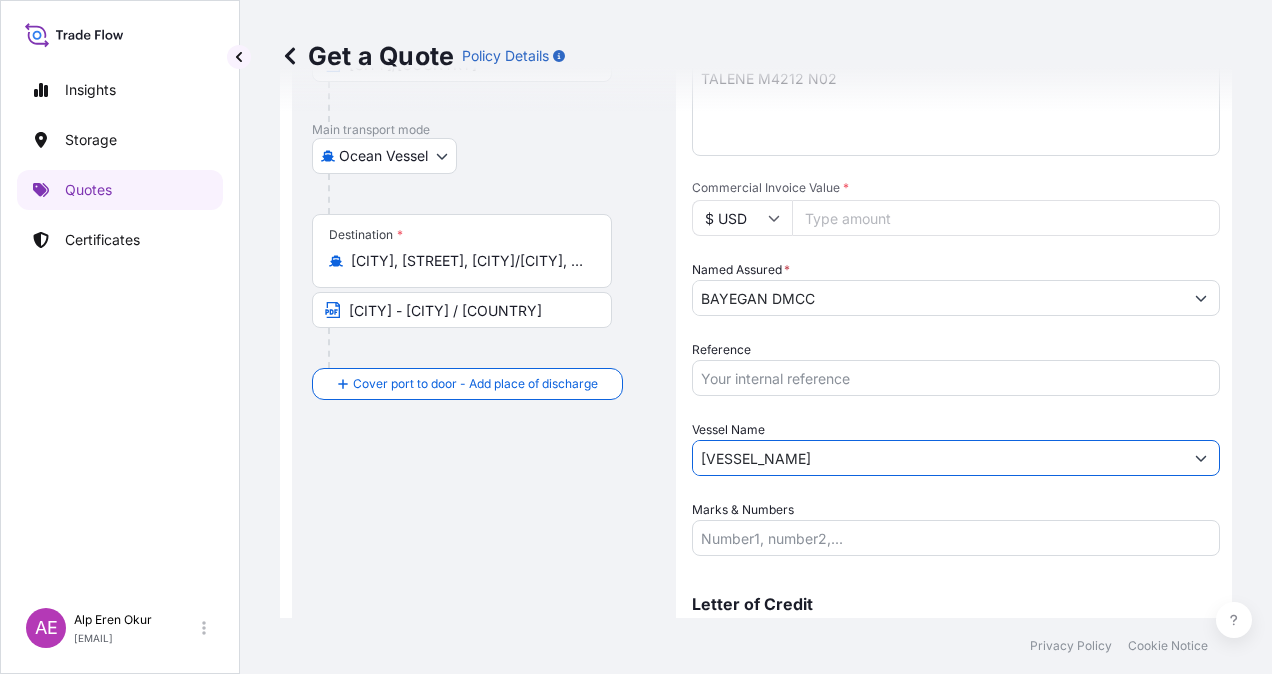 type on "[VESSEL_NAME]" 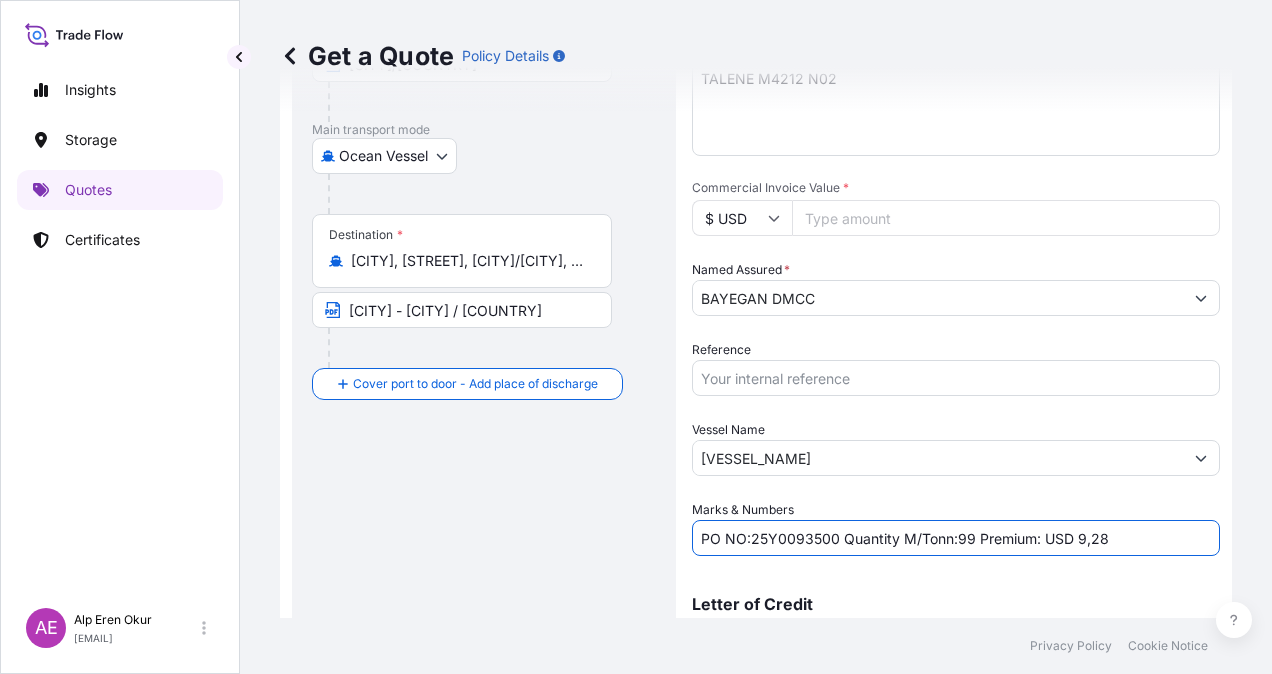 click on "PO NO:25Y0093500 Quantity M/Tonn:99 Premium: USD 9,28" at bounding box center (956, 538) 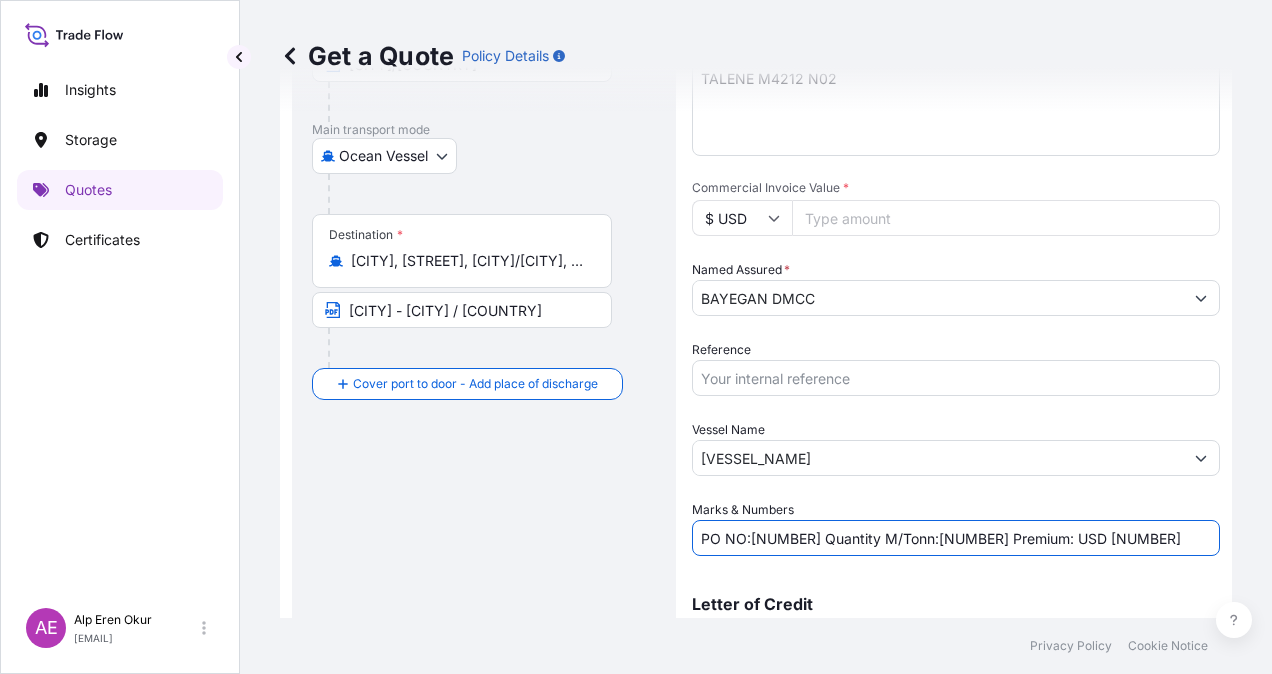 drag, startPoint x: 956, startPoint y: 539, endPoint x: 969, endPoint y: 538, distance: 13.038404 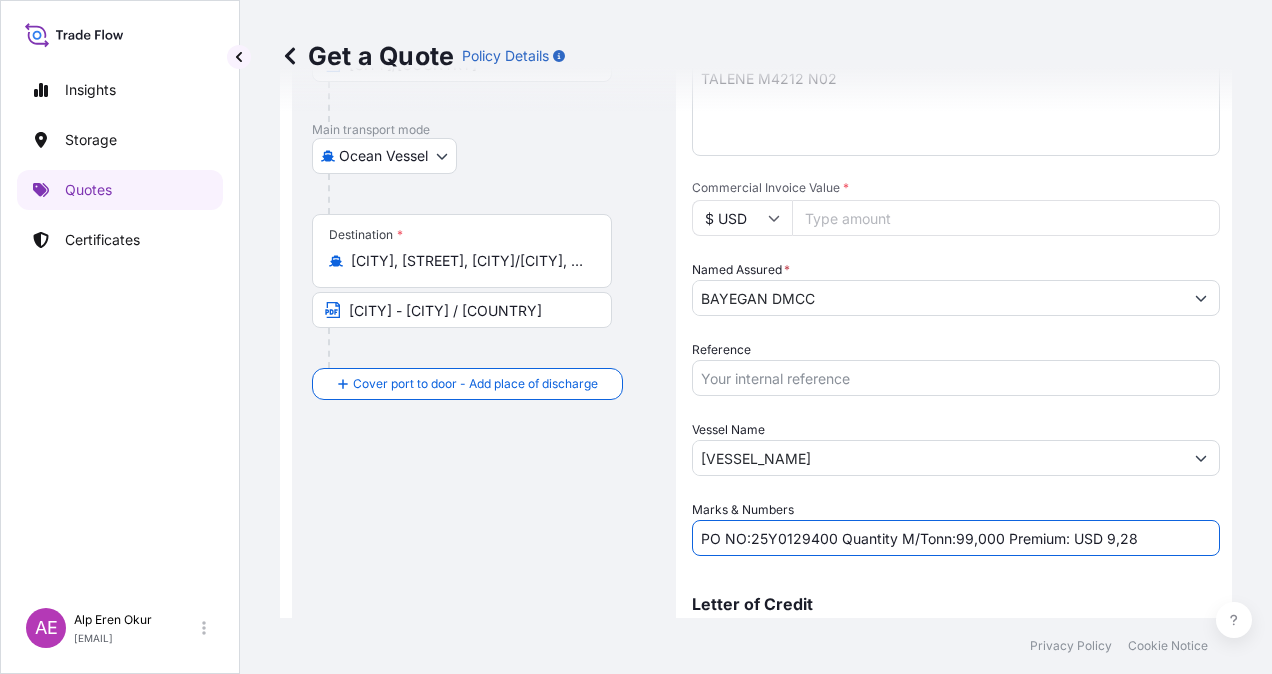 drag, startPoint x: 1102, startPoint y: 536, endPoint x: 1172, endPoint y: 536, distance: 70 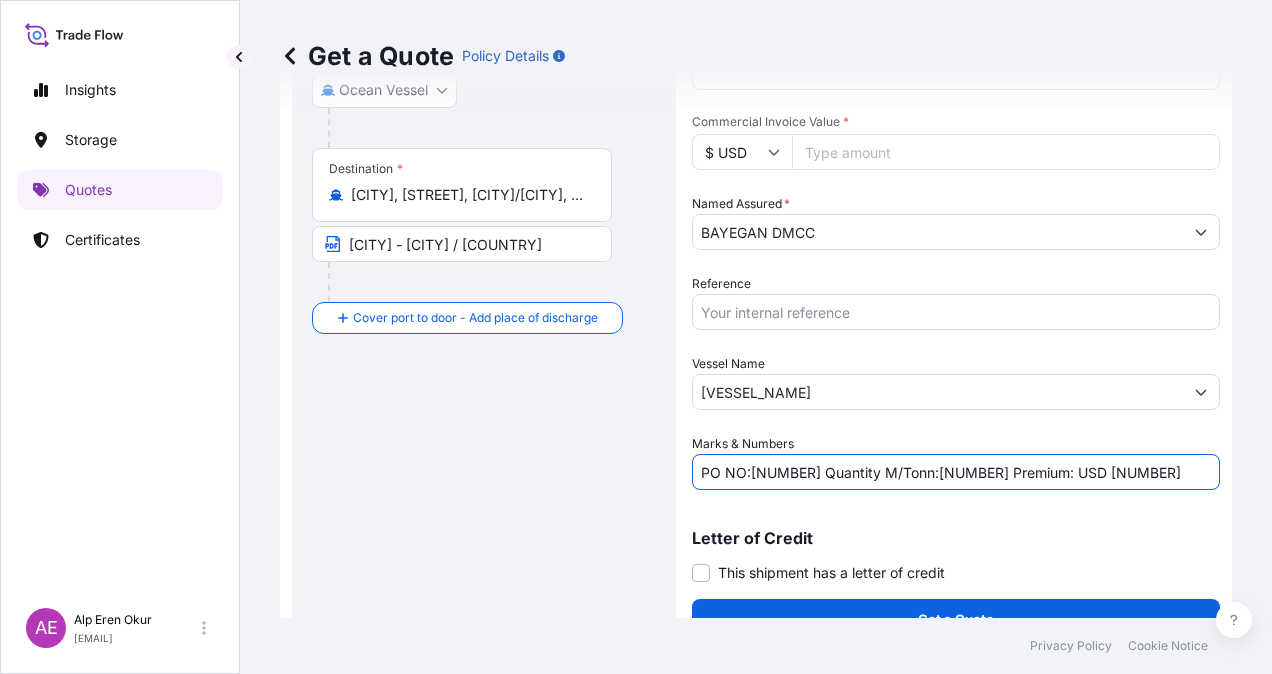 scroll, scrollTop: 398, scrollLeft: 0, axis: vertical 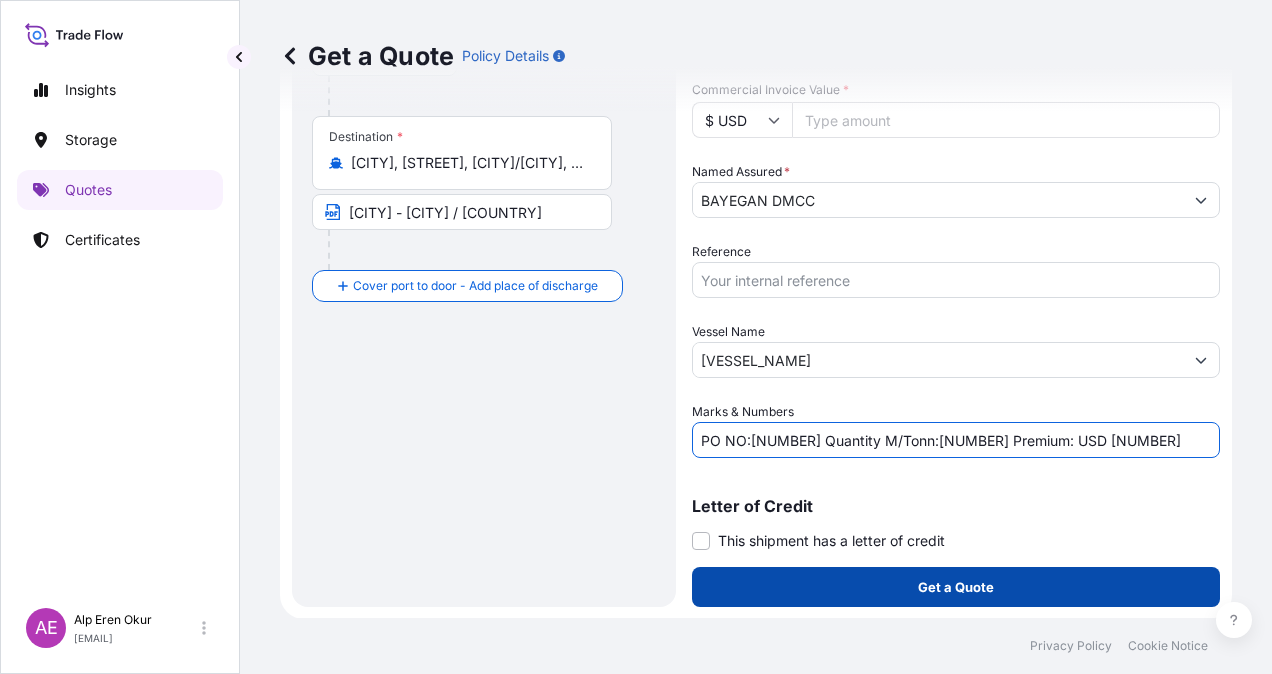 type on "PO NO:[NUMBER] Quantity M/Tonn:[NUMBER] Premium: USD [NUMBER]" 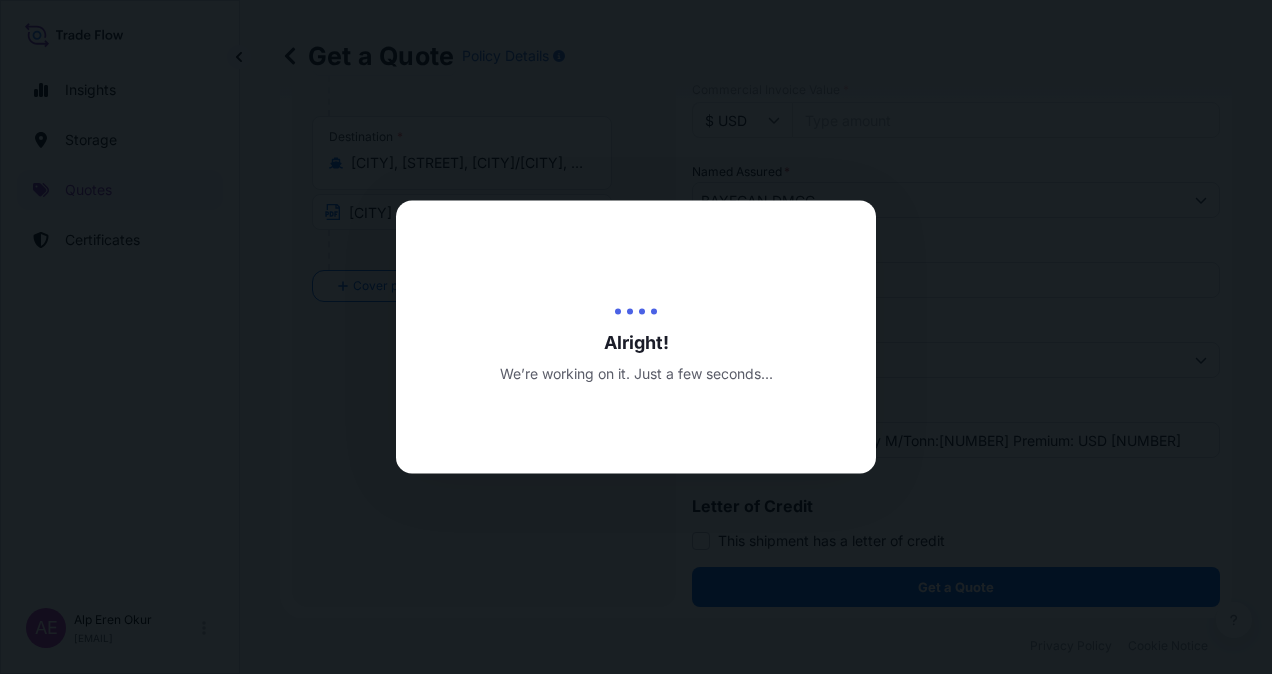 scroll, scrollTop: 0, scrollLeft: 0, axis: both 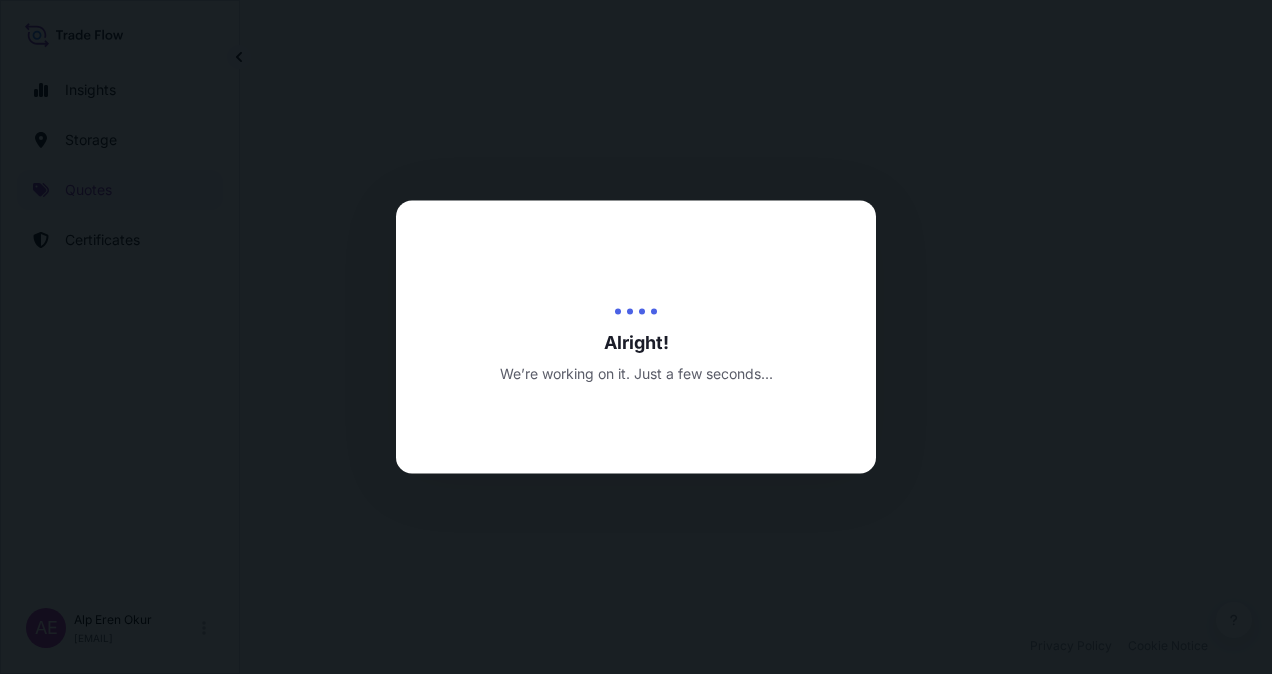 select on "Ocean Vessel" 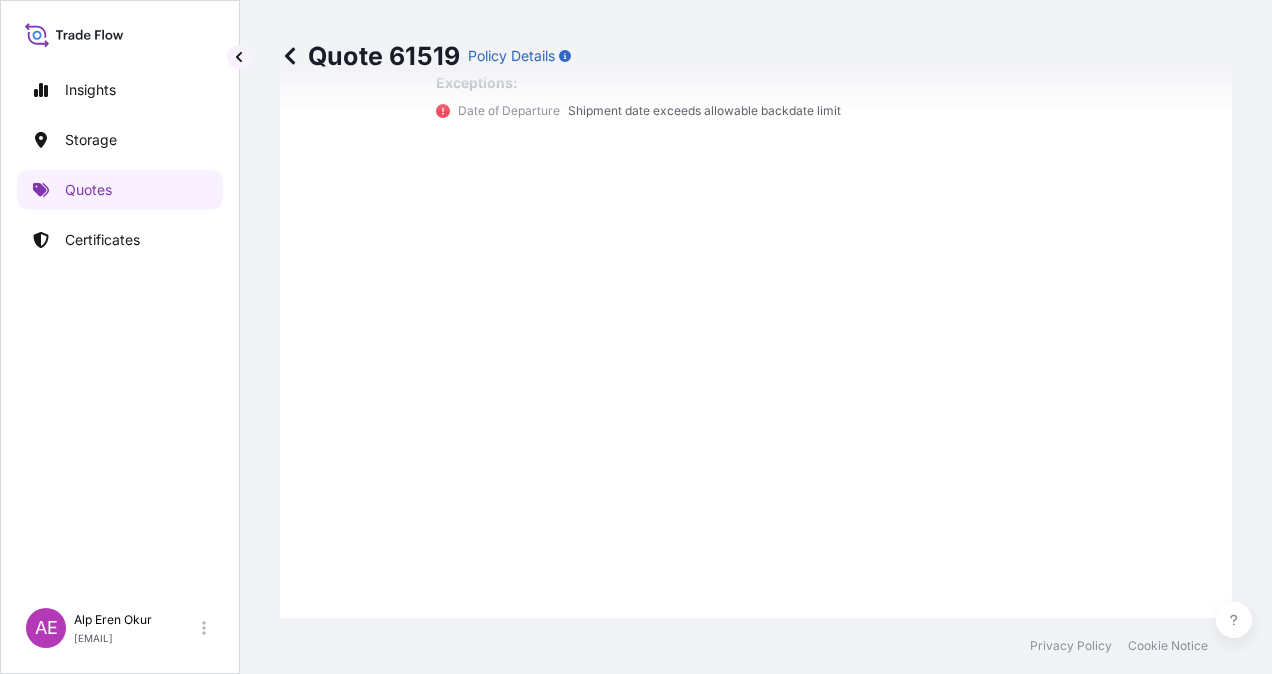 scroll, scrollTop: 1679, scrollLeft: 0, axis: vertical 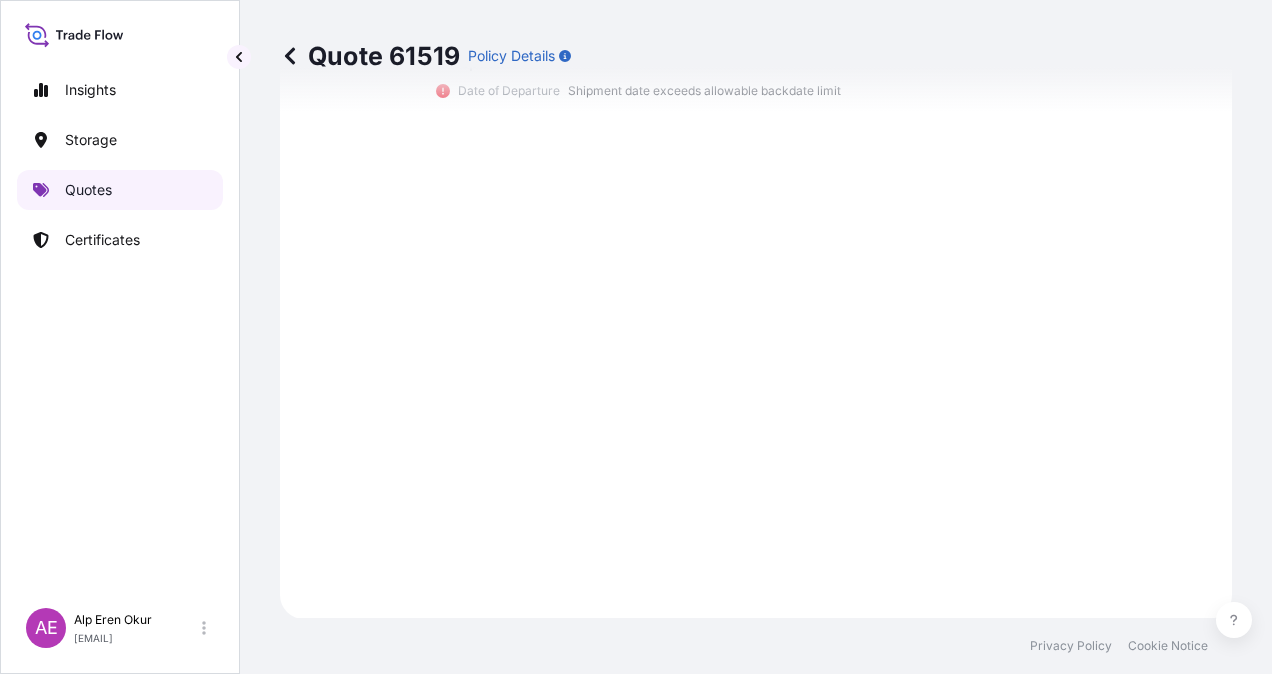click on "Quotes" at bounding box center (120, 190) 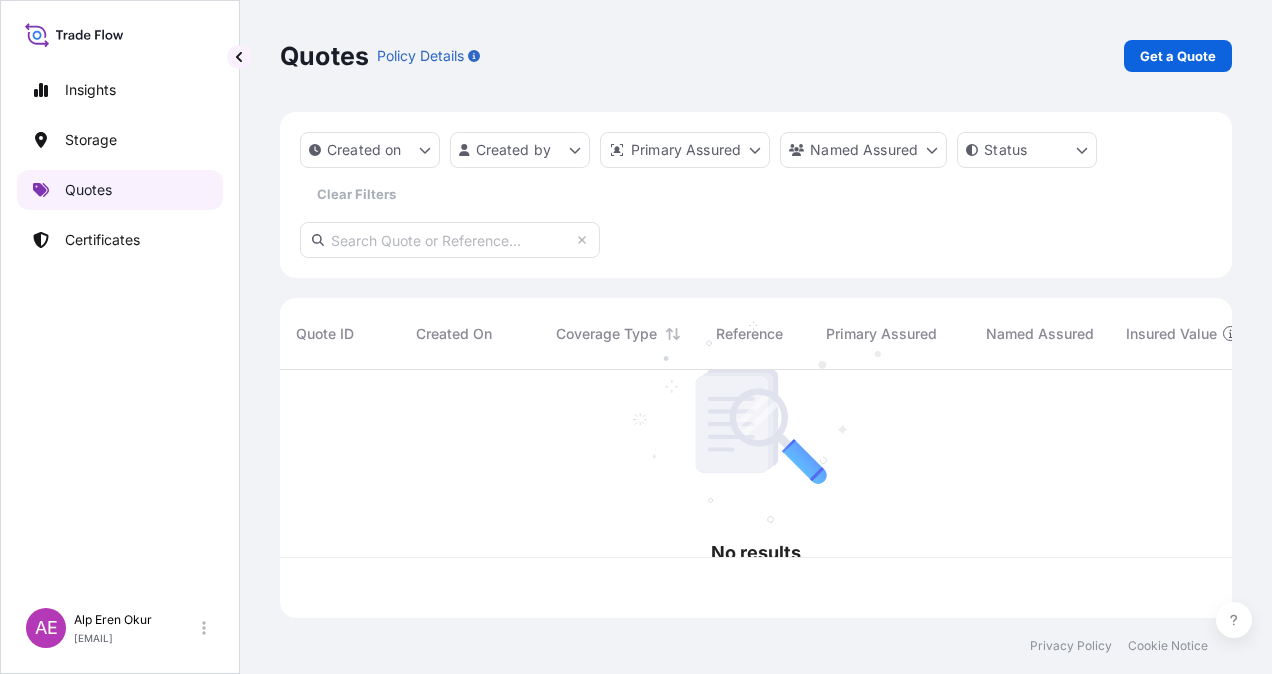 scroll, scrollTop: 0, scrollLeft: 0, axis: both 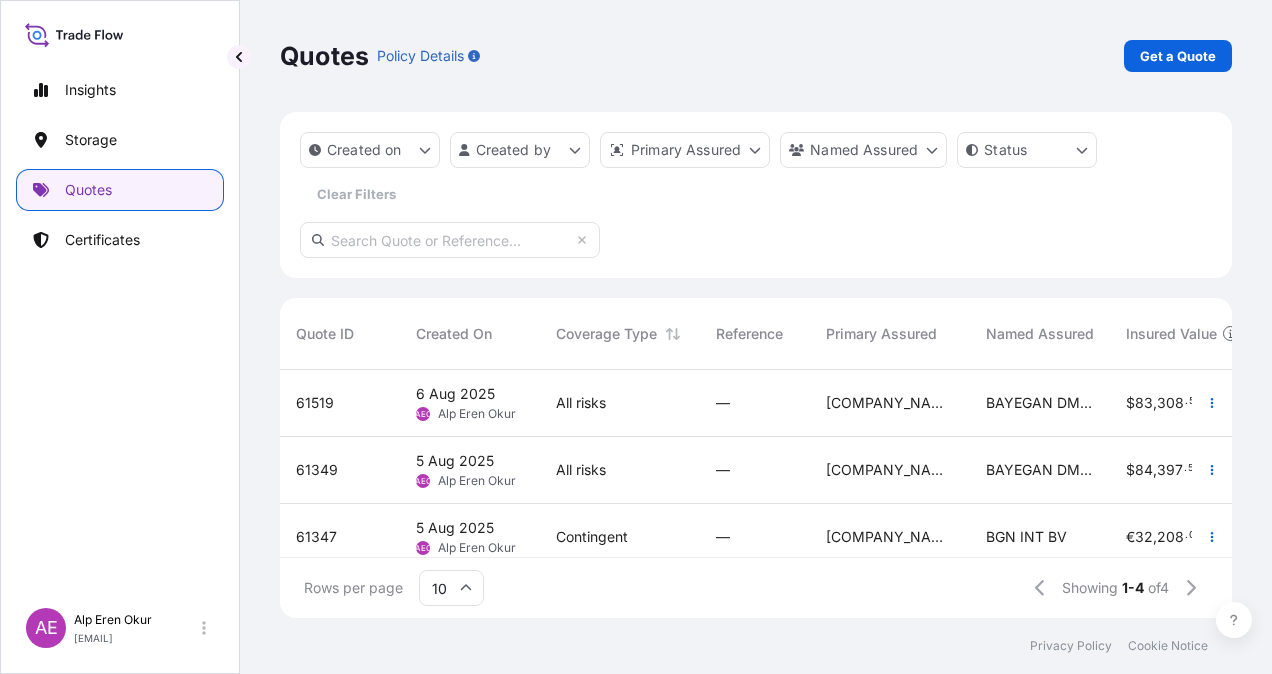 click on "Get a Quote" at bounding box center (1178, 56) 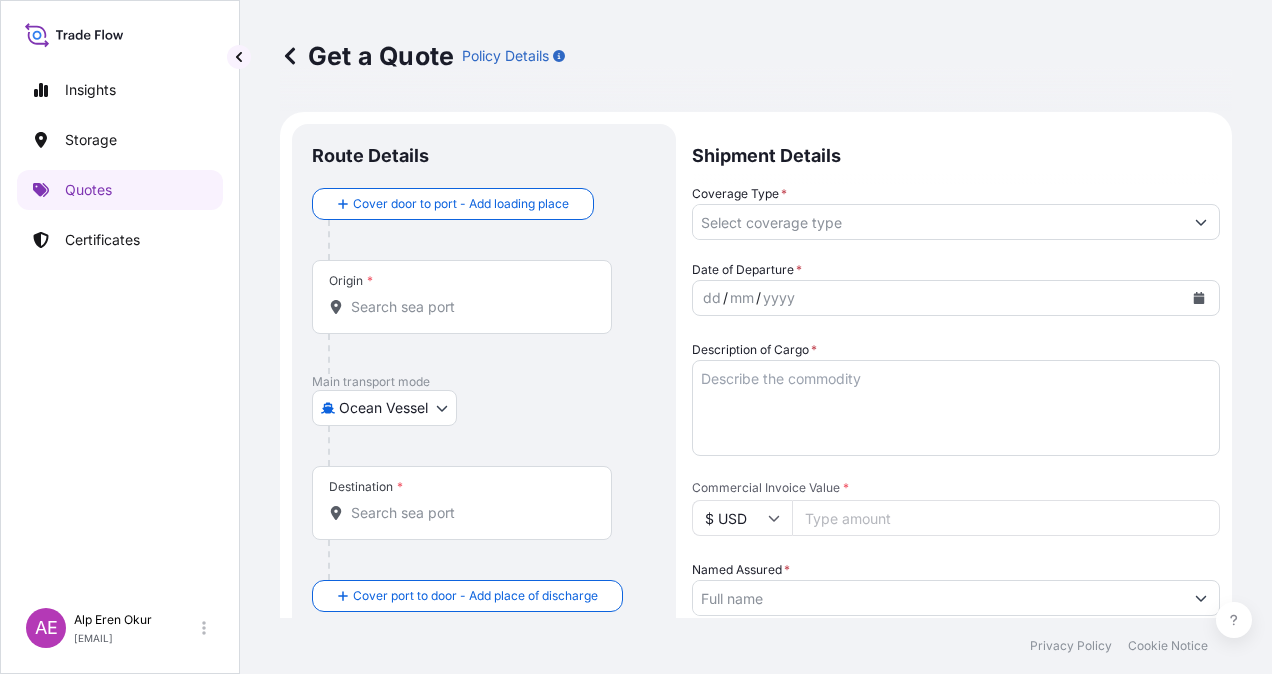 scroll, scrollTop: 32, scrollLeft: 0, axis: vertical 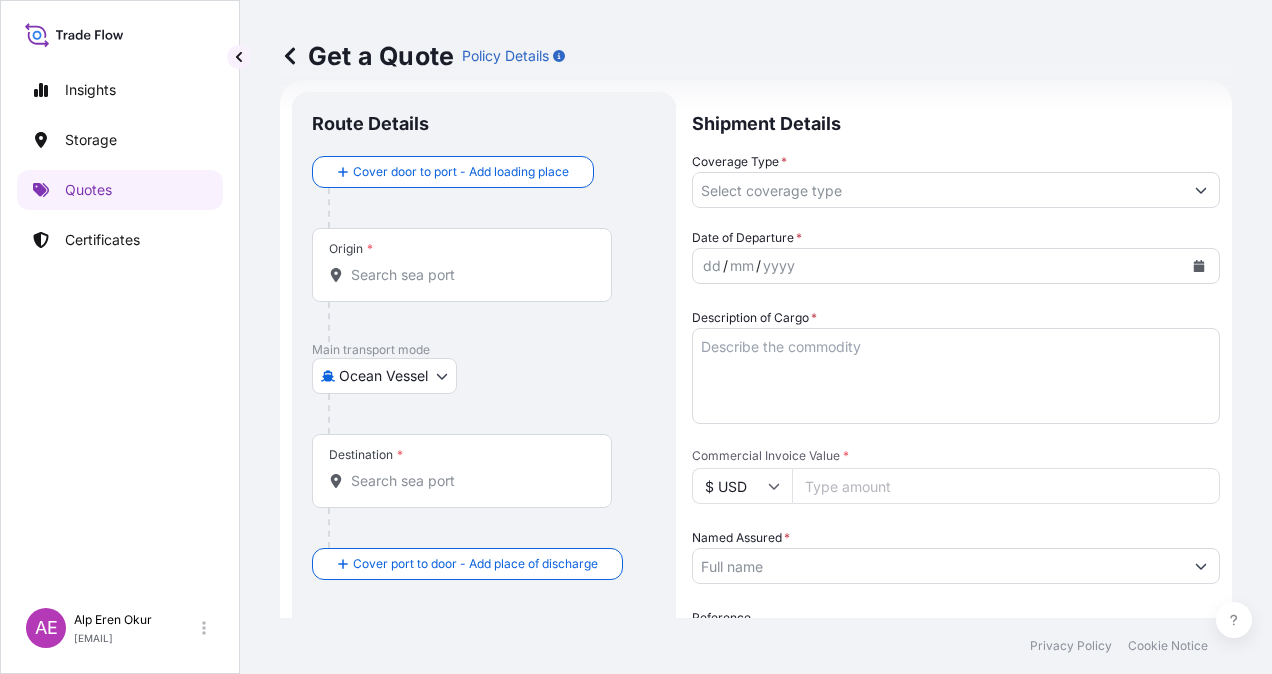click on "Origin *" at bounding box center [462, 265] 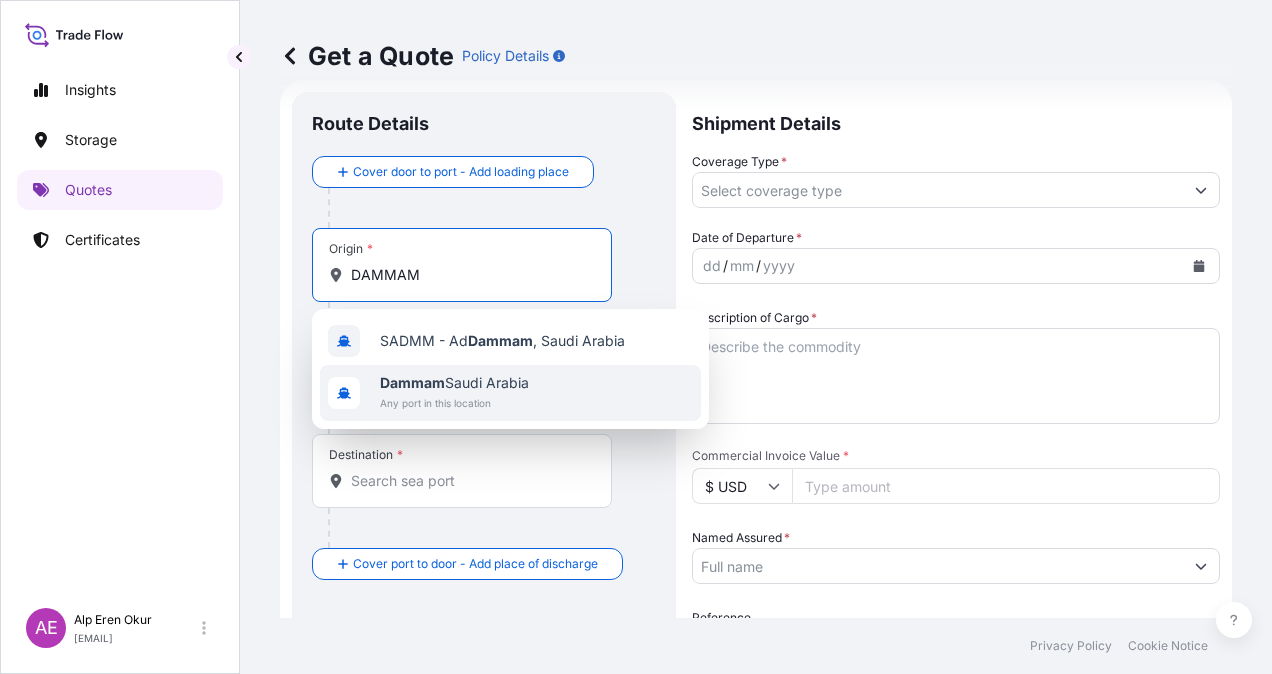 click on "[CITY] [COUNTRY]" at bounding box center (454, 383) 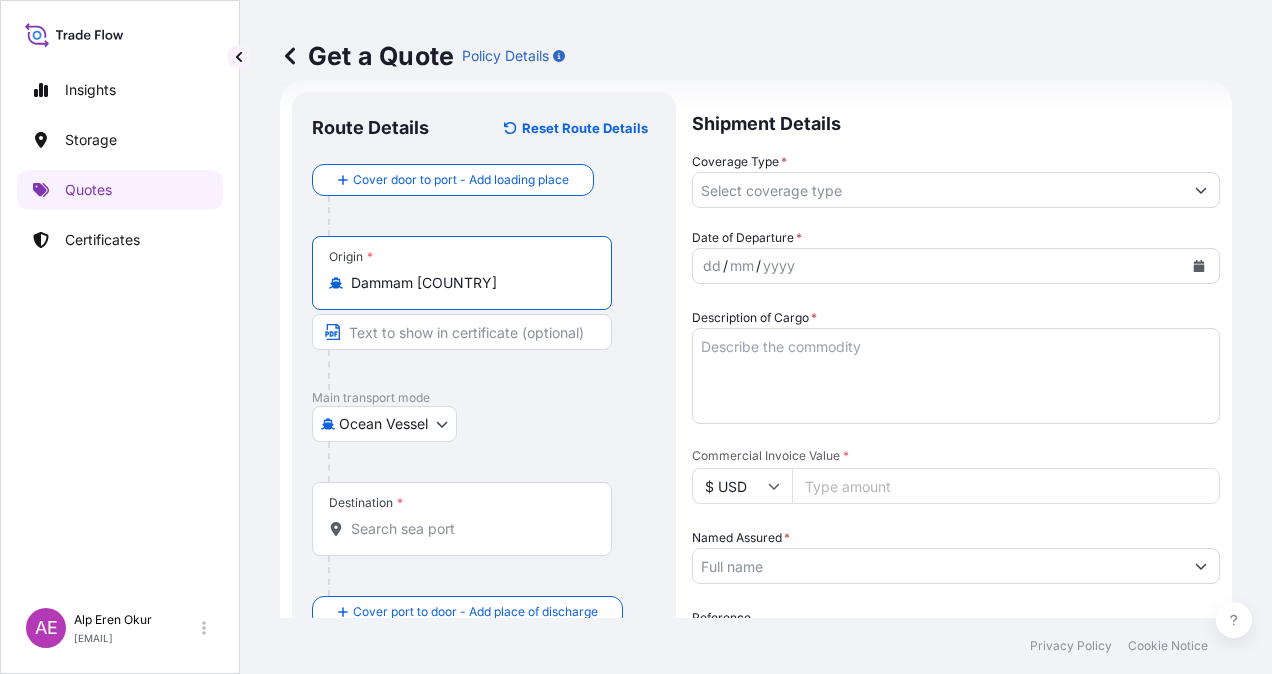 type on "Dammam [COUNTRY]" 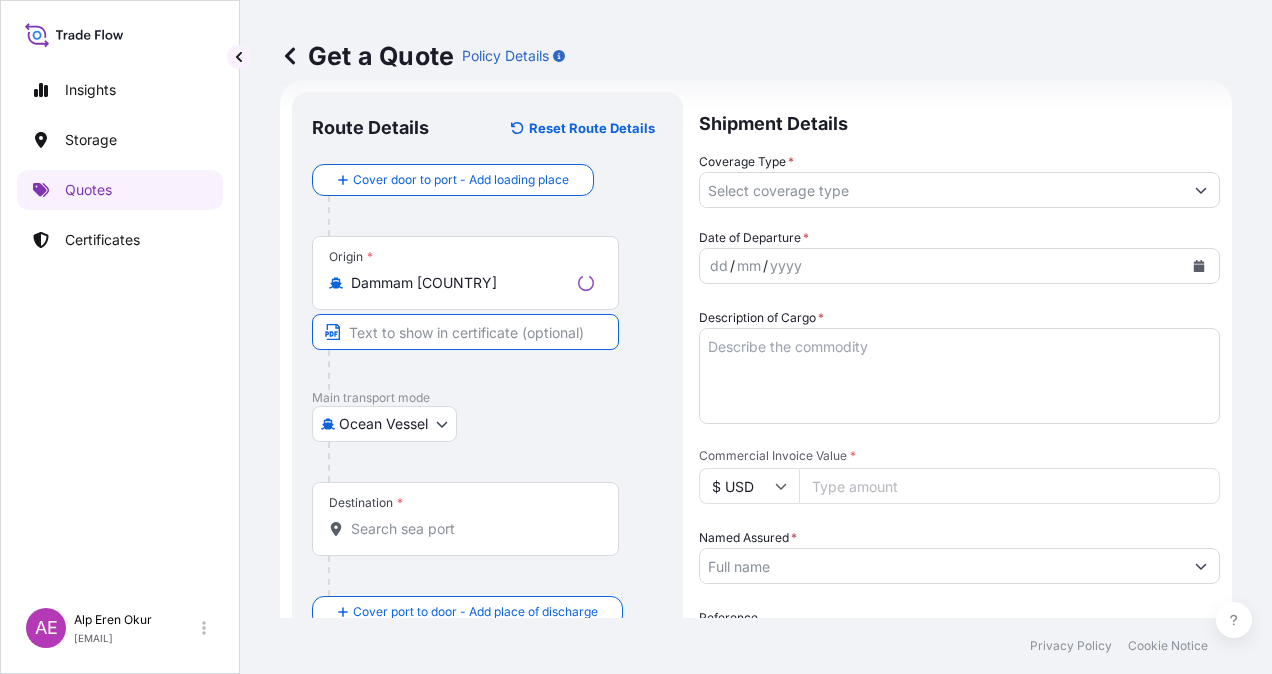 paste on "DAMMAM" 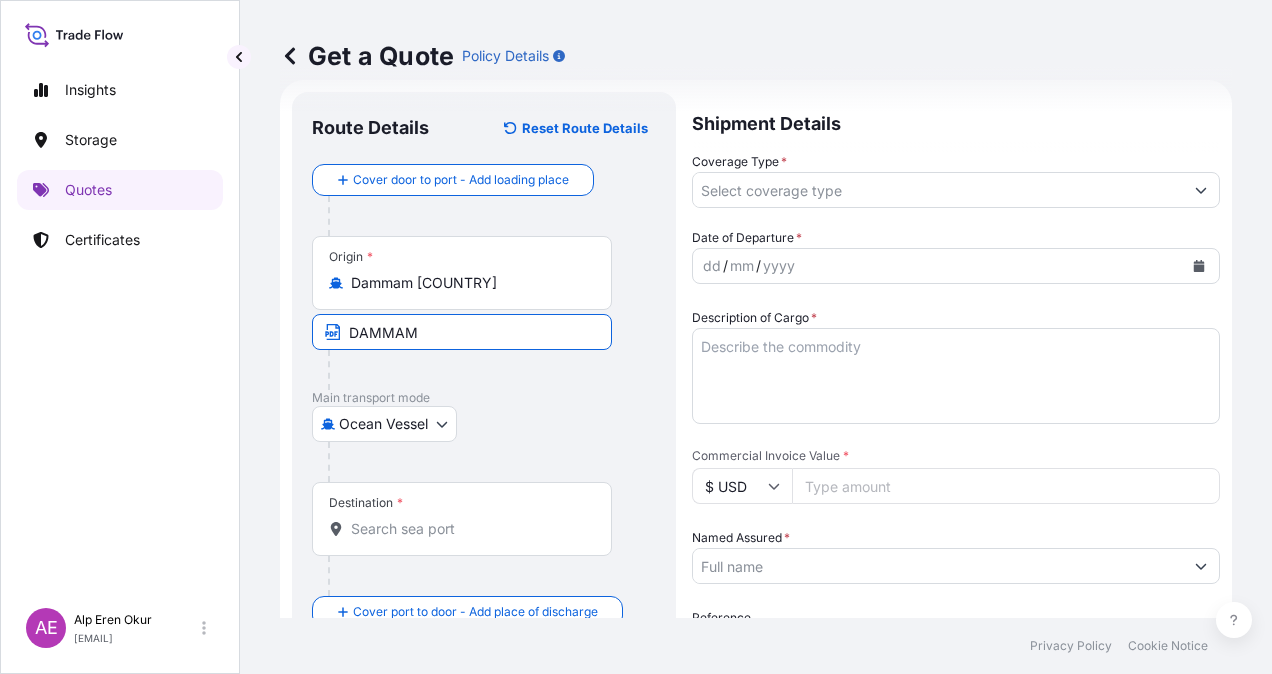type on "[CITY]/[COUNTRY]" 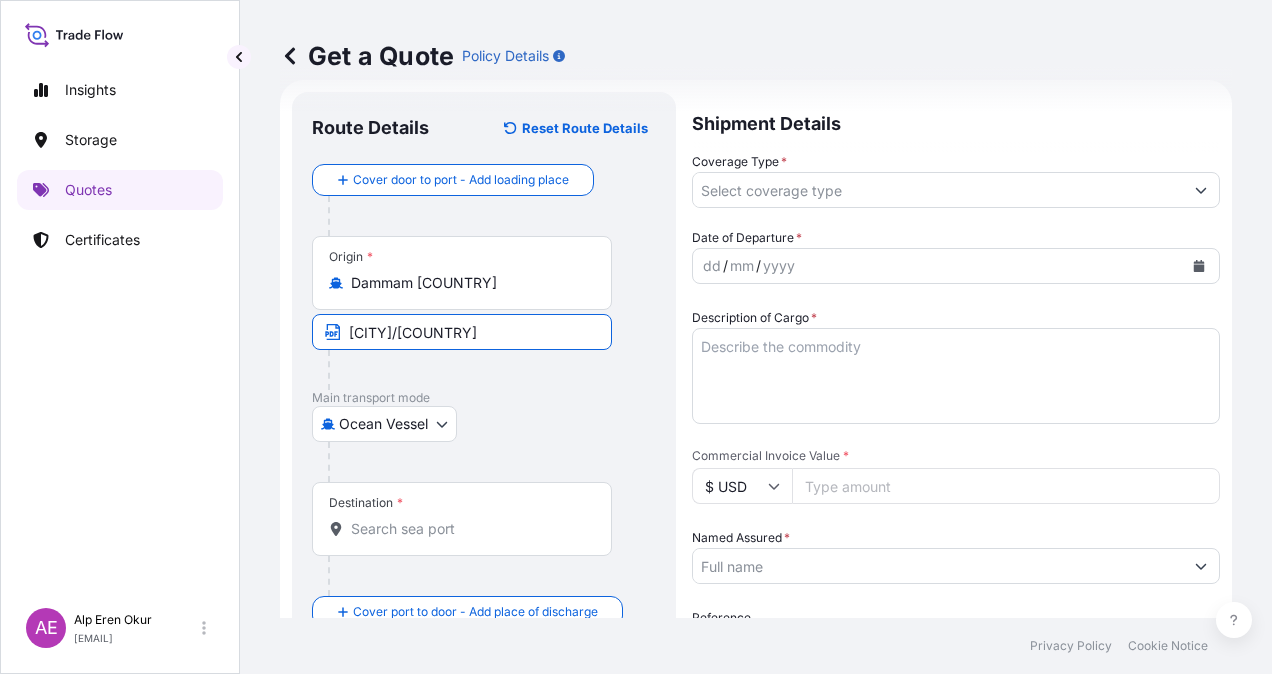 type on "[CITY], [STREET], [CITY]/[CITY], [COUNTRY]" 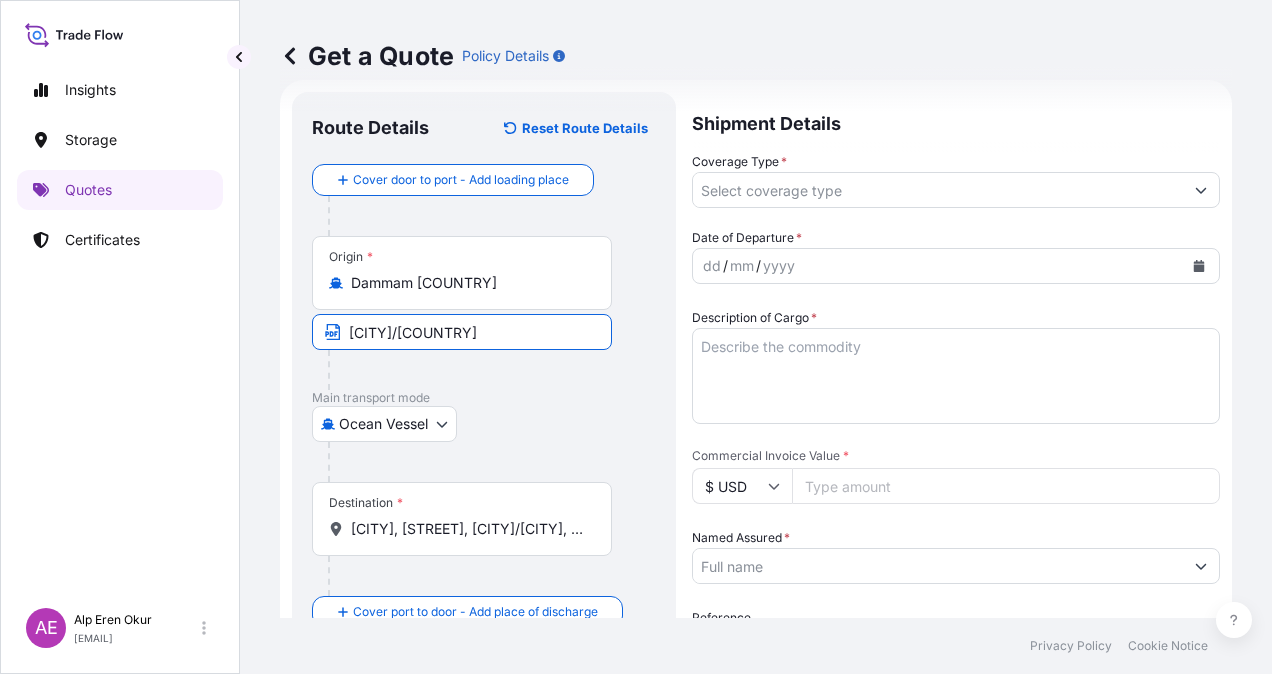 type on "All risks" 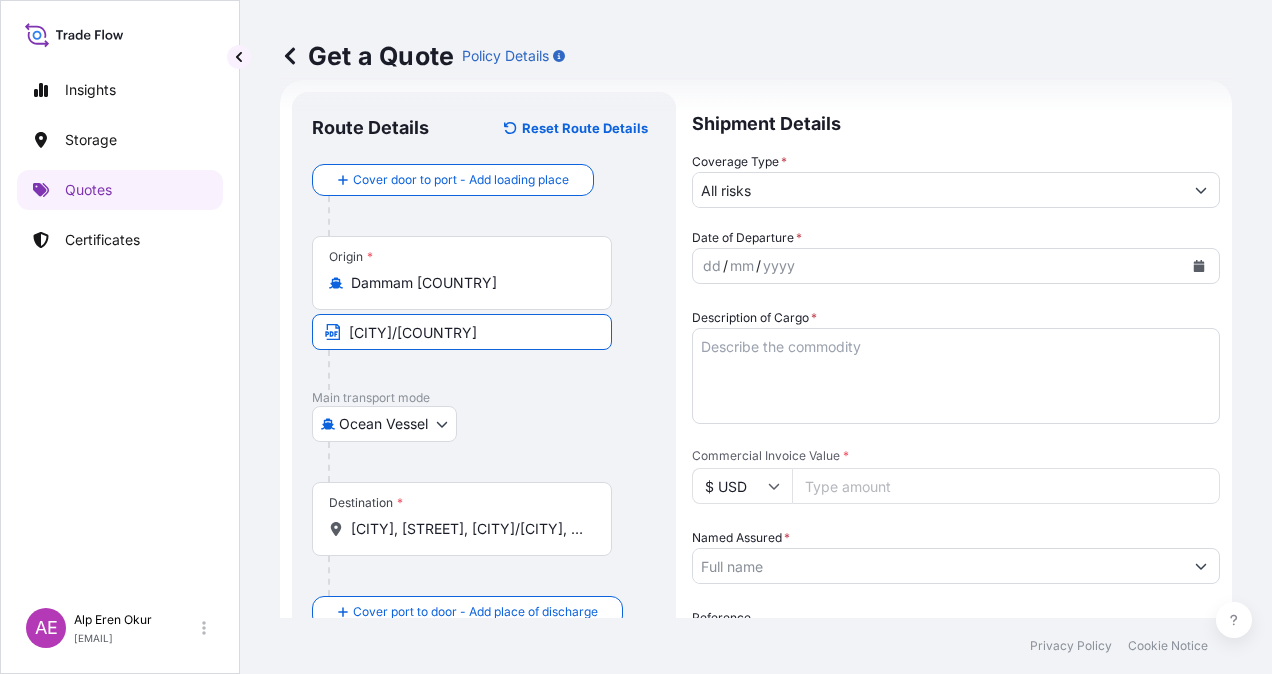 type on "[NUMBER]" 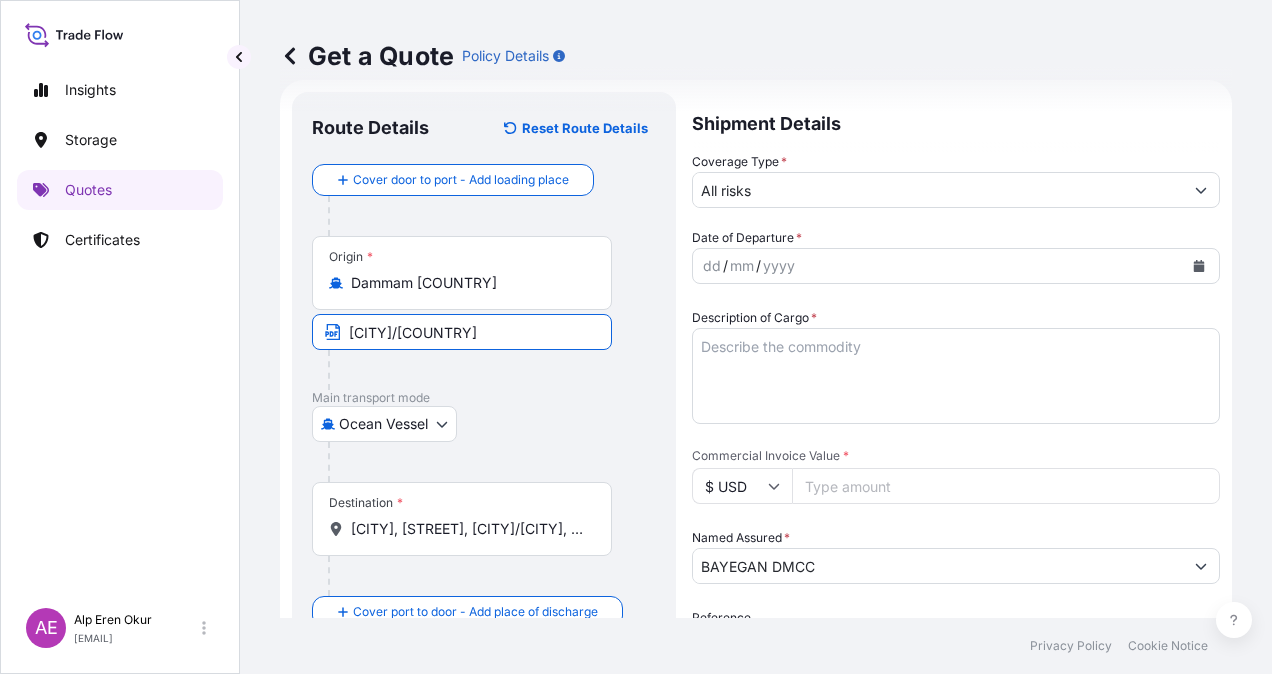 type on "[VESSEL_NAME]" 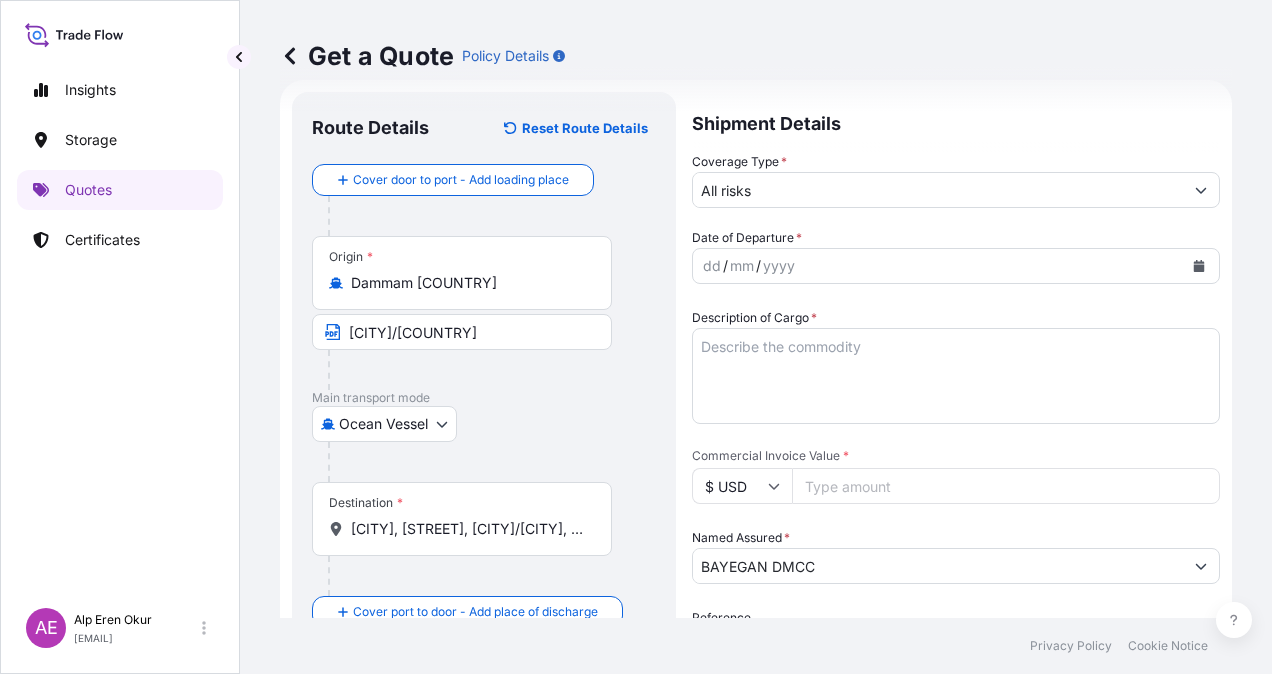 click on "Destination * Aliağa, Samurlu, Aliağa/İzmir, [COUNTRY]" at bounding box center (462, 519) 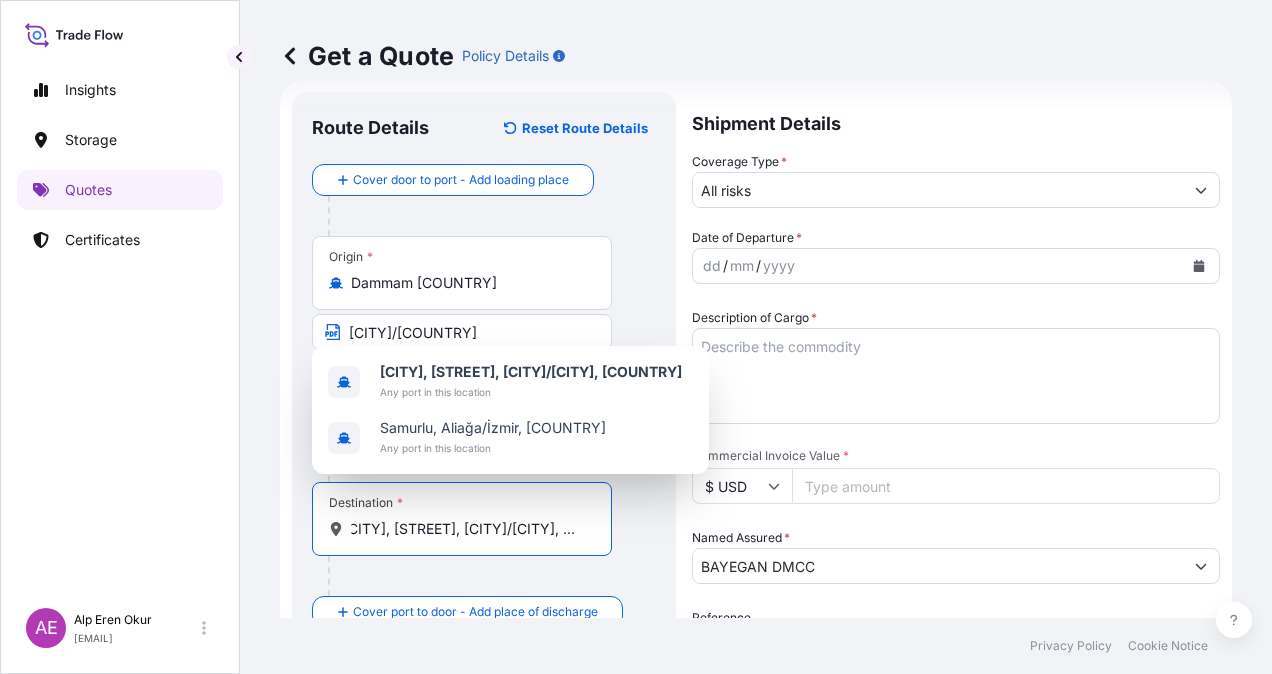 click on "Destination * Aliağa, Samurlu, Aliağa/İzmir, [COUNTRY]" at bounding box center [462, 519] 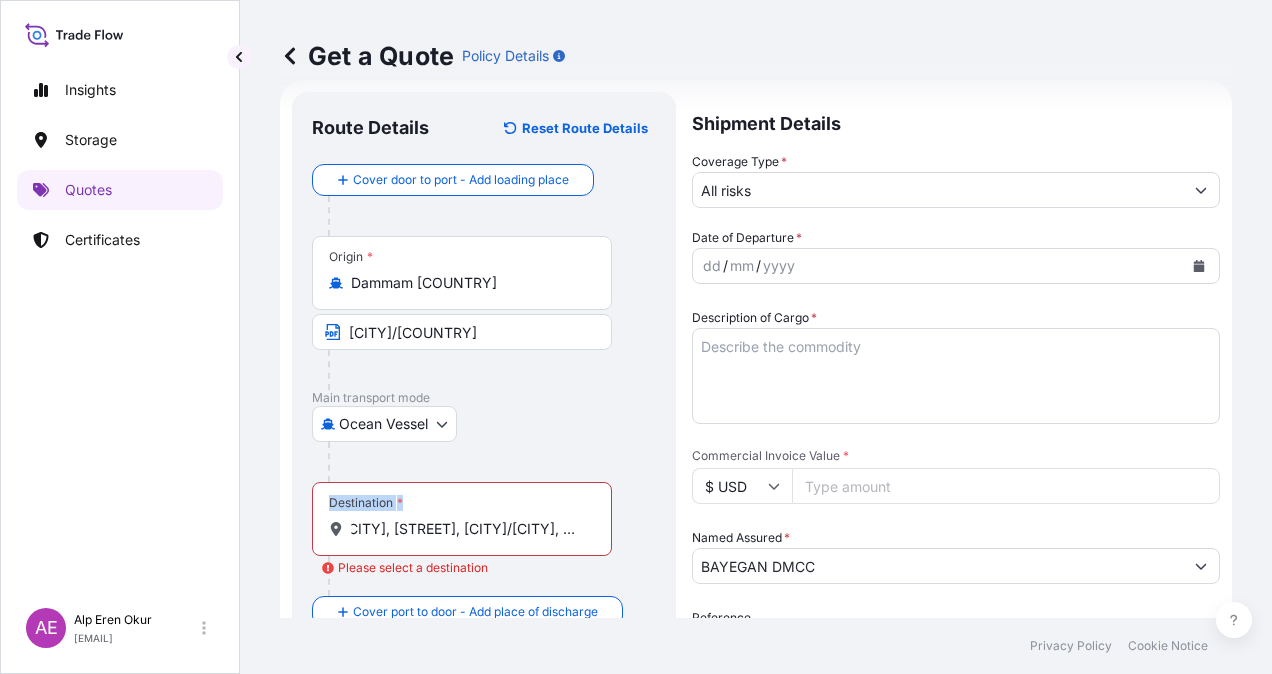 click on "Destination * Aliağa, Samurlu, Aliağa/İzmir, [COUNTRY]" at bounding box center (462, 519) 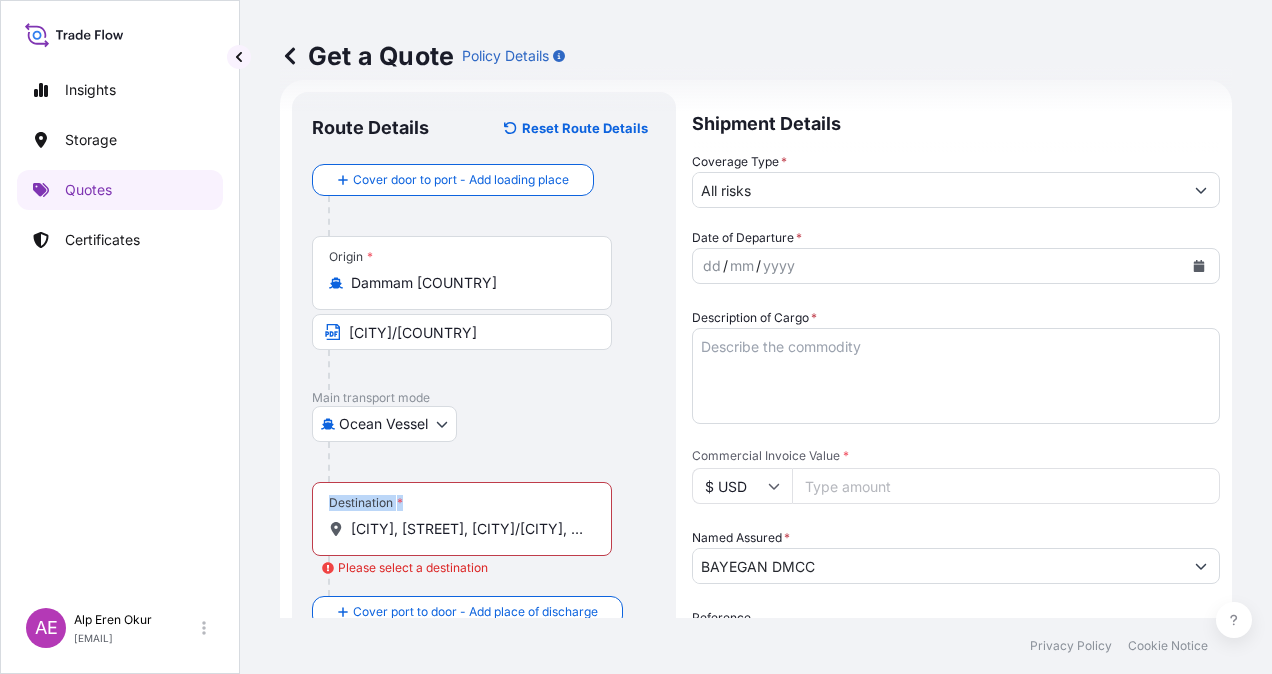 click on "Destination * Aliağa, Samurlu, Aliağa/İzmir, [COUNTRY]" at bounding box center [462, 519] 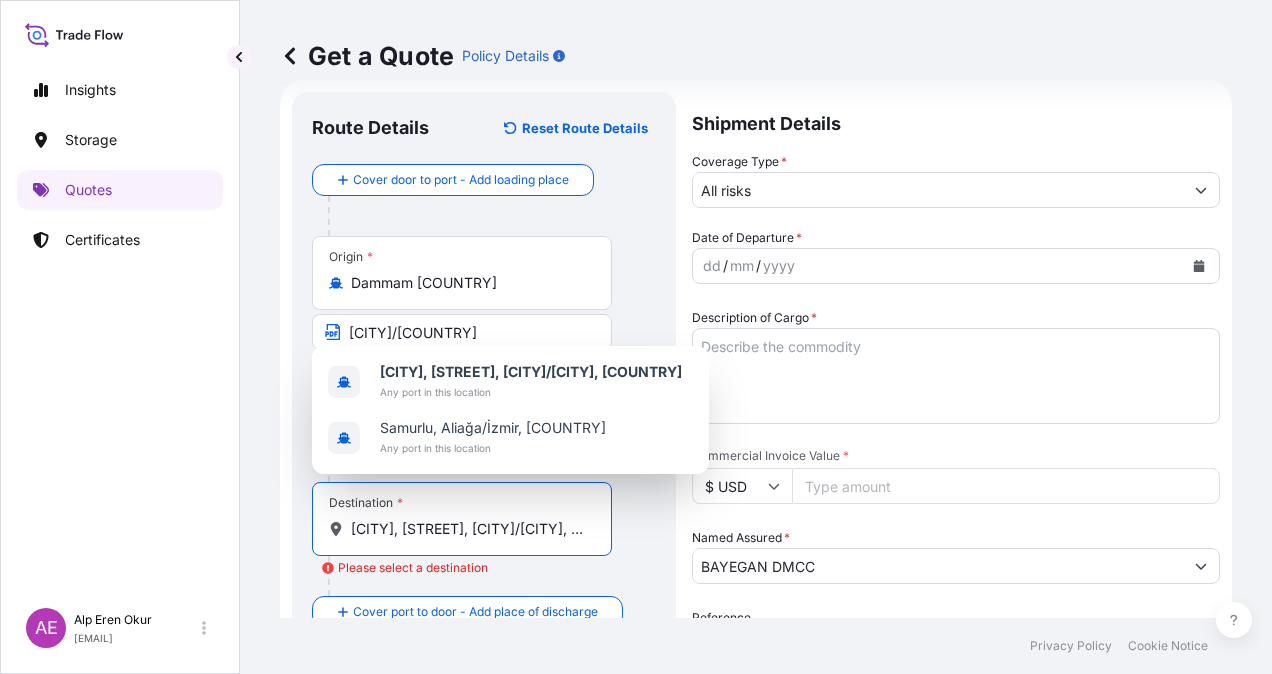 scroll, scrollTop: 0, scrollLeft: 8, axis: horizontal 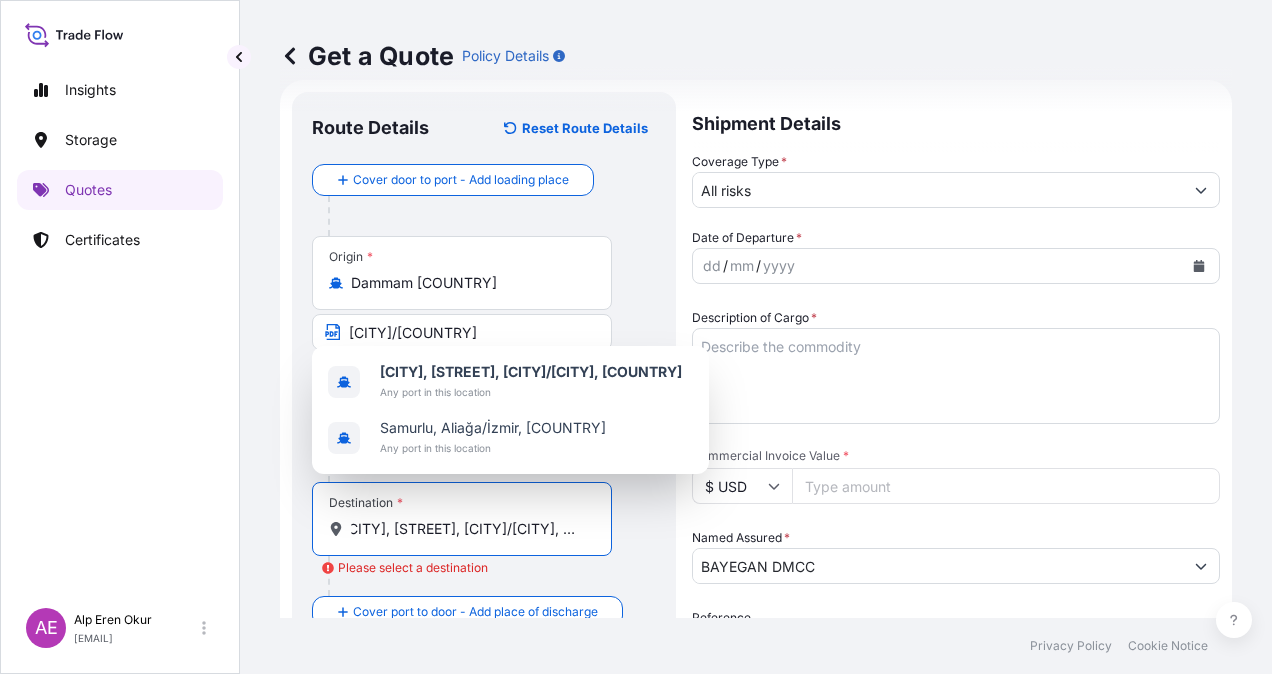 click on "[CITY], [STREET], [CITY]/[CITY], [COUNTRY]" at bounding box center [469, 529] 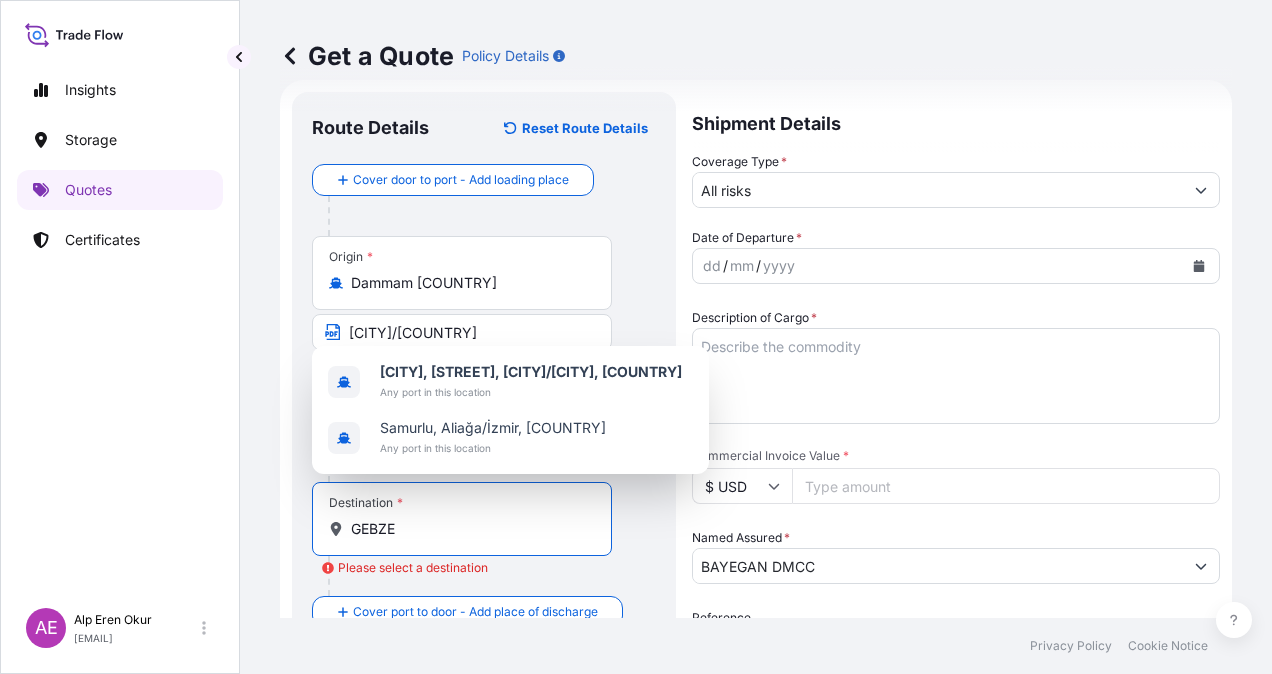 scroll, scrollTop: 0, scrollLeft: 0, axis: both 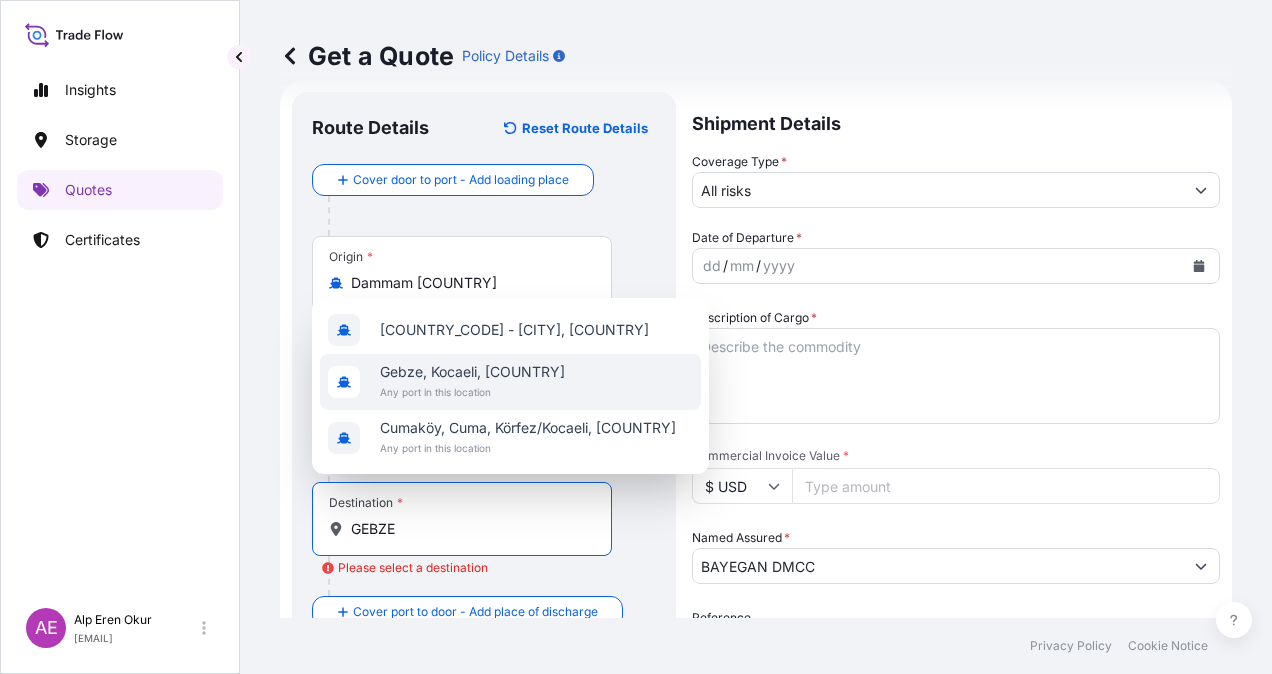 click on "Gebze, Kocaeli, [COUNTRY]" at bounding box center [472, 372] 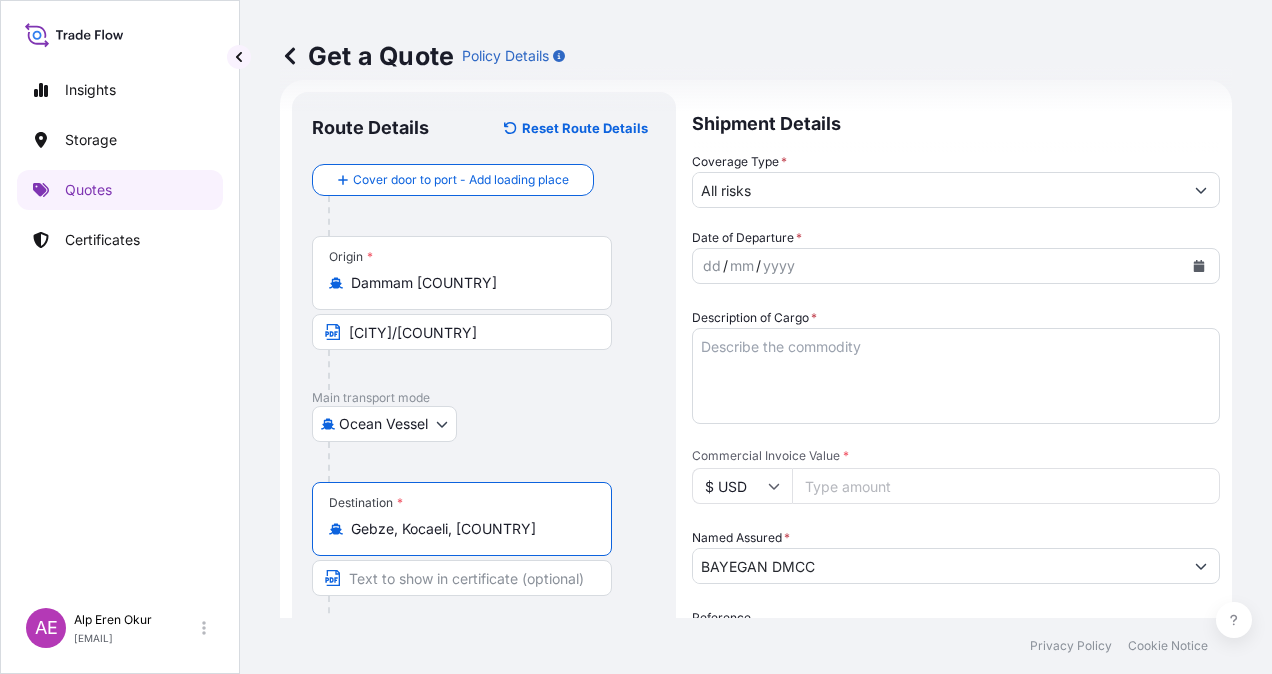 type on "Gebze, Kocaeli, [COUNTRY]" 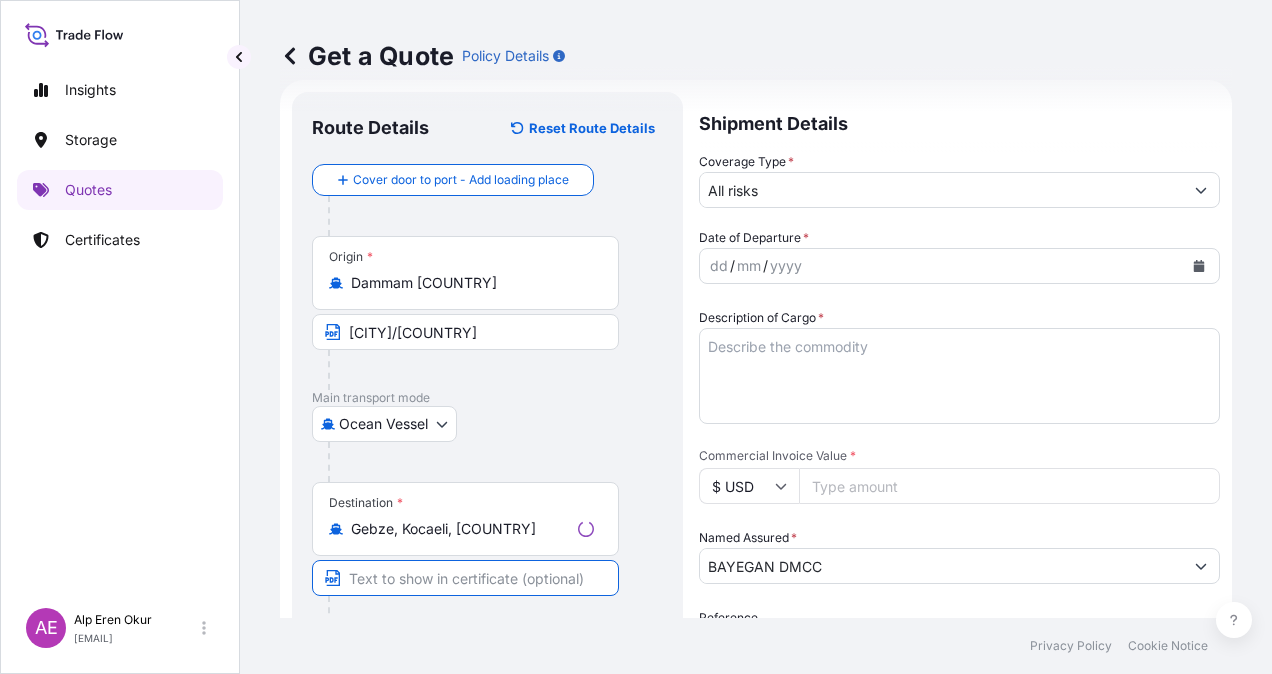 paste on "GEBZE" 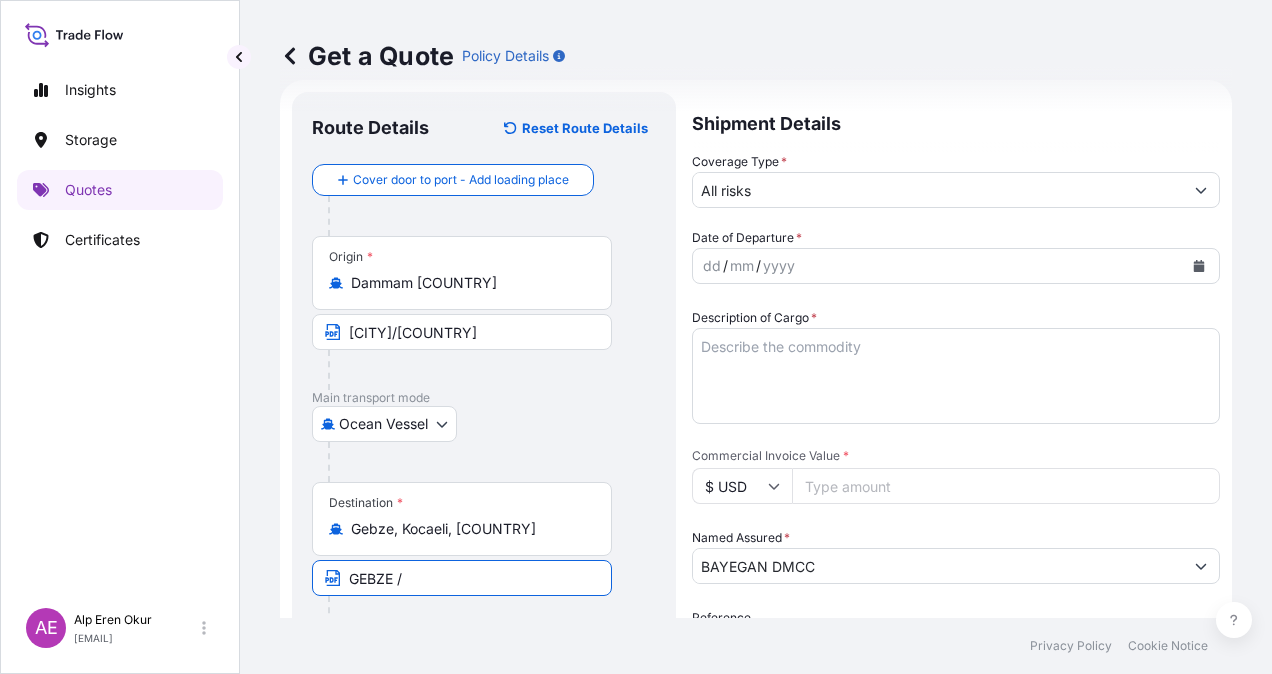 paste on "[COUNTRY]" 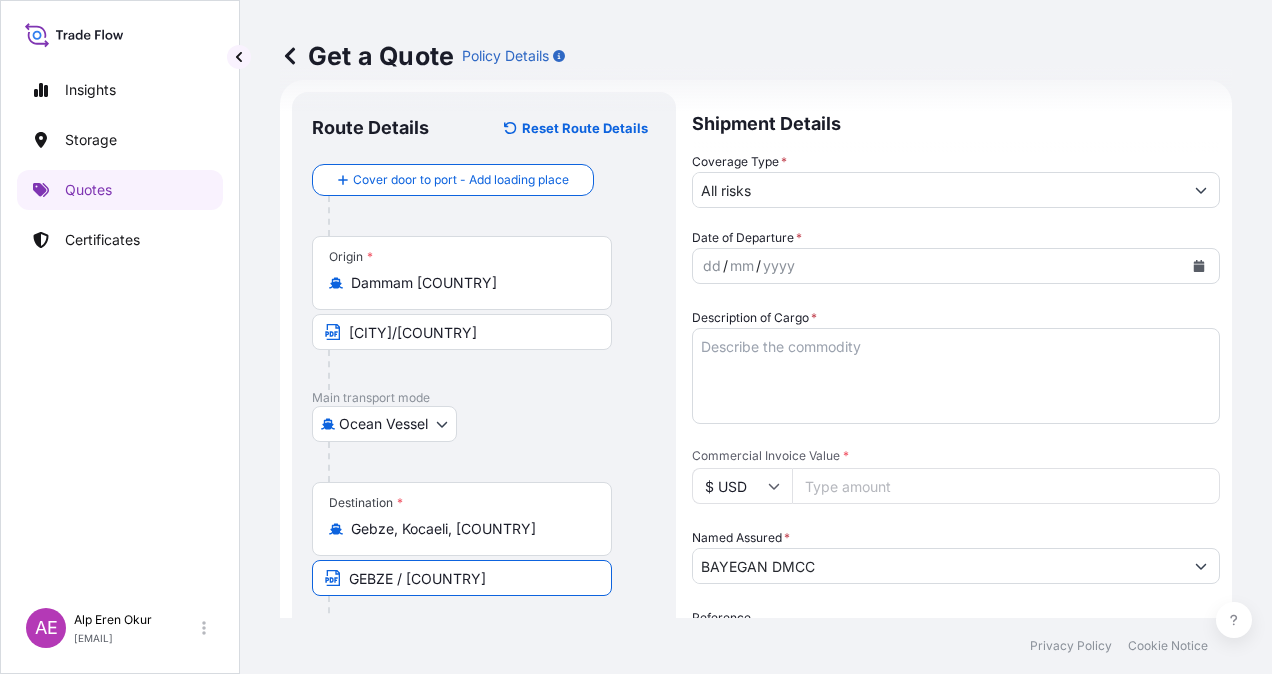 type on "GEBZE / [COUNTRY]" 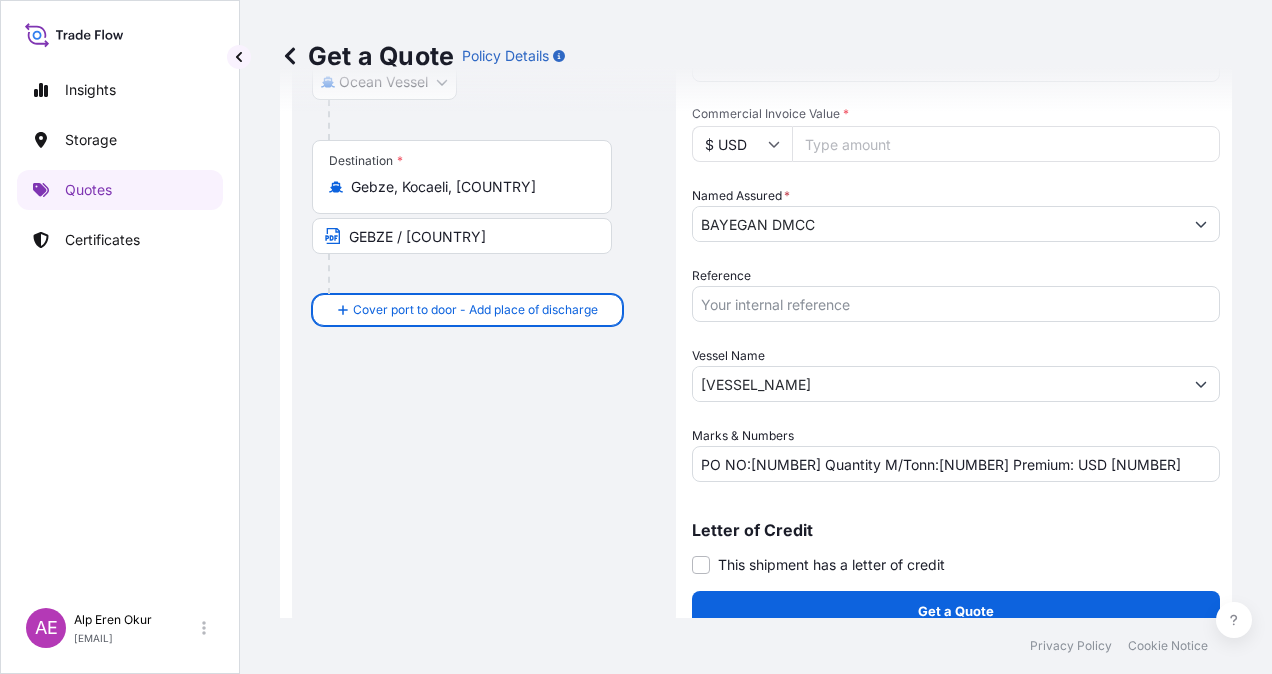 scroll, scrollTop: 0, scrollLeft: 0, axis: both 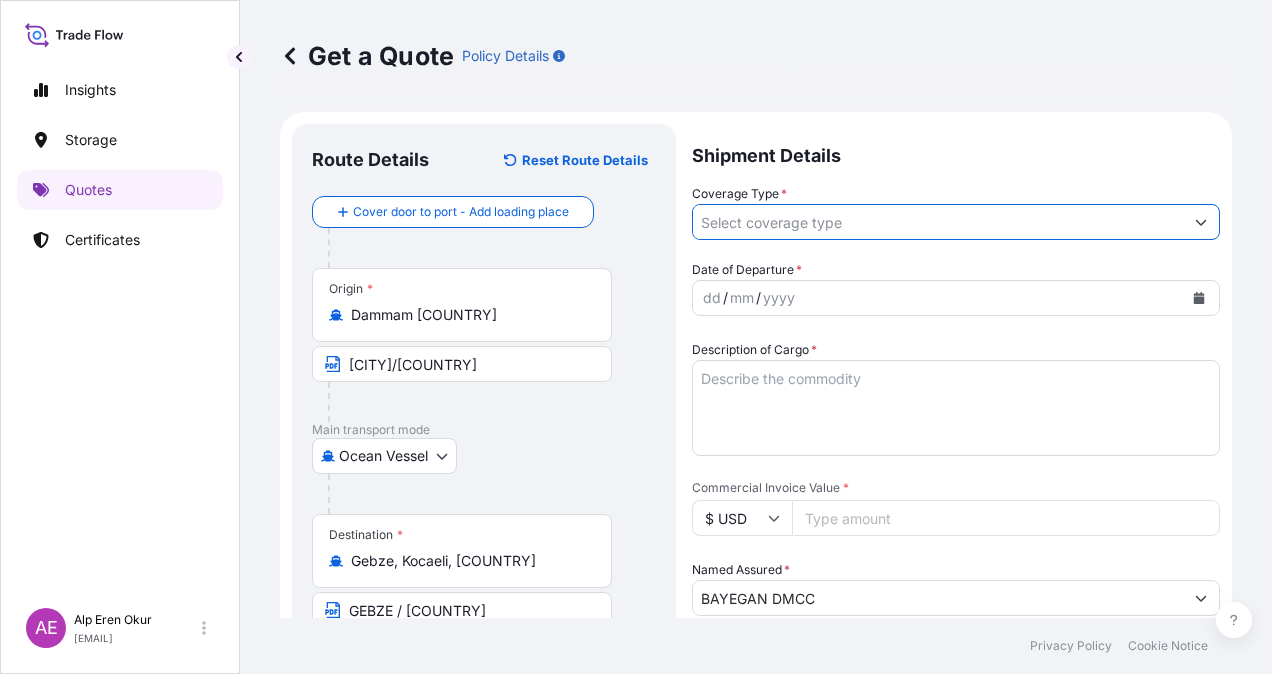 click on "Coverage Type *" at bounding box center [938, 222] 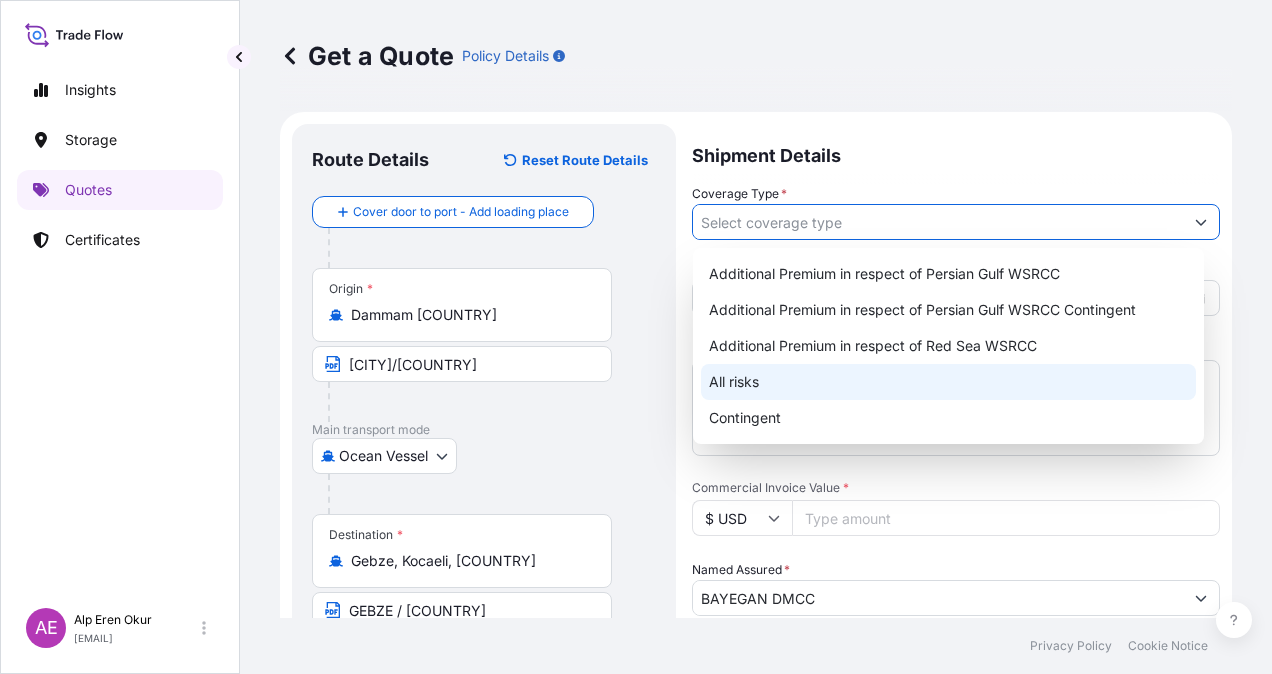 click on "All risks" at bounding box center [948, 382] 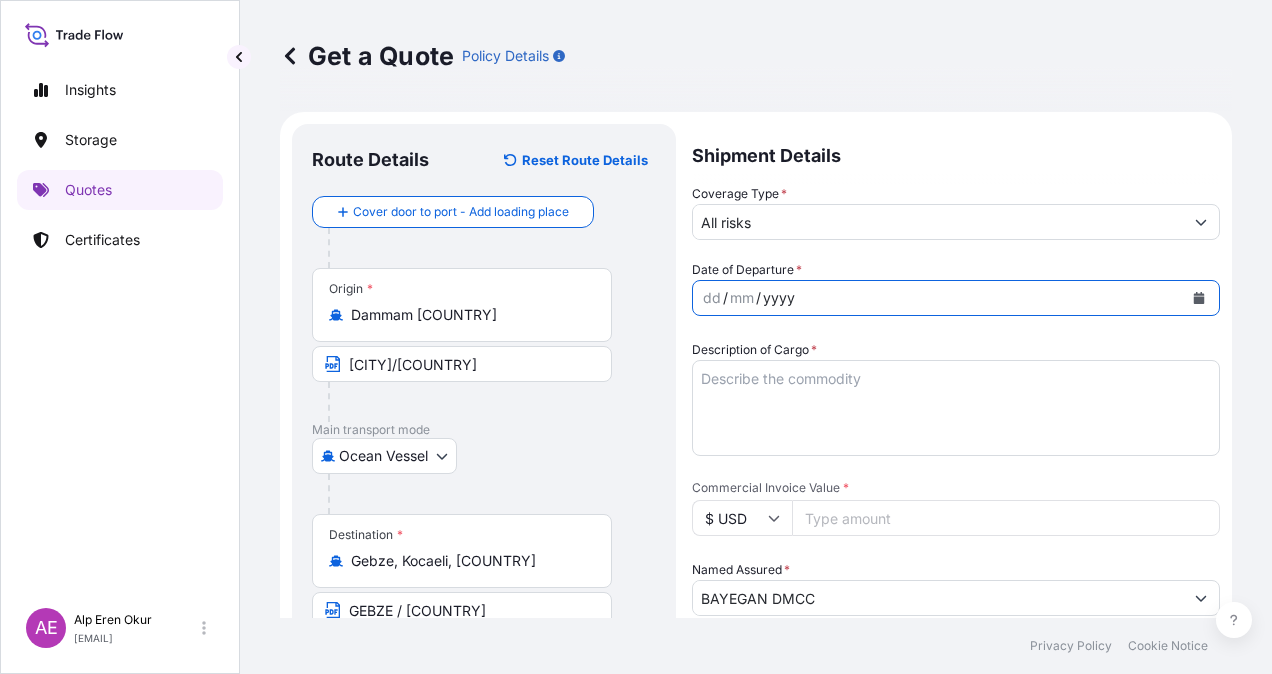 click on "yyyy" at bounding box center (779, 298) 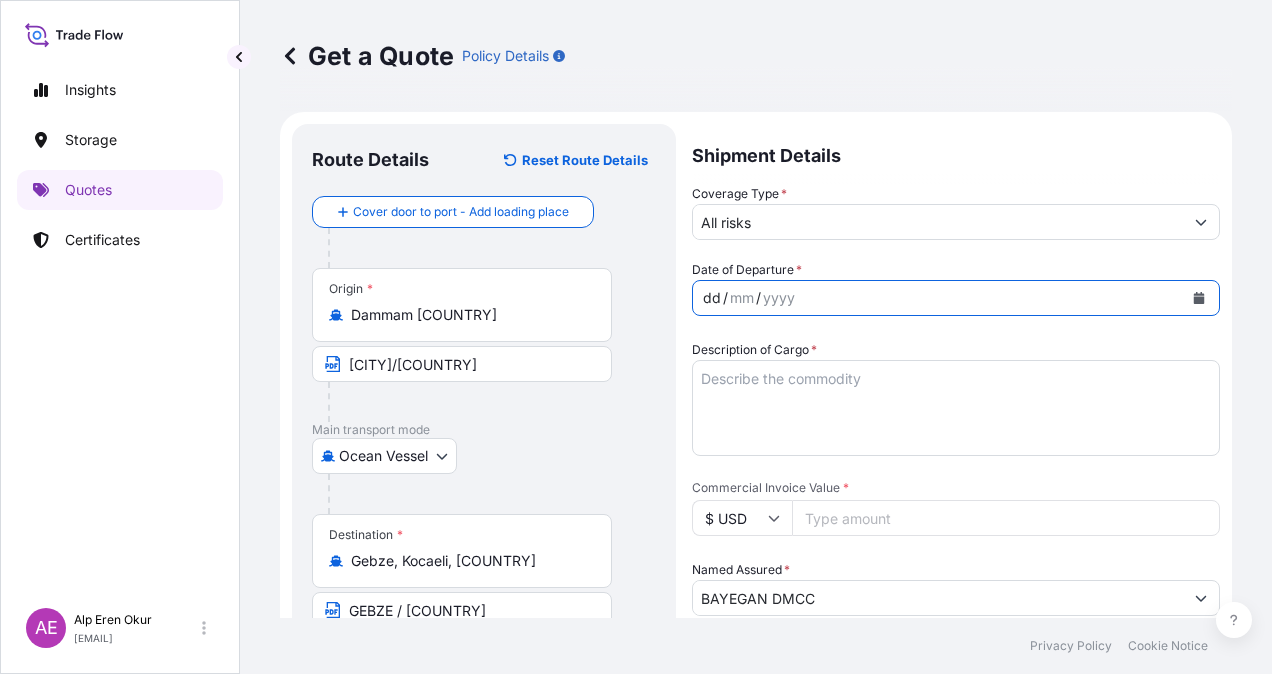 click on "dd / mm / yyyy" at bounding box center [938, 298] 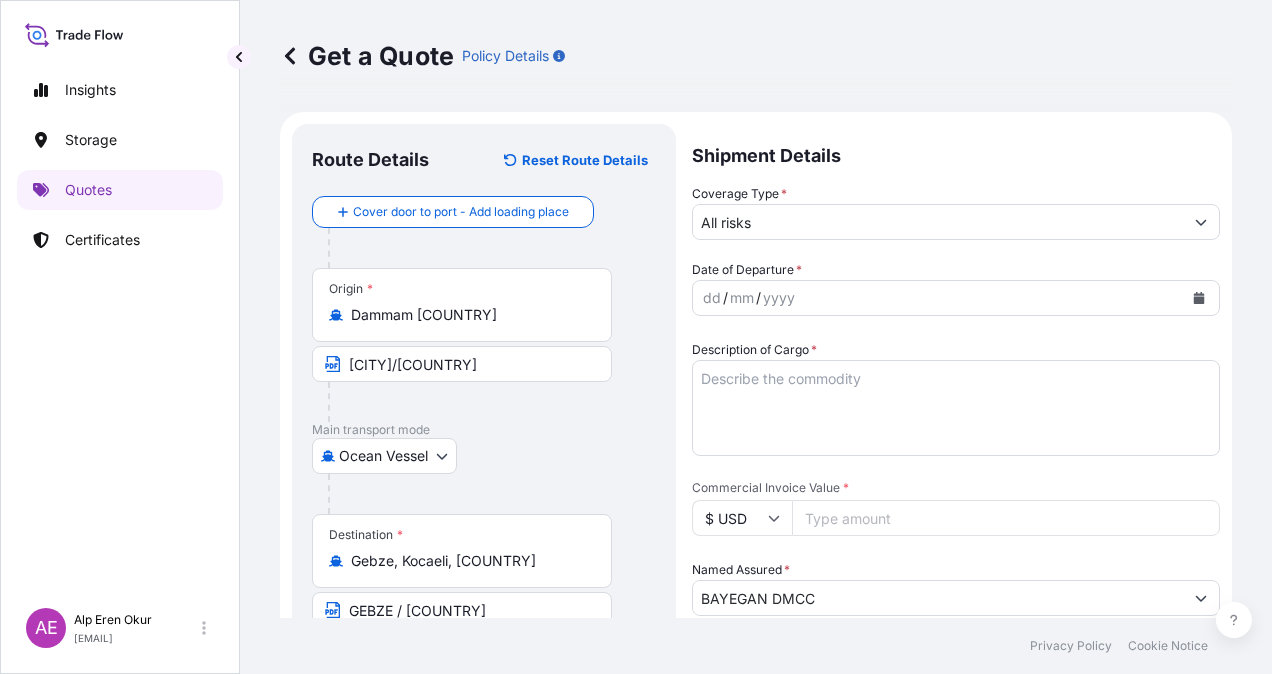 drag, startPoint x: 865, startPoint y: 507, endPoint x: 695, endPoint y: 506, distance: 170.00294 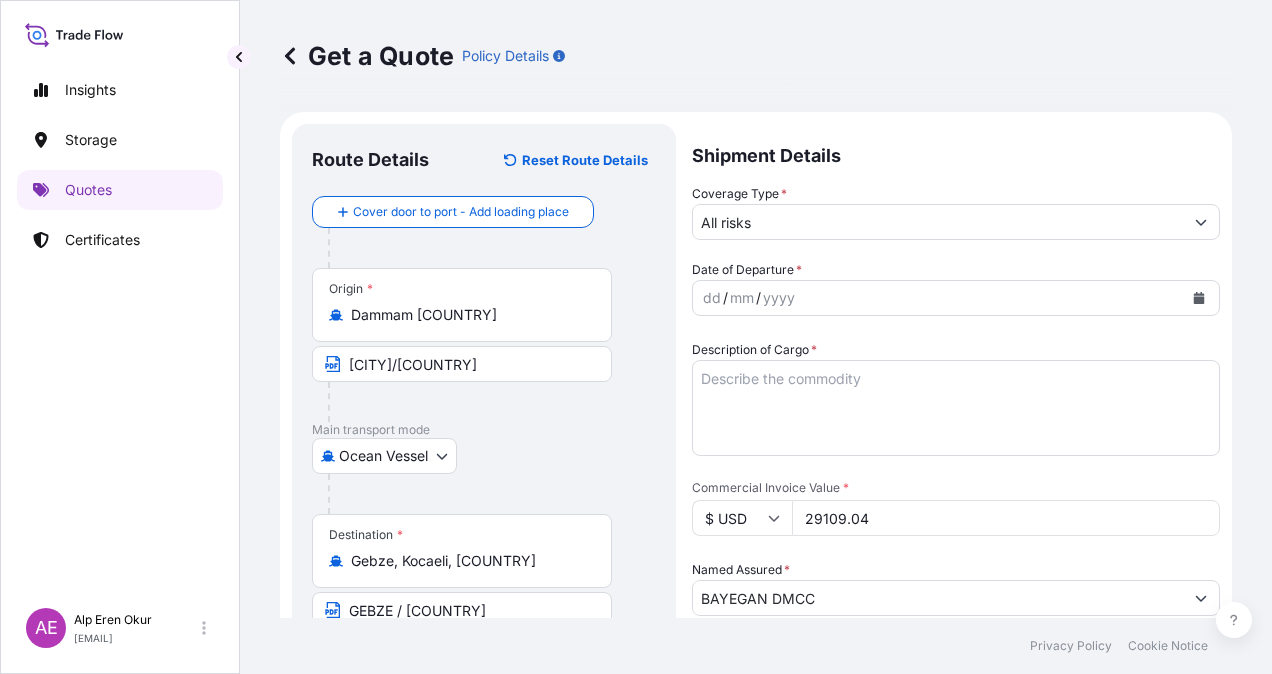 type on "29109.04" 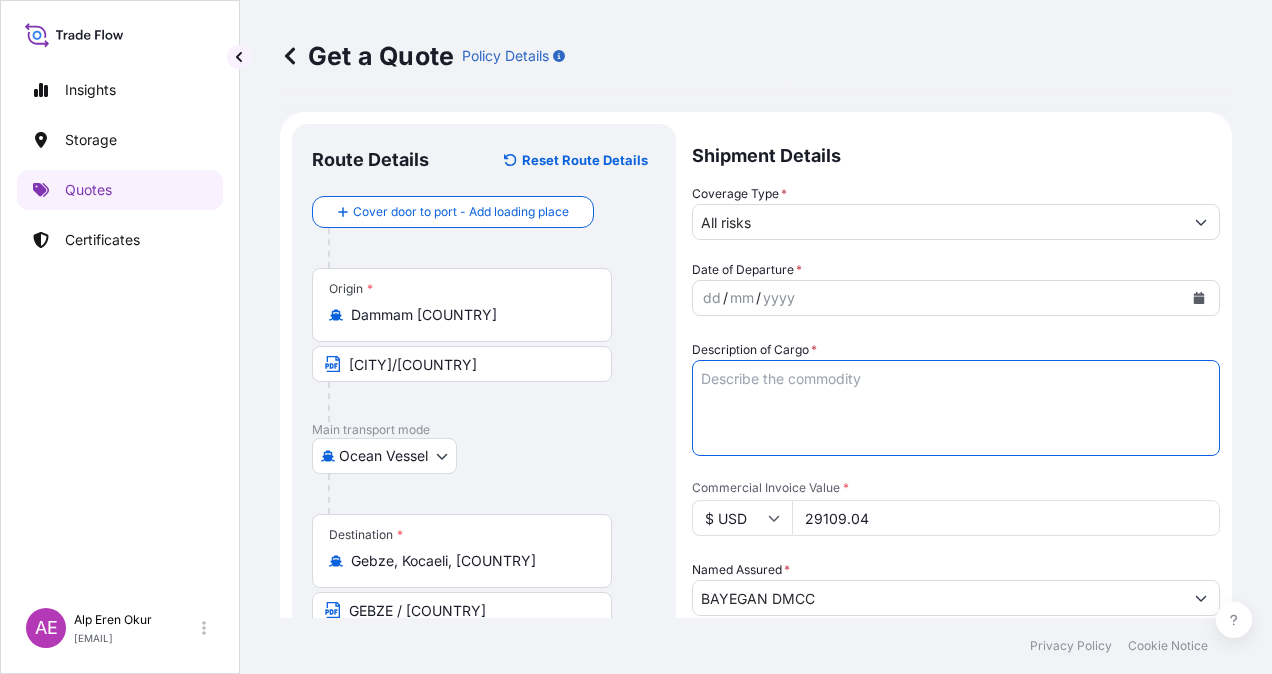 click on "Description of Cargo *" at bounding box center [956, 408] 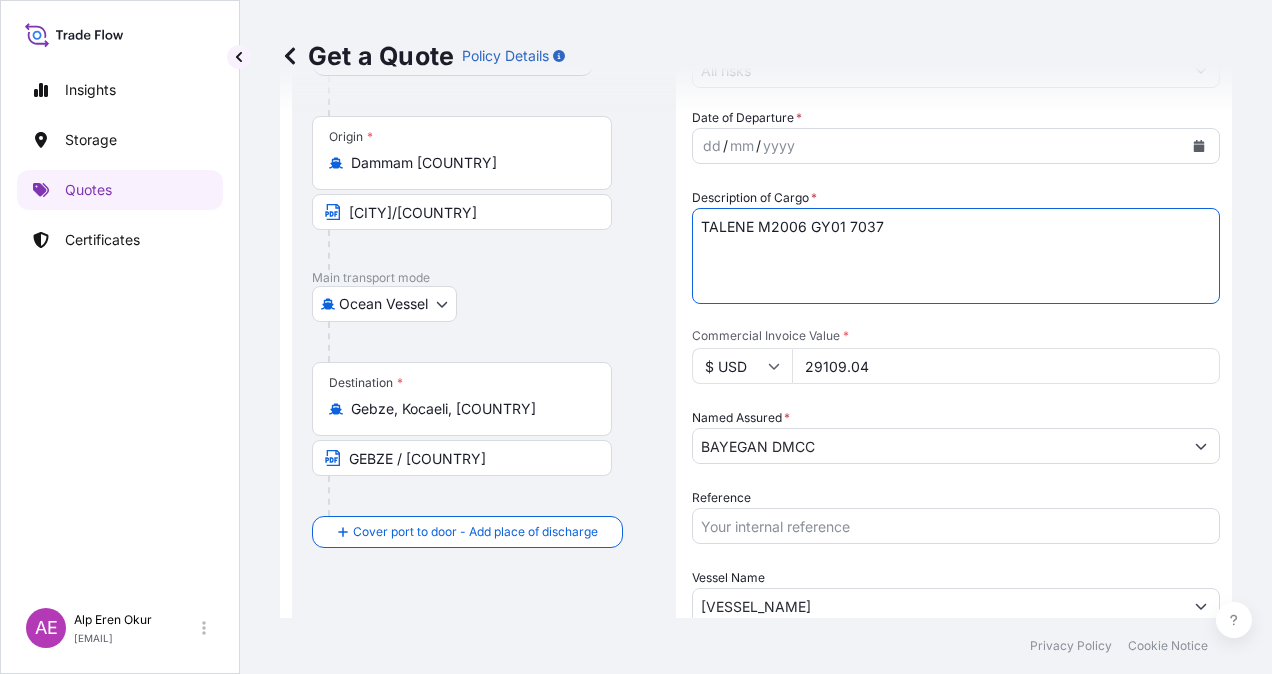 scroll, scrollTop: 300, scrollLeft: 0, axis: vertical 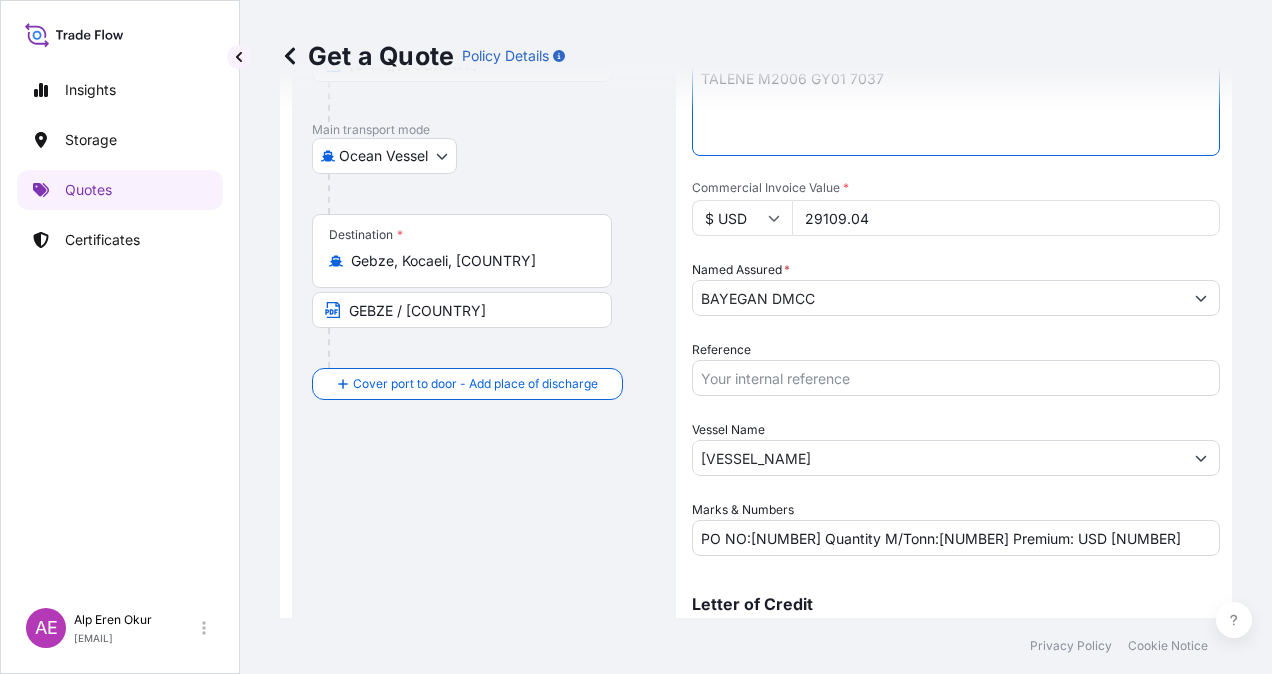 type on "TALENE M2006 GY01 7037" 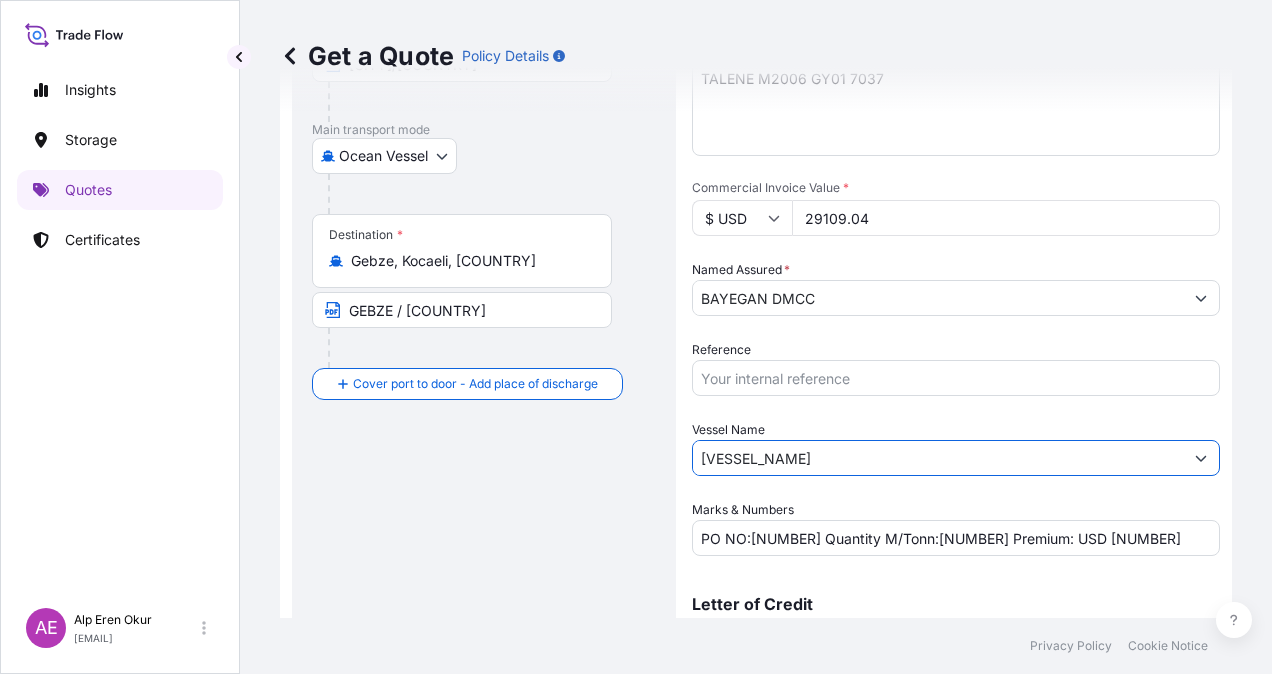 drag, startPoint x: 827, startPoint y: 472, endPoint x: 582, endPoint y: 465, distance: 245.09998 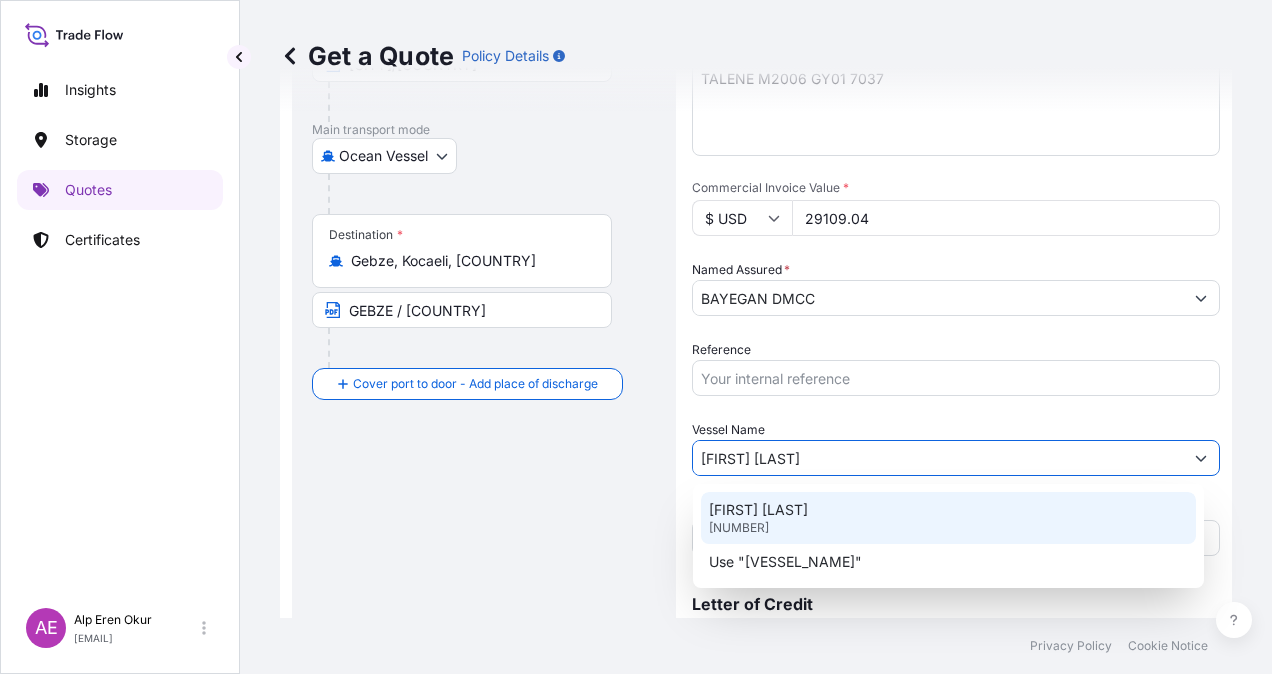click on "CONSTANTINOS P II [NUMBERS]" at bounding box center (948, 518) 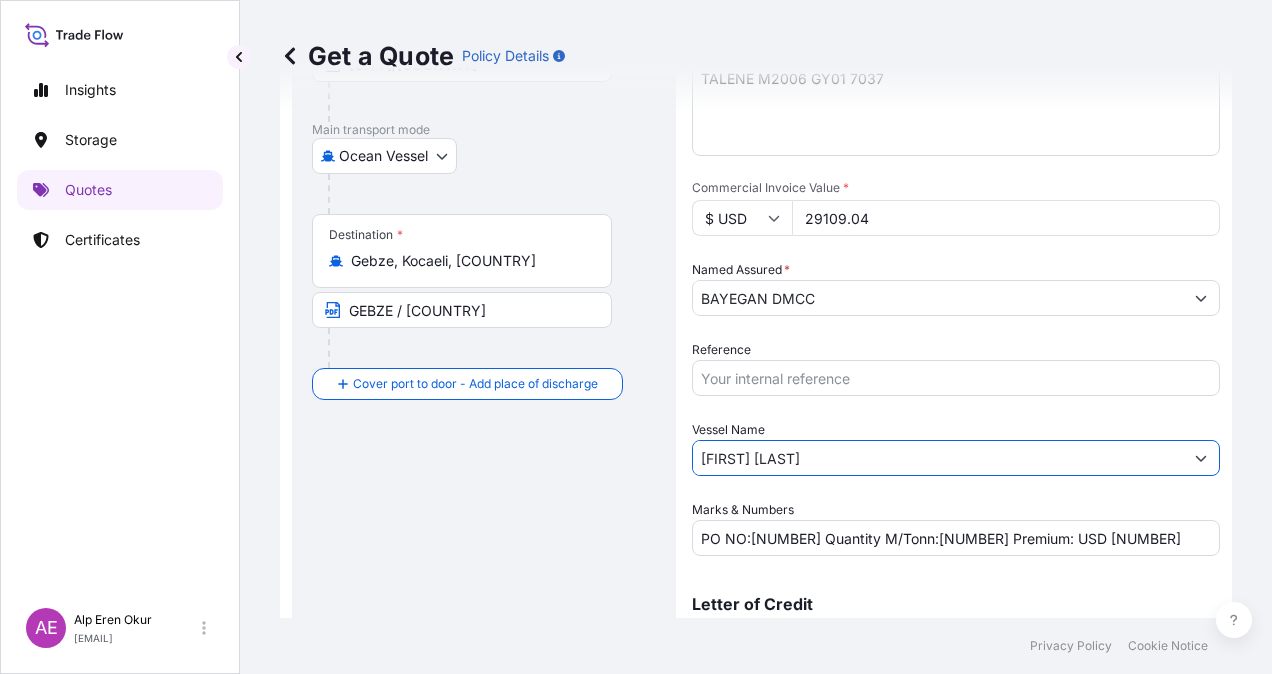 type on "[FIRST] [LAST]" 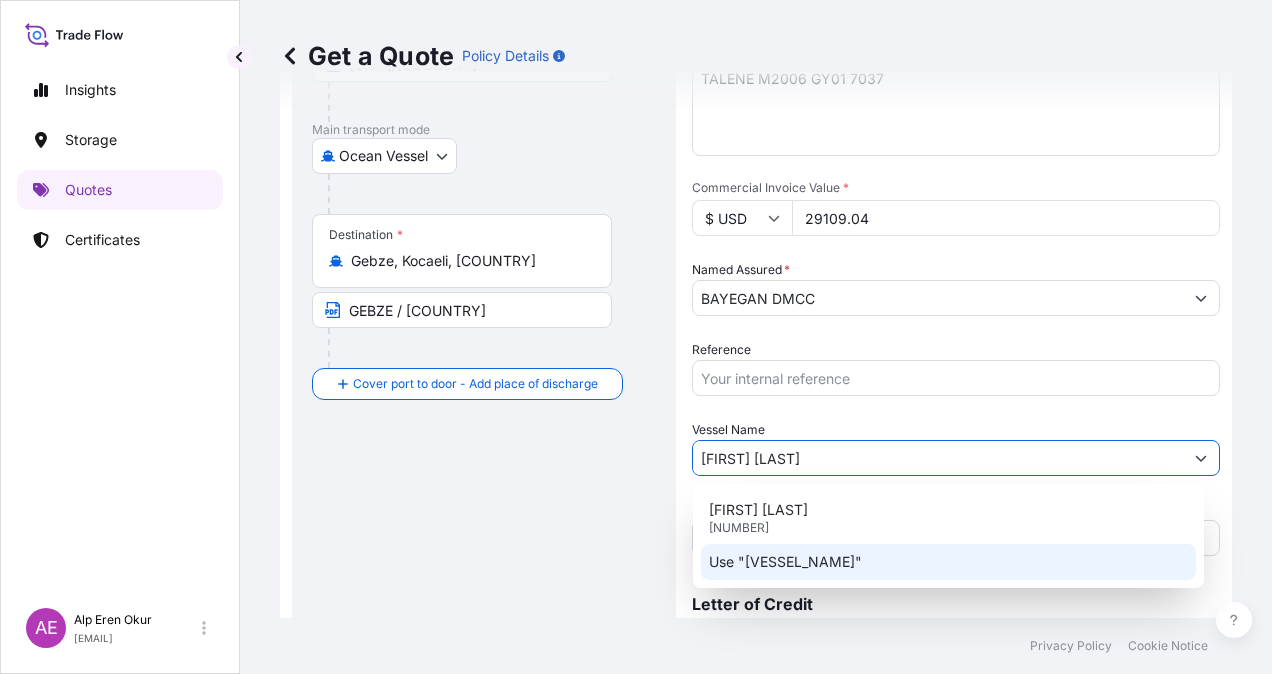 click on "Use "[VESSEL_NAME]"" 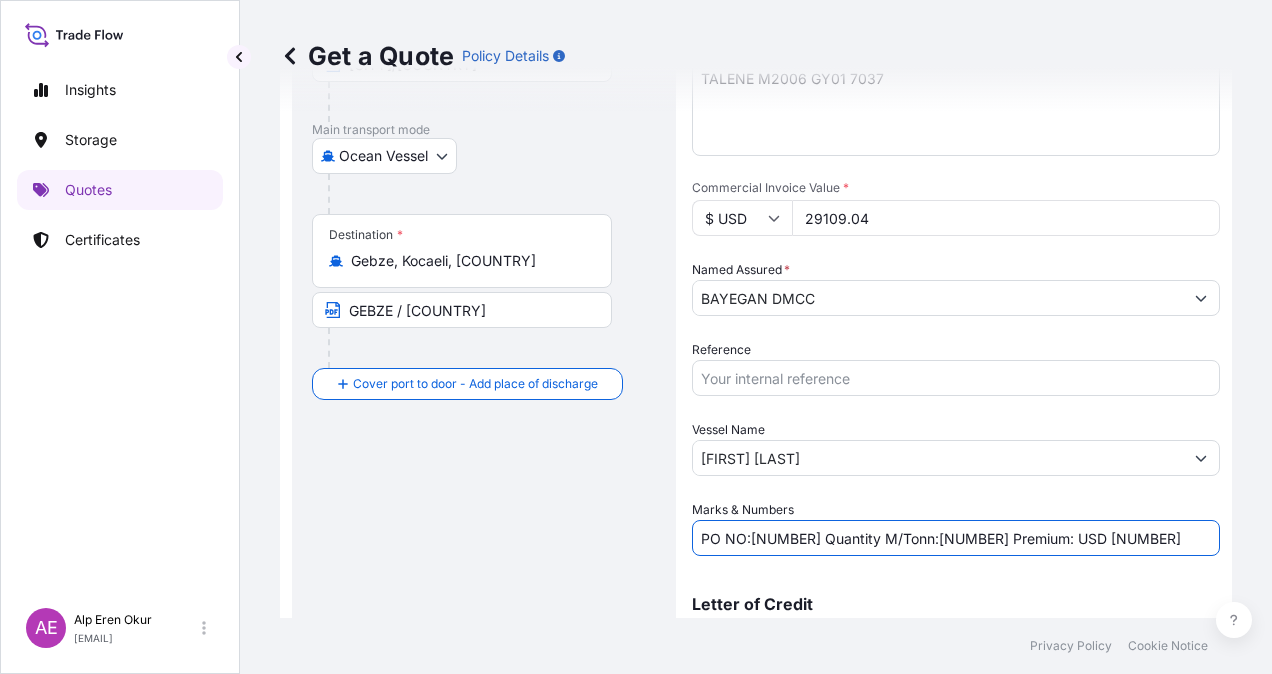 drag, startPoint x: 752, startPoint y: 541, endPoint x: 829, endPoint y: 530, distance: 77.781746 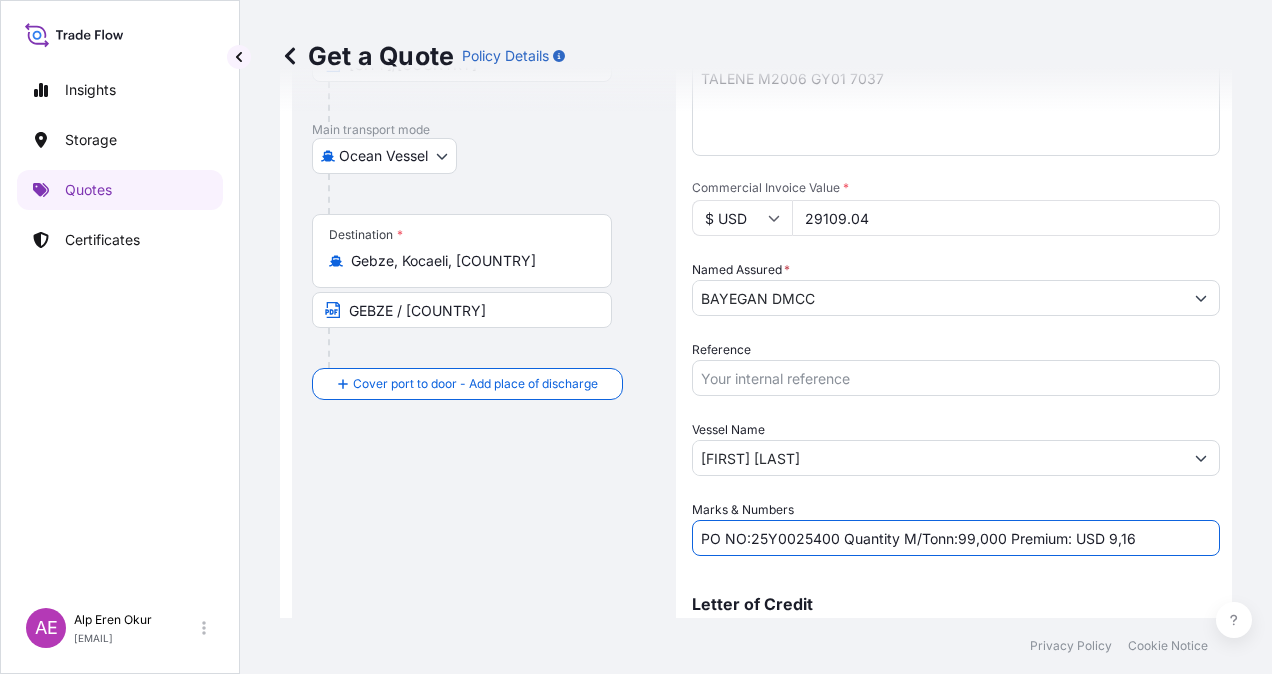 drag, startPoint x: 953, startPoint y: 529, endPoint x: 975, endPoint y: 528, distance: 22.022715 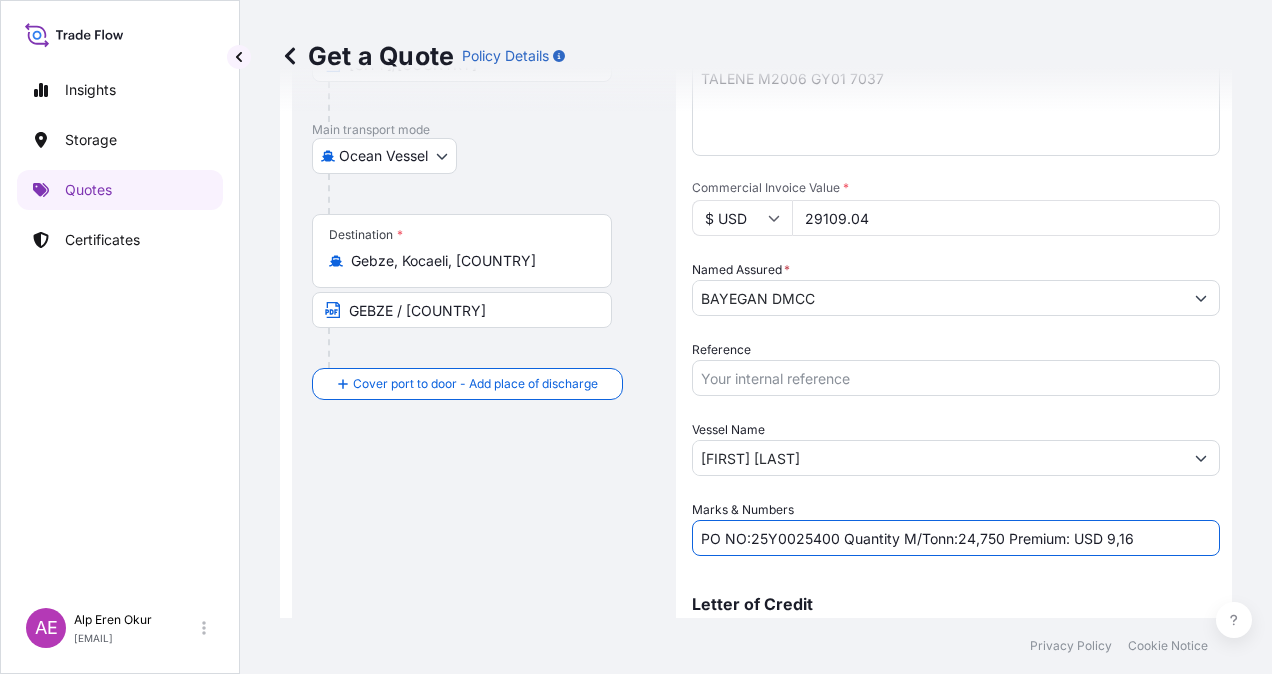 click on "PO NO:25Y0025400 Quantity M/Tonn:24,750 Premium: USD 9,16" at bounding box center [956, 538] 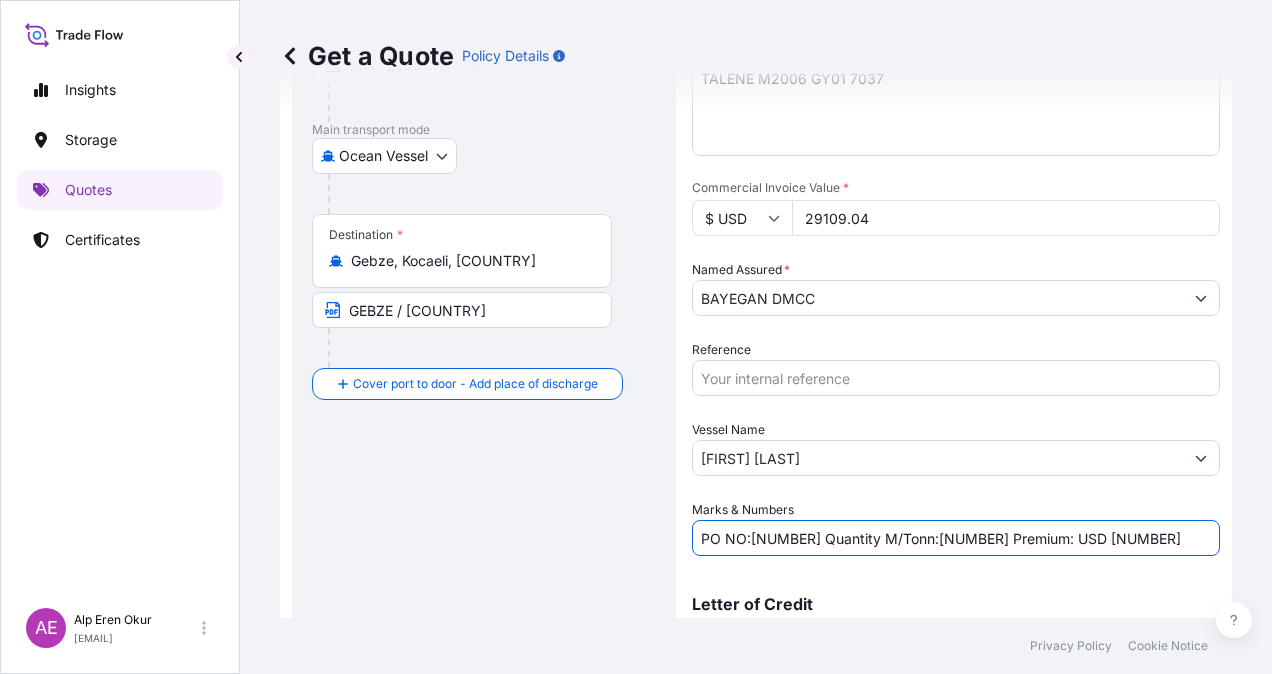 type on "PO NO:[NUMBER] Quantity M/Tonn:[NUMBER] Premium: USD [NUMBER]" 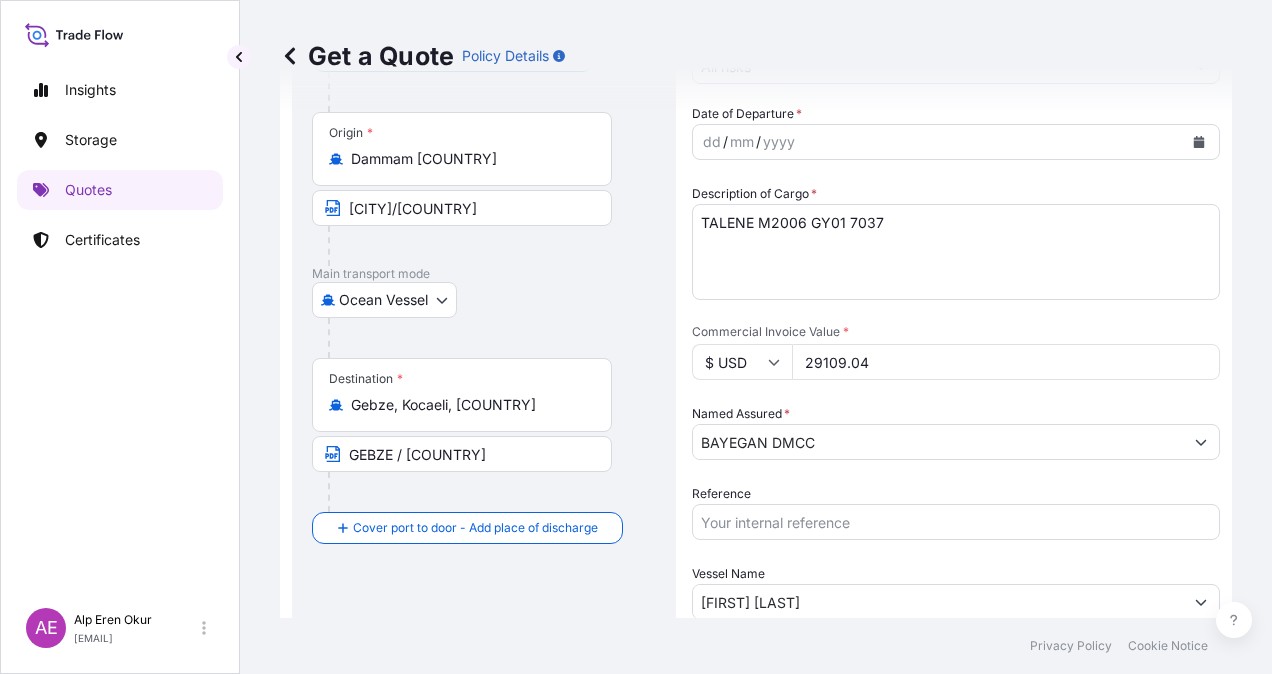 scroll, scrollTop: 0, scrollLeft: 0, axis: both 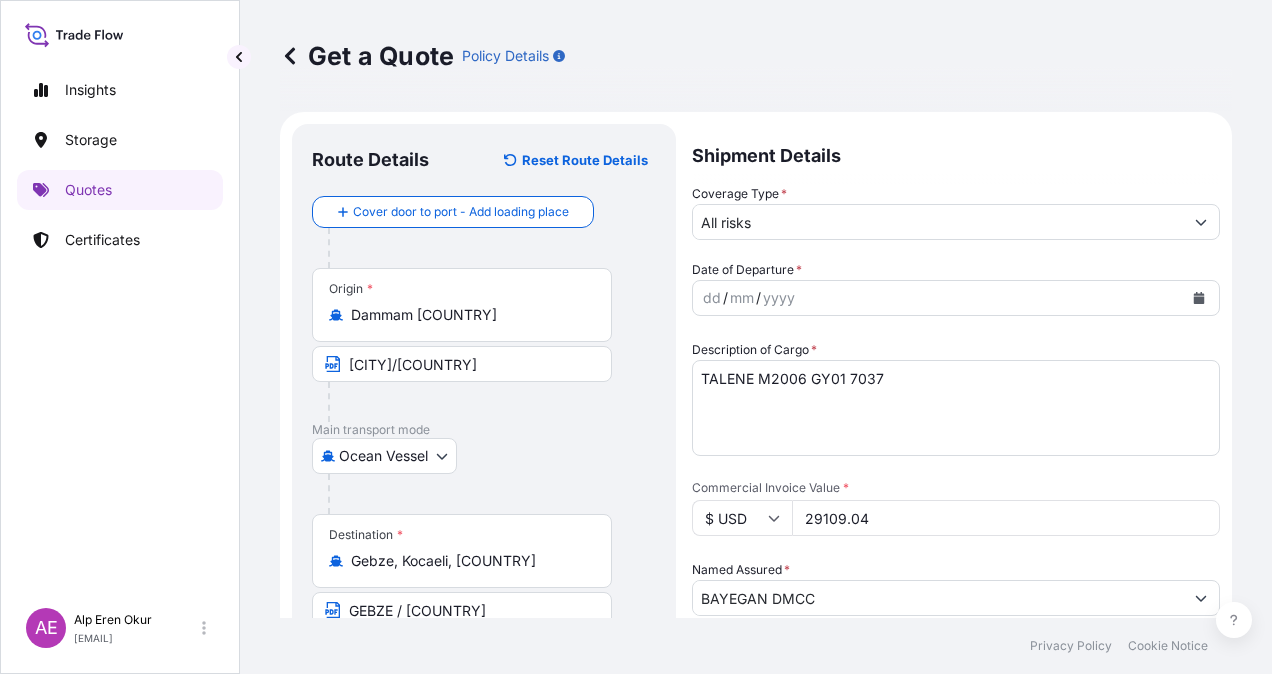 click on "dd" at bounding box center [712, 298] 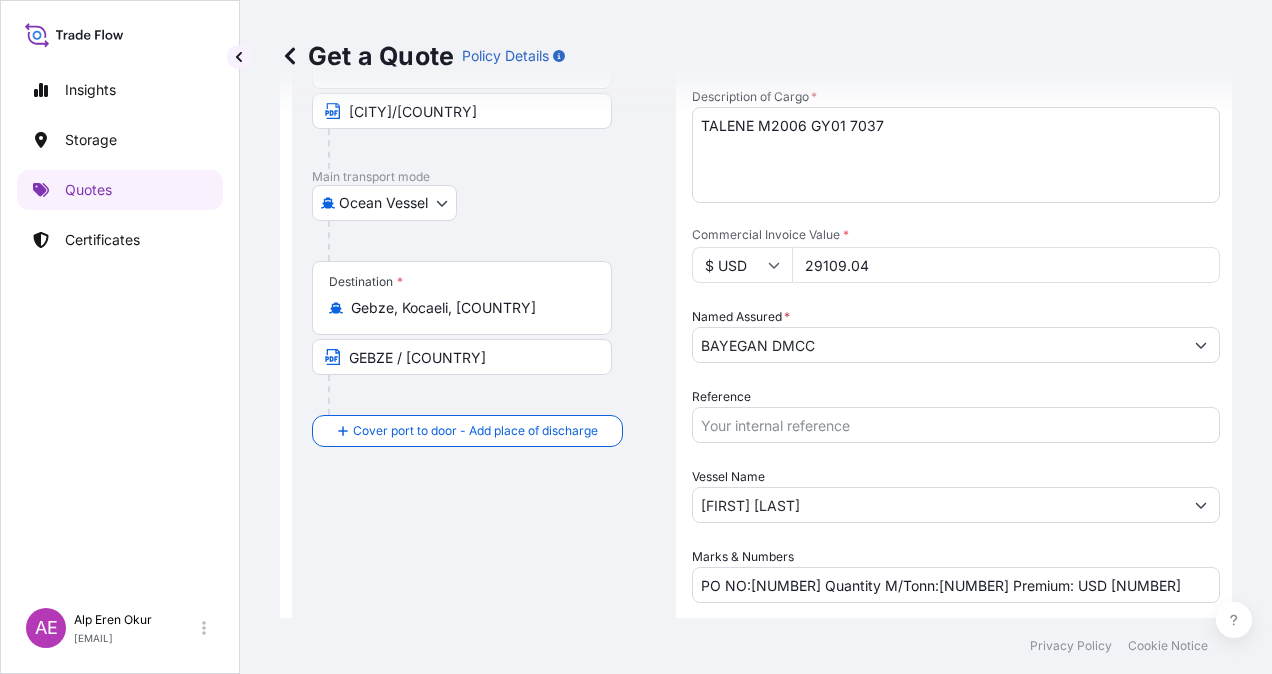 scroll, scrollTop: 398, scrollLeft: 0, axis: vertical 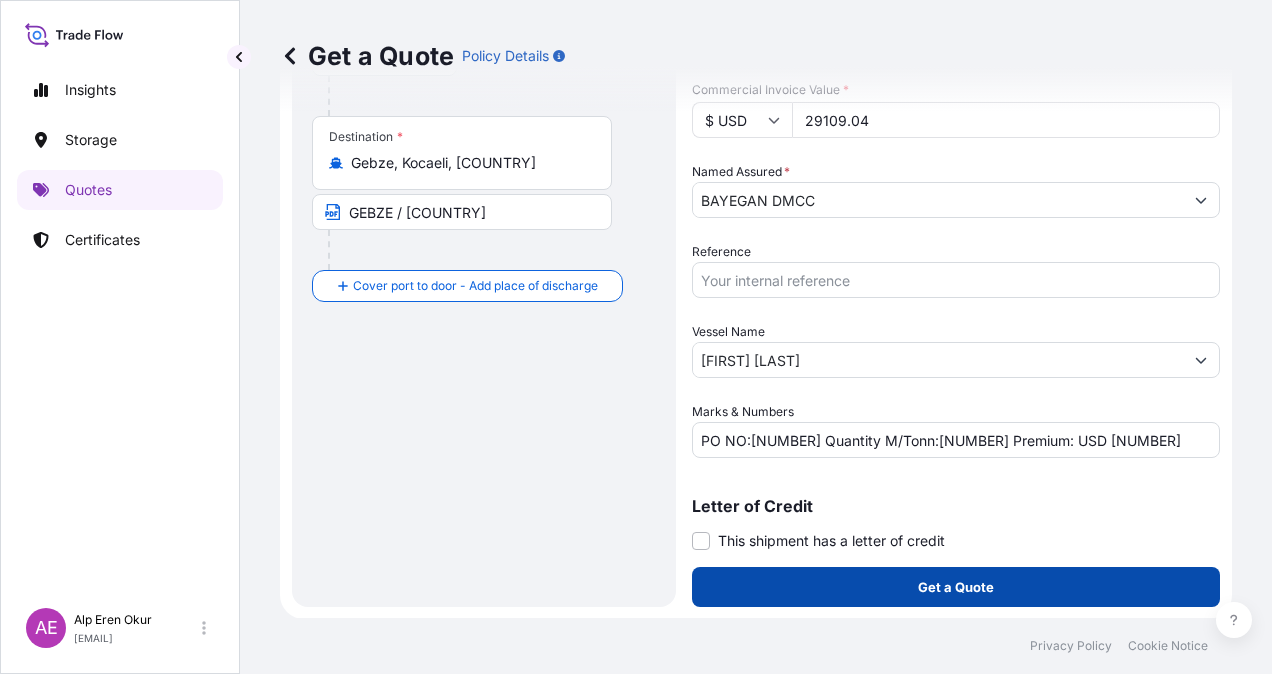 click on "Get a Quote" at bounding box center [956, 587] 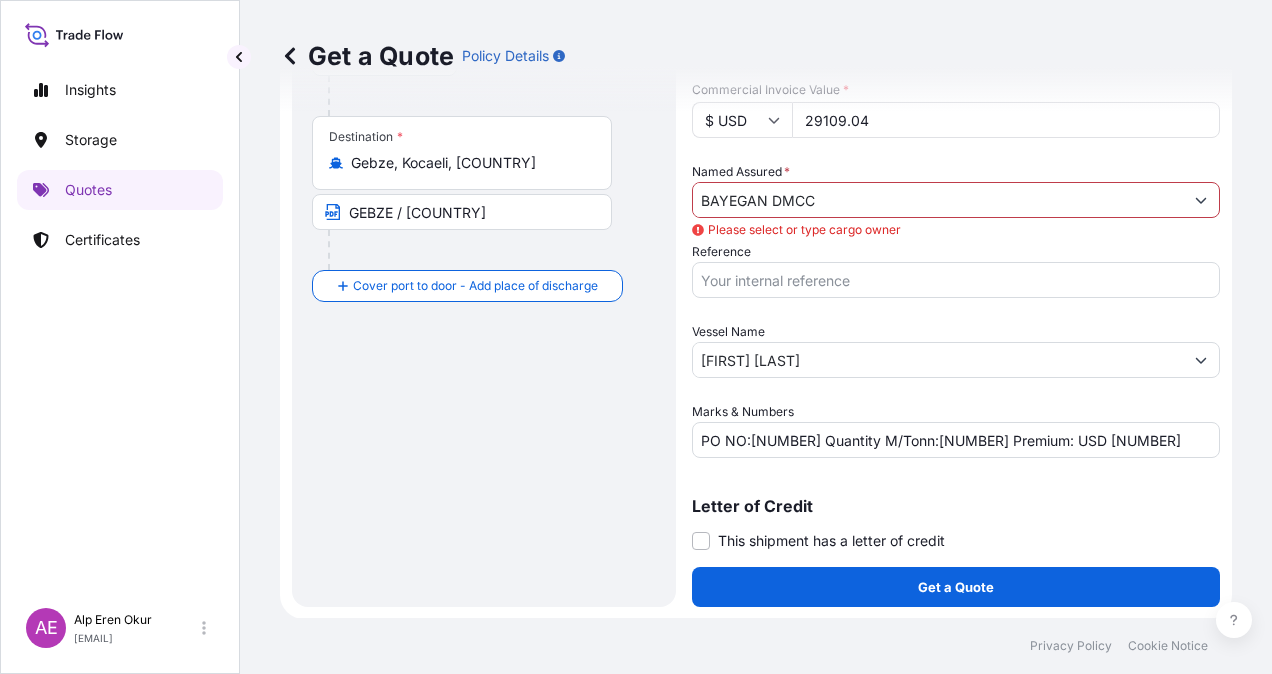 click on "Shipment Details Coverage Type * All risks Date of Departure * [DD] / [MM] / [YYYY] Cargo Category * [CARGO_TYPE], [CARGO_TYPE], [CARGO_TYPE], [CARGO_TYPE] and [CARGO_TYPE] Description of Cargo * [CARGO_DESC] Commercial Invoice Value   * $ USD [NUMBER] Named Assured * [COMPANY_NAME] Please select or type cargo owner Packing Category Type to search a container mode Please select a primary mode of transportation first. Reference Vessel Name [VESSEL_NAME] Marks & Numbers PO NO:[NUMBER] Quantity M/Tonn:[NUMBER] Premium: USD [NUMBER] Letter of Credit This shipment has a letter of credit Letter of credit * Letter of credit may not exceed 12000 characters Get a Quote" at bounding box center (956, 166) 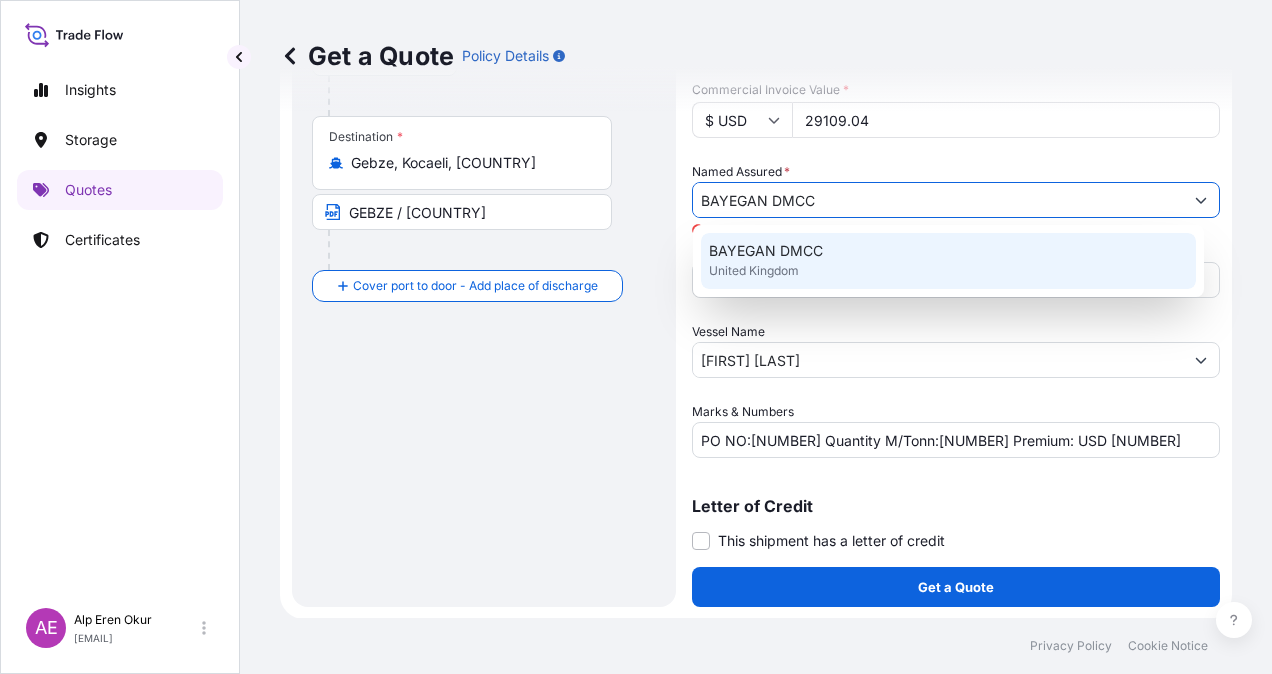 click on "BAYEGAN DMCC" at bounding box center (766, 251) 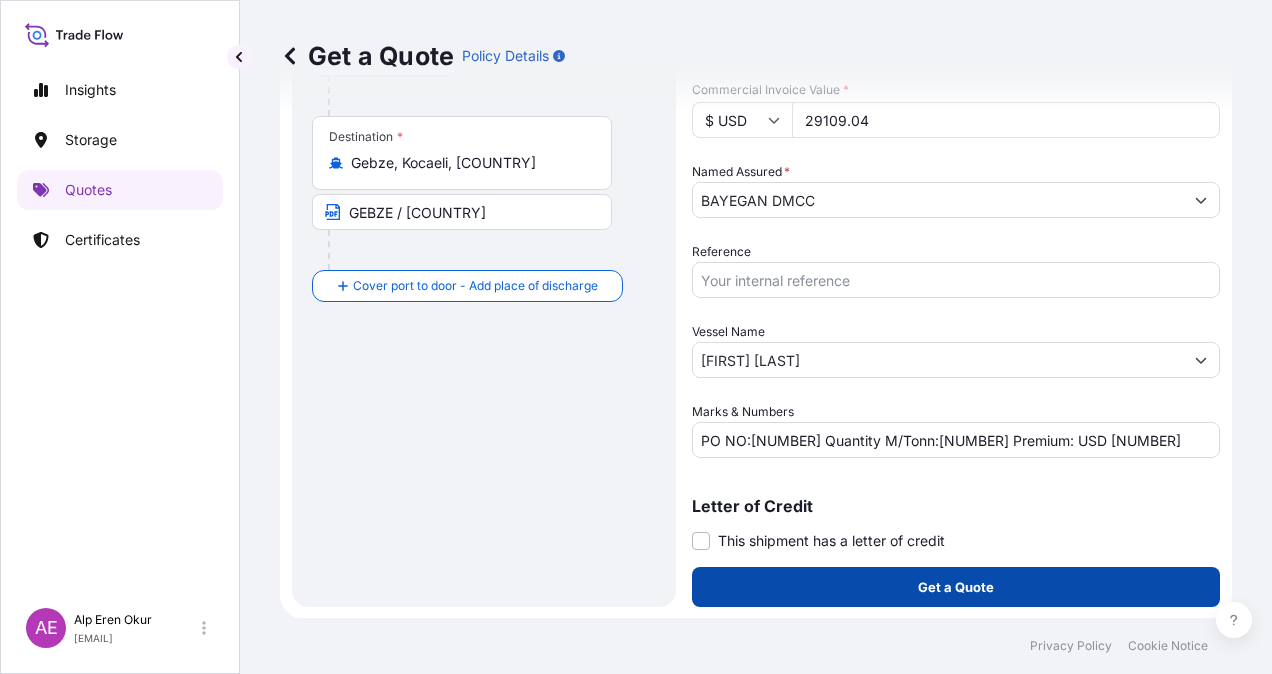 click on "Get a Quote" at bounding box center [956, 587] 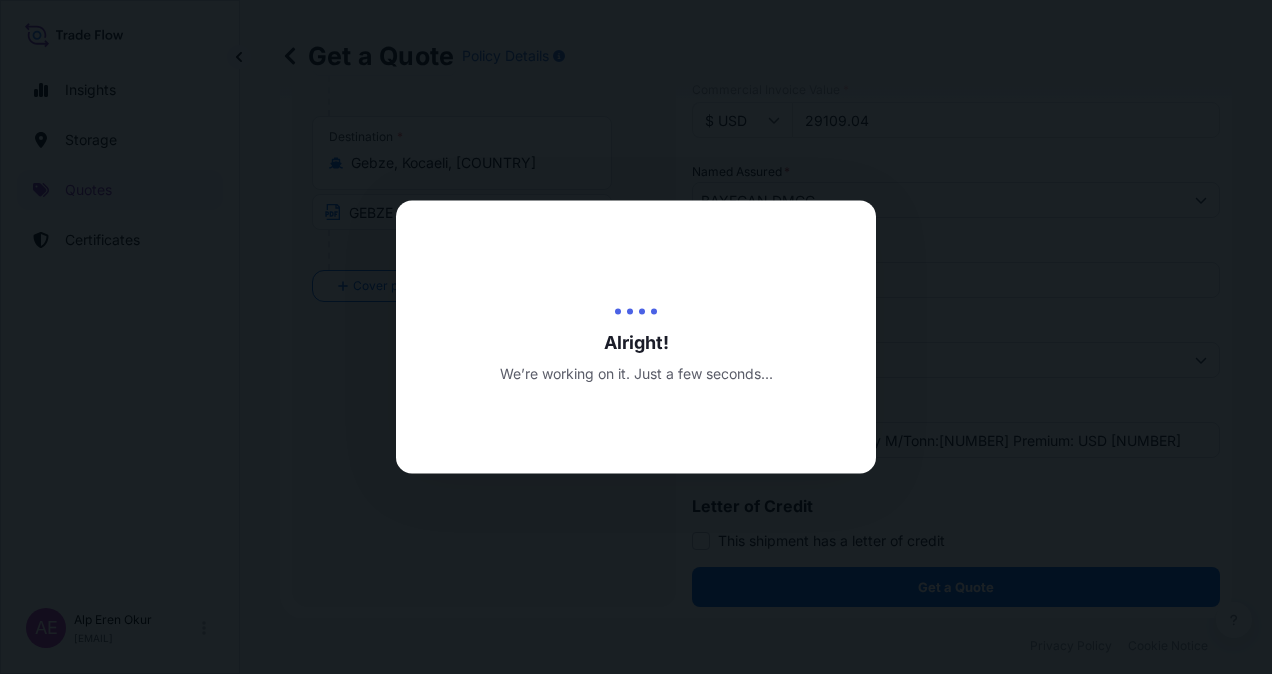 scroll, scrollTop: 0, scrollLeft: 0, axis: both 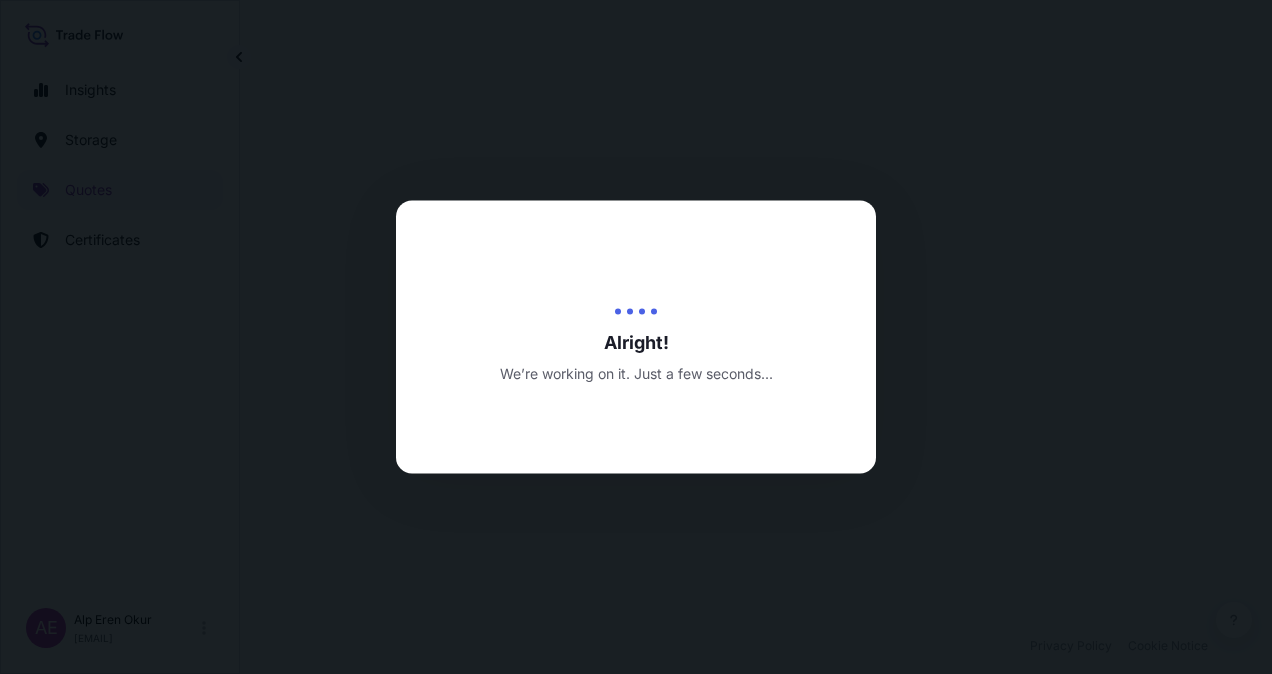 select on "Ocean Vessel" 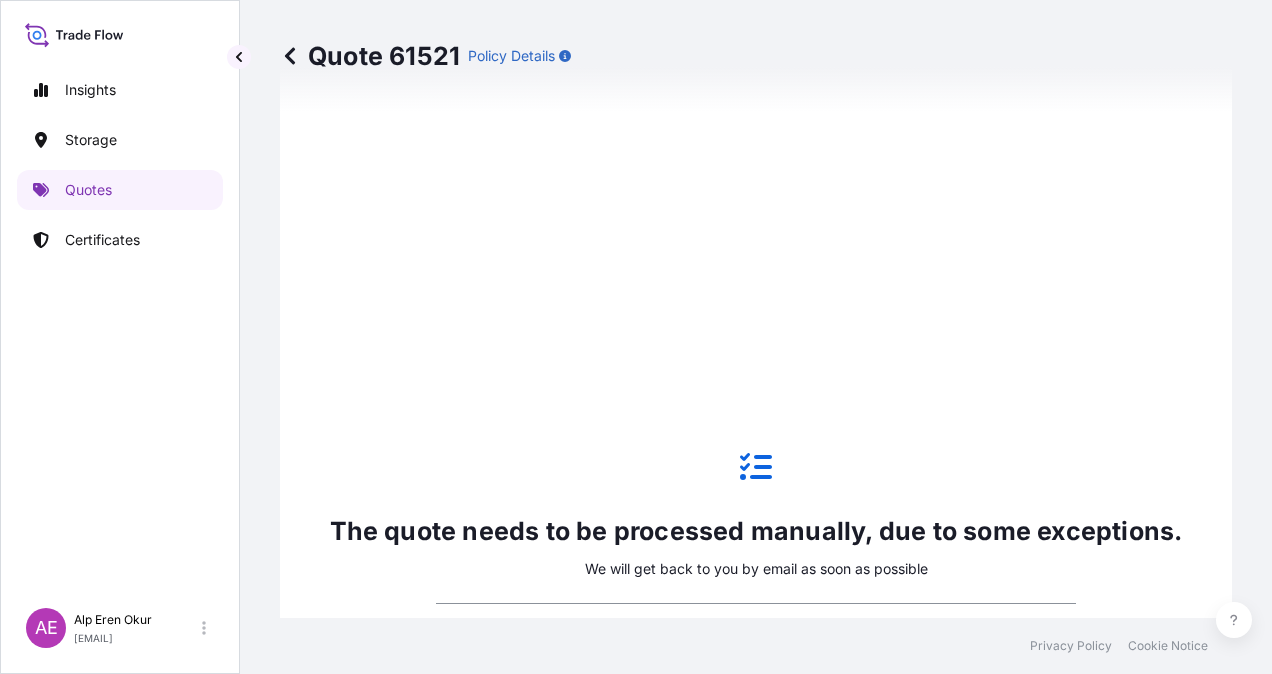 scroll, scrollTop: 1636, scrollLeft: 0, axis: vertical 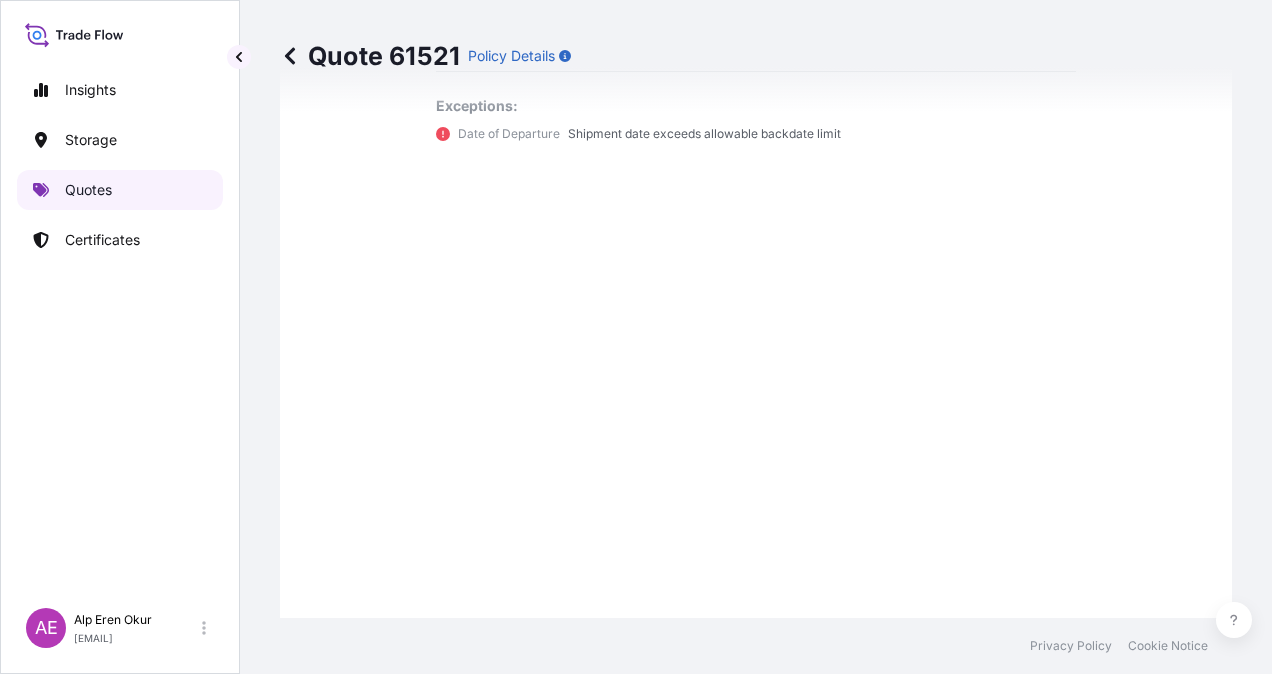 click on "Quotes" at bounding box center (88, 190) 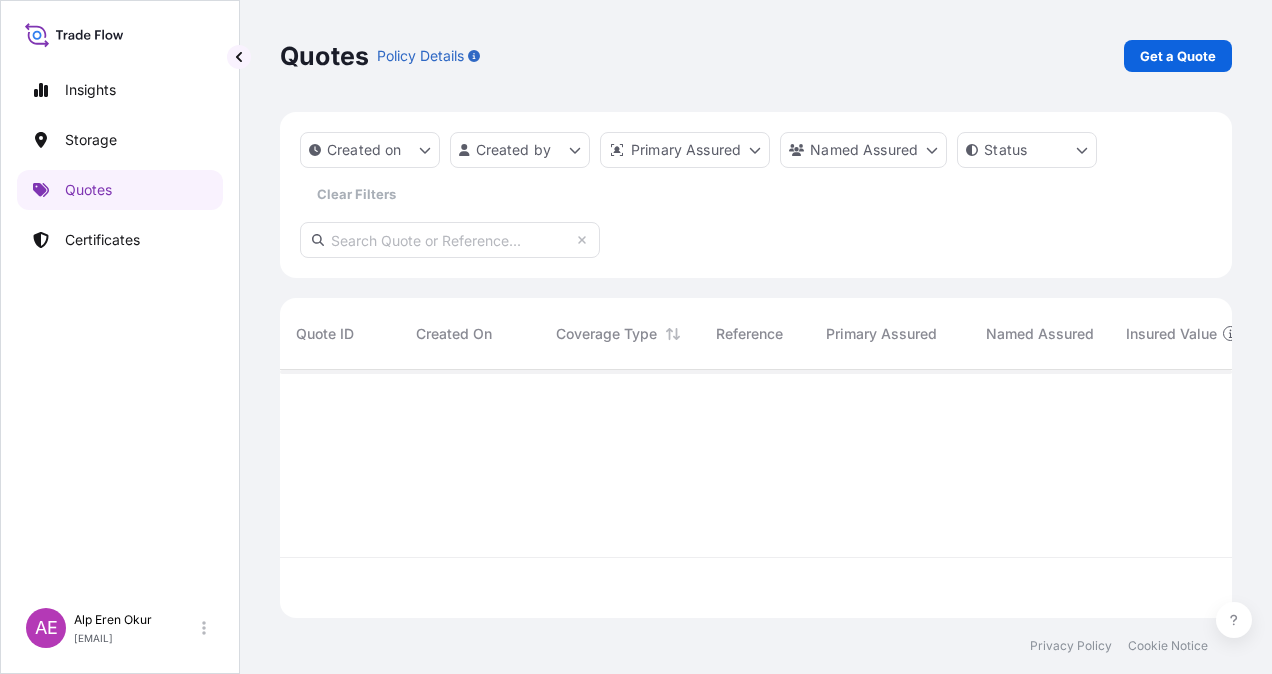 scroll, scrollTop: 16, scrollLeft: 16, axis: both 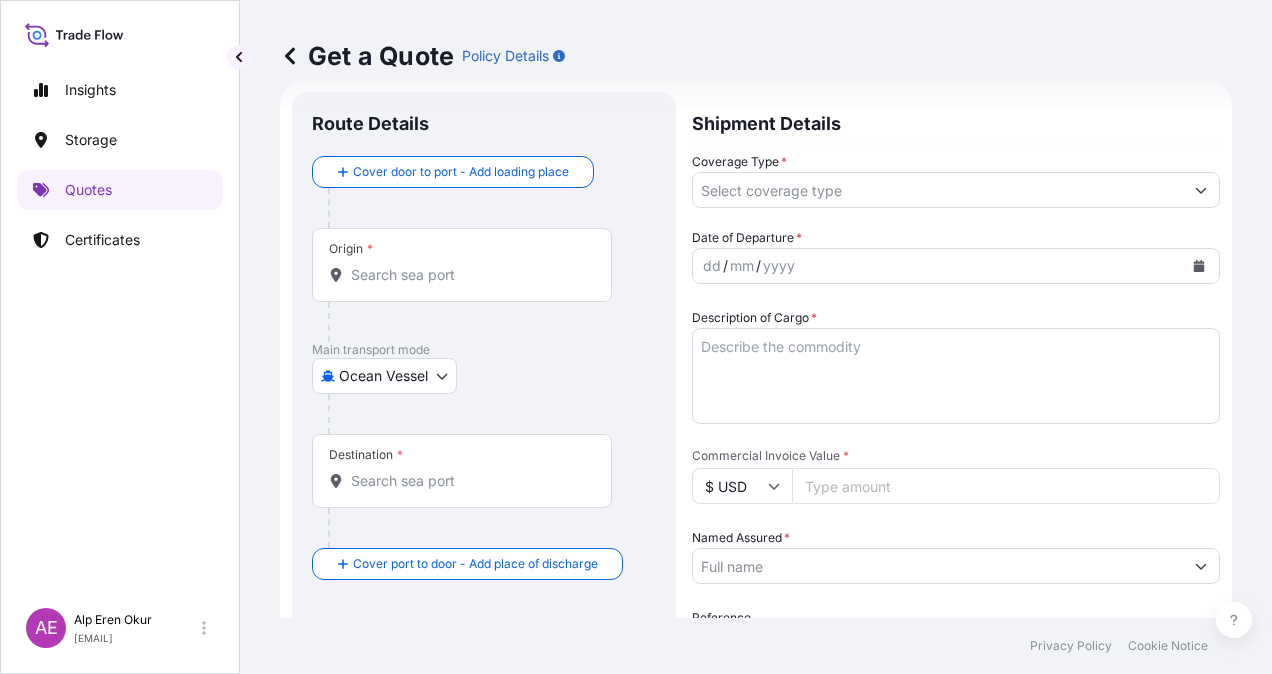 click on "Origin *" at bounding box center (462, 265) 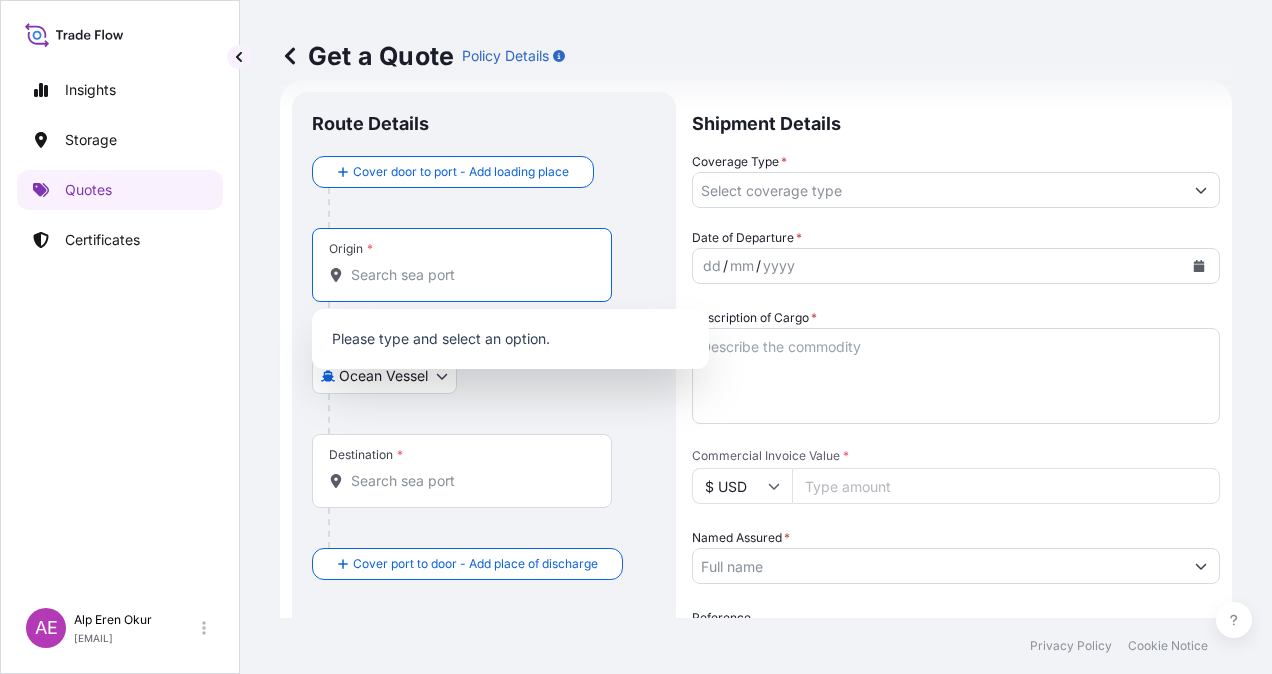 paste on "DAMMAM" 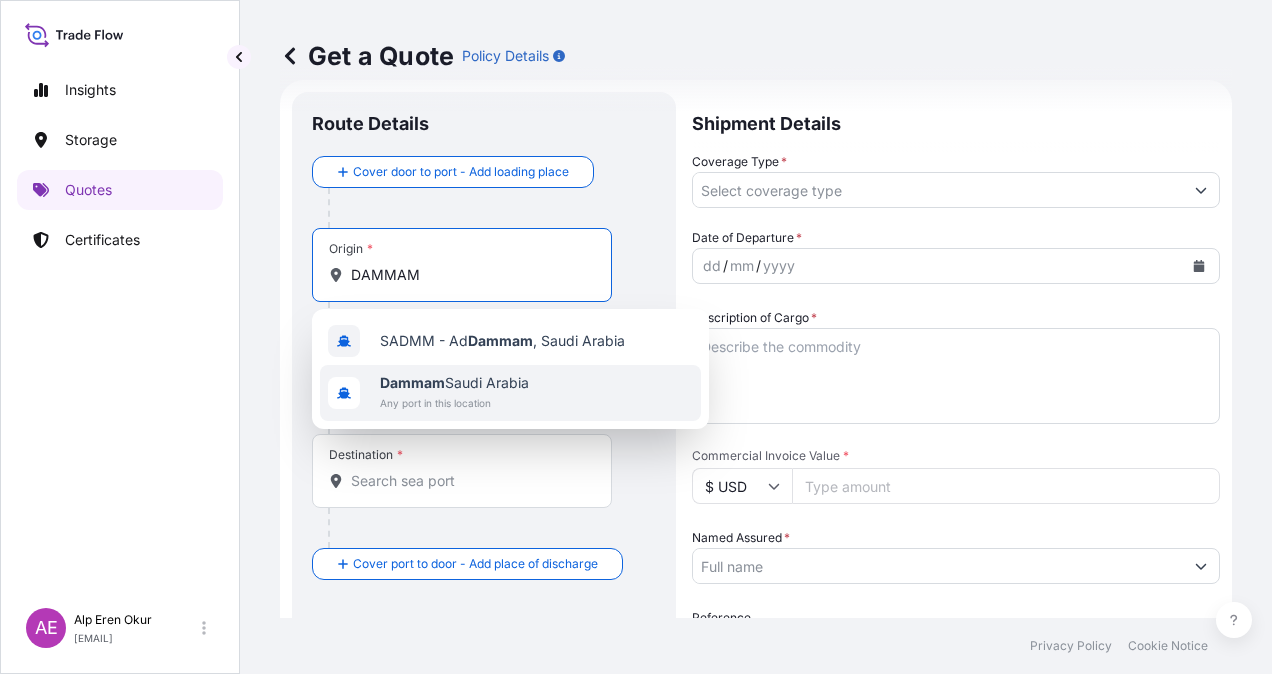 click on "[CITY] [COUNTRY]" at bounding box center (454, 383) 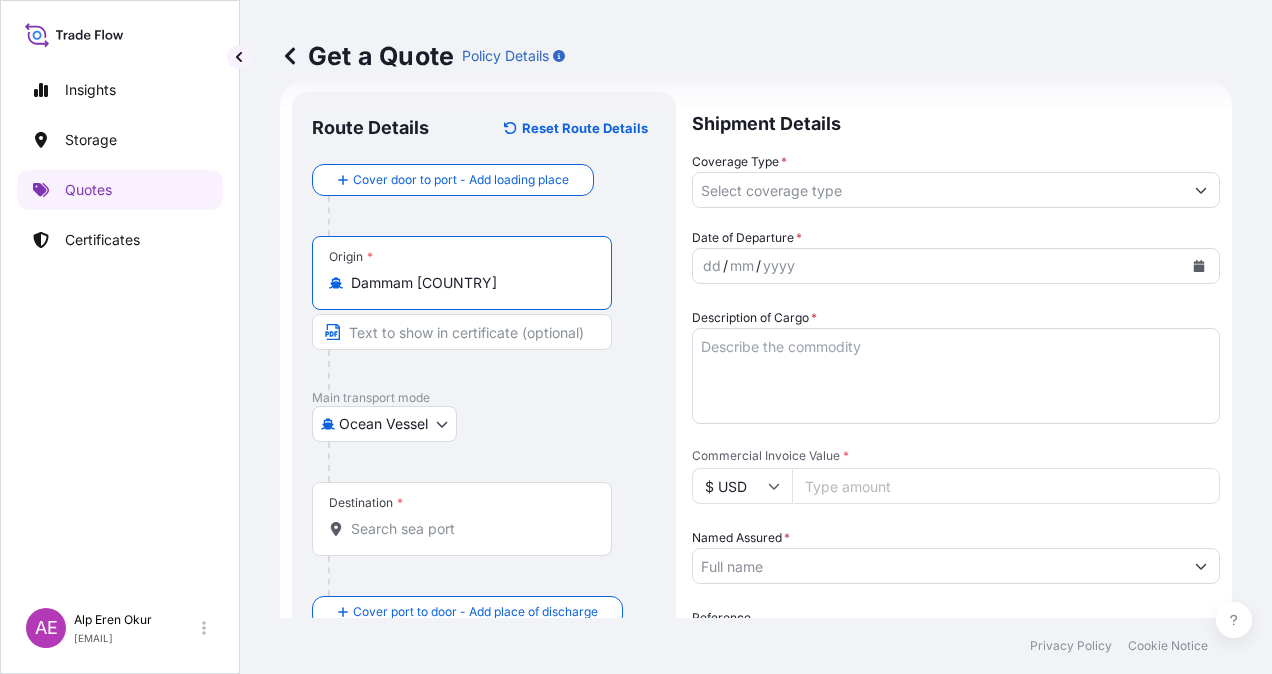 type on "Dammam [COUNTRY]" 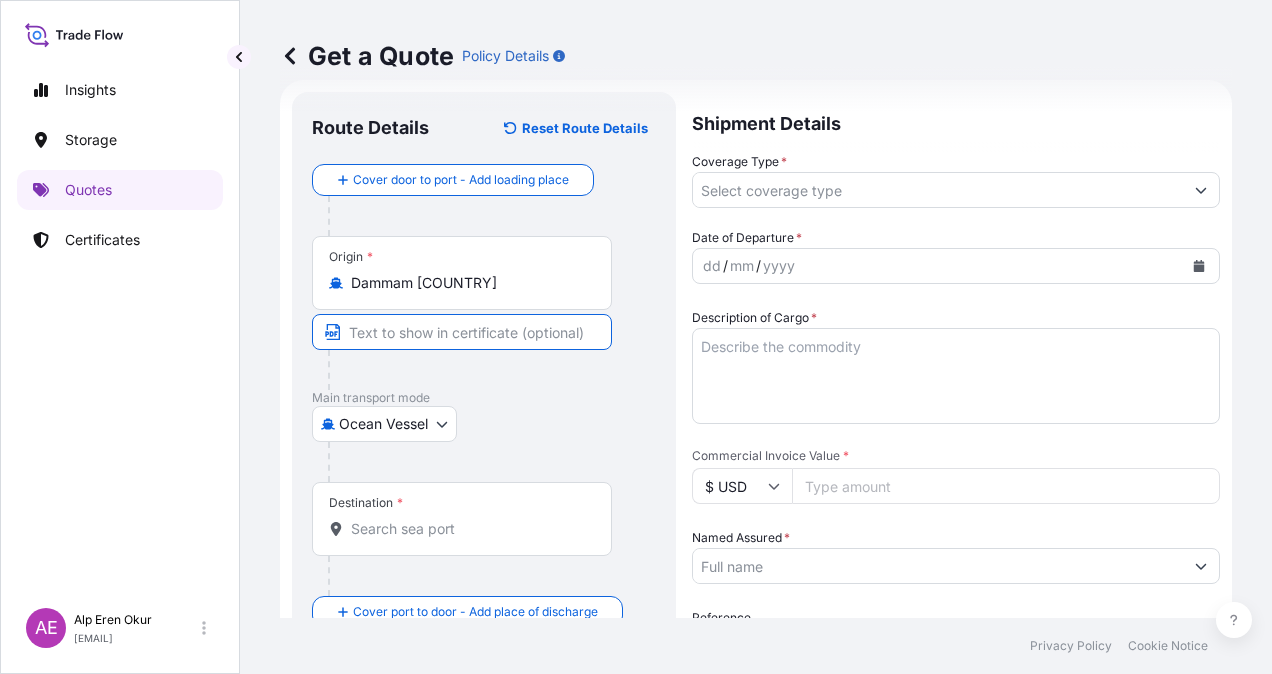type on "[CITY]/[COUNTRY]" 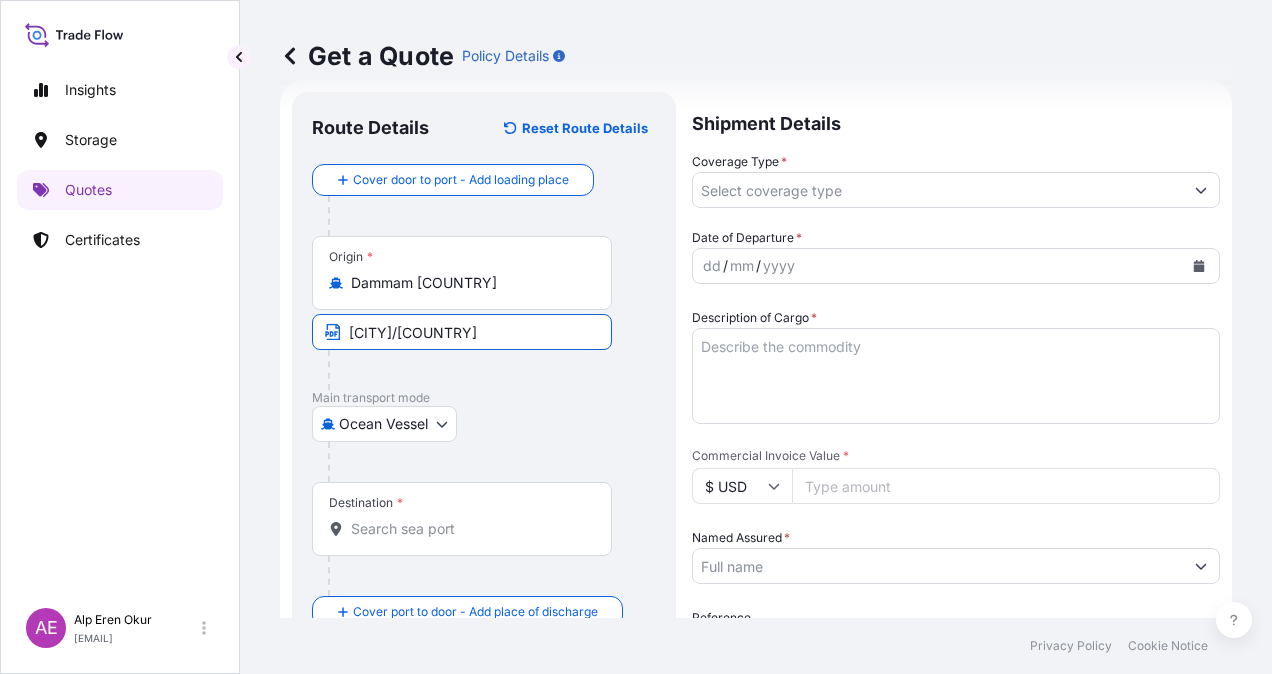 type on "Gebze, Kocaeli, [COUNTRY]" 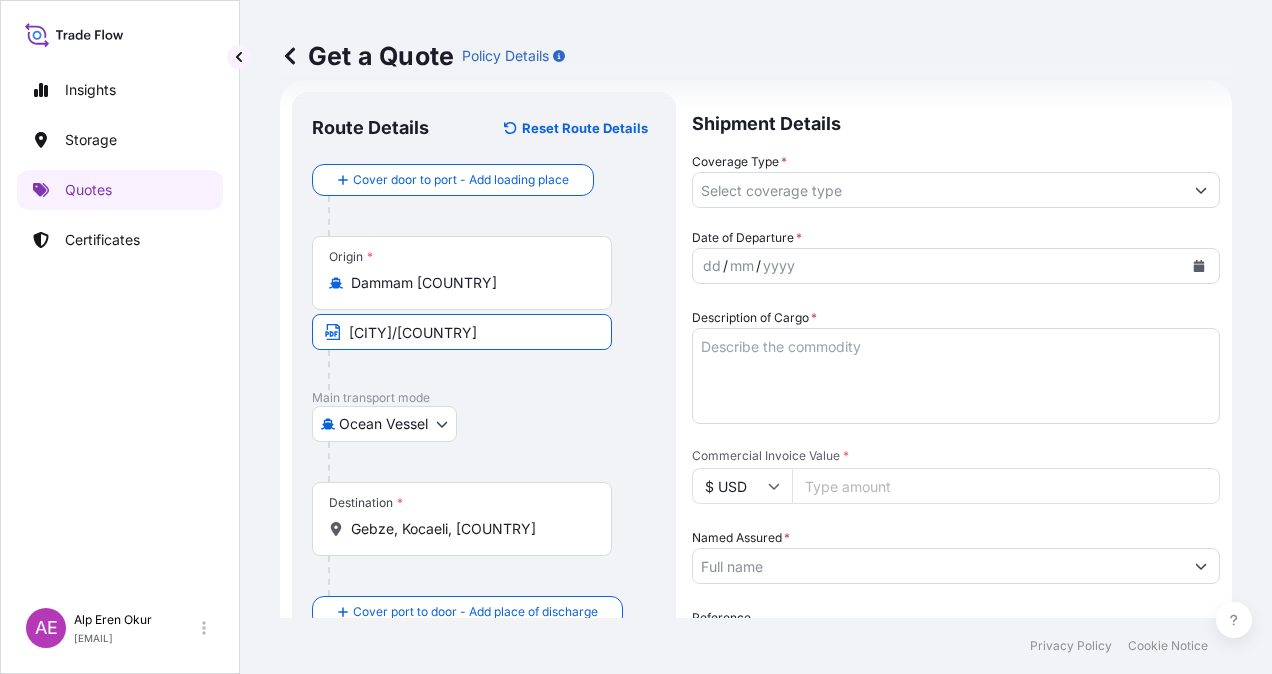 type on "All risks" 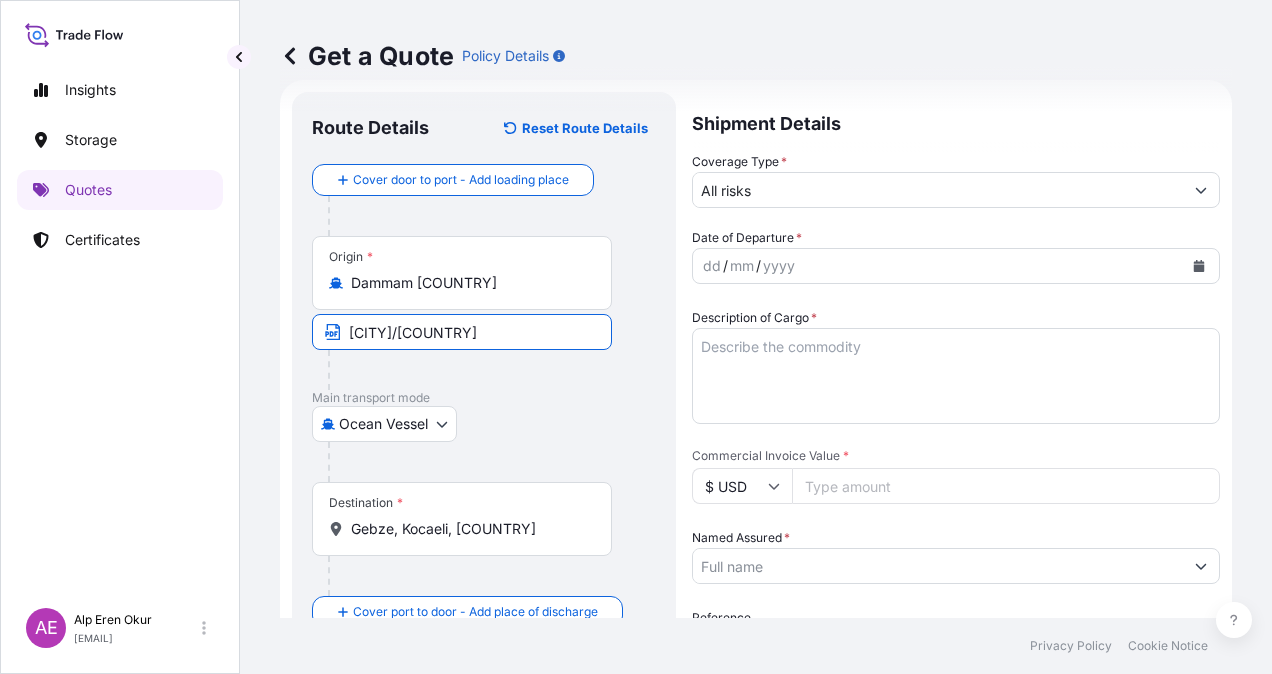 type on "29109.04" 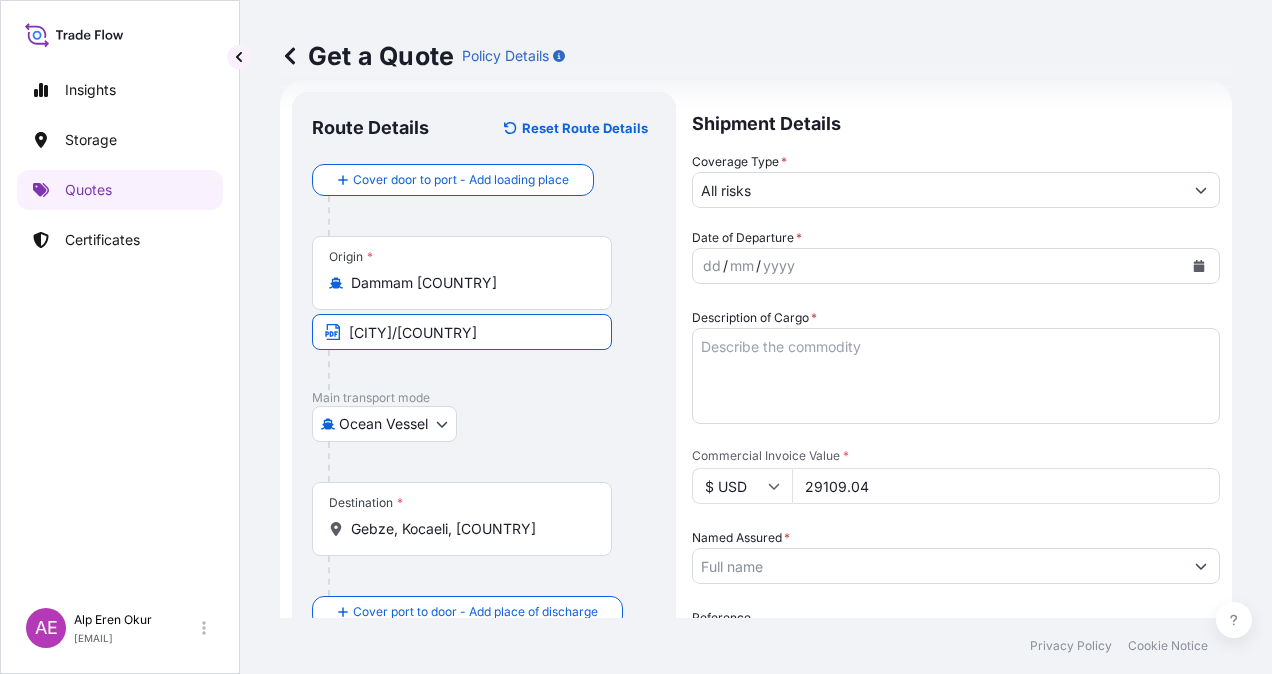 type on "BAYEGAN DMCC" 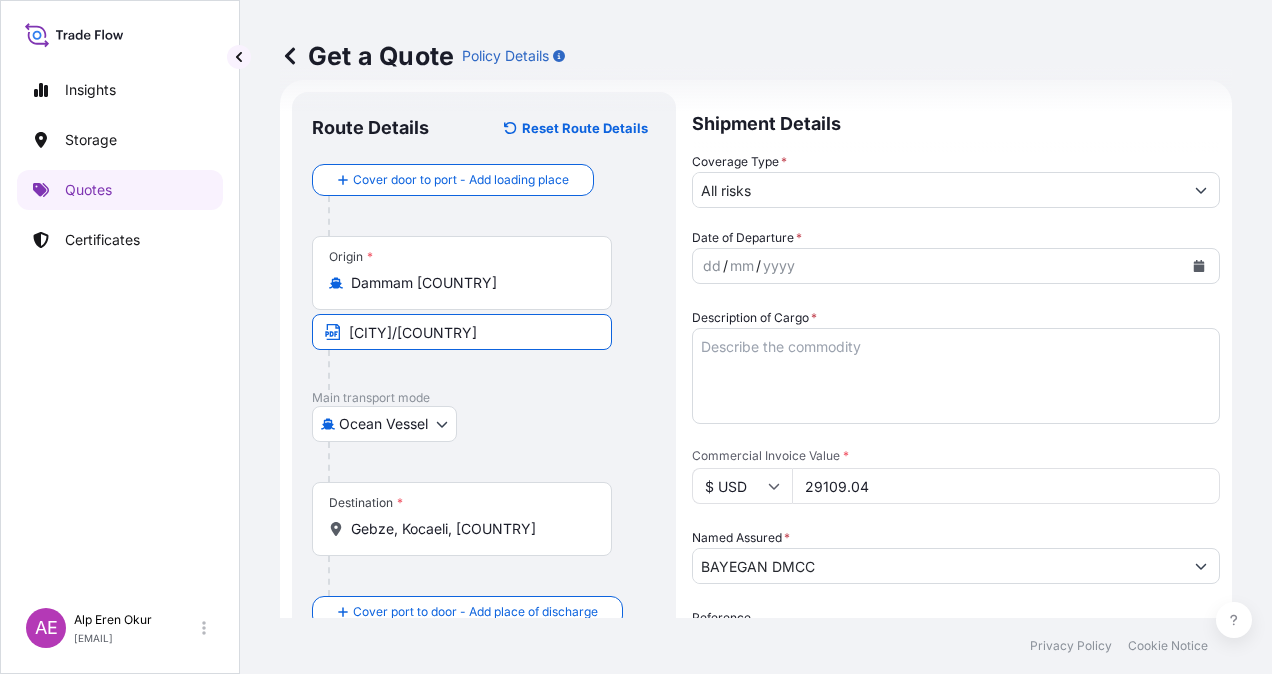 type on "[FIRST] [LAST]" 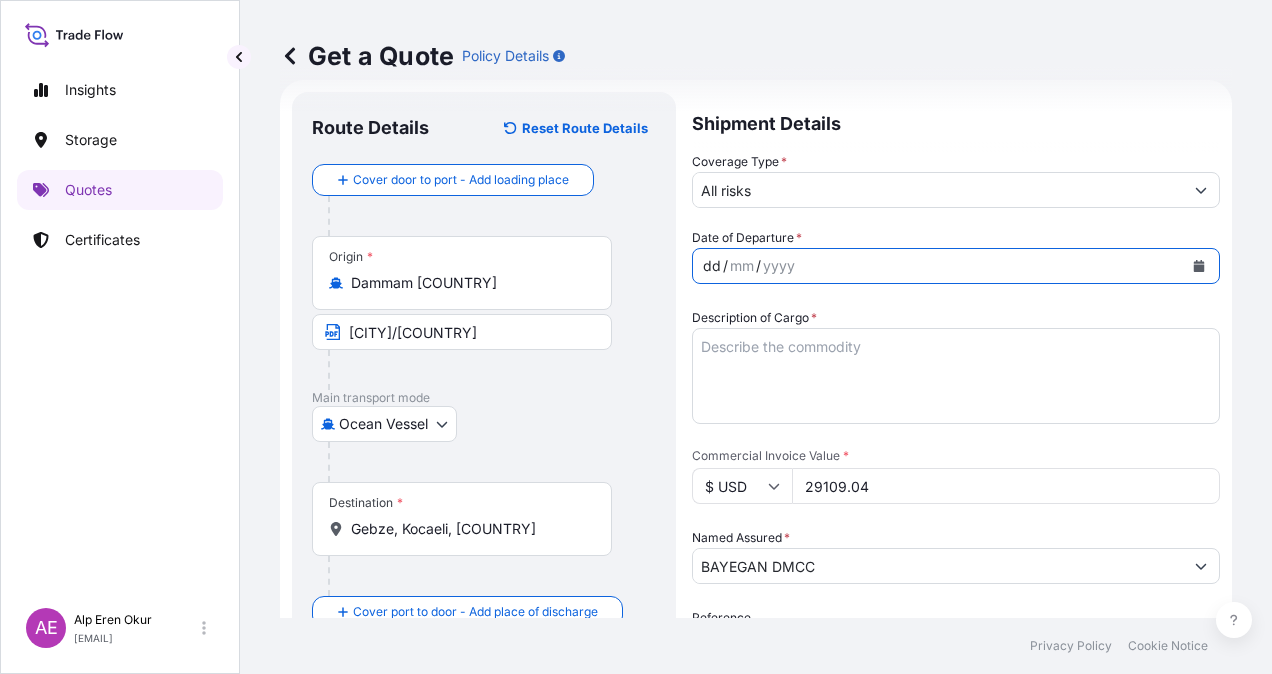 click on "dd" at bounding box center (712, 266) 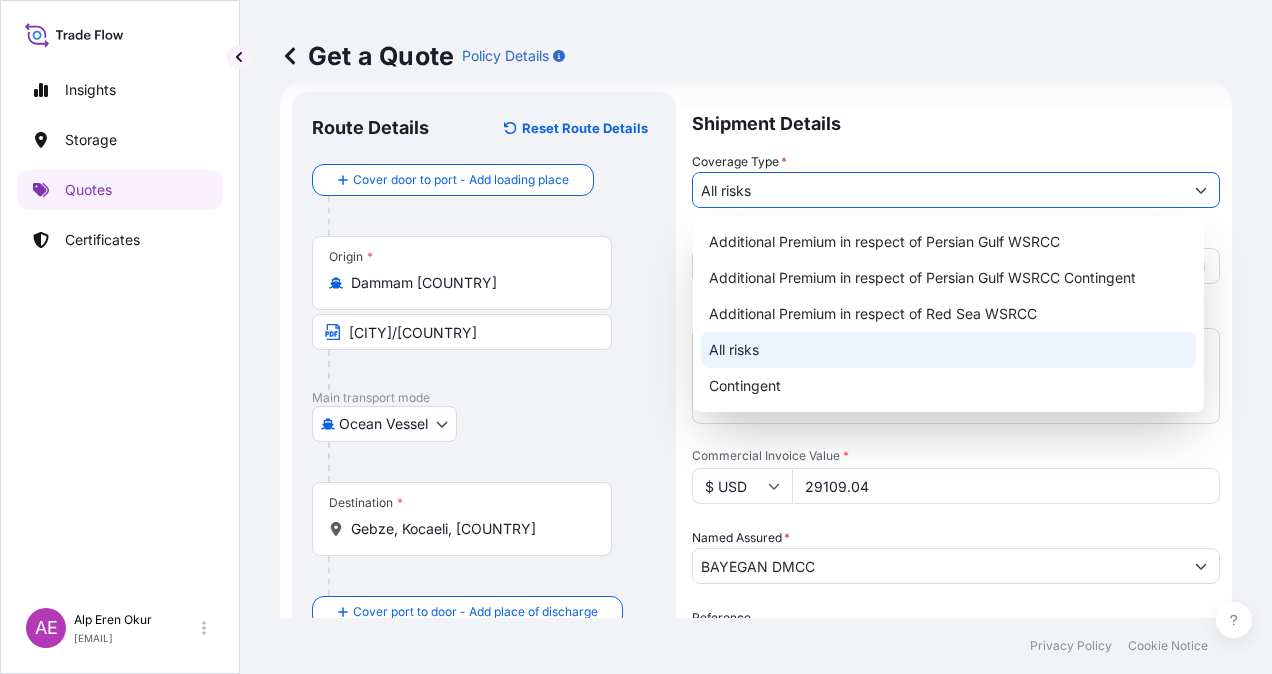 click on "All risks" at bounding box center (948, 350) 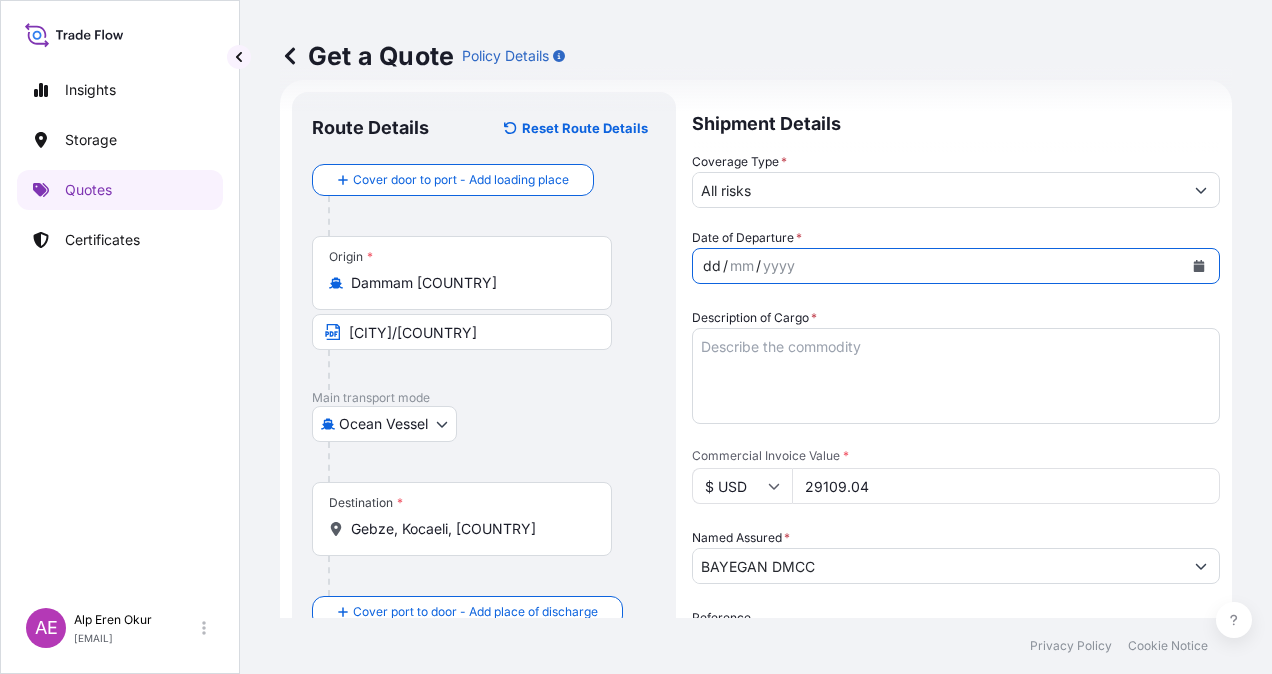 click on "/" at bounding box center (725, 266) 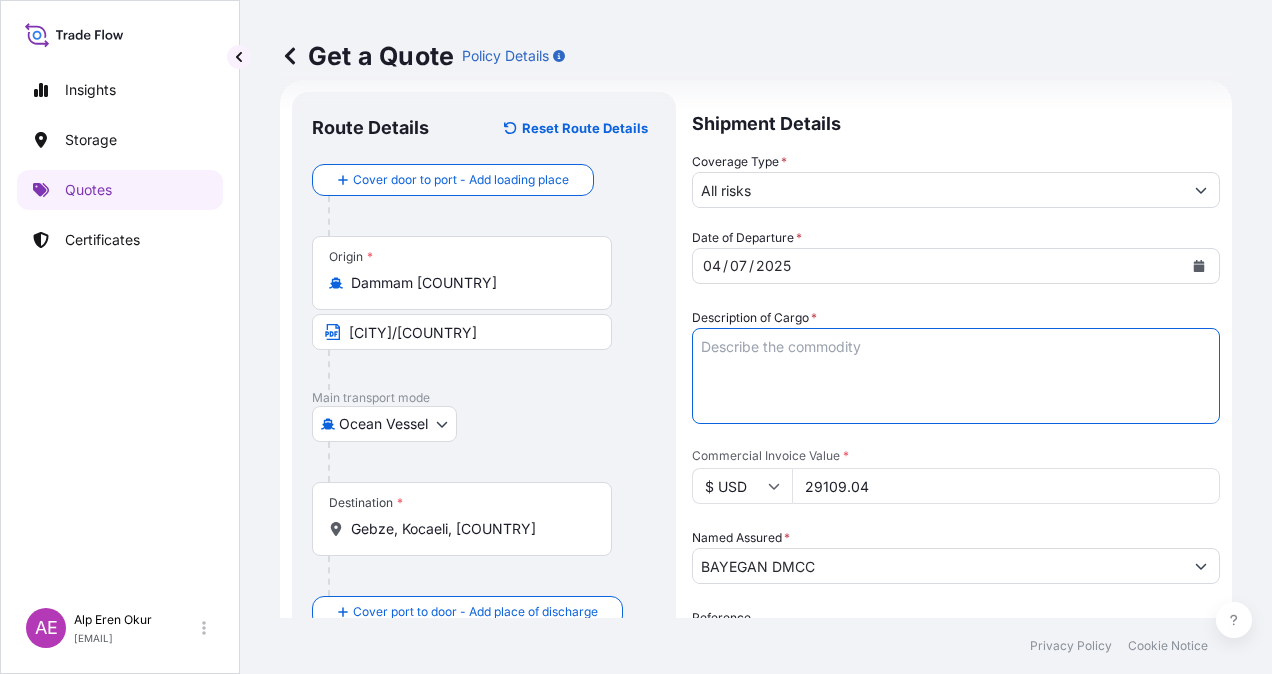 click on "Description of Cargo *" at bounding box center (956, 376) 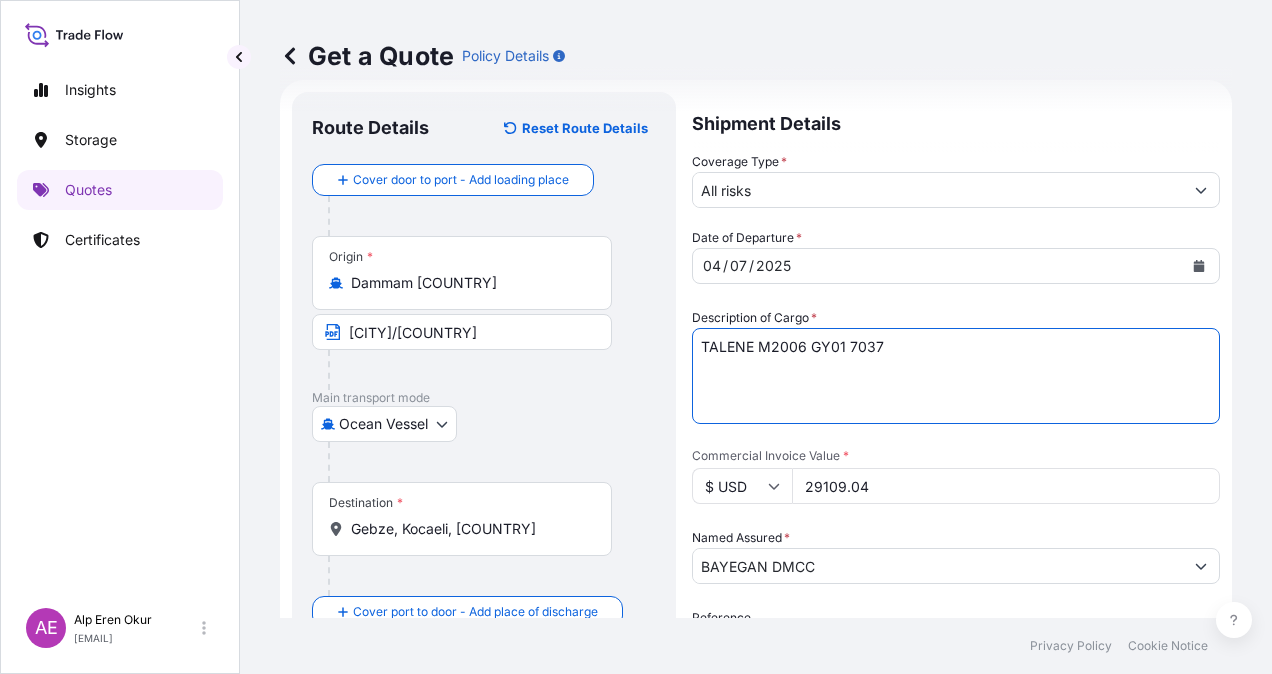 type on "TALENE M2006 GY01 7037" 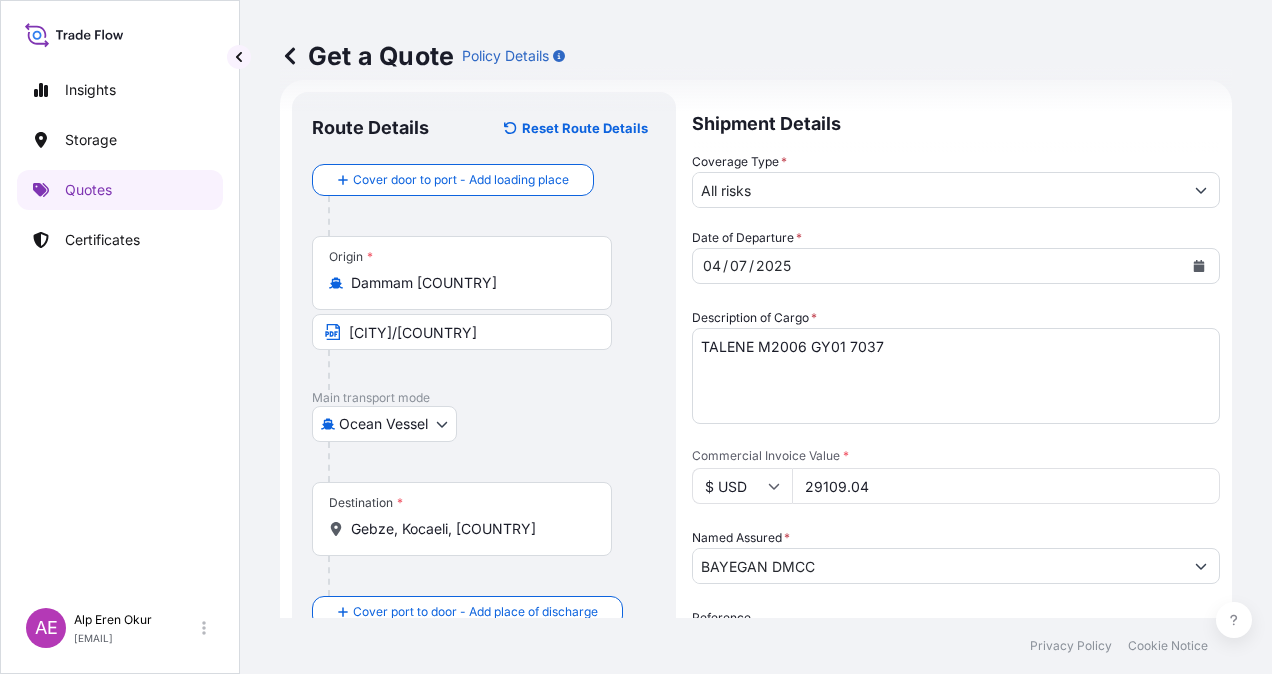 drag, startPoint x: 904, startPoint y: 493, endPoint x: 544, endPoint y: 490, distance: 360.0125 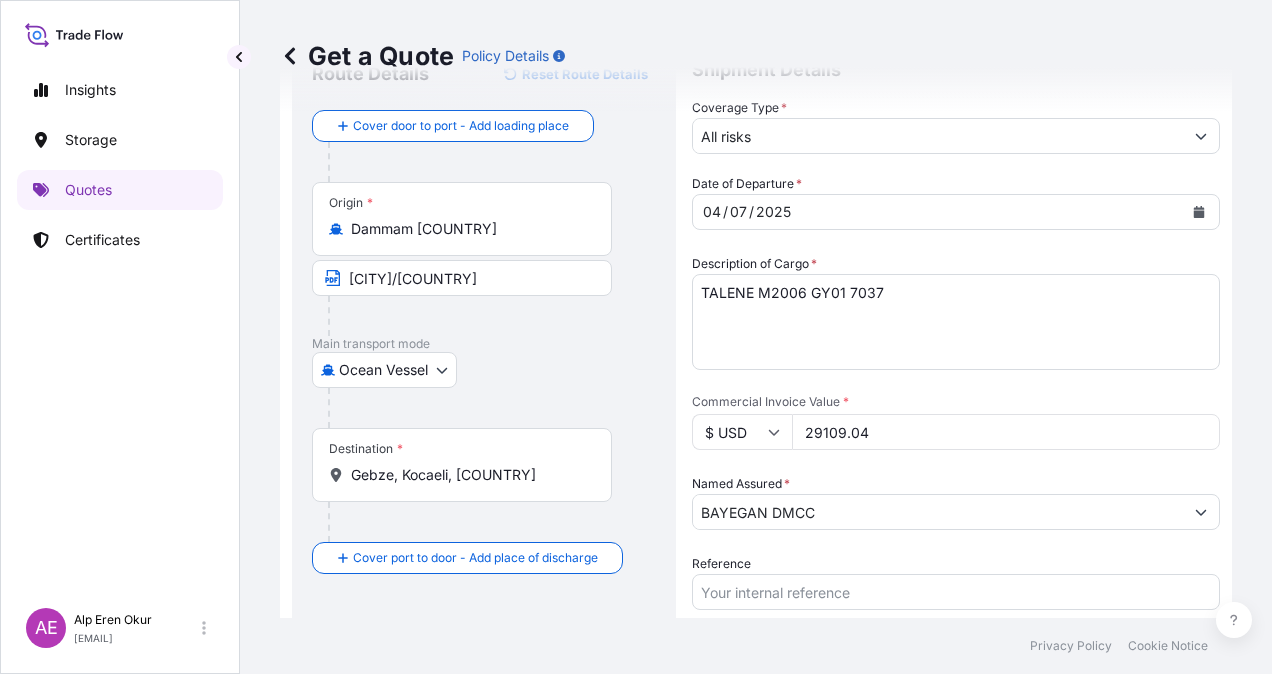 scroll, scrollTop: 132, scrollLeft: 0, axis: vertical 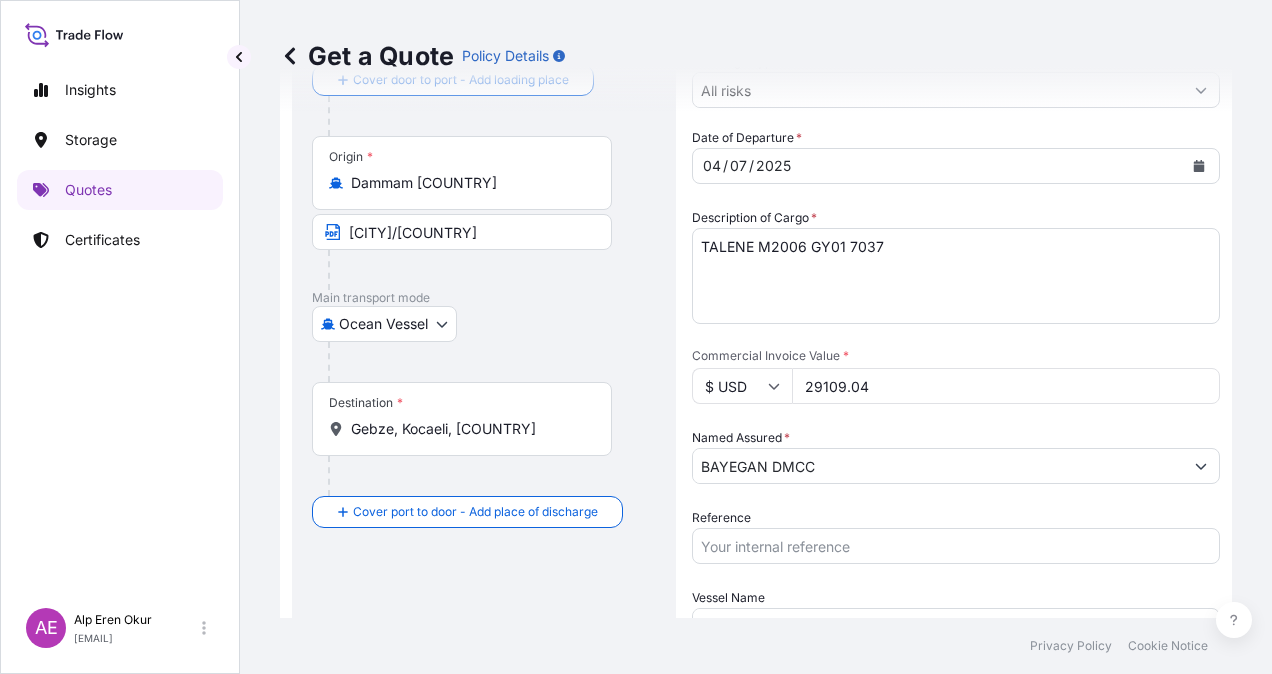 type on "[NUMBER]" 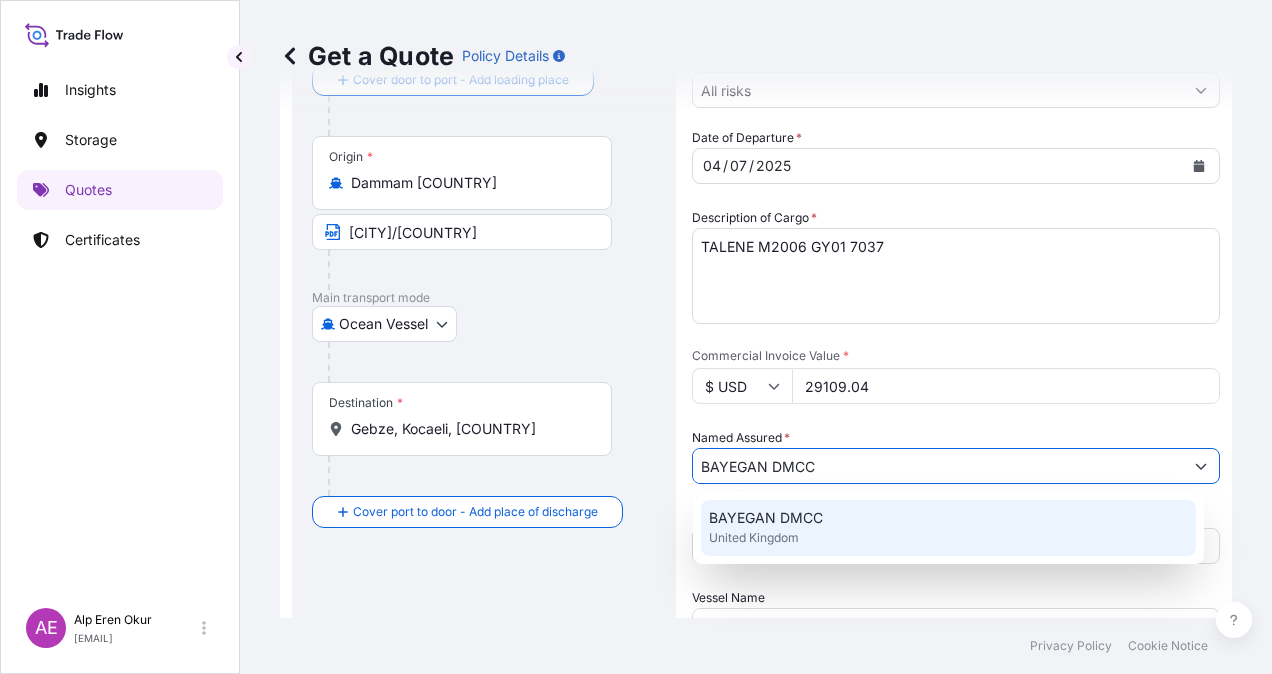 click on "United Kingdom" at bounding box center (754, 538) 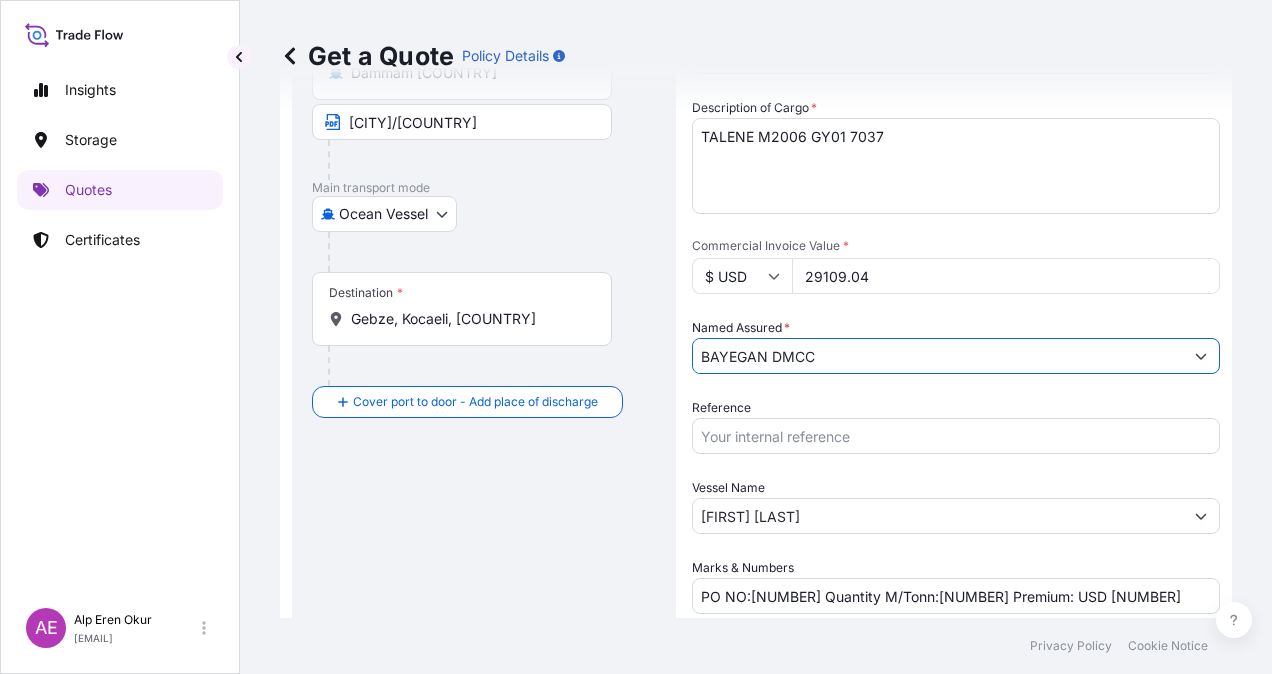 scroll, scrollTop: 398, scrollLeft: 0, axis: vertical 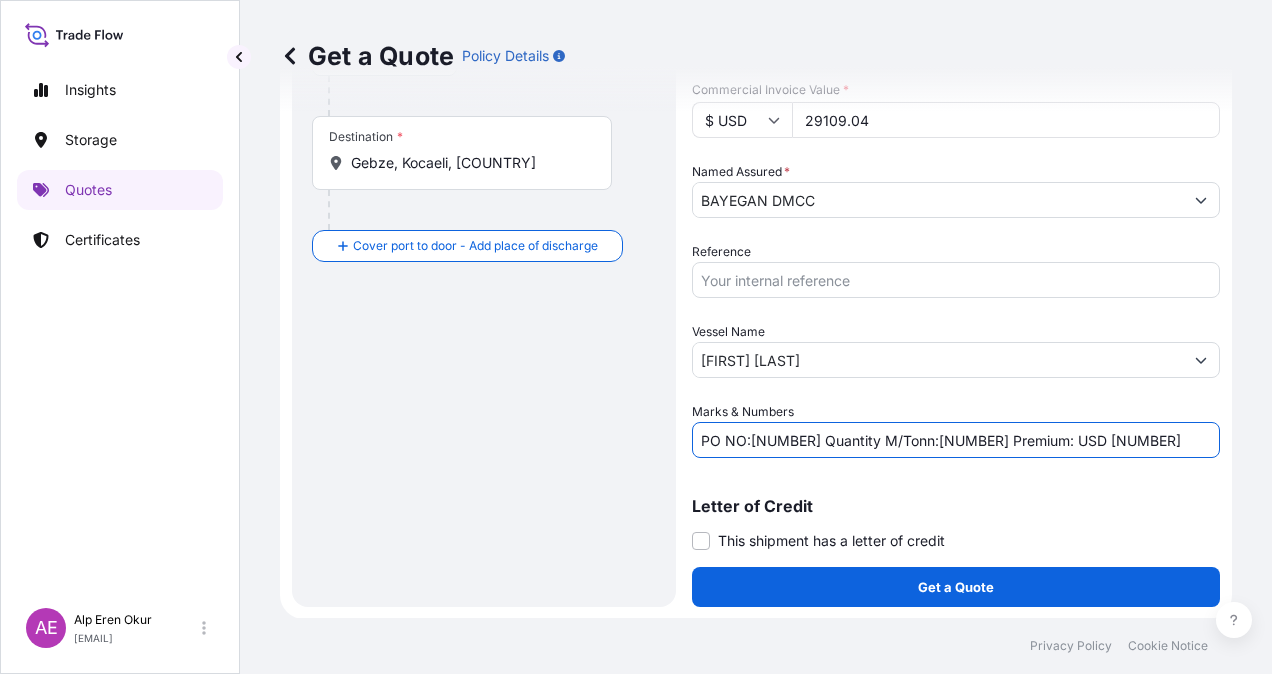 drag, startPoint x: 752, startPoint y: 437, endPoint x: 836, endPoint y: 438, distance: 84.00595 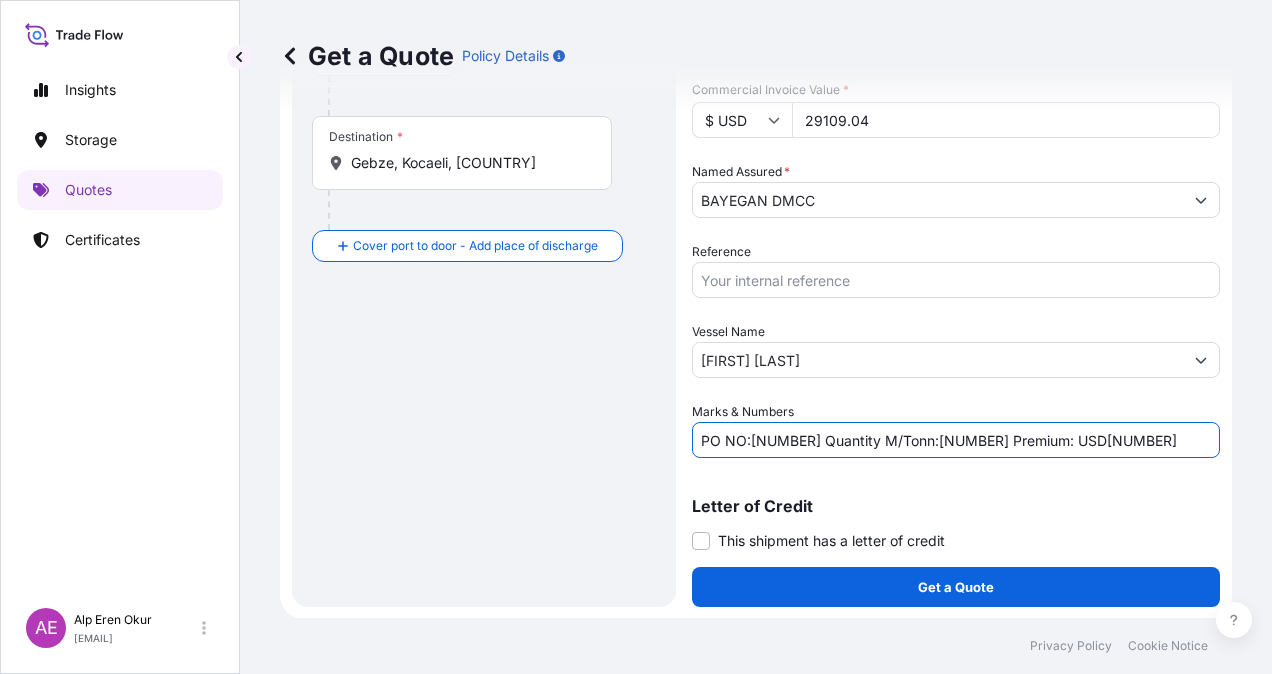 drag, startPoint x: 1101, startPoint y: 437, endPoint x: 1103, endPoint y: 448, distance: 11.18034 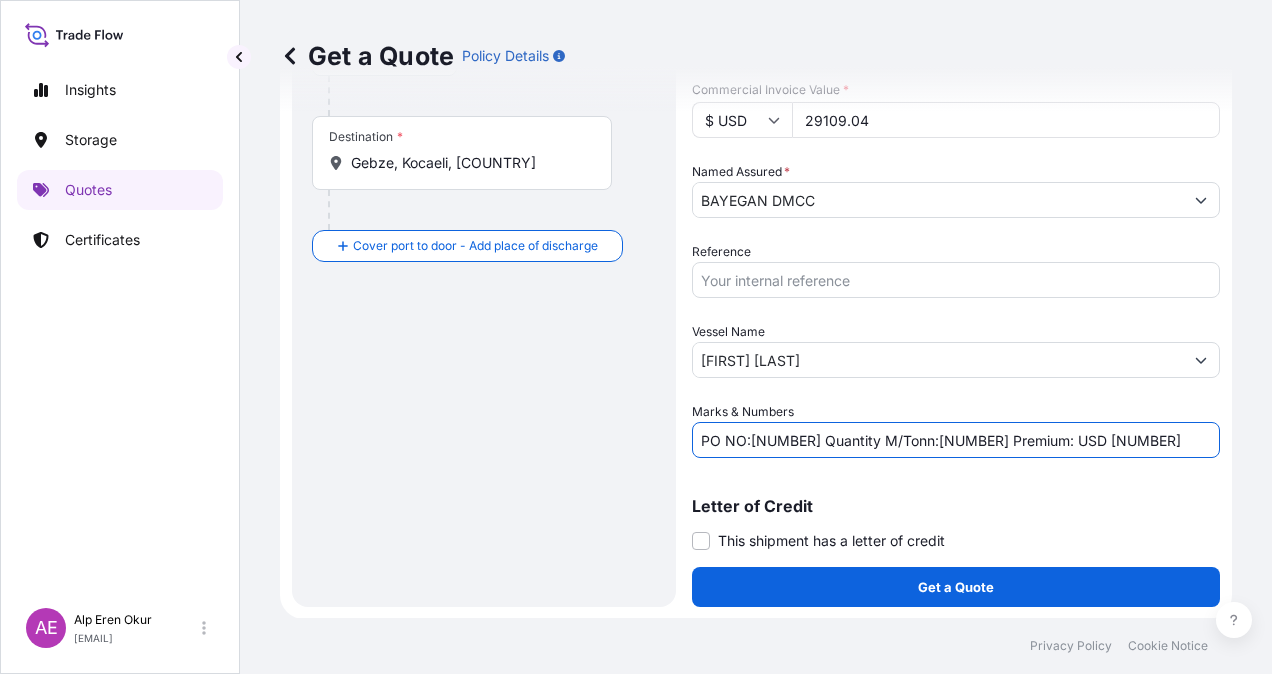 type on "PO NO:[NUMBER] Quantity M/Tonn:[NUMBER] Premium: USD [NUMBER]" 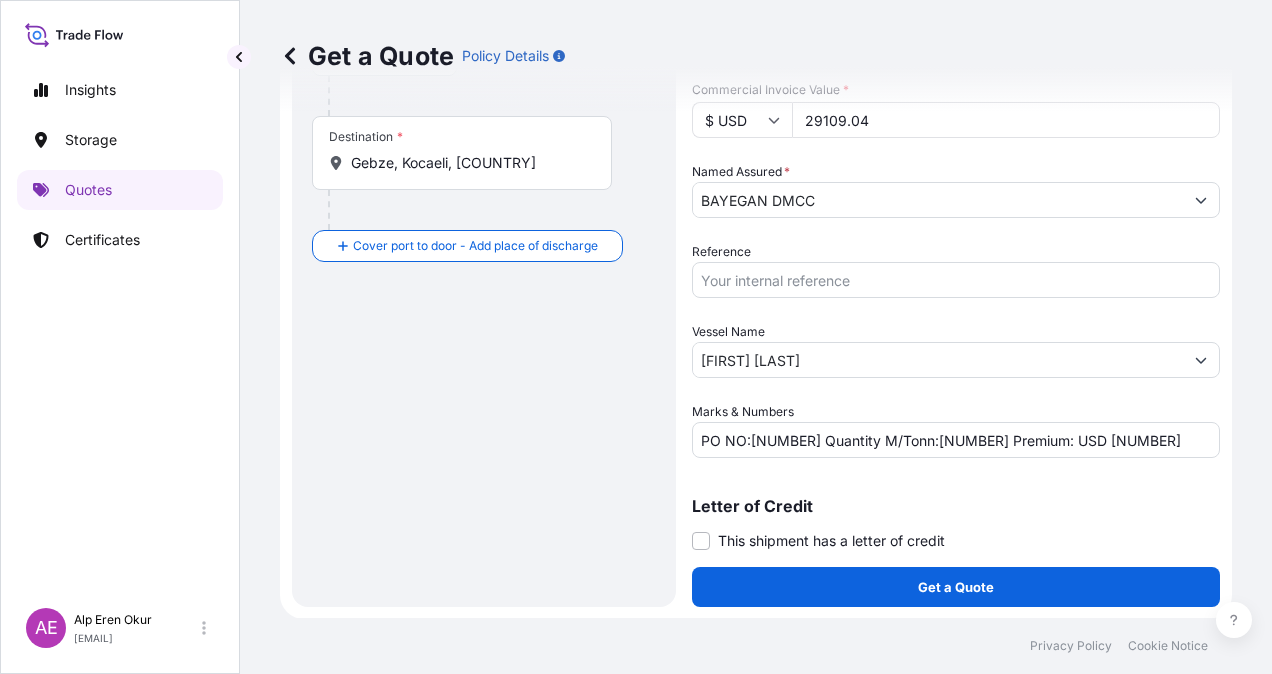 click on "Get a Quote" at bounding box center (956, 587) 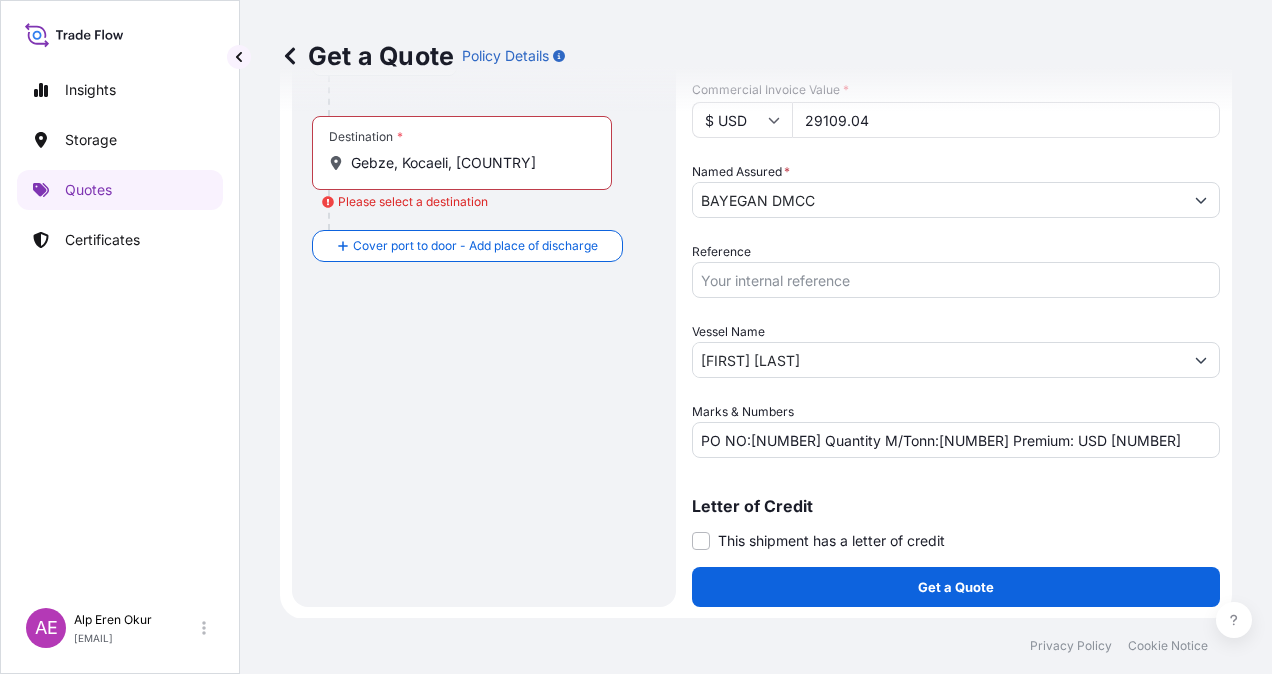 click on "Destination * Gebze, Kocaeli, [COUNTRY]" at bounding box center (462, 153) 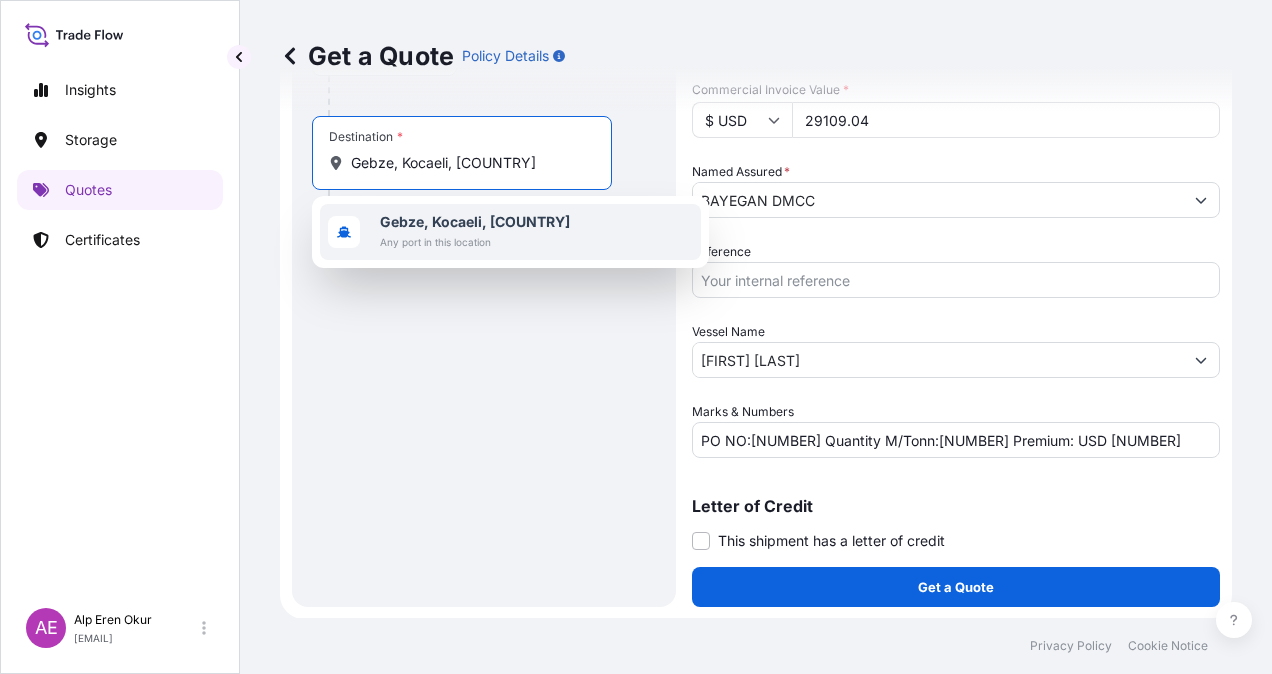 click on "Any port in this location" at bounding box center [475, 242] 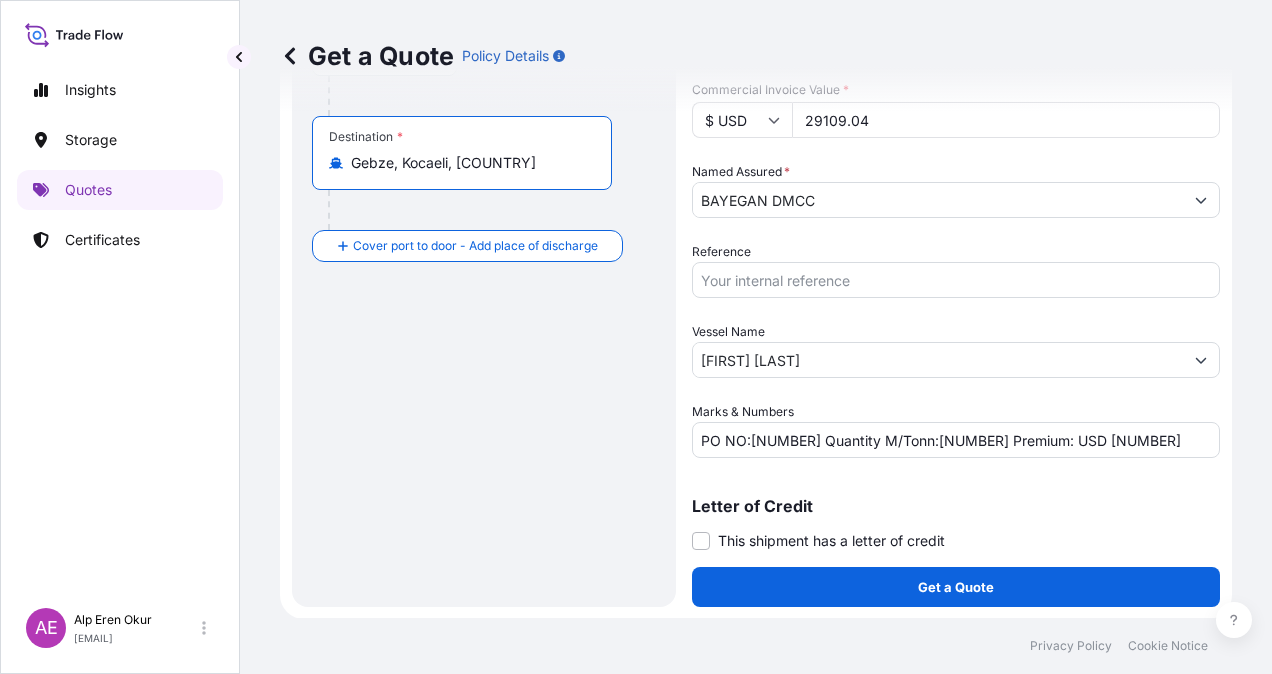 click on "Destination * Gebze, Kocaeli, [COUNTRY]" at bounding box center [484, 173] 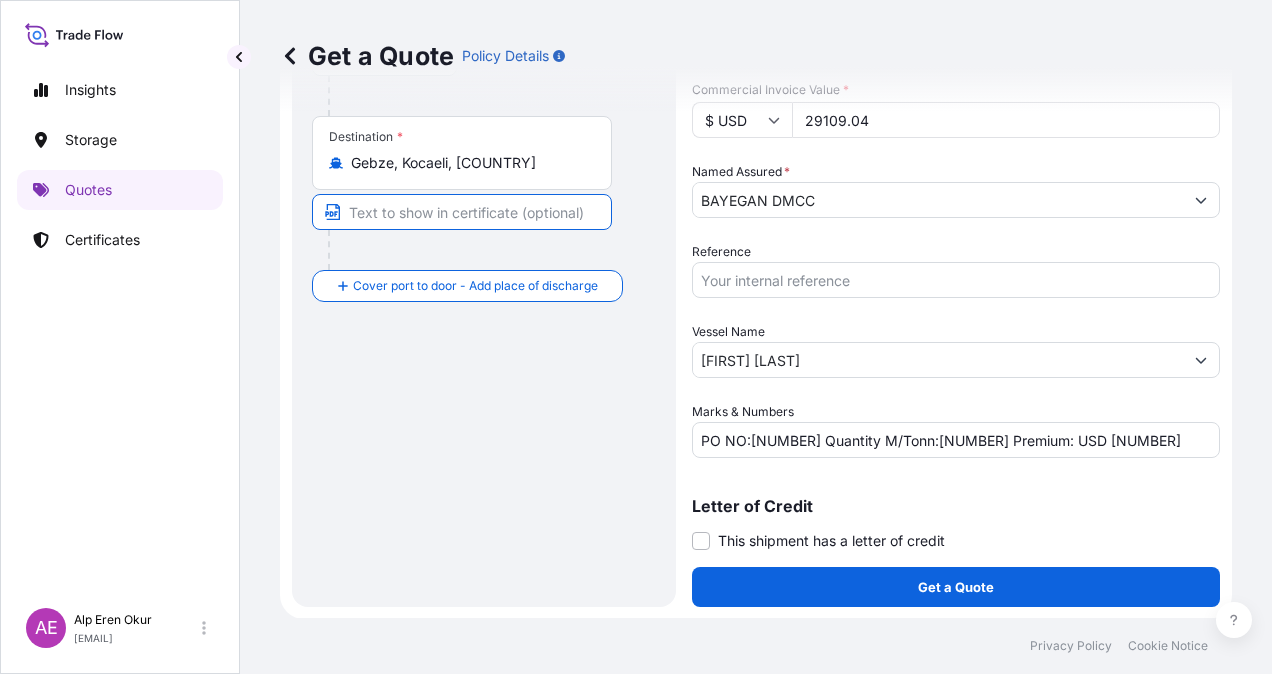 click at bounding box center [462, 212] 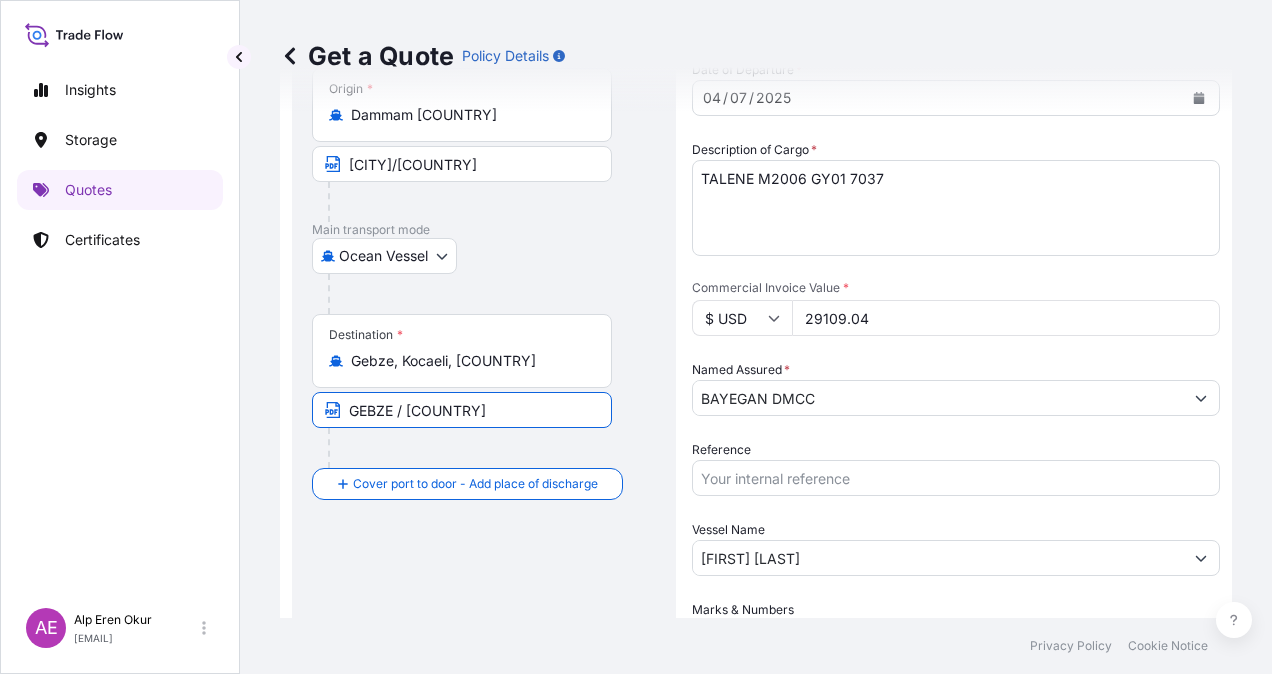 scroll, scrollTop: 398, scrollLeft: 0, axis: vertical 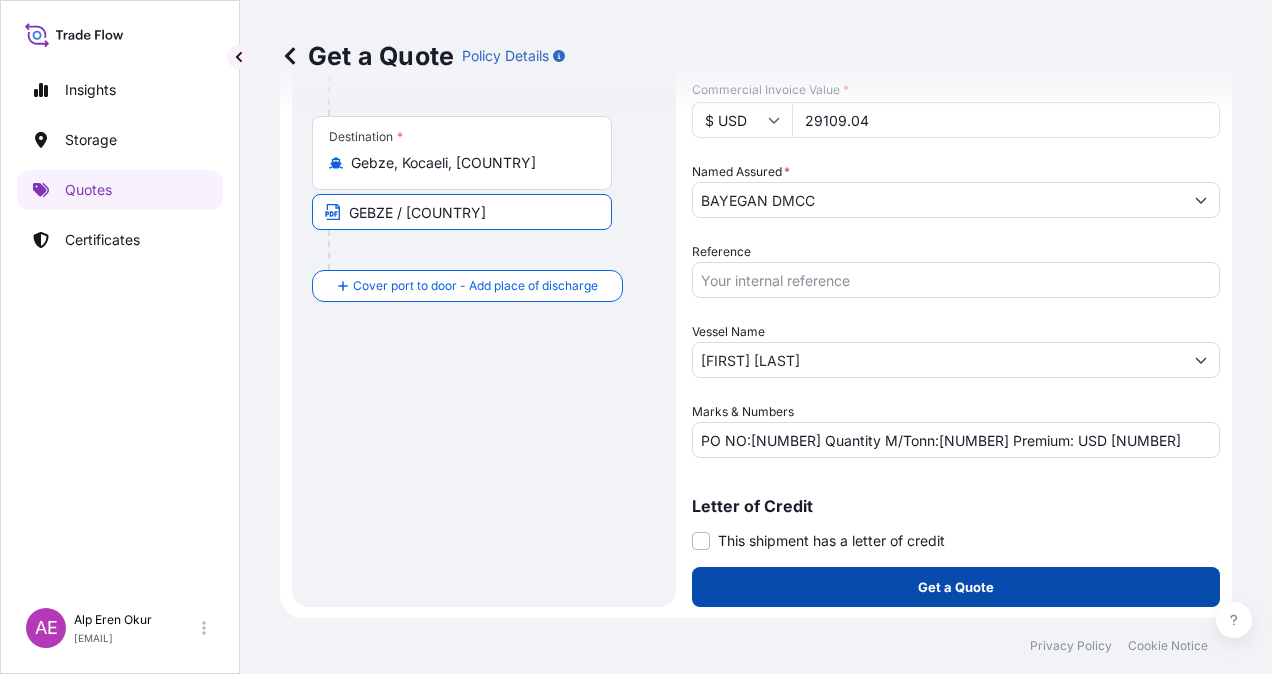 click on "Get a Quote" at bounding box center [956, 587] 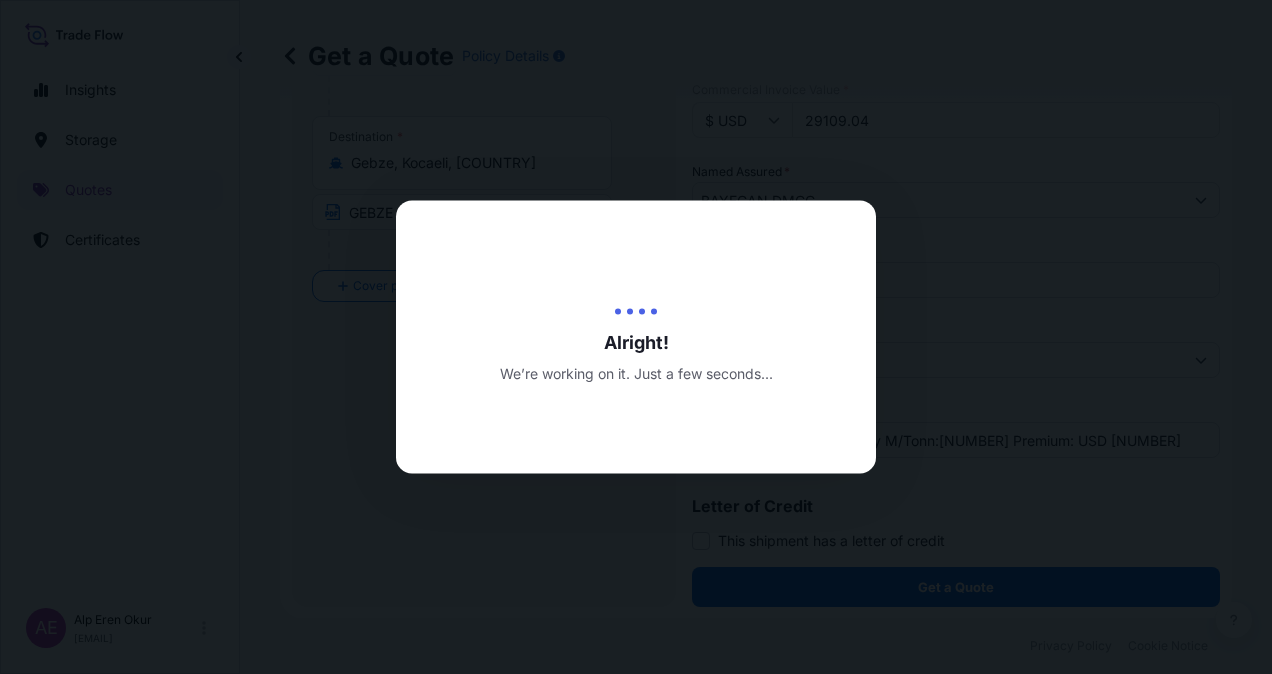 scroll, scrollTop: 0, scrollLeft: 0, axis: both 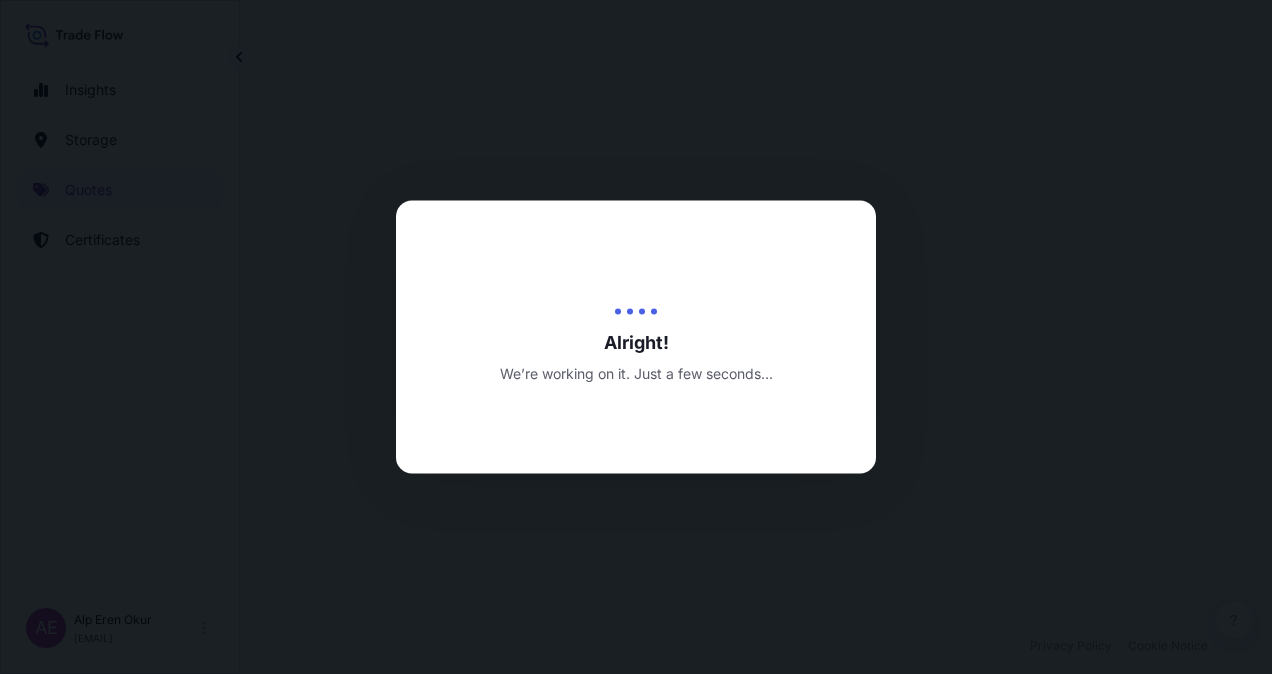 select on "Ocean Vessel" 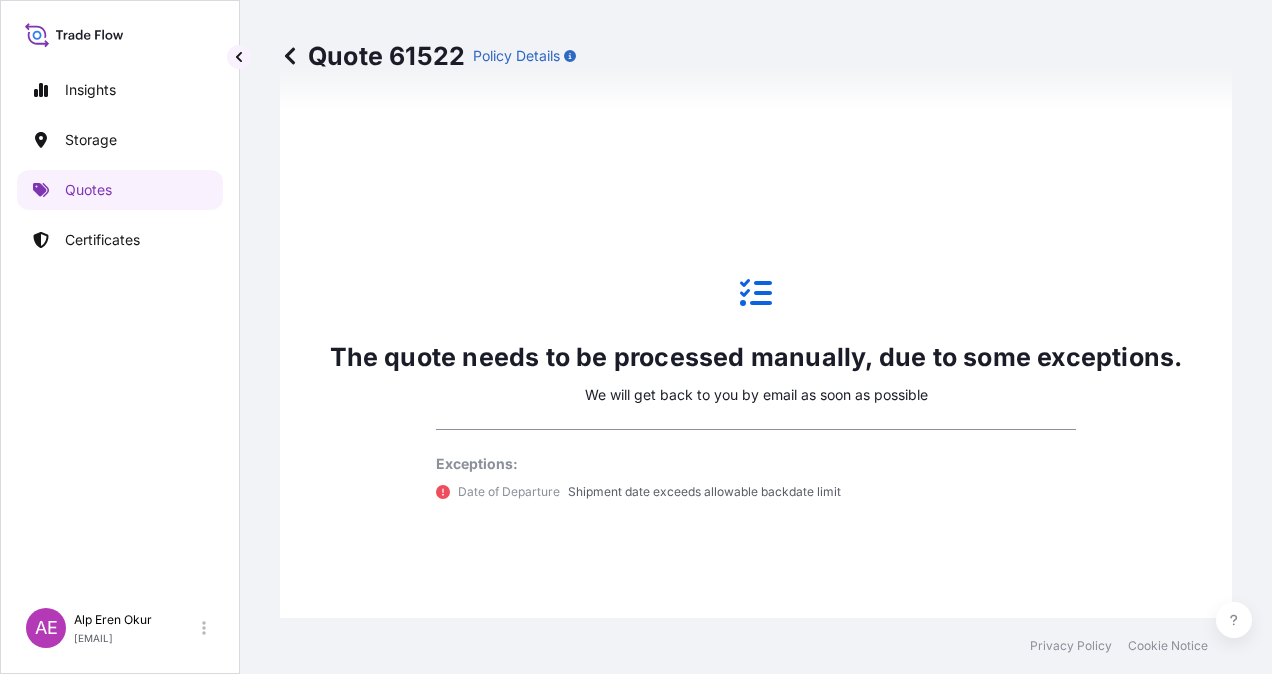 scroll, scrollTop: 1536, scrollLeft: 0, axis: vertical 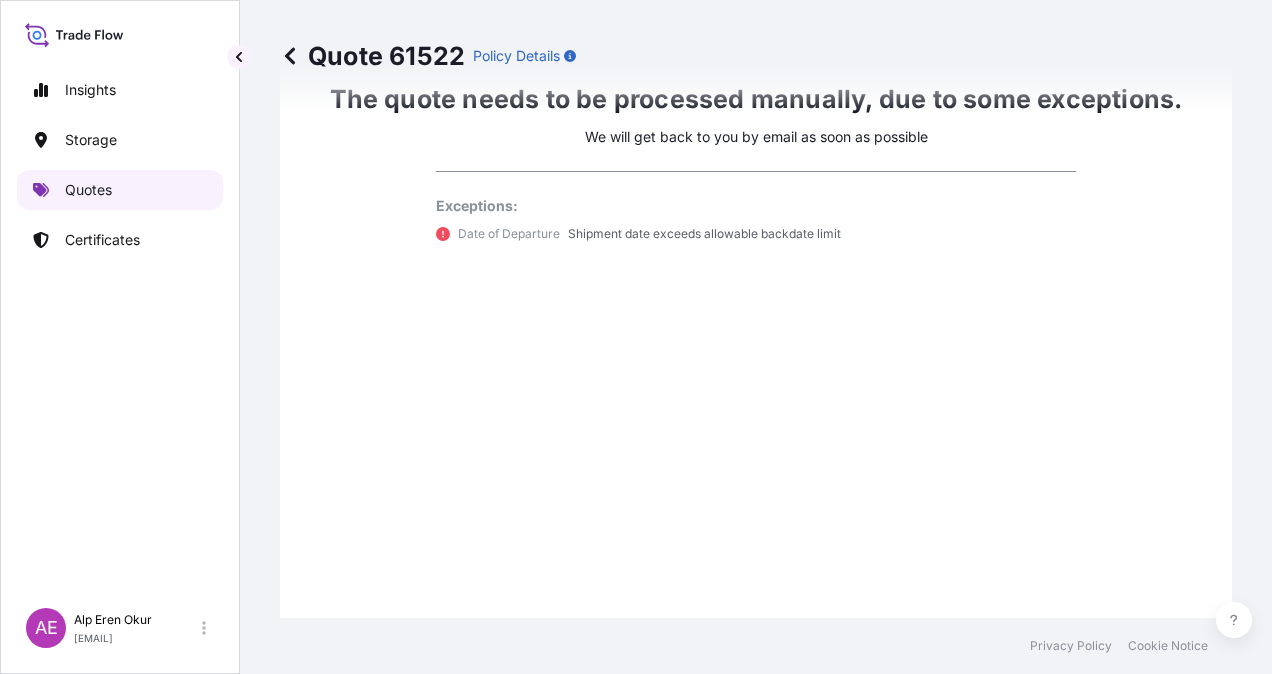 click on "Quotes" at bounding box center [120, 190] 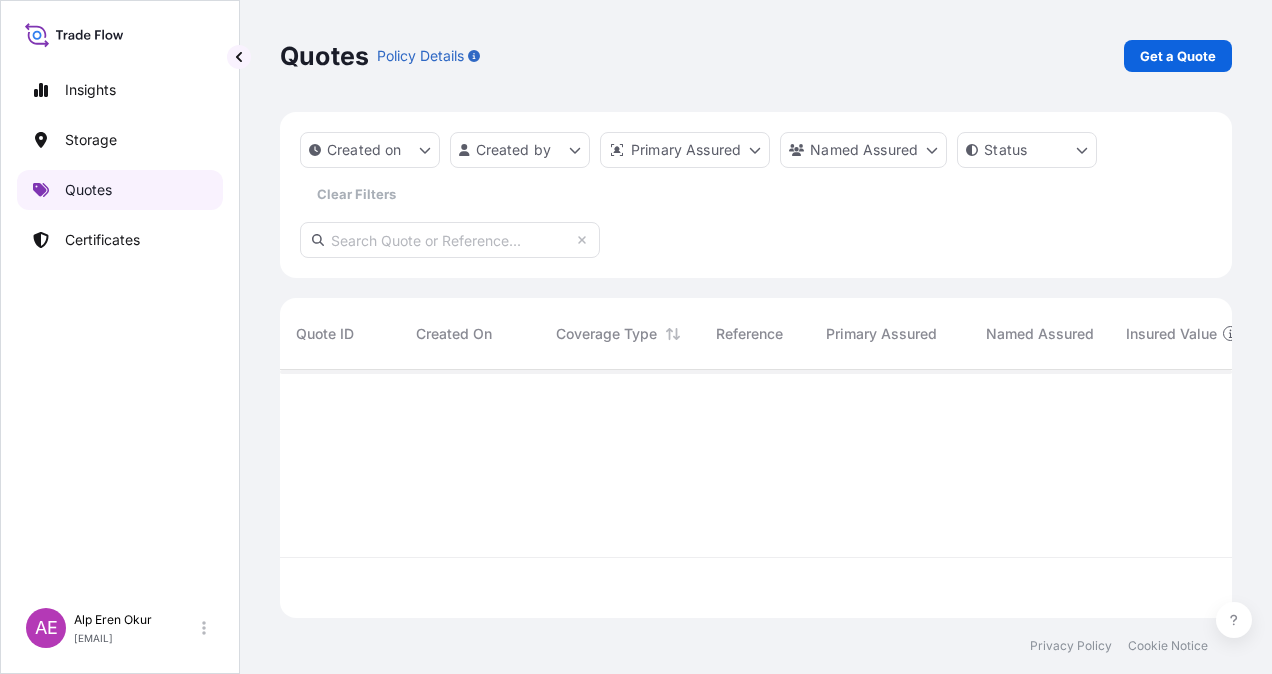 scroll, scrollTop: 16, scrollLeft: 16, axis: both 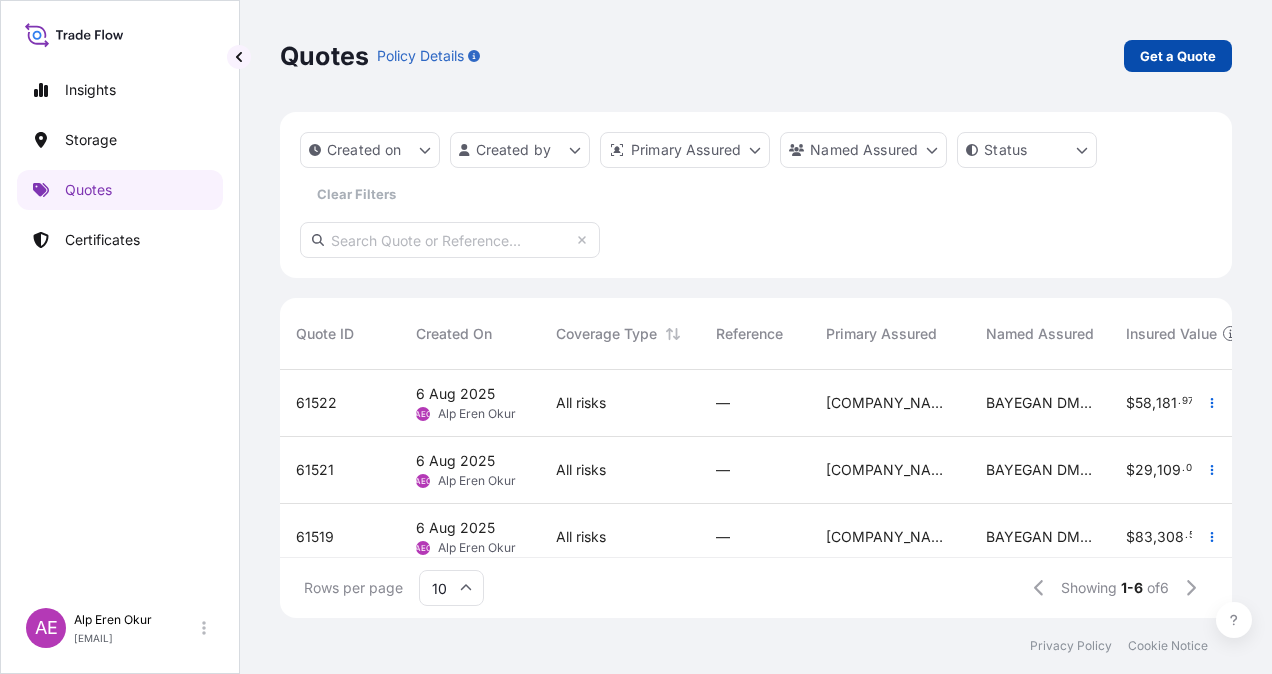 click on "Get a Quote" at bounding box center (1178, 56) 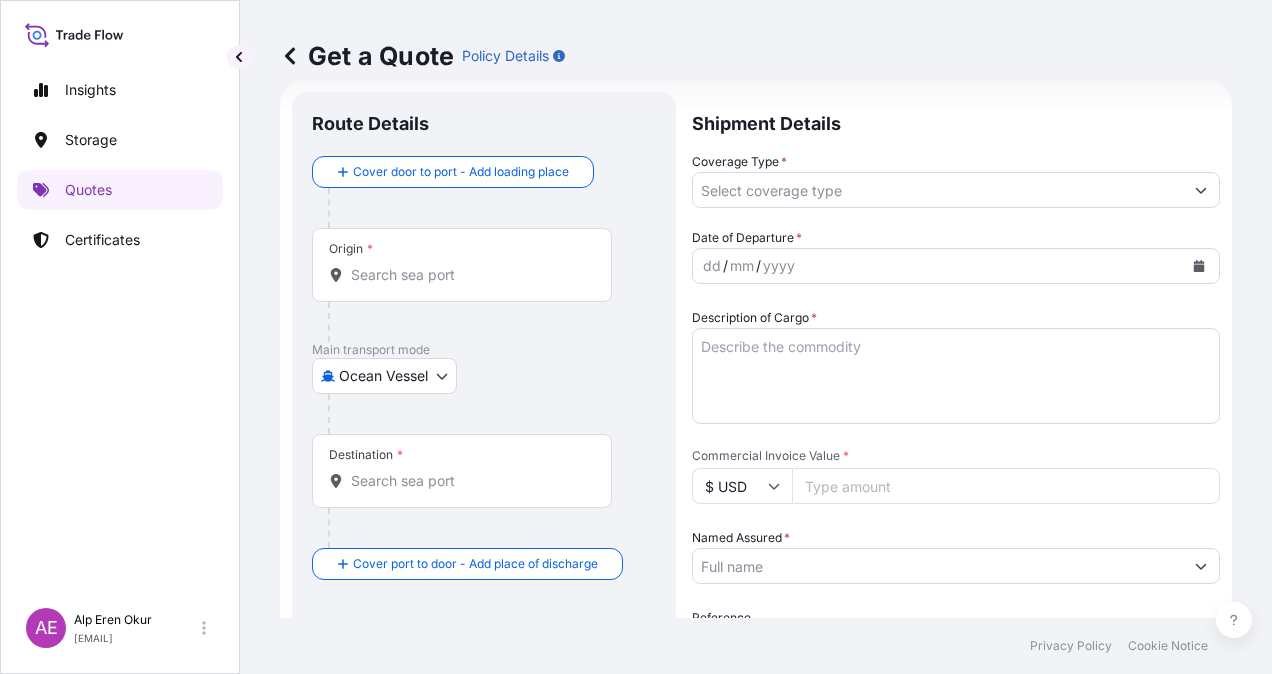 click on "Origin *" at bounding box center (462, 265) 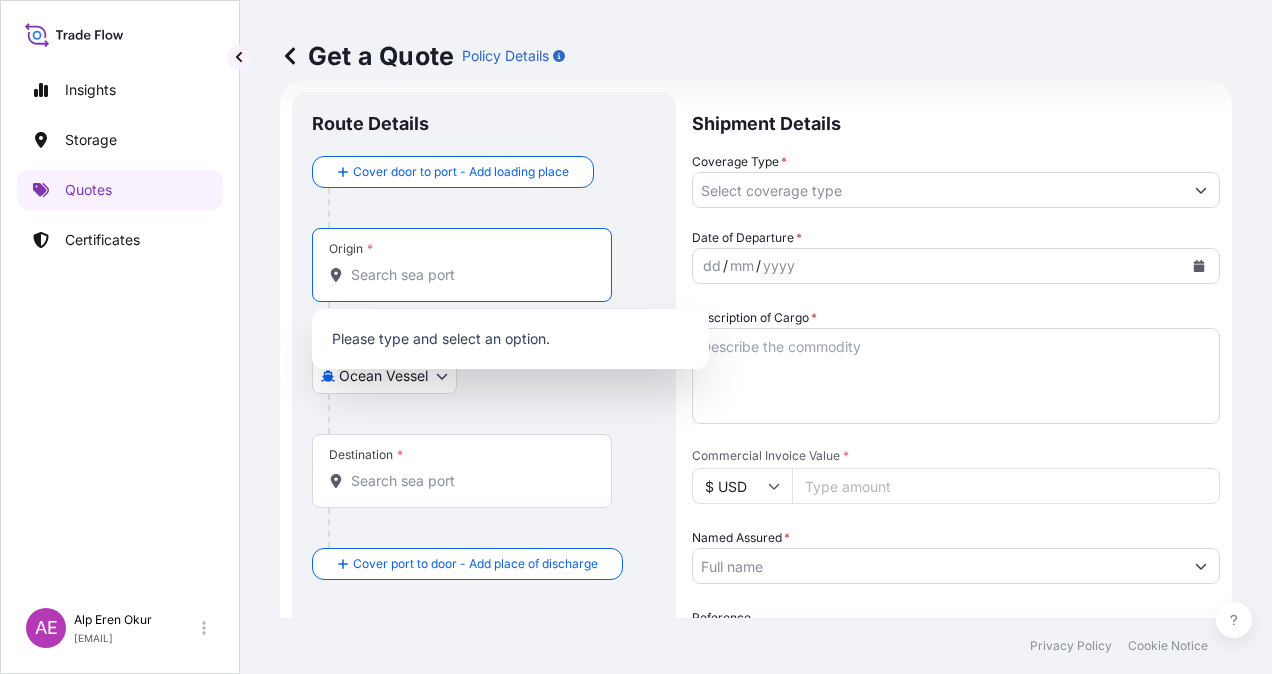 paste on "DAMMAM" 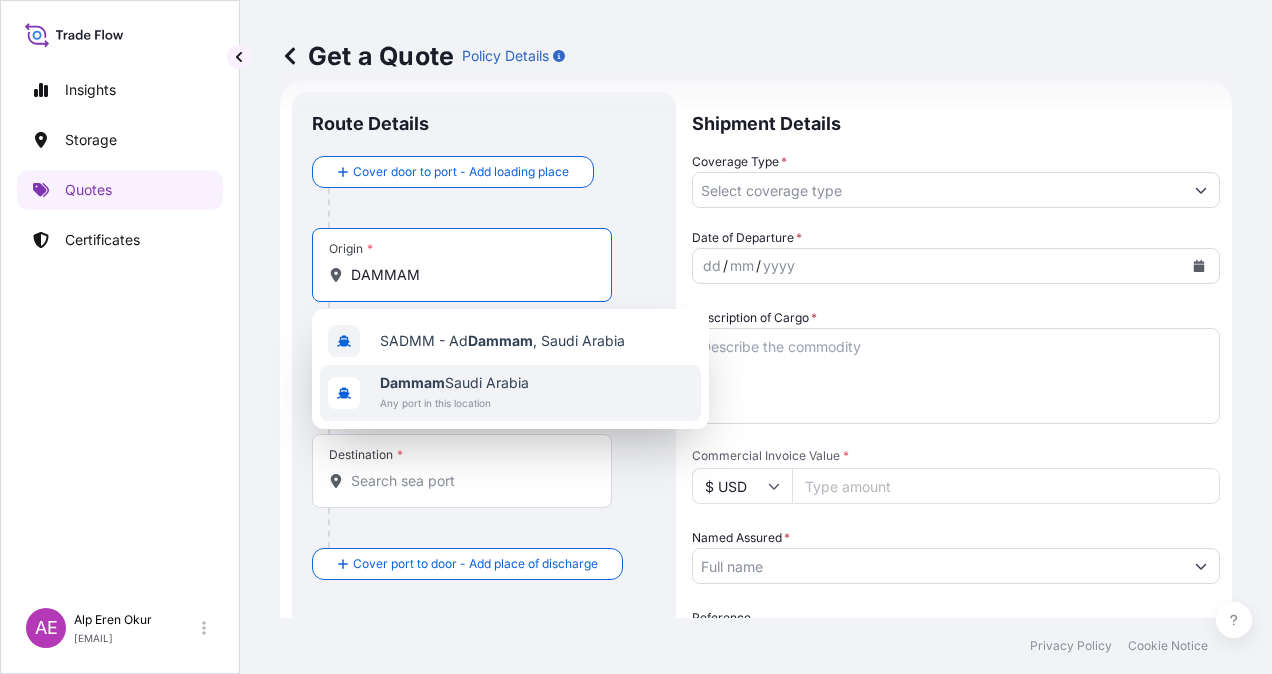 click on "[CITY] [COUNTRY]" at bounding box center (454, 383) 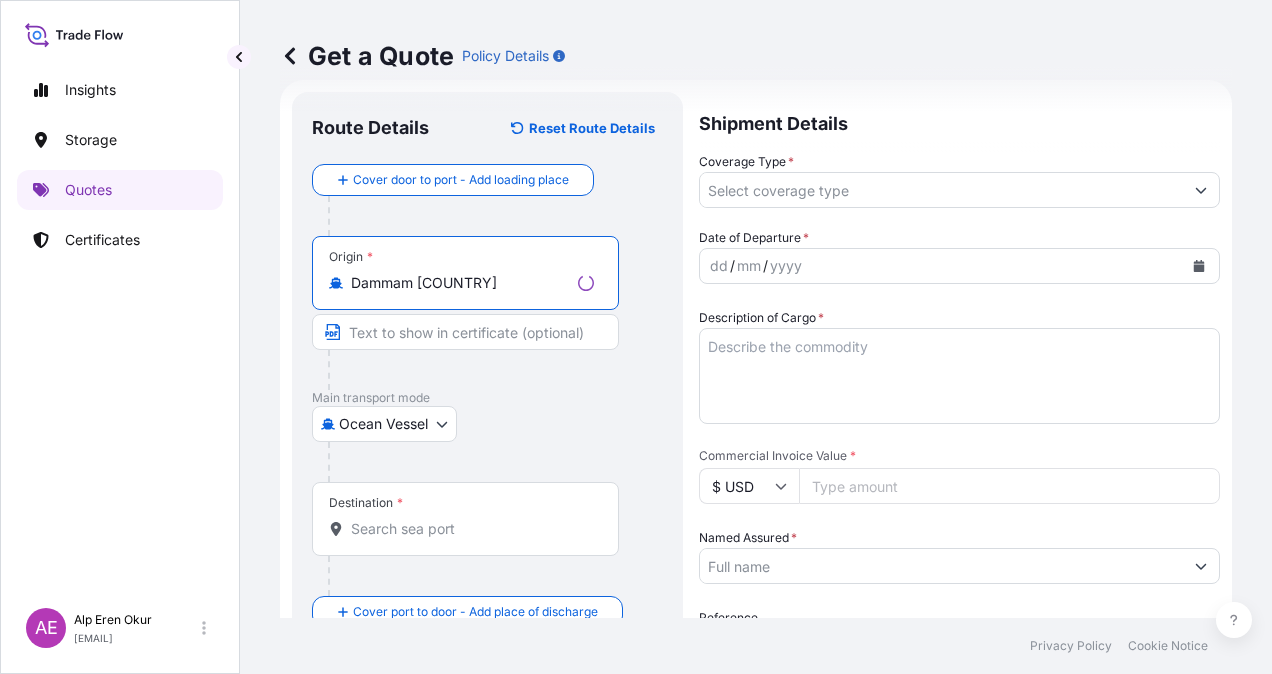 type on "Dammam [COUNTRY]" 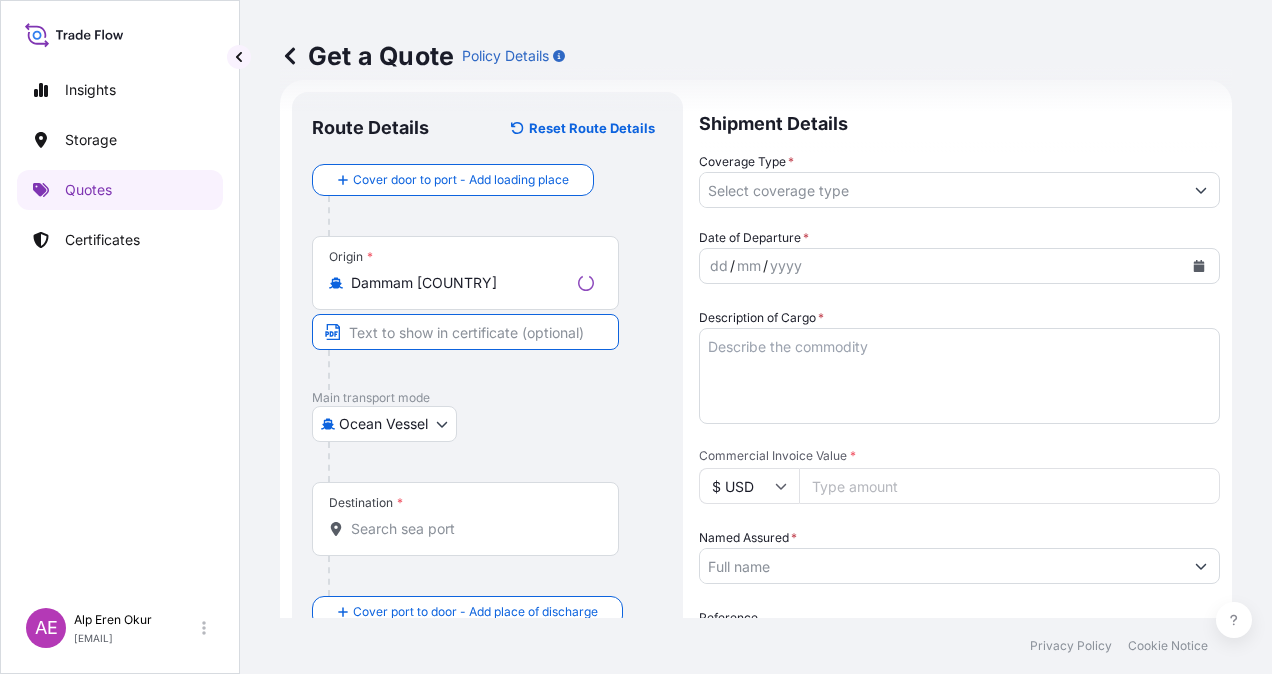 click at bounding box center (465, 332) 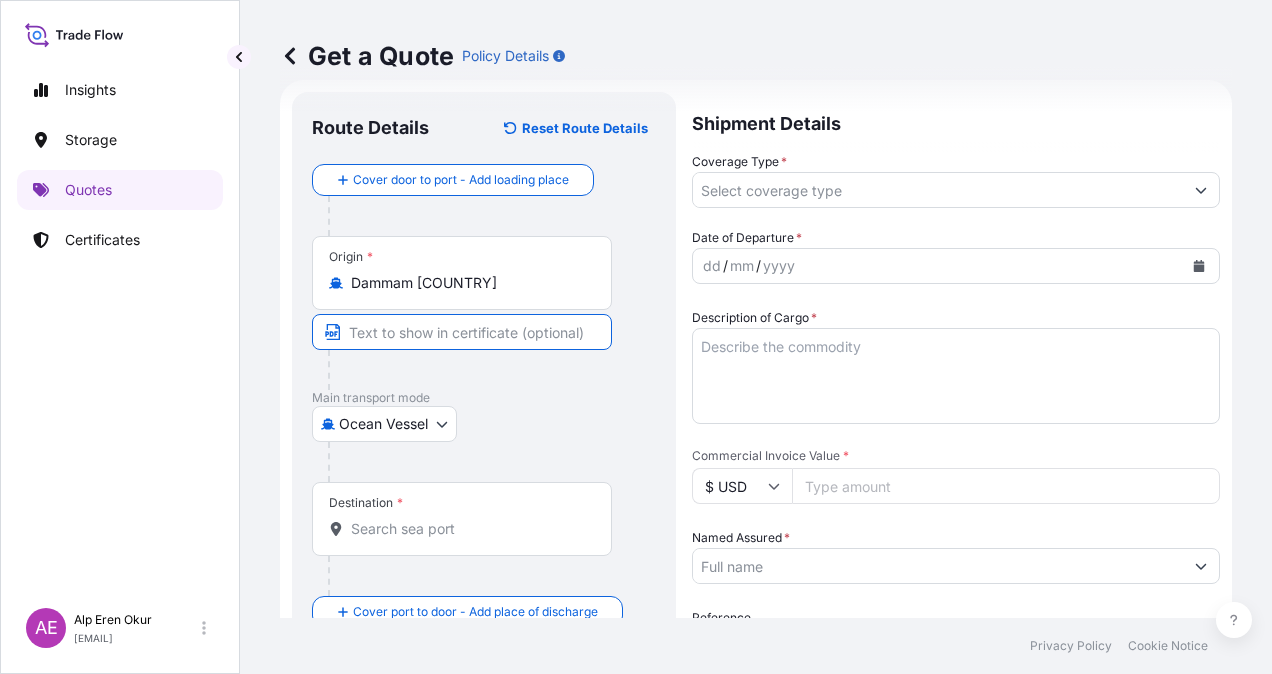 type on "[CITY]/[COUNTRY]" 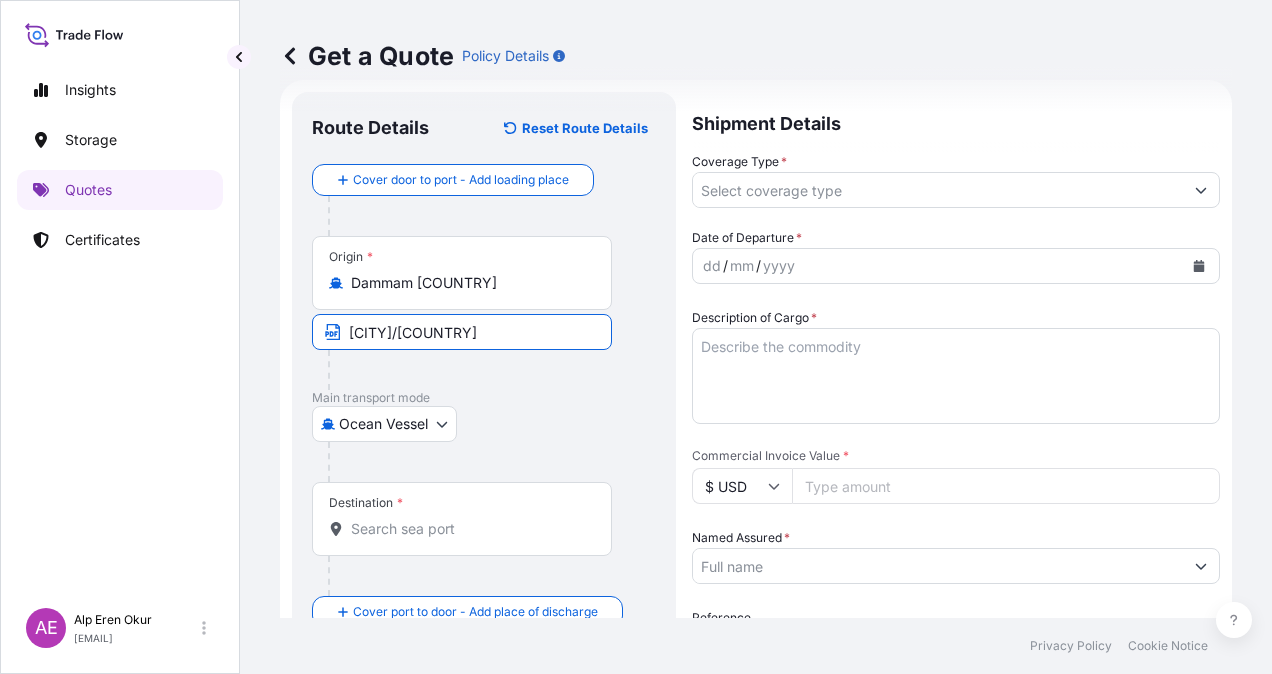 type on "Gebze, Kocaeli, [COUNTRY]" 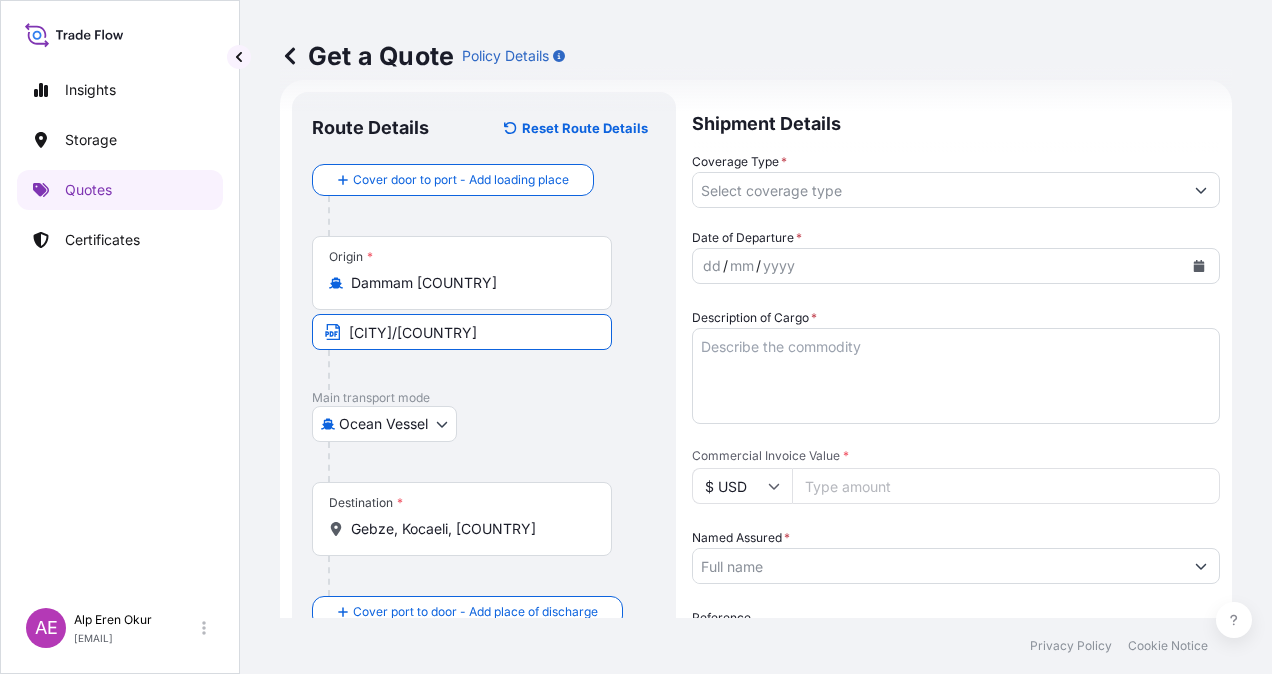 type on "All risks" 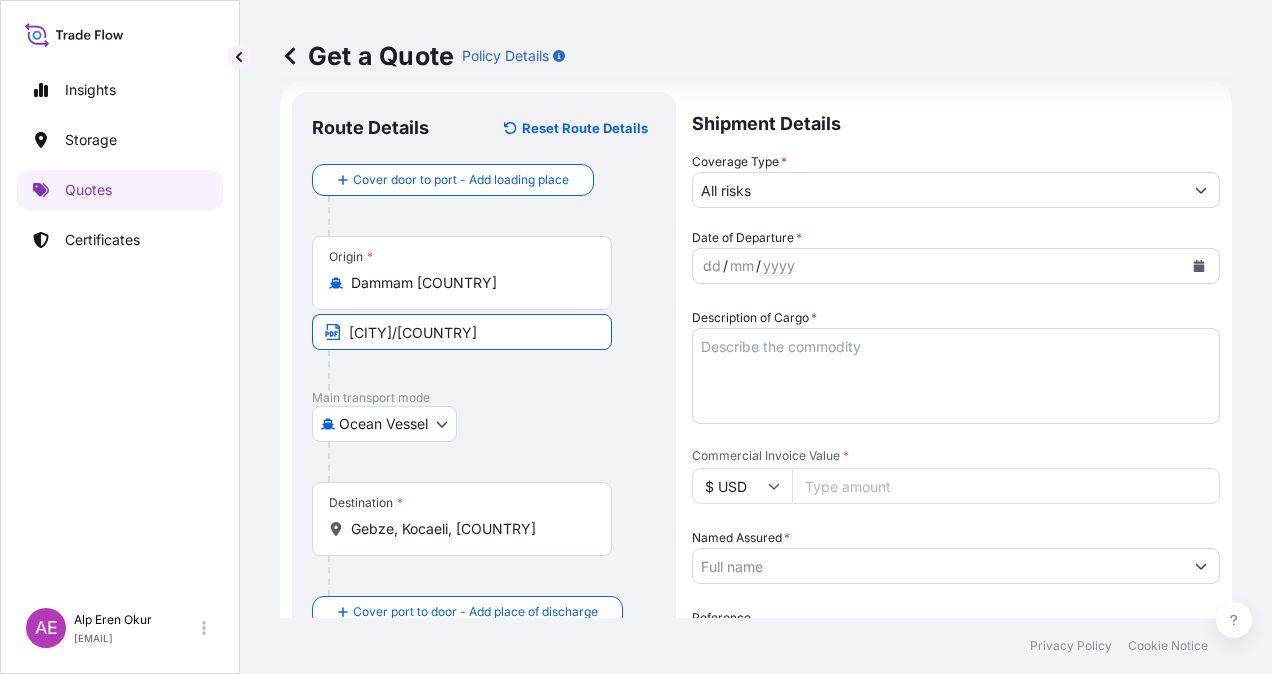 type on "[NUMBER]" 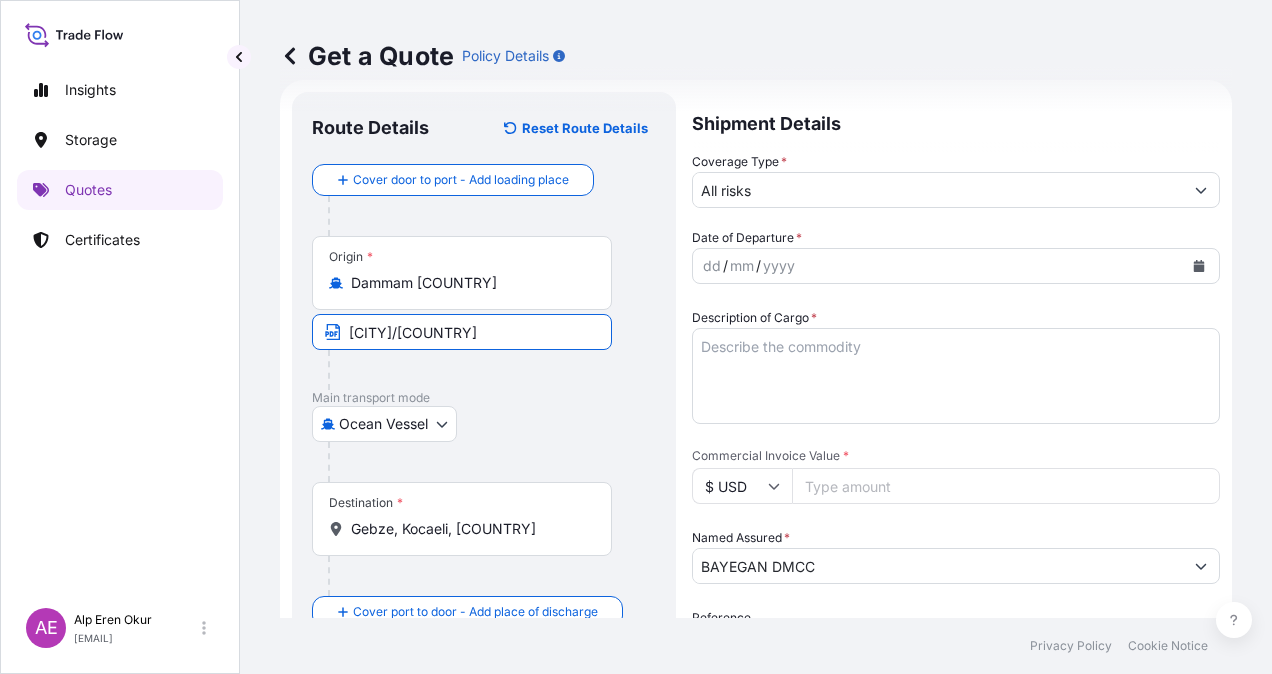 type on "[FIRST] [LAST]" 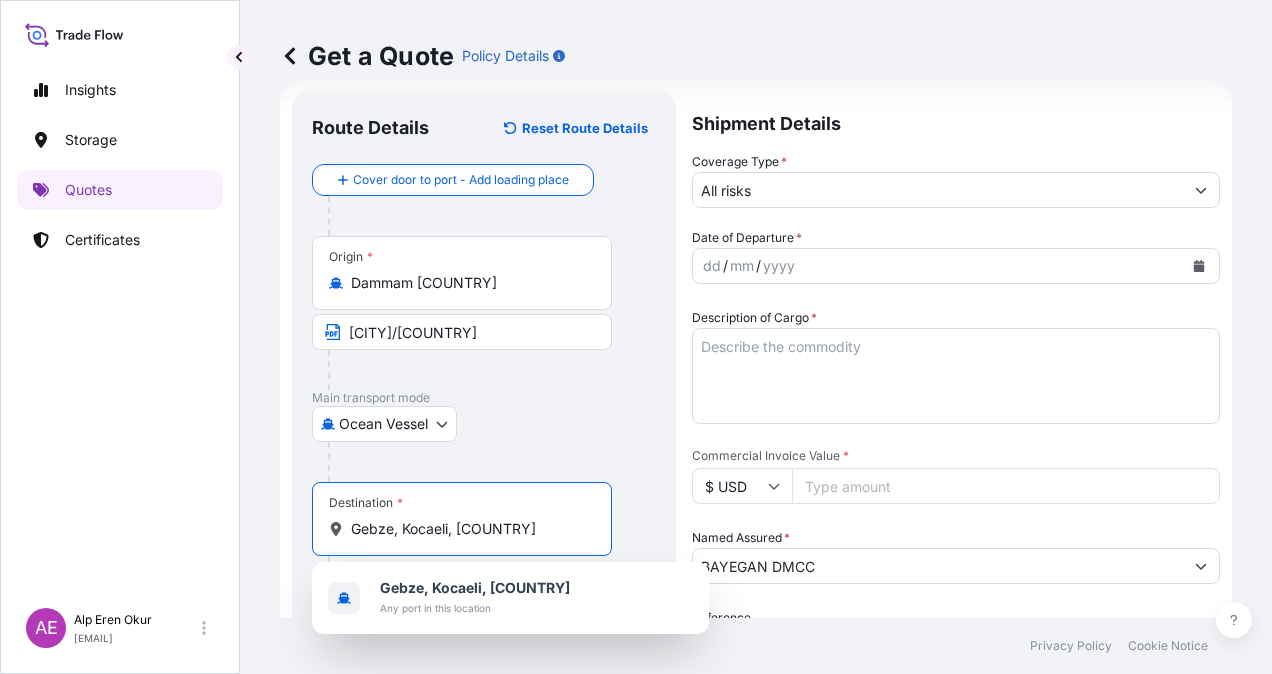 click on "Gebze, Kocaeli, [COUNTRY]" at bounding box center (469, 529) 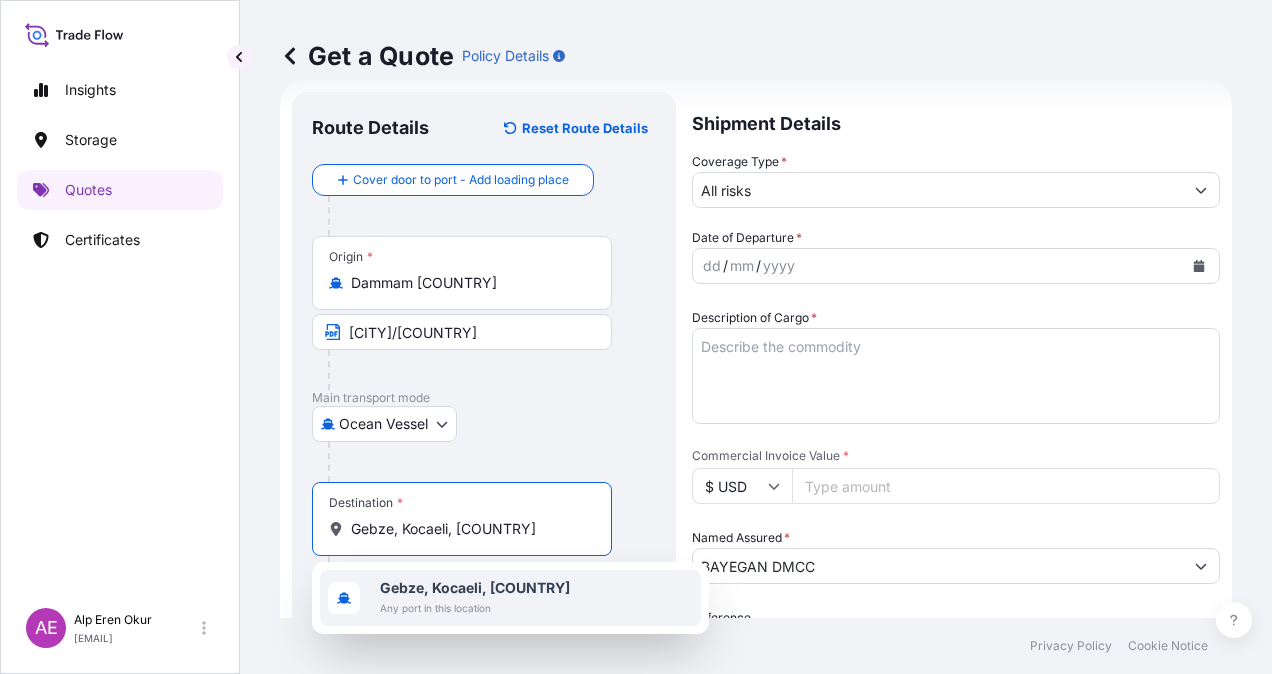 click on "[CITY], [CITY], [COUNTRY] Any port in this location" at bounding box center [510, 598] 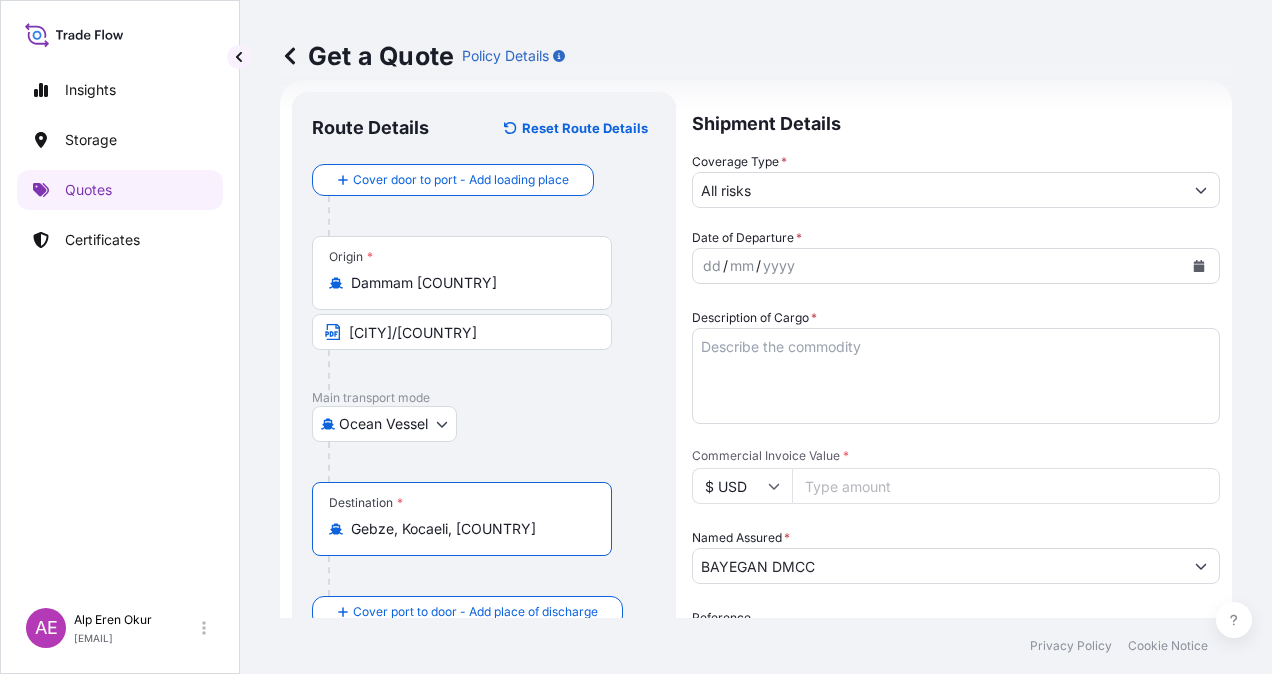 click on "Destination * Gebze, Kocaeli, [COUNTRY]" at bounding box center [484, 539] 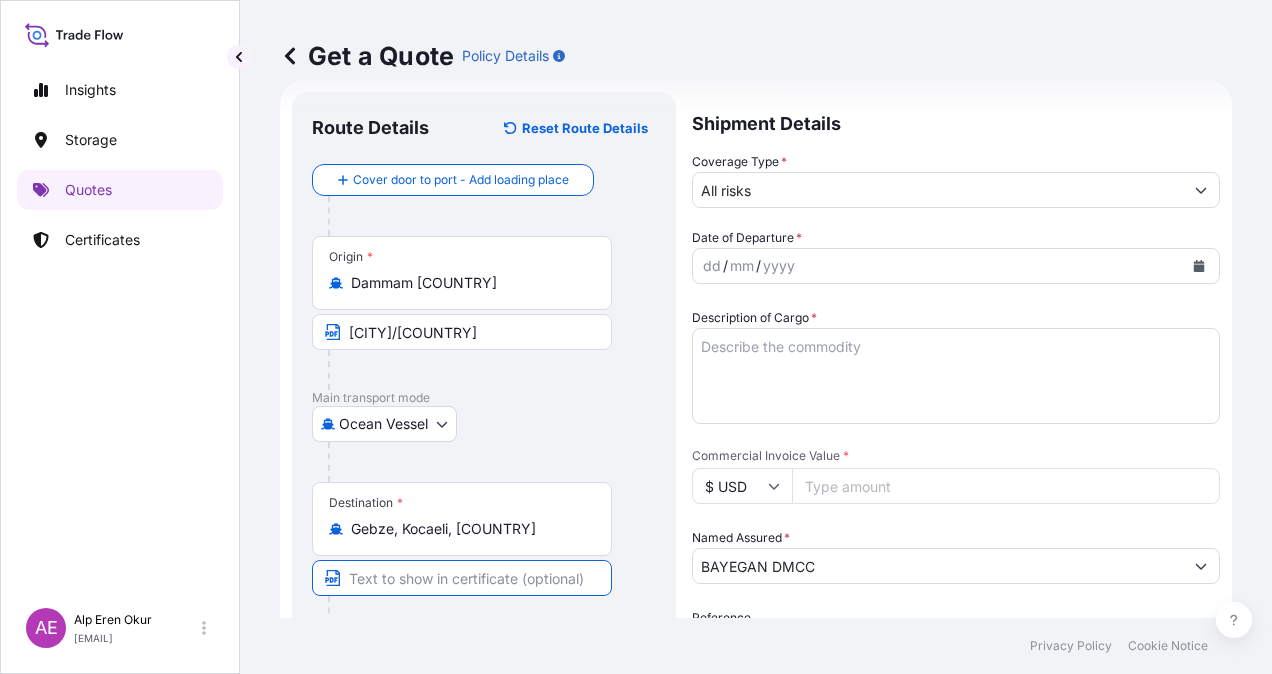 click at bounding box center (462, 578) 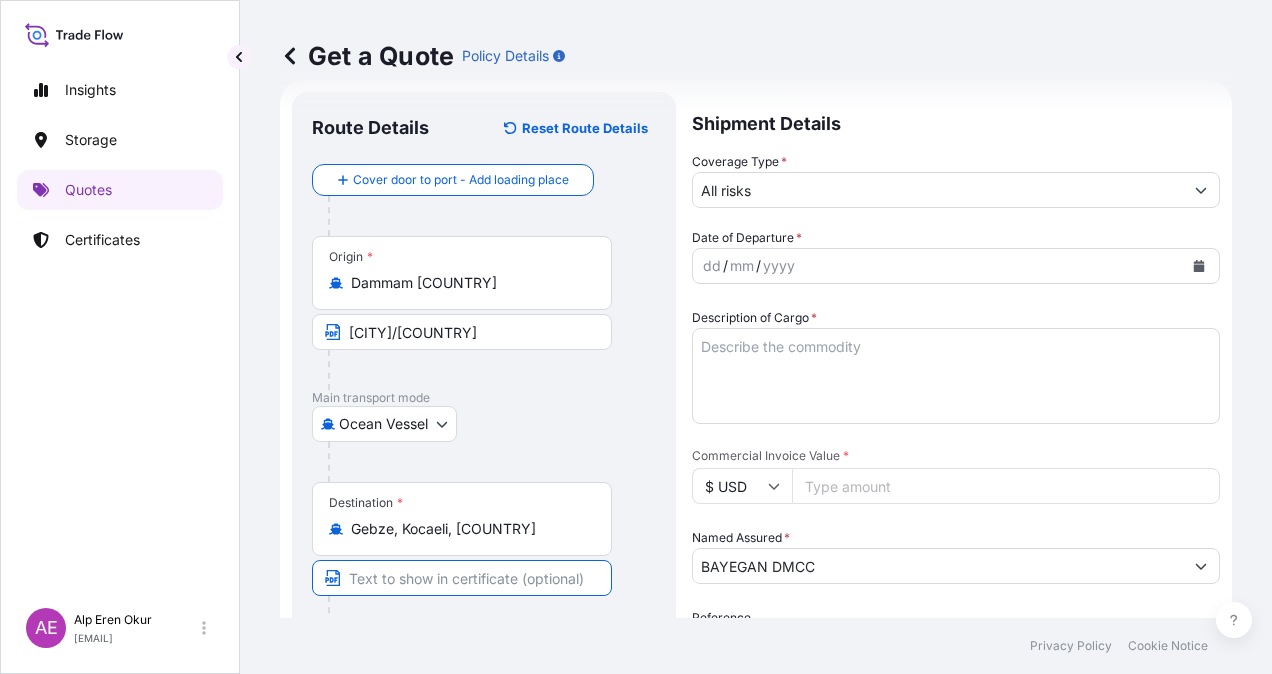 type on "GEBZE / [COUNTRY]" 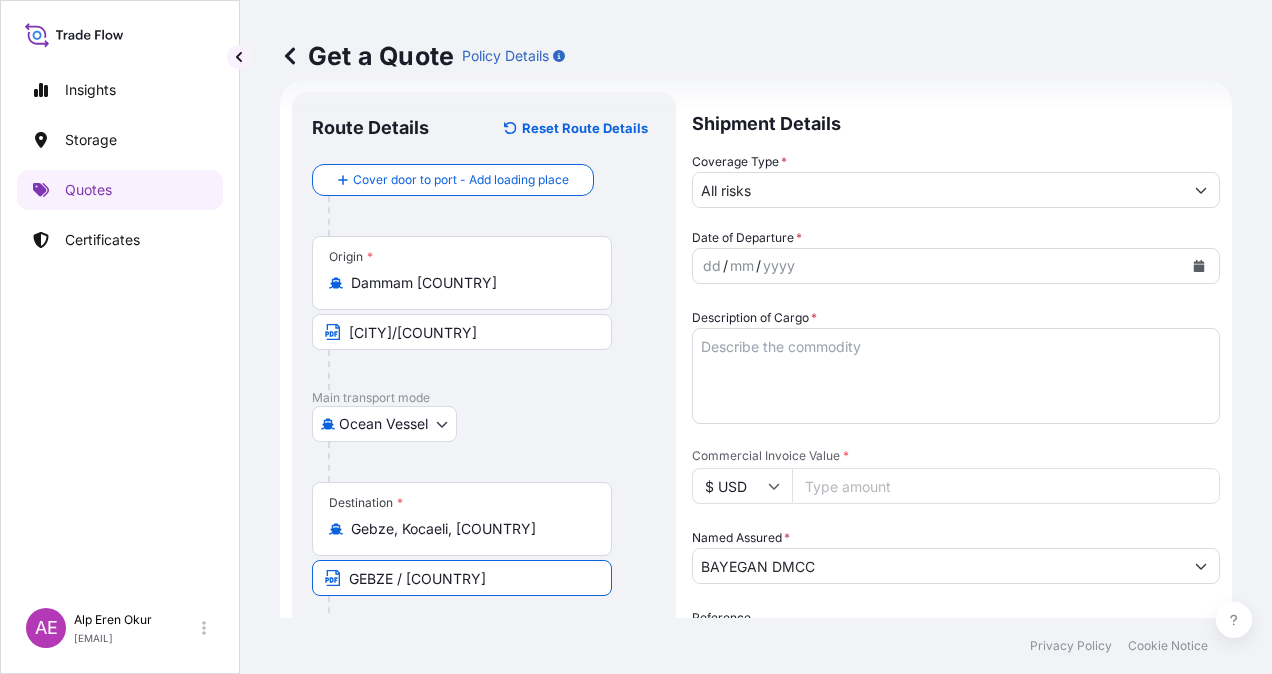 click on "Shipment Details Coverage Type * All risks Date of Departure * dd / mm / yyyy Cargo Category * LPG, Crude Oil, Utility Fuel, Mid Distillates and Specialities, Fertilisers Description of Cargo * Commercial Invoice Value   * $ USD 58181.97 Named Assured * [COMPANY] Packing Category Type to search a container mode Please select a primary mode of transportation first. Reference Vessel Name CONSTANTINOS P II Marks & Numbers PO NO:25Y0025300 Quantity M/Tonn:49,500 Premium: USD 6,40 Letter of Credit This shipment has a letter of credit Letter of credit * Letter of credit may not exceed 12000 characters Get a Quote" at bounding box center (956, 532) 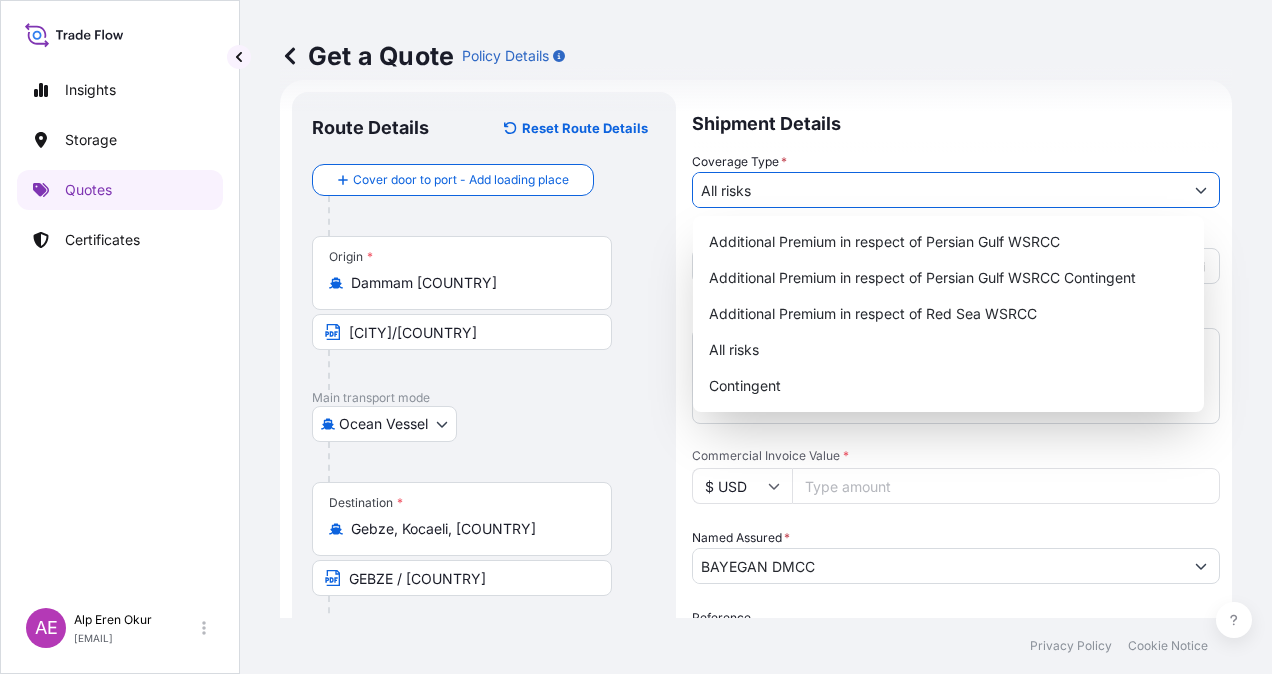 click on "All risks" at bounding box center (938, 190) 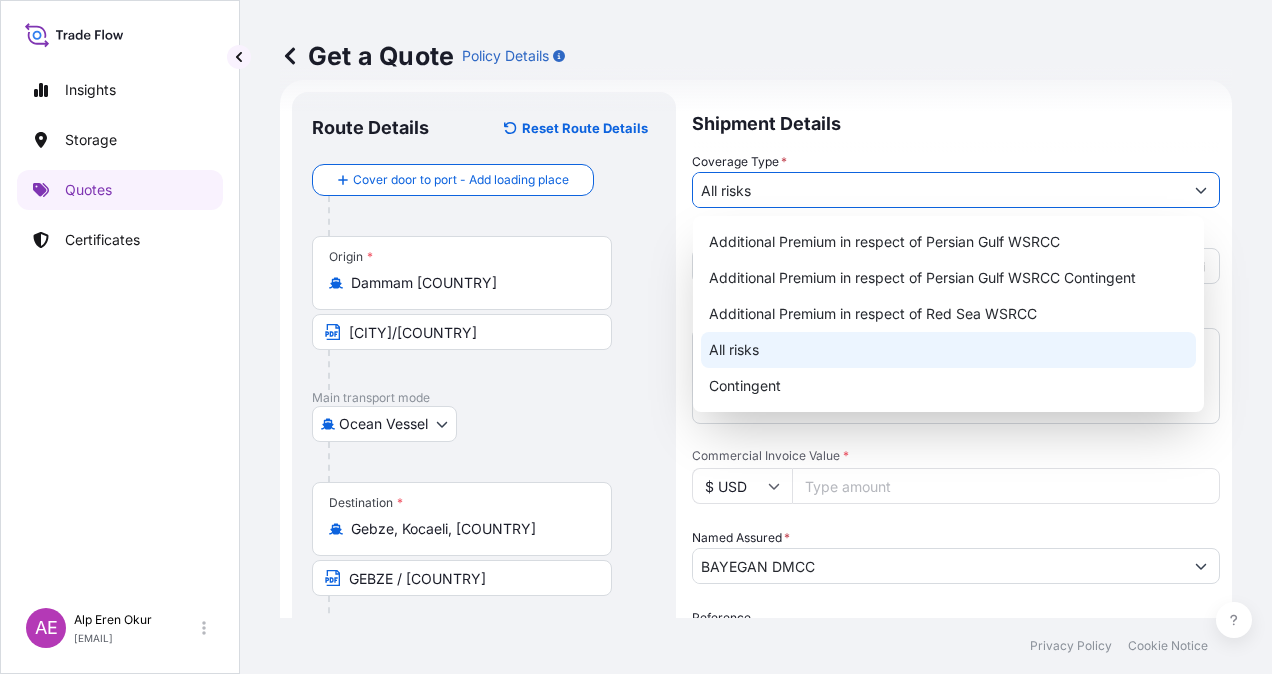 click on "All risks" at bounding box center [948, 350] 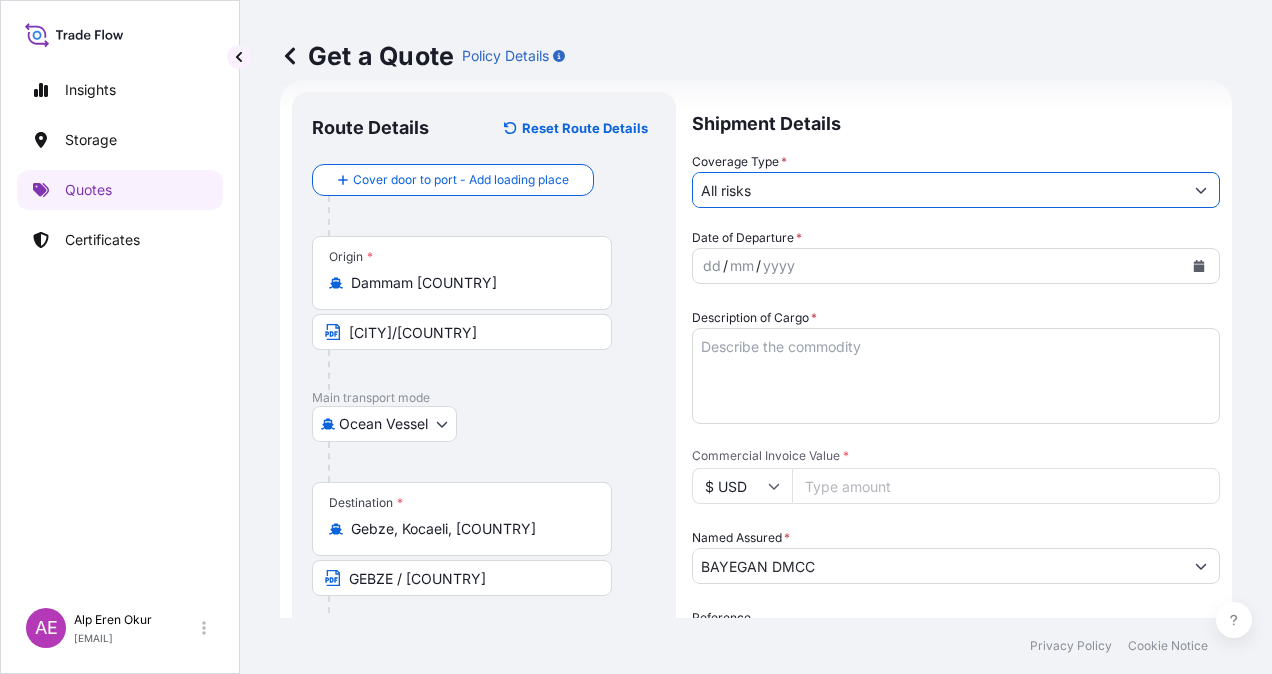 click on "dd / mm / yyyy" at bounding box center (938, 266) 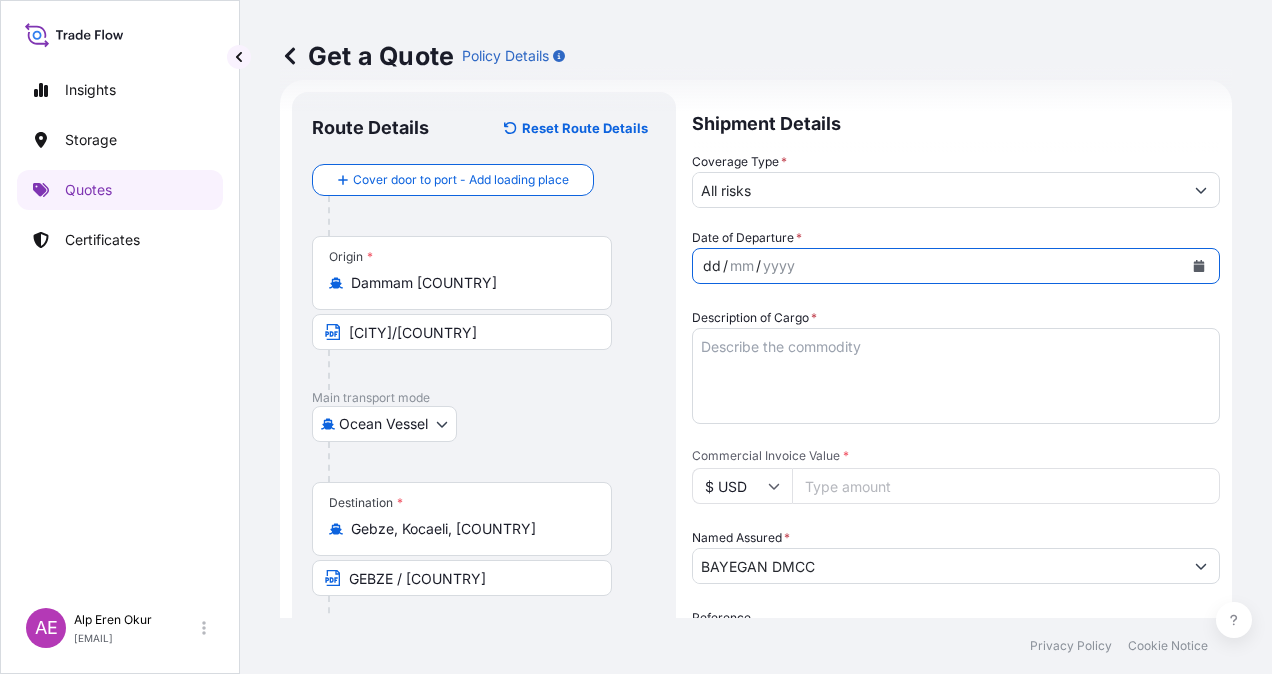 click on "dd" at bounding box center (712, 266) 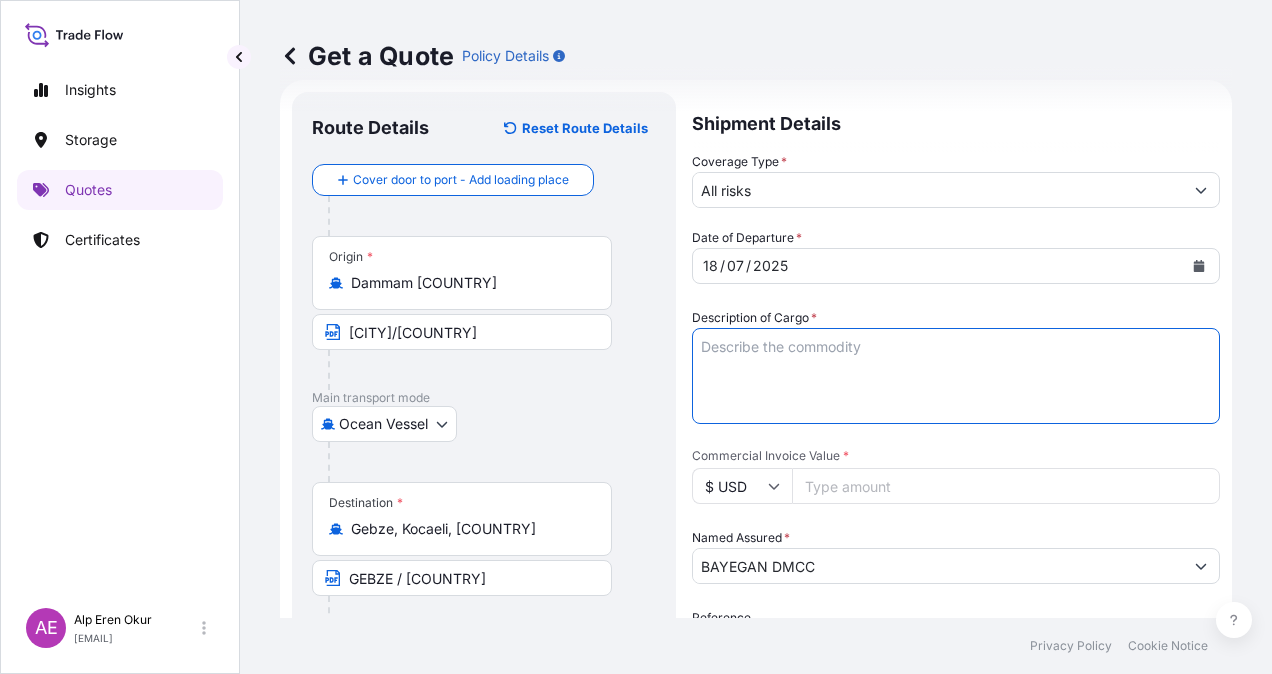 click on "Description of Cargo *" at bounding box center (956, 376) 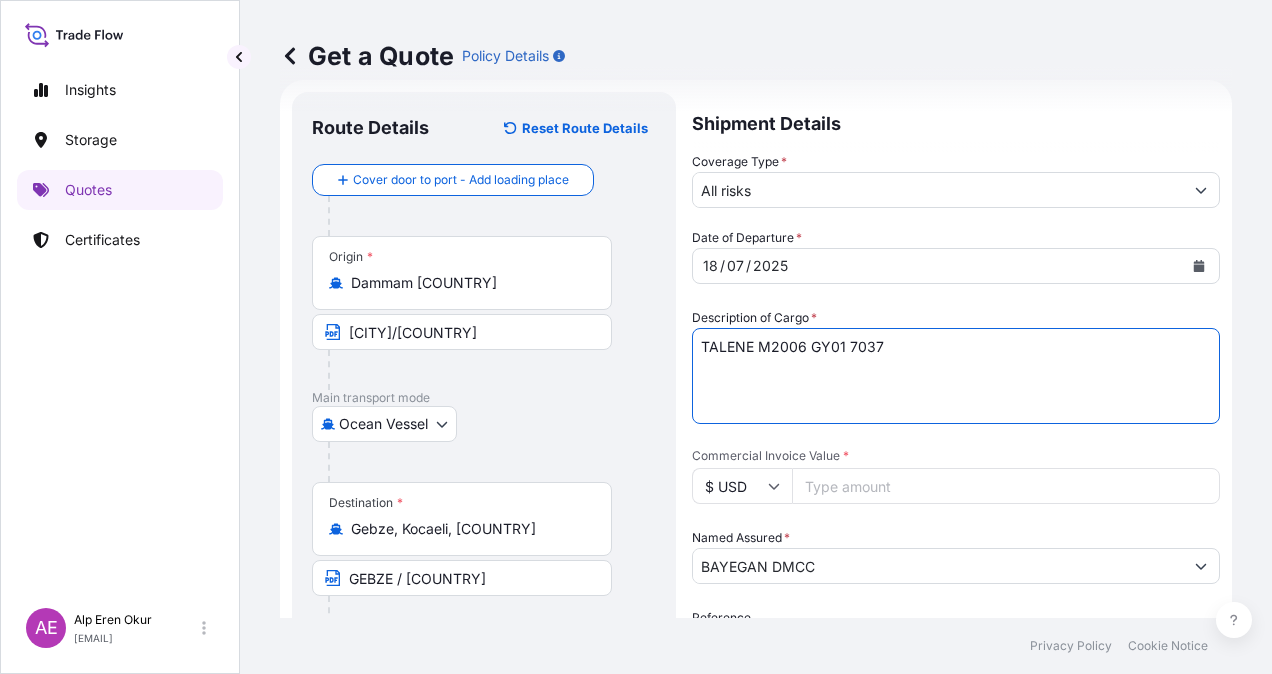 scroll, scrollTop: 232, scrollLeft: 0, axis: vertical 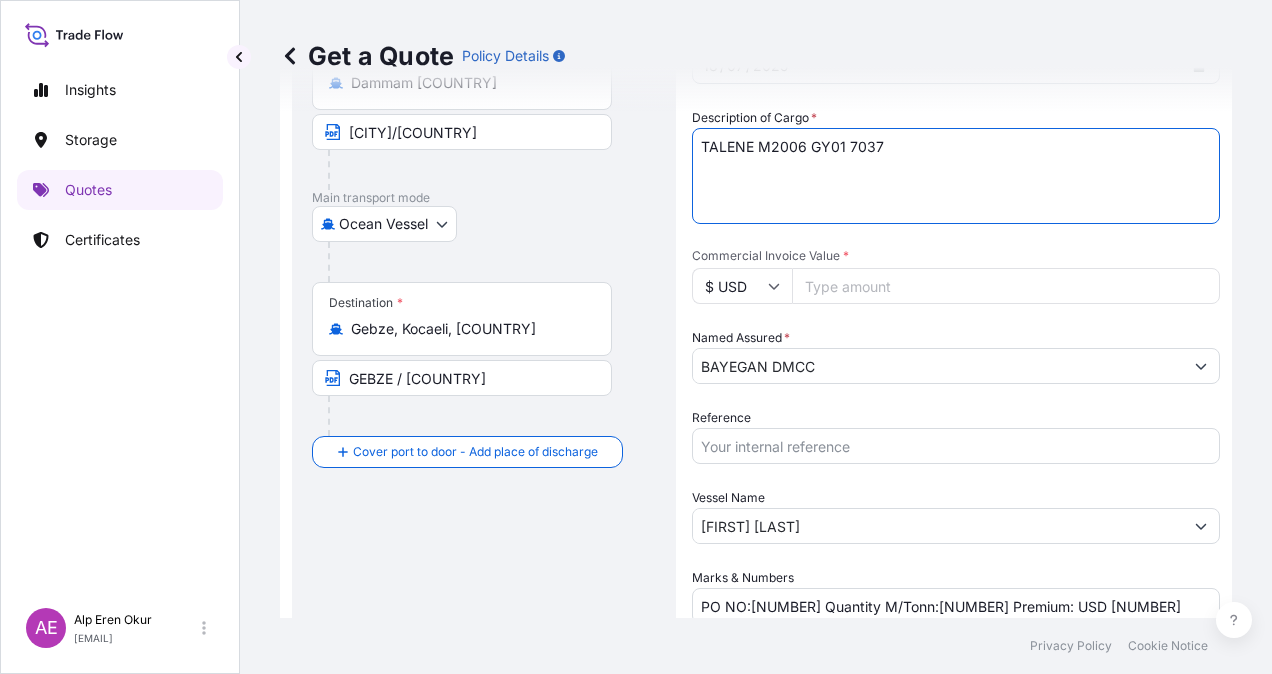 type on "TALENE M2006 GY01 7037" 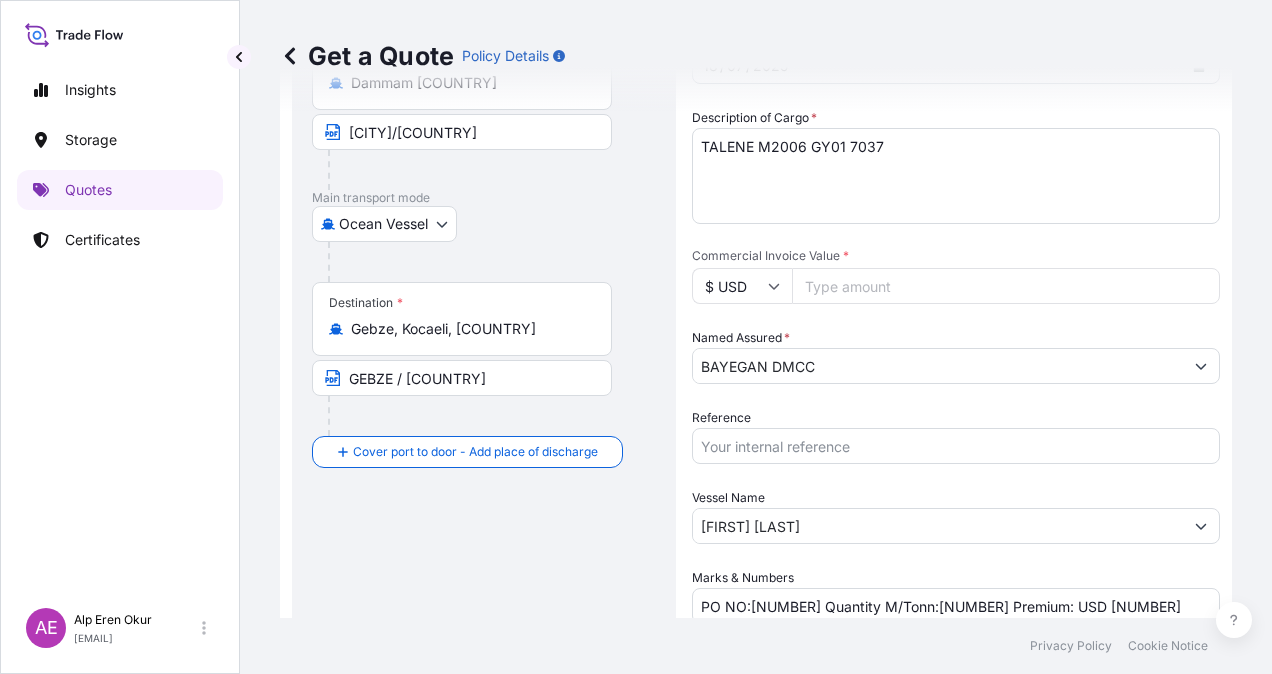 drag, startPoint x: 910, startPoint y: 282, endPoint x: 581, endPoint y: 288, distance: 329.05472 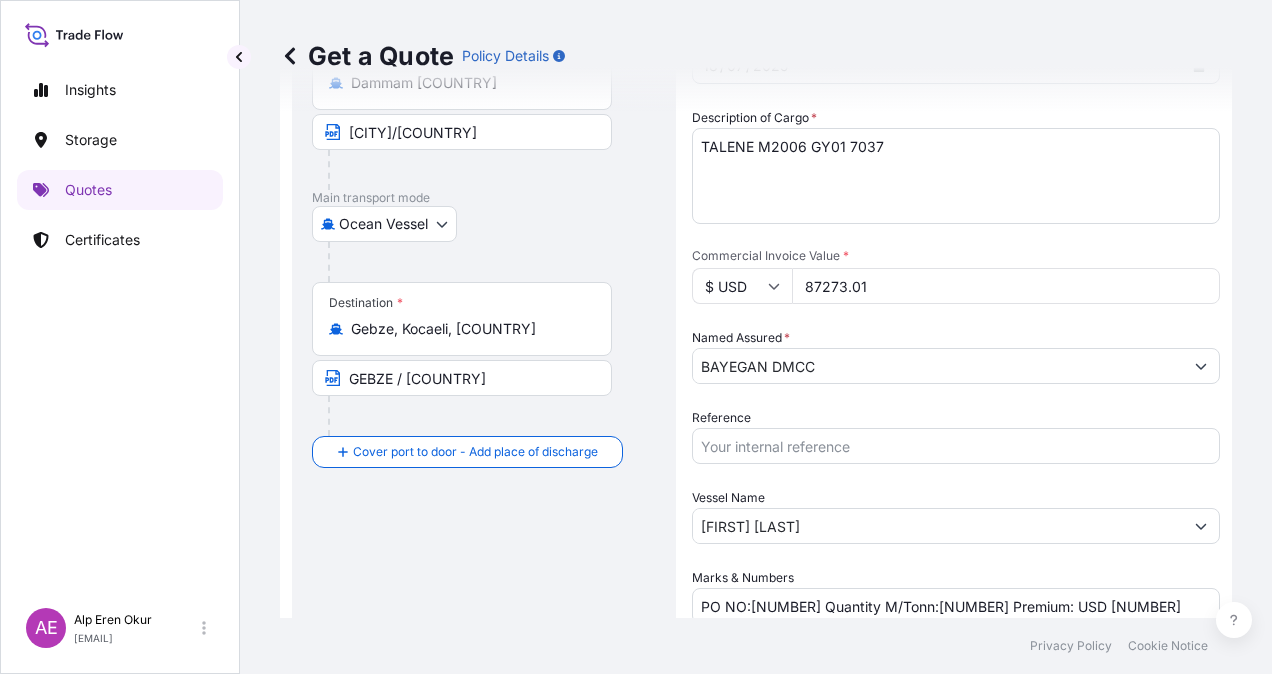 type on "87273.01" 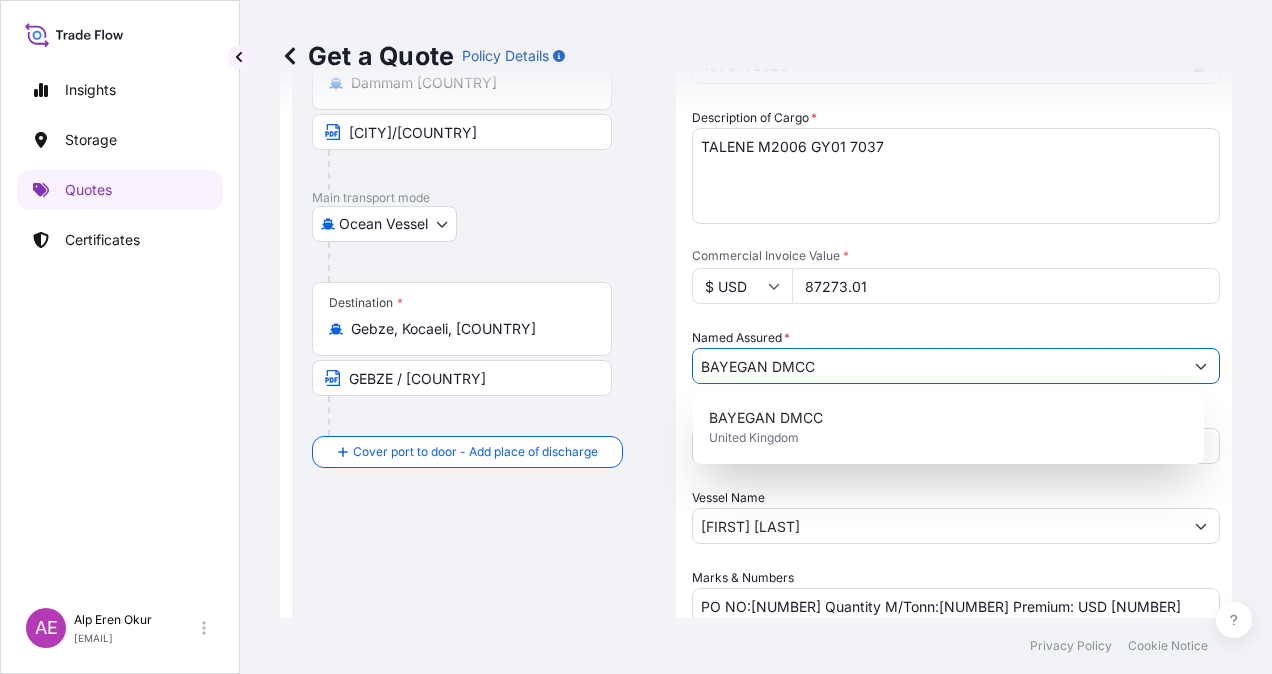 click on "BAYEGAN DMCC" at bounding box center (938, 366) 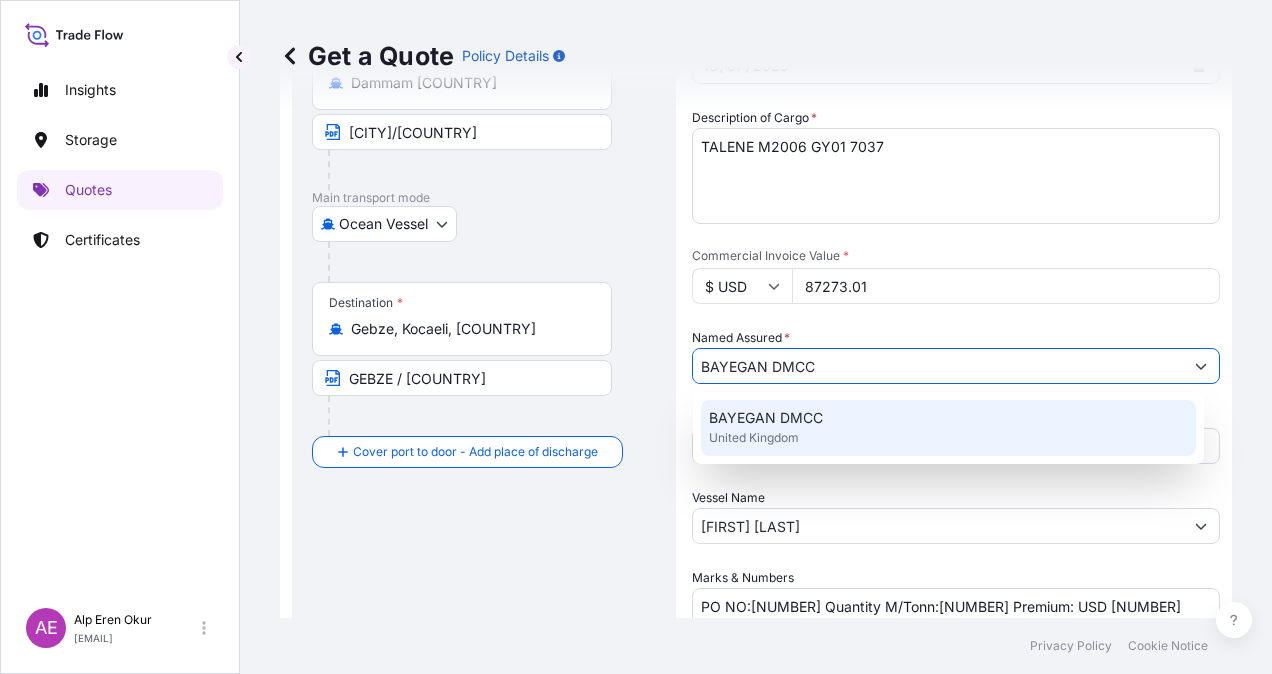 click on "[COMPANY_NAME] [COUNTRY]" at bounding box center (948, 428) 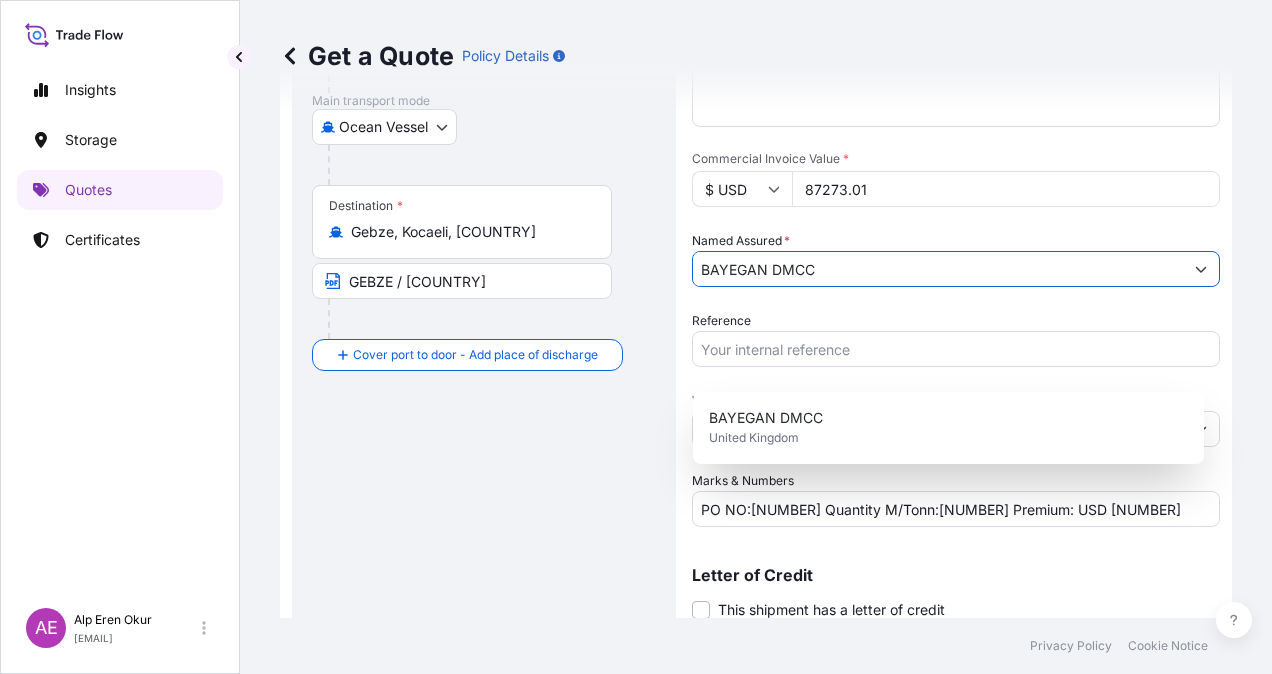 scroll, scrollTop: 398, scrollLeft: 0, axis: vertical 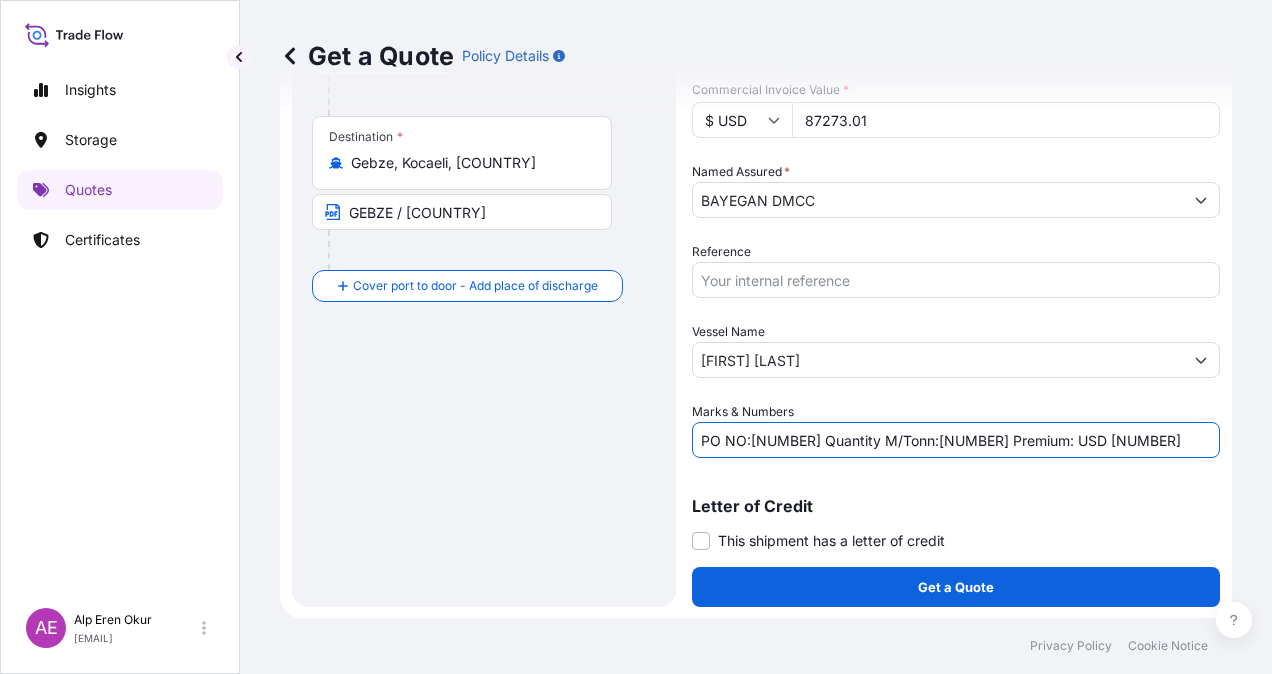 drag, startPoint x: 752, startPoint y: 440, endPoint x: 837, endPoint y: 437, distance: 85.052925 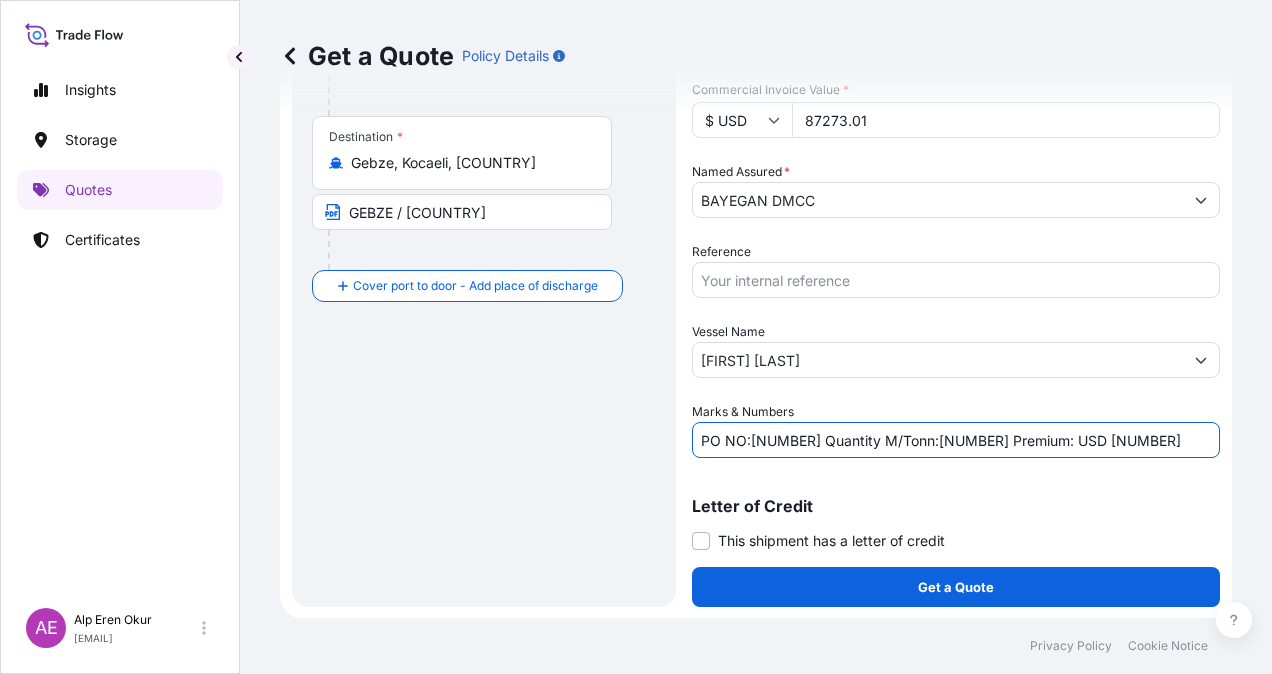 click on "PO NO:[NUMBER] Quantity M/Tonn:[NUMBER] Premium: USD [NUMBER]" at bounding box center [956, 440] 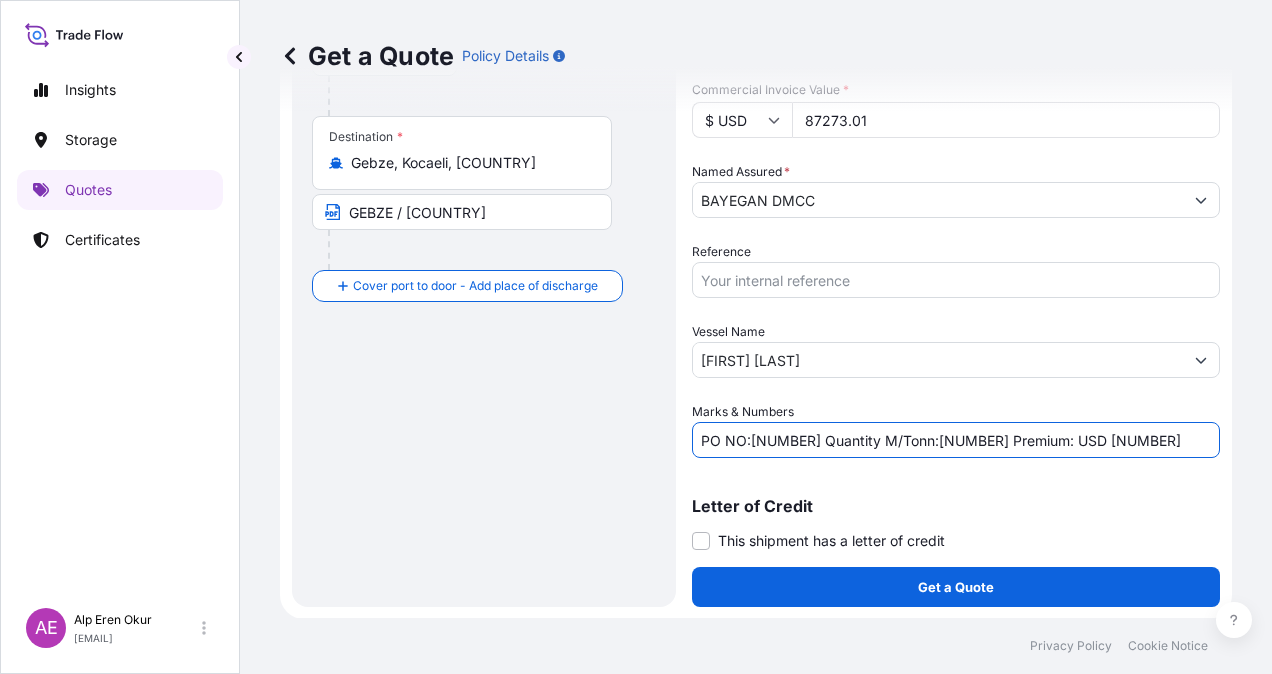 paste on "74,25" 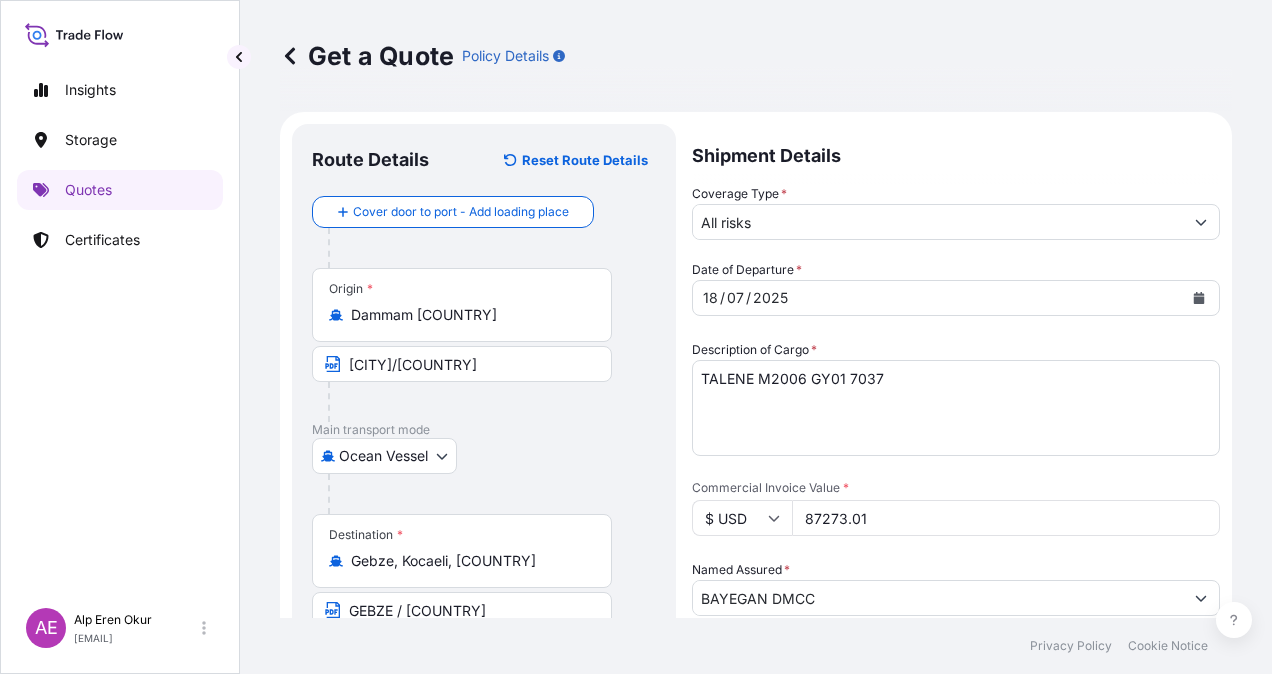 scroll, scrollTop: 398, scrollLeft: 0, axis: vertical 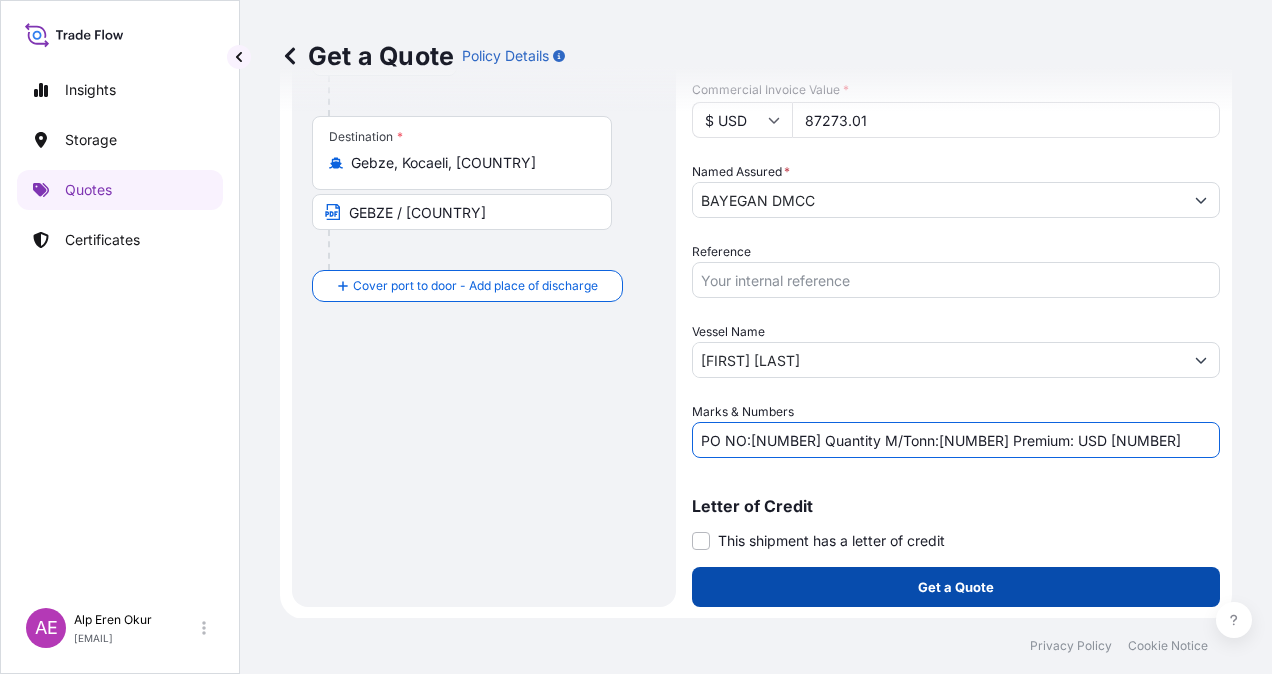 click on "Get a Quote" at bounding box center [956, 587] 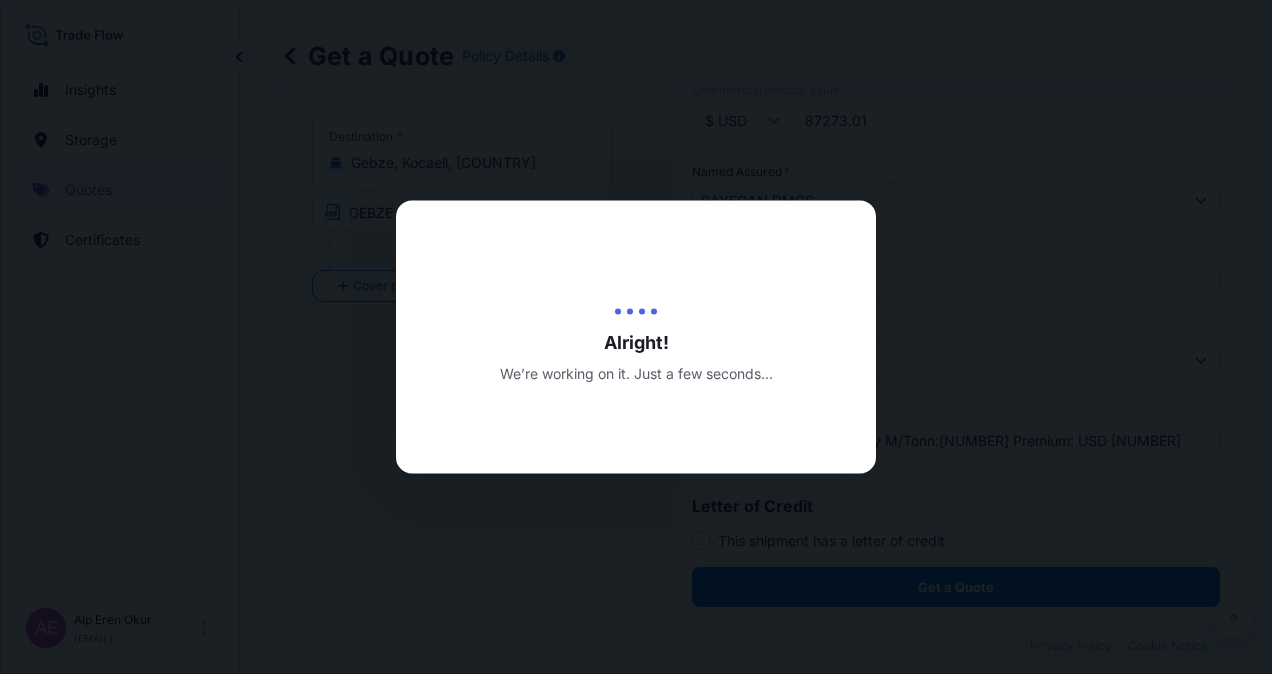 scroll, scrollTop: 0, scrollLeft: 0, axis: both 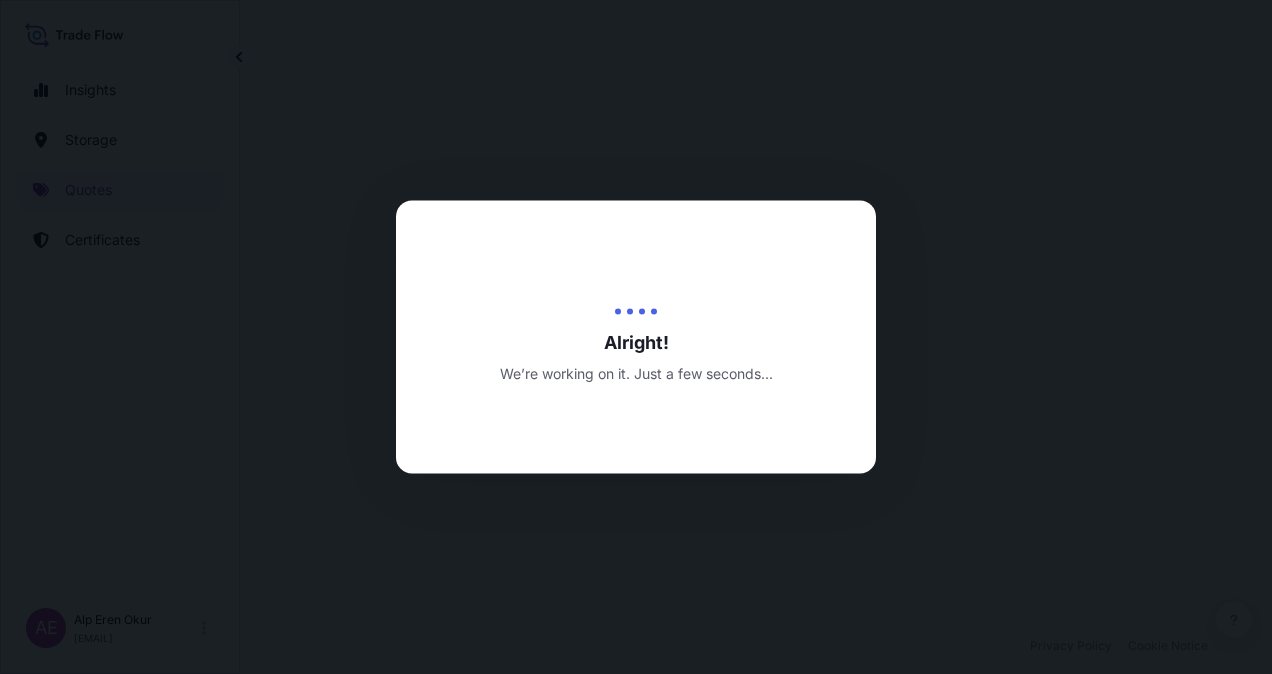 select on "Ocean Vessel" 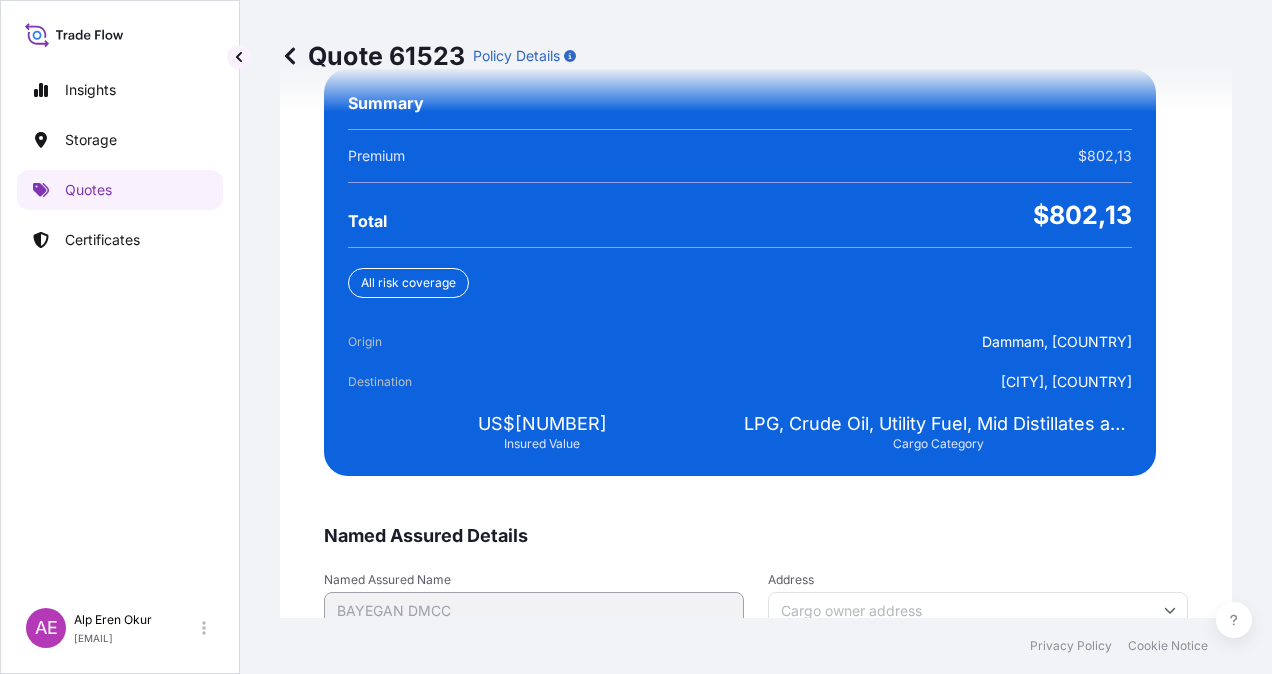 scroll, scrollTop: 3843, scrollLeft: 0, axis: vertical 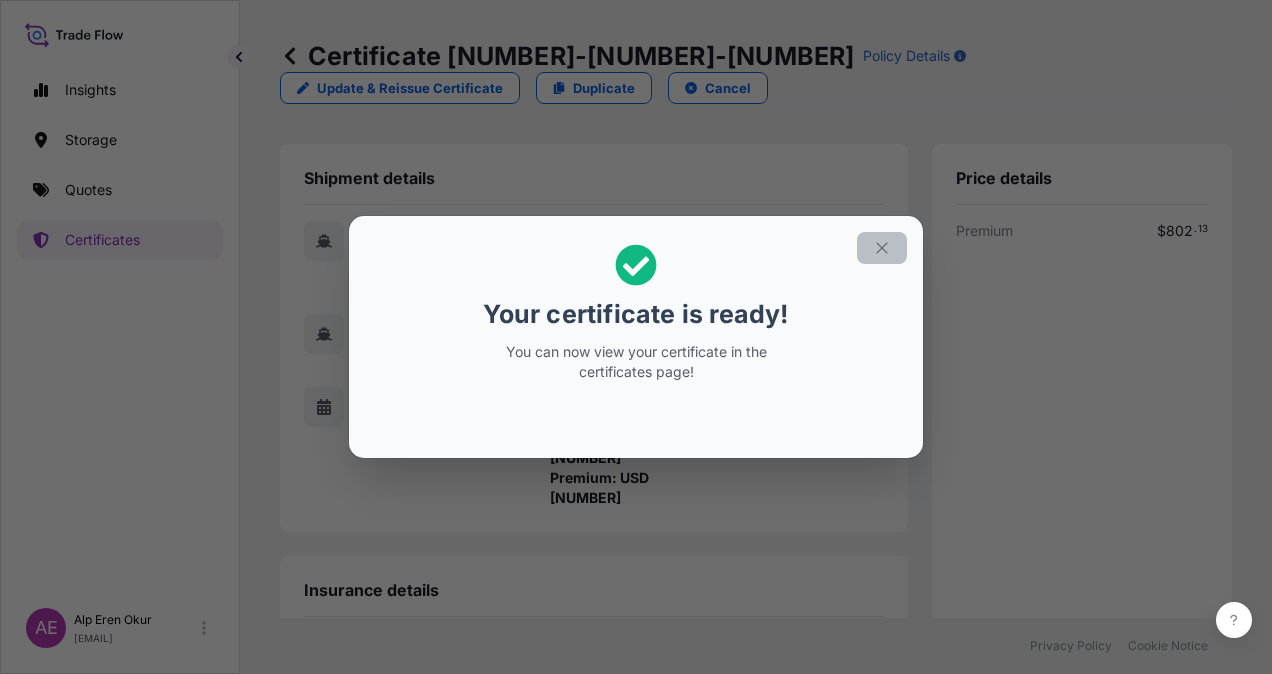 click at bounding box center [882, 248] 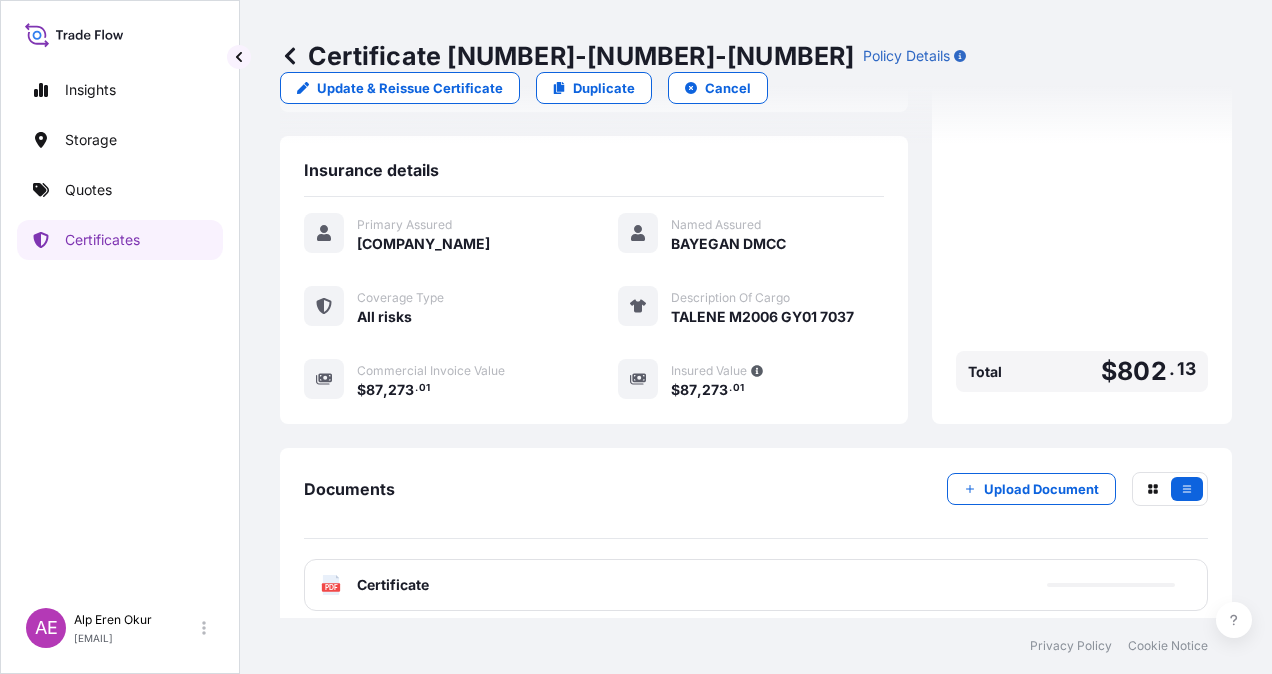 scroll, scrollTop: 421, scrollLeft: 0, axis: vertical 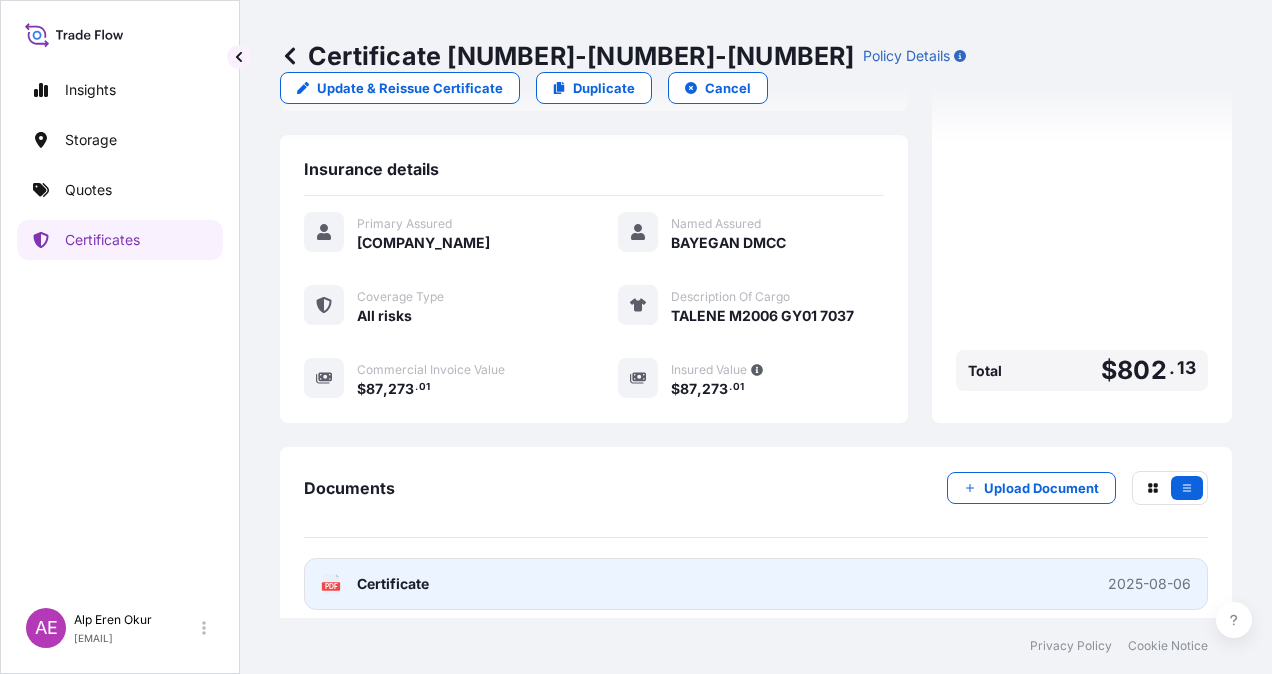 click on "Certificate" at bounding box center [393, 584] 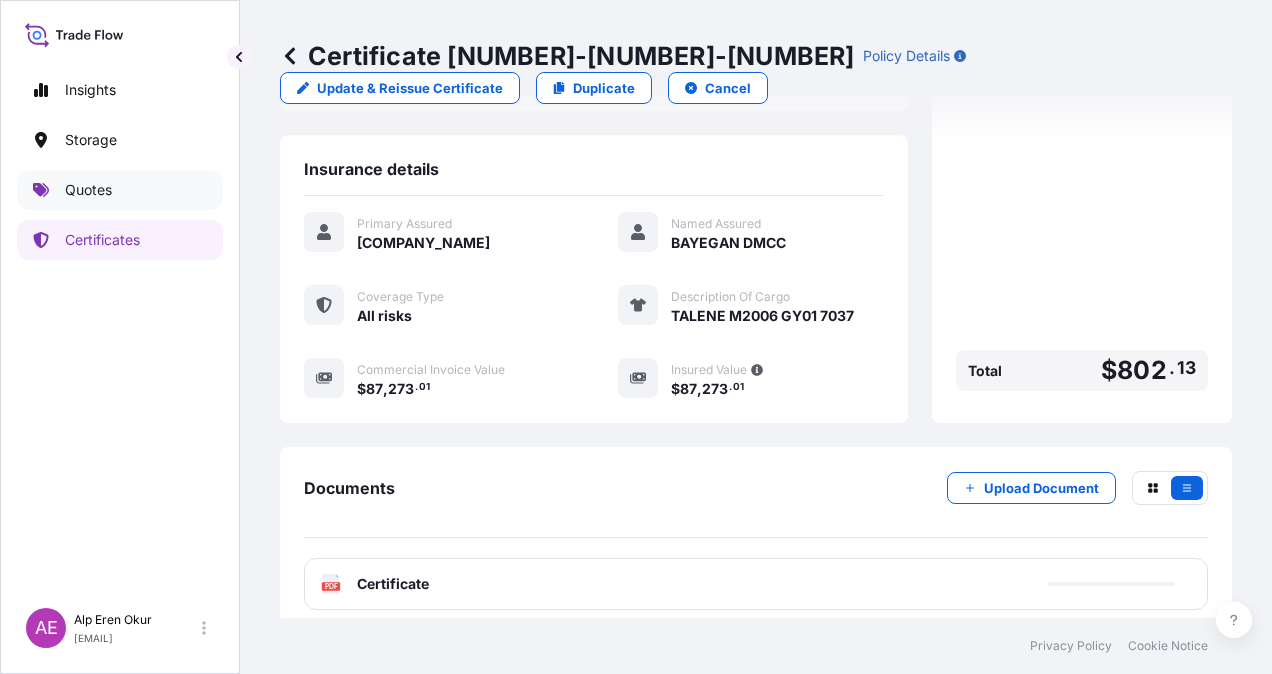 click on "Quotes" at bounding box center [120, 190] 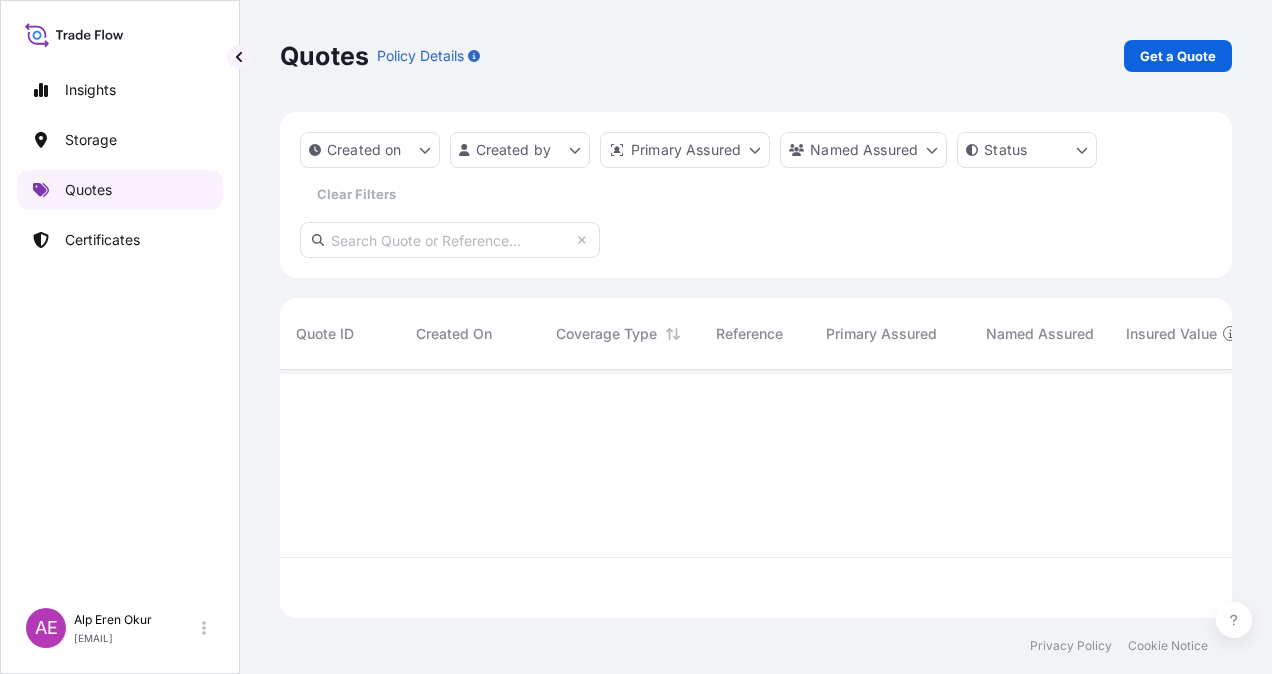scroll, scrollTop: 16, scrollLeft: 16, axis: both 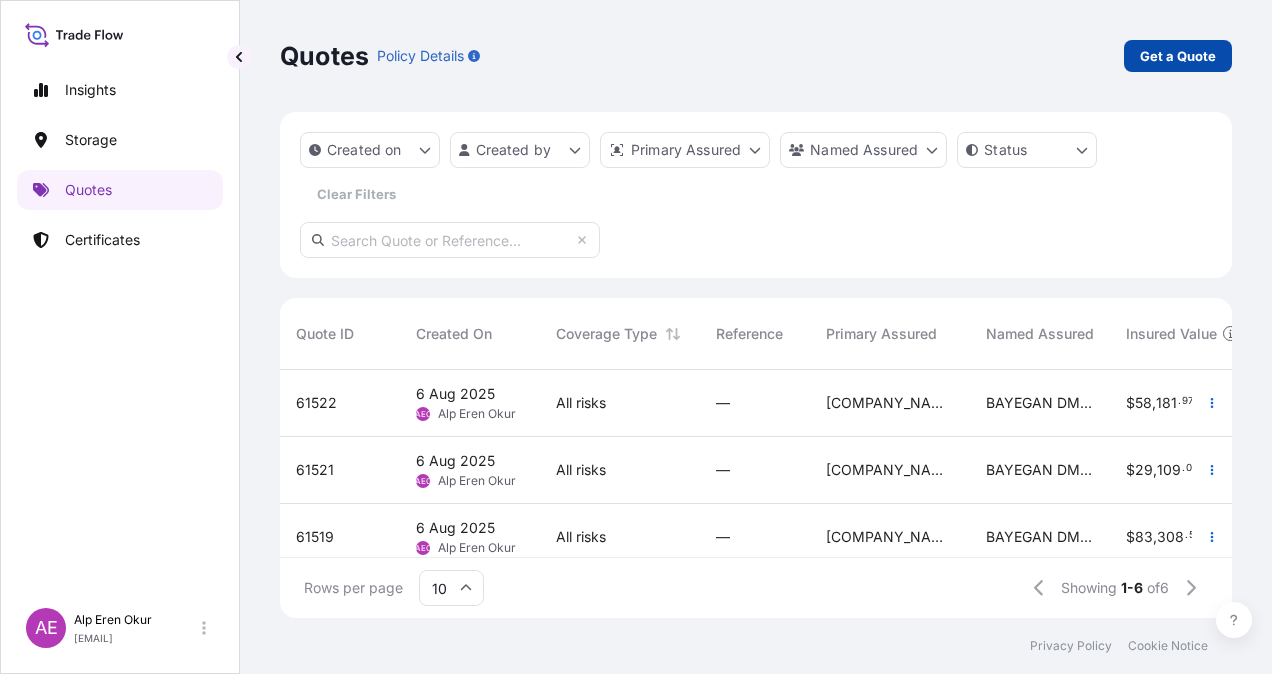 click on "Get a Quote" at bounding box center [1178, 56] 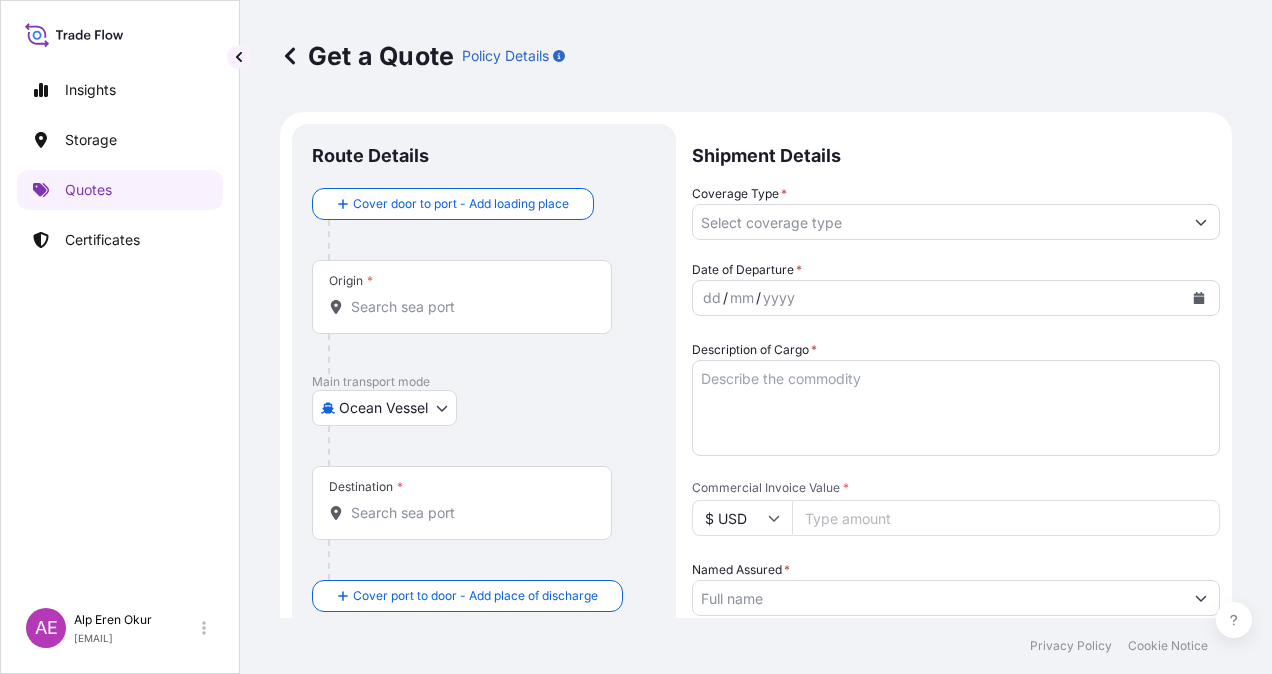 scroll, scrollTop: 32, scrollLeft: 0, axis: vertical 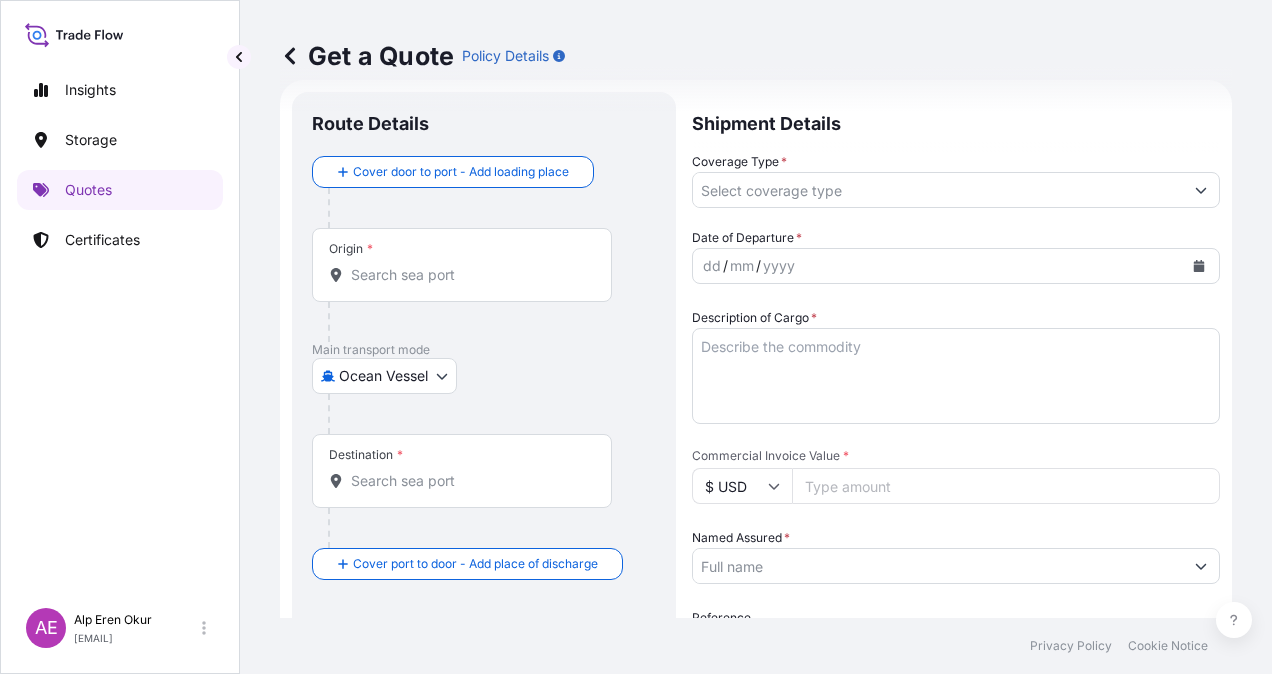 click on "Origin *" at bounding box center [462, 265] 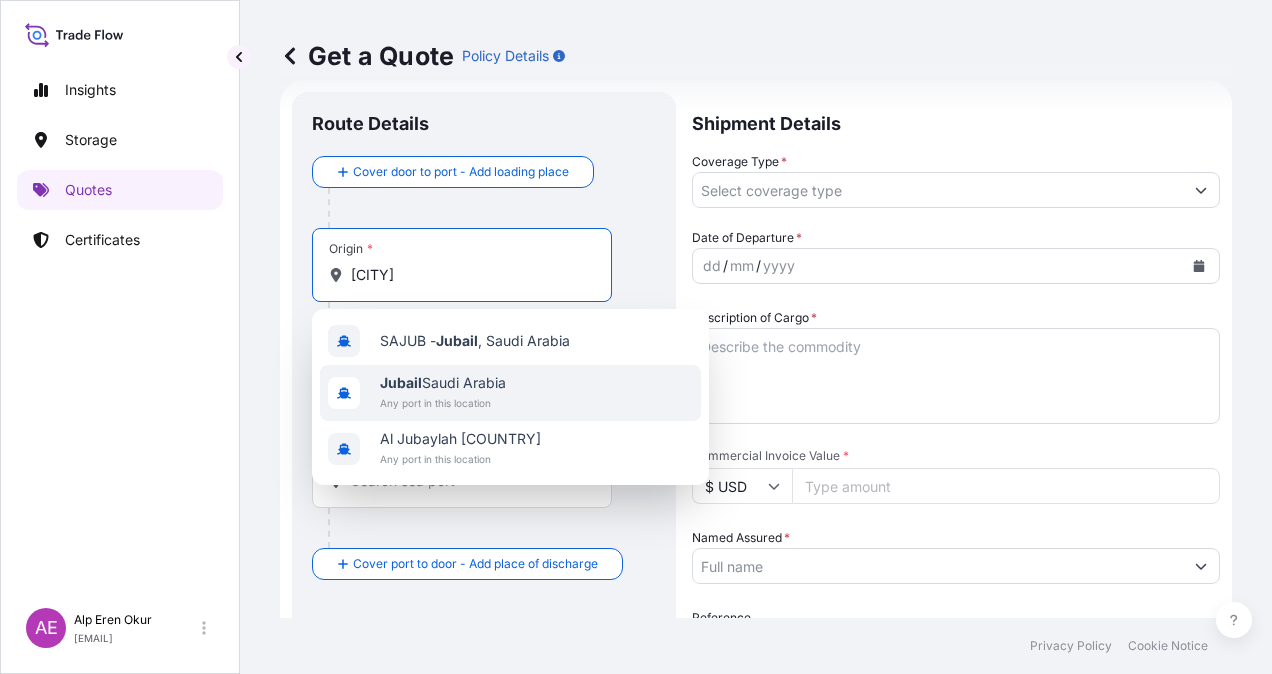 click on "[CITY] [COUNTRY] Any port in this location" at bounding box center [510, 393] 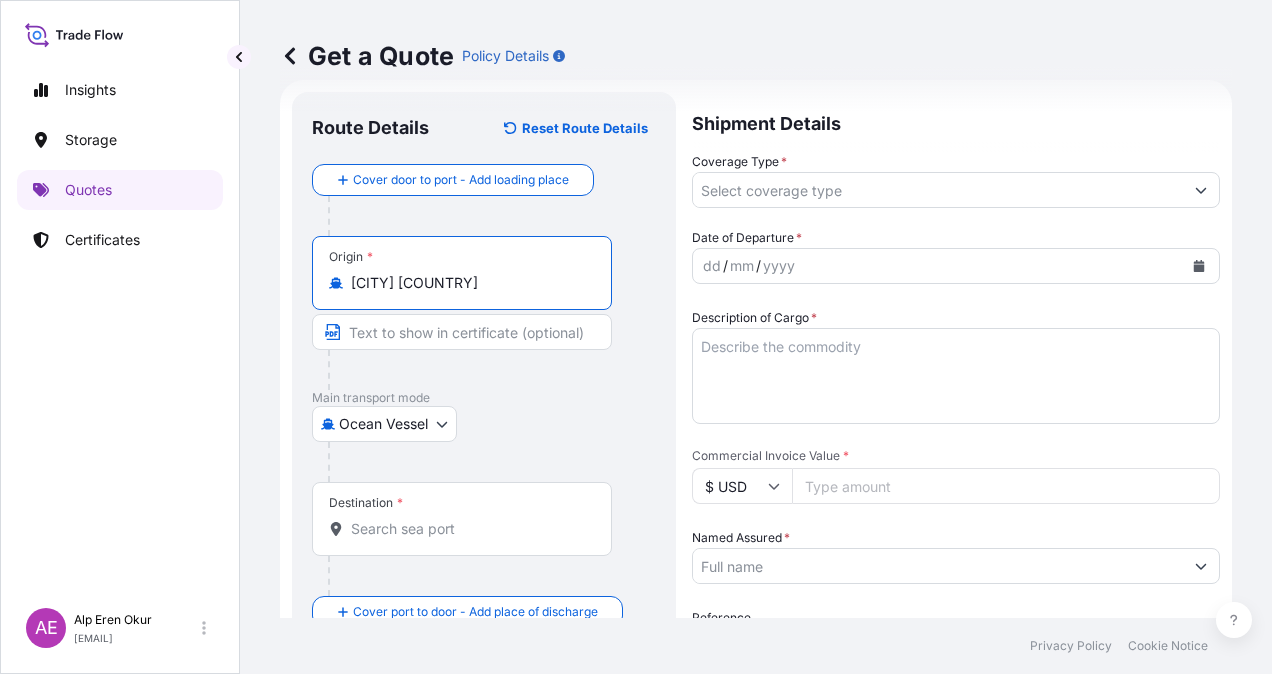 type on "[CITY] [COUNTRY]" 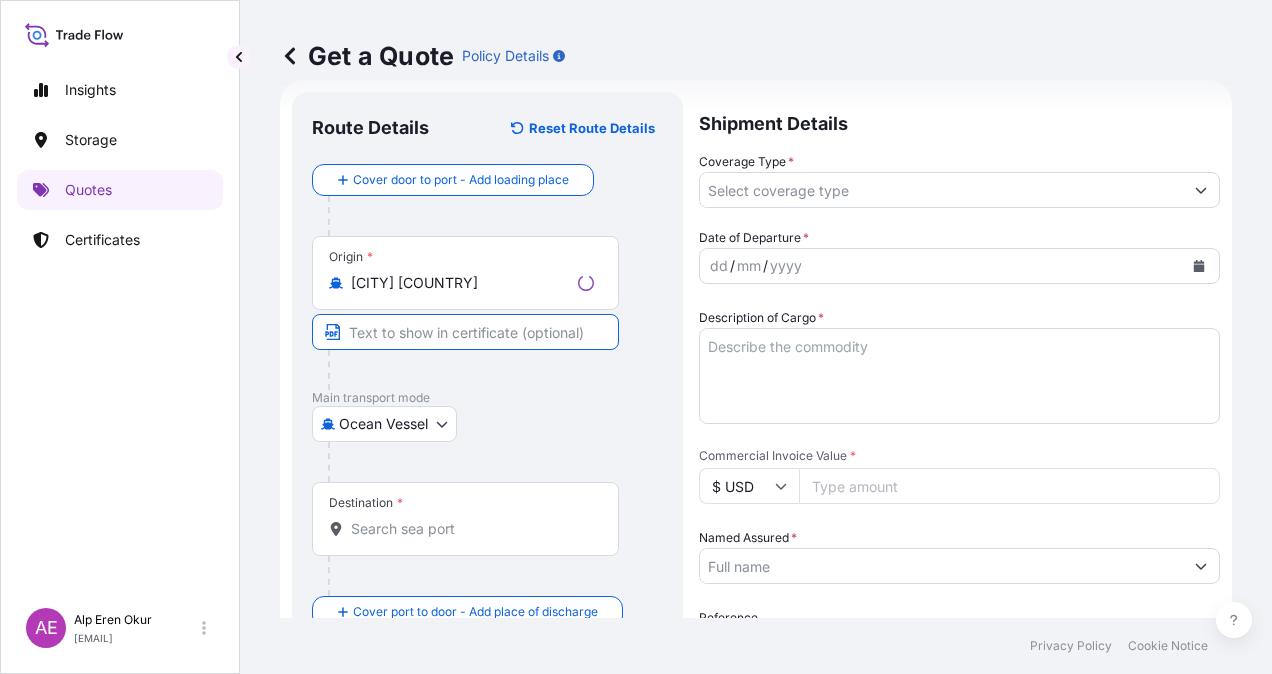 paste on "[CITY]" 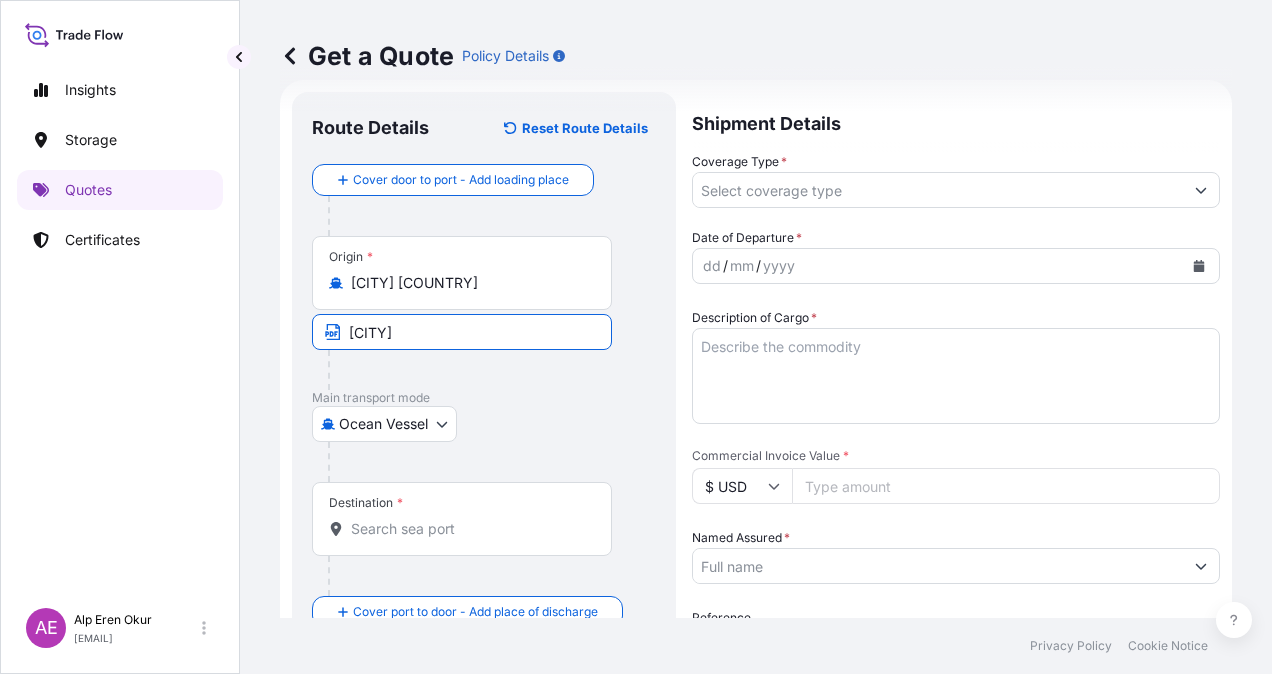 type on "JUBAIL/SAUDI ARABIA" 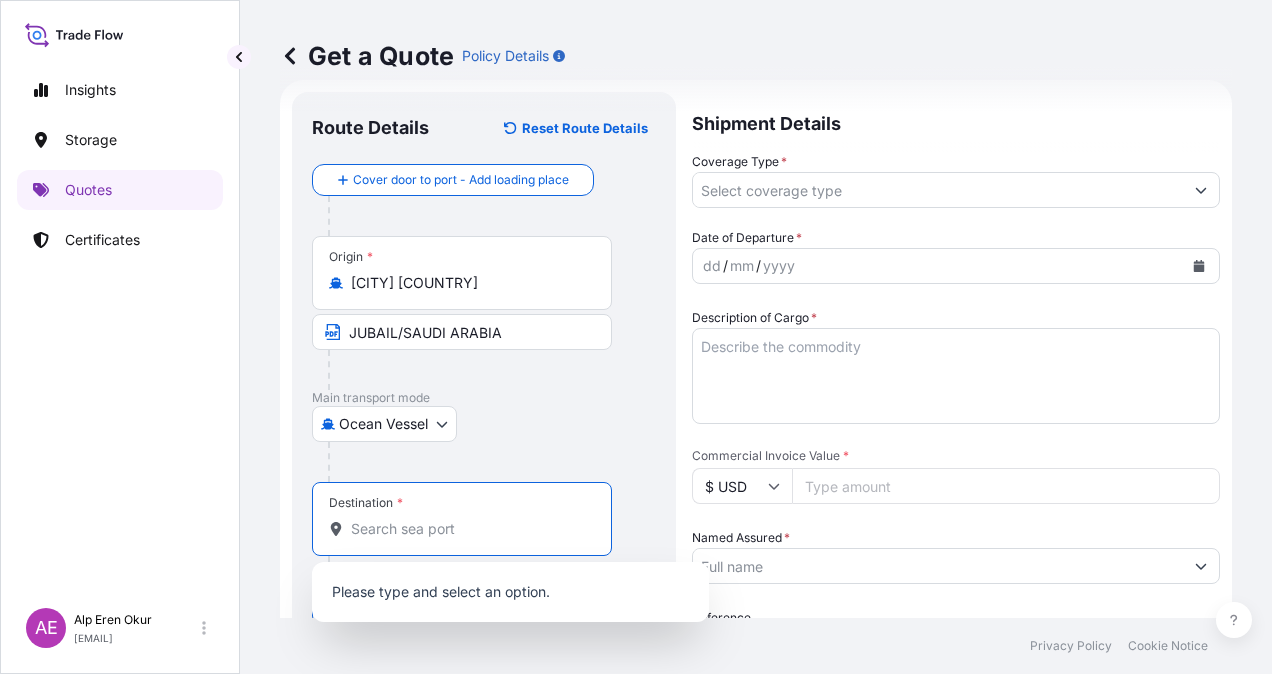 click on "Destination *" at bounding box center [469, 529] 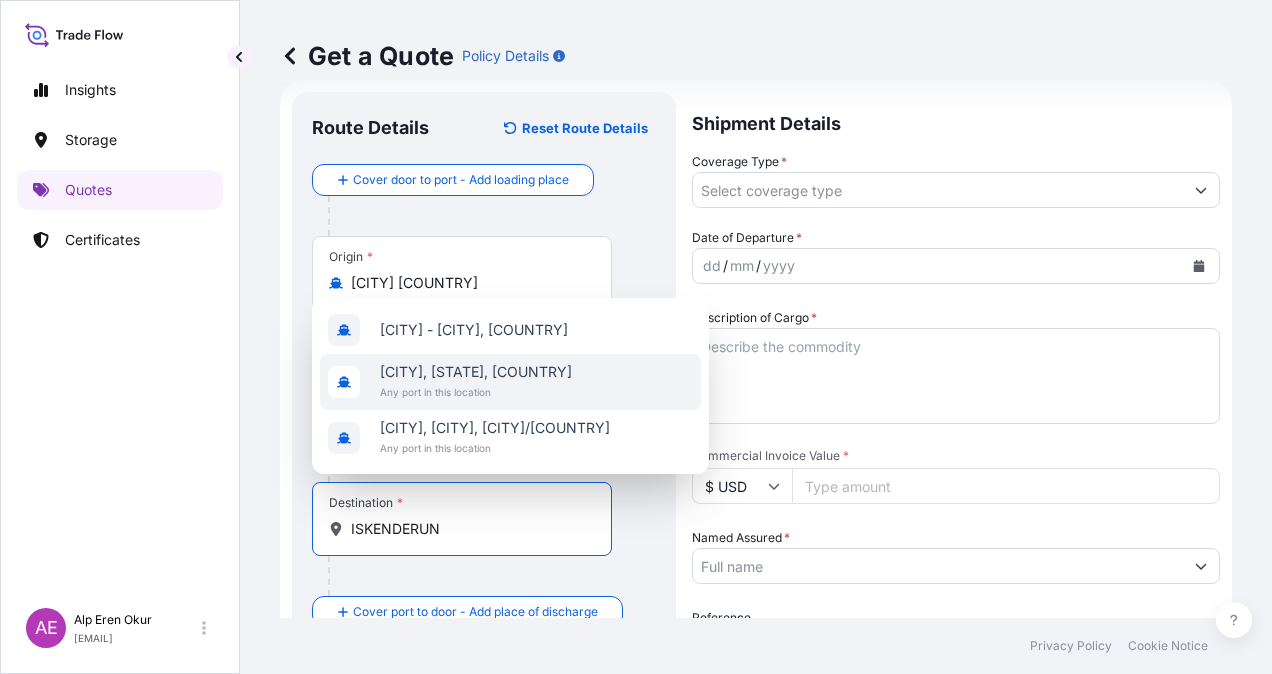 click on "[CITY], [STATE], [COUNTRY]" at bounding box center [476, 372] 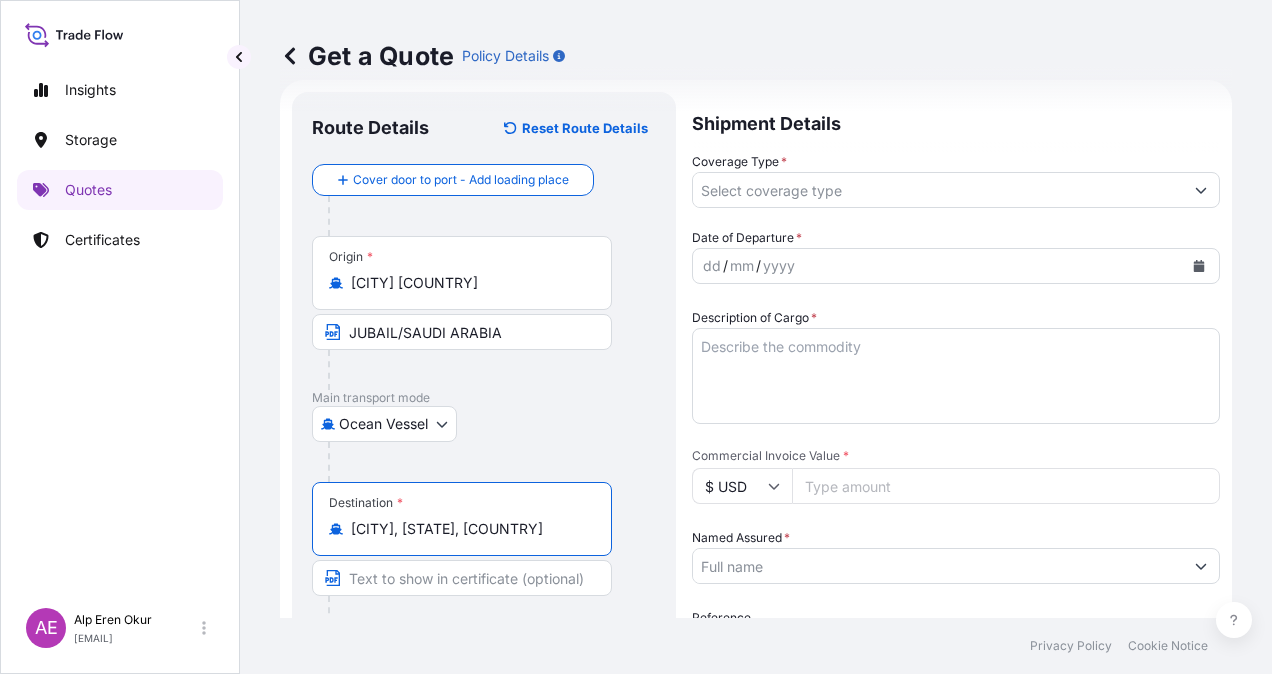 type on "[CITY], [STATE], [COUNTRY]" 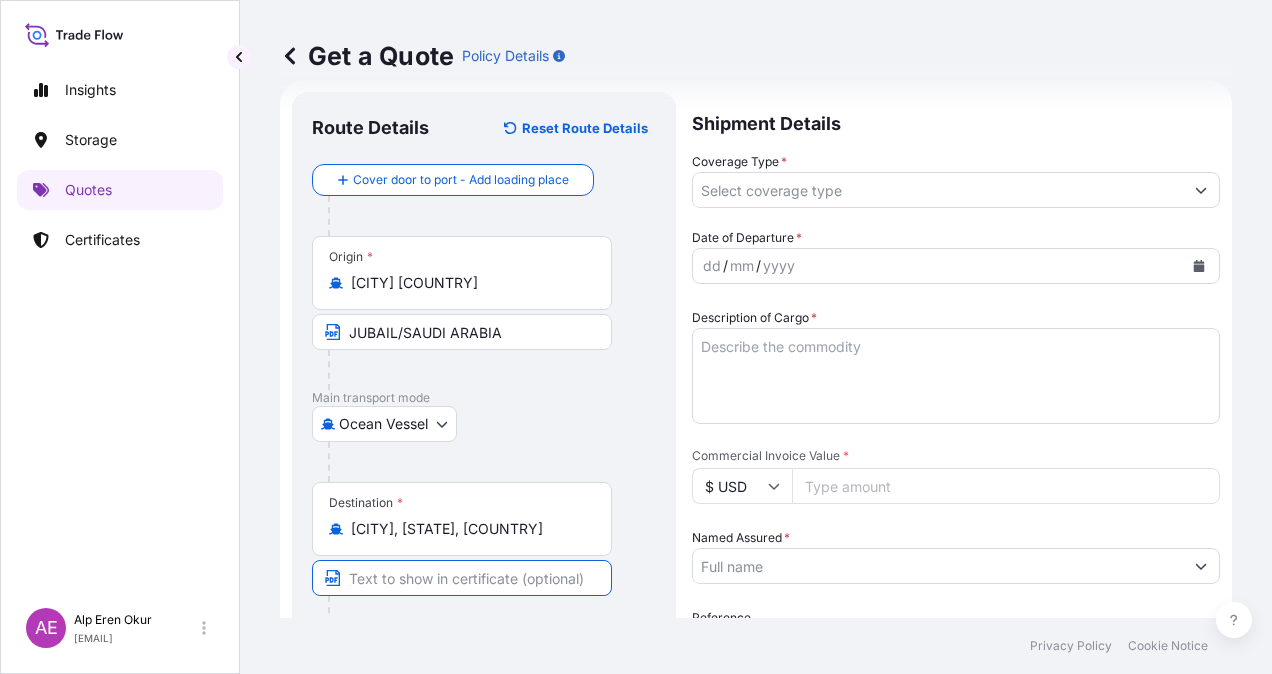 click at bounding box center (462, 578) 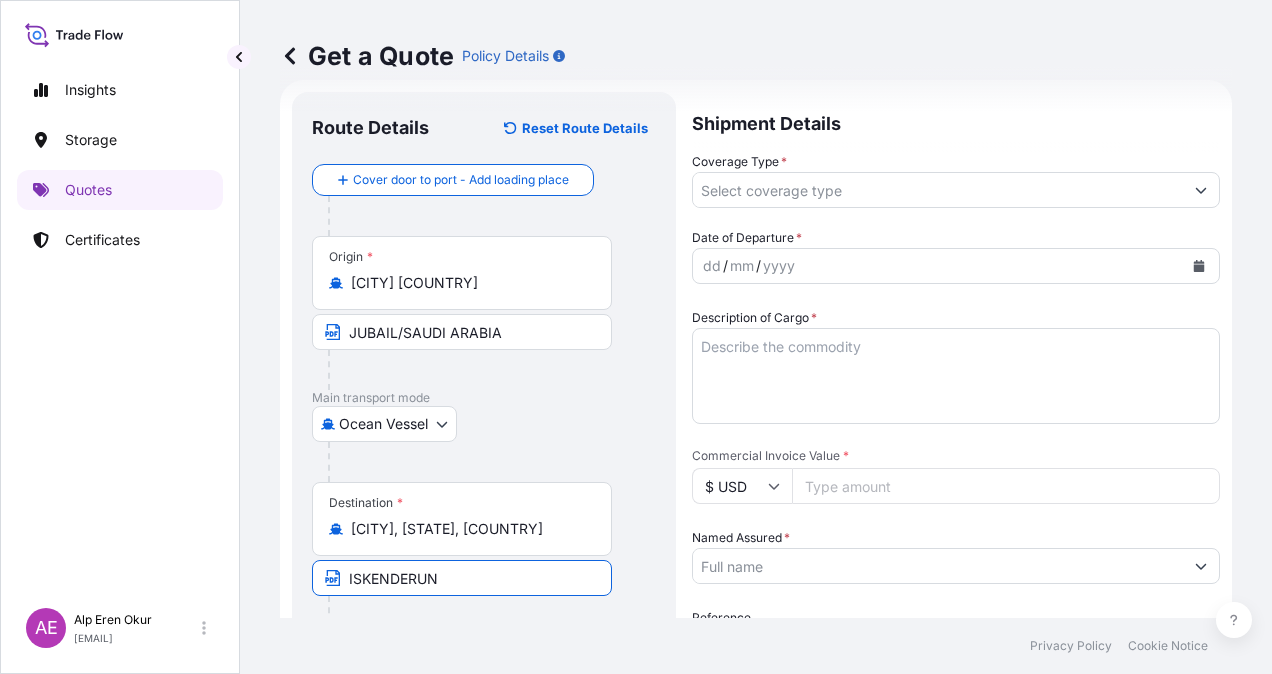 type on "İskenderun, Hatay, [COUNTRY]" 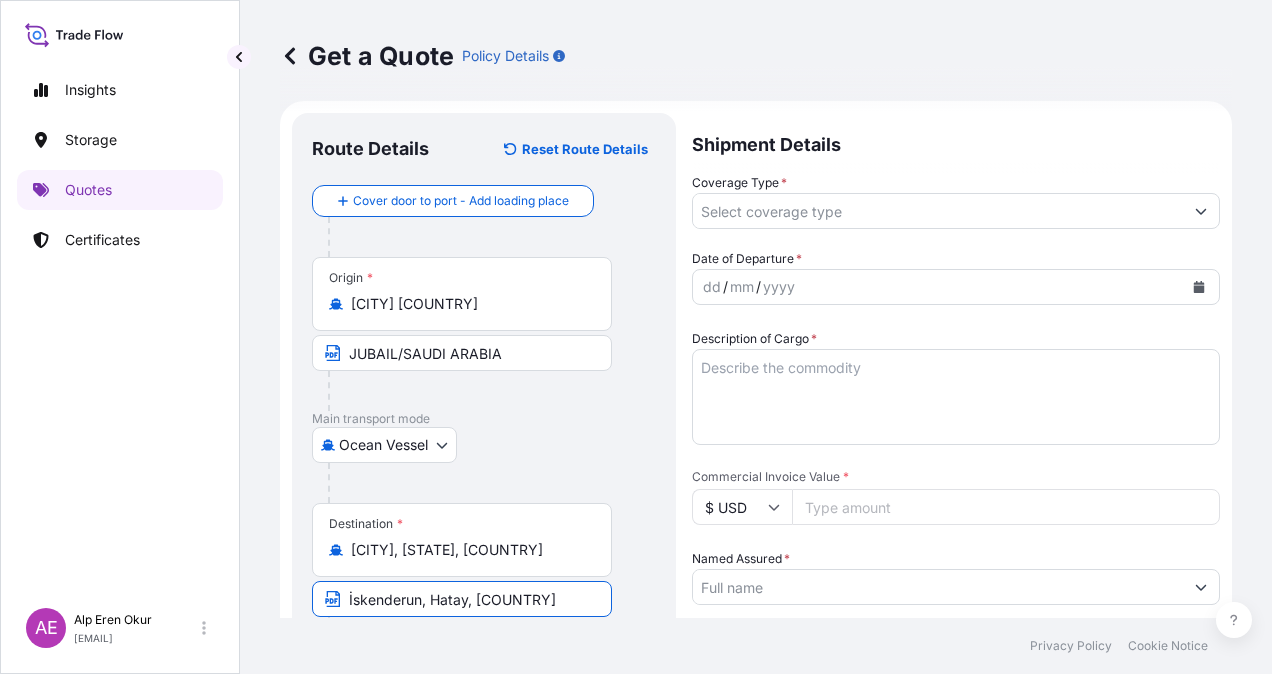 scroll, scrollTop: 0, scrollLeft: 0, axis: both 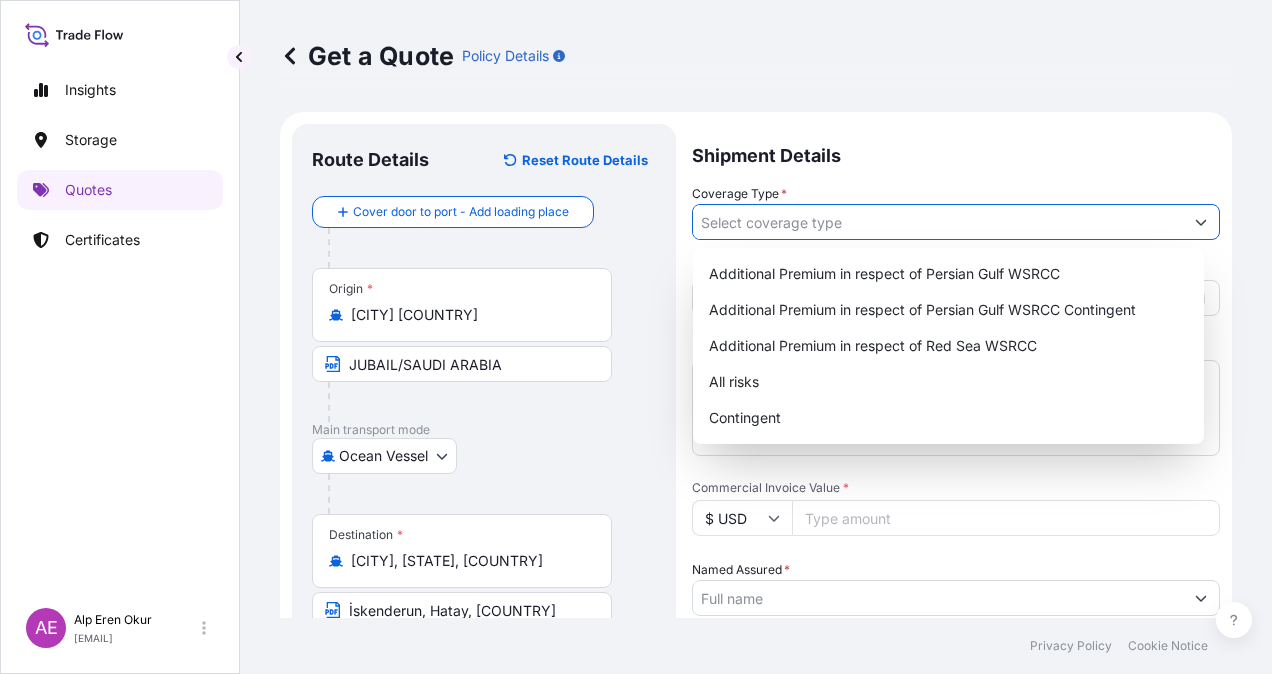 click on "Coverage Type *" at bounding box center [938, 222] 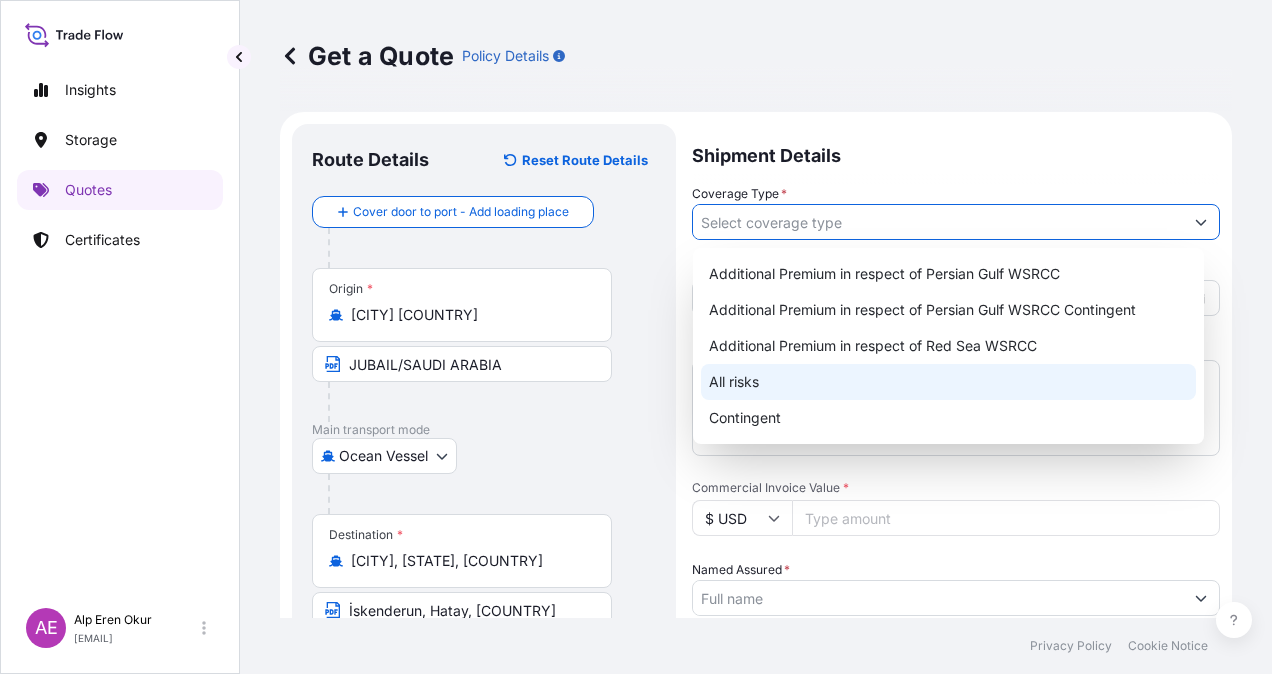 click on "All risks" at bounding box center [948, 382] 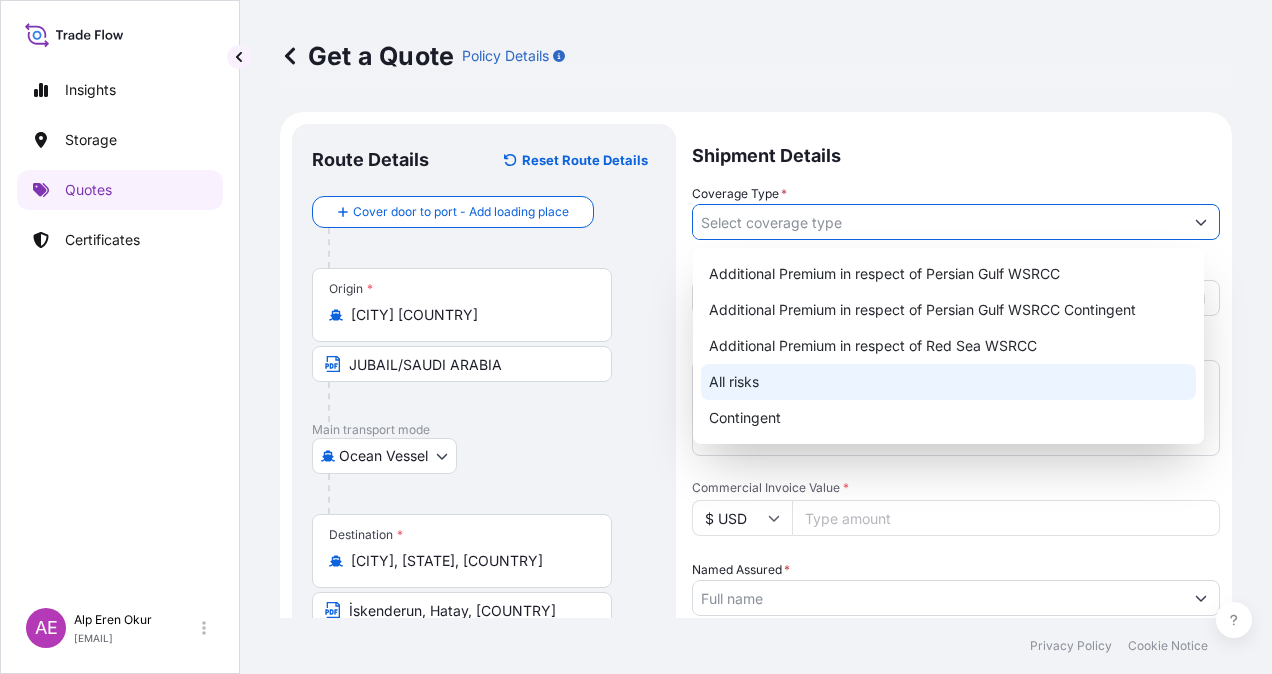 type on "All risks" 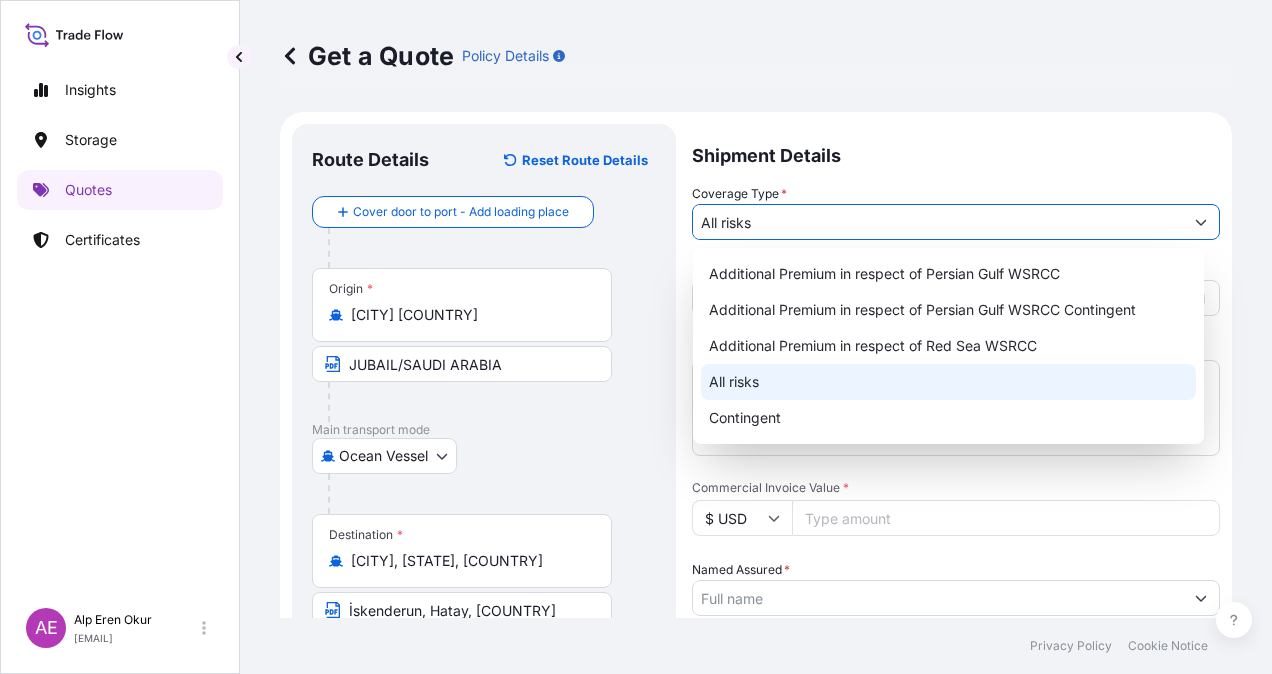 click on "All risks" at bounding box center (948, 382) 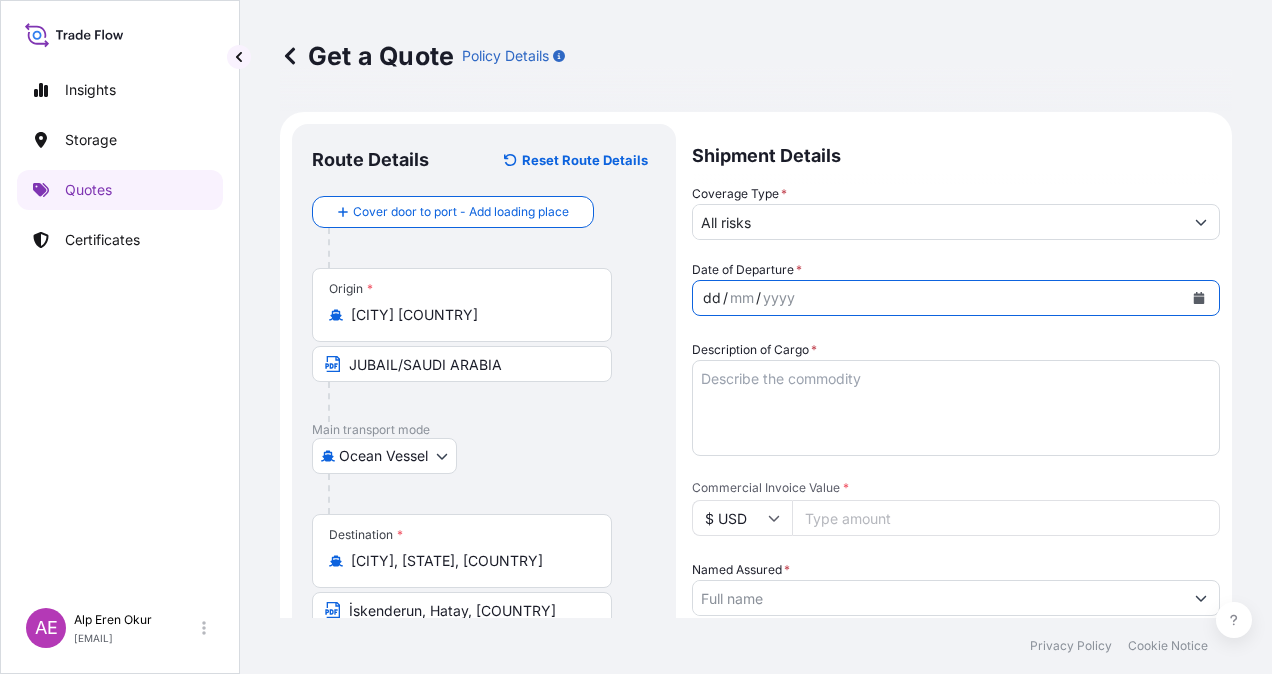 click on "dd / mm / yyyy" at bounding box center [938, 298] 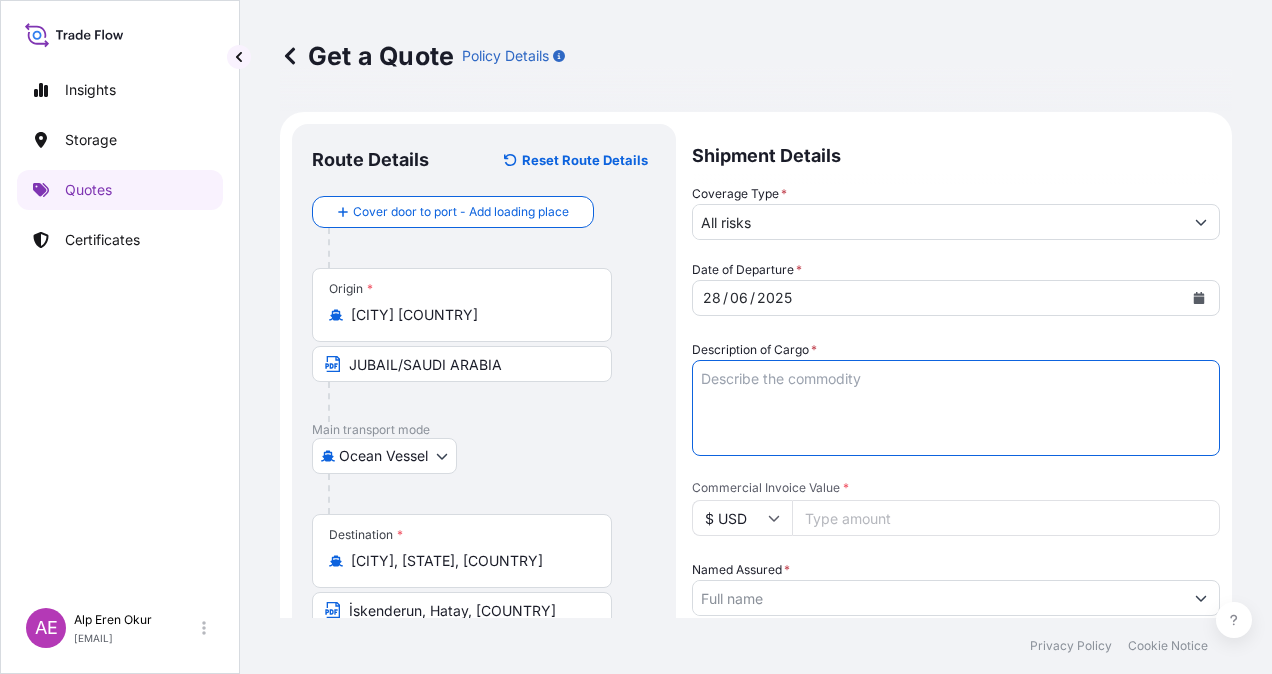 click on "Description of Cargo *" at bounding box center (956, 408) 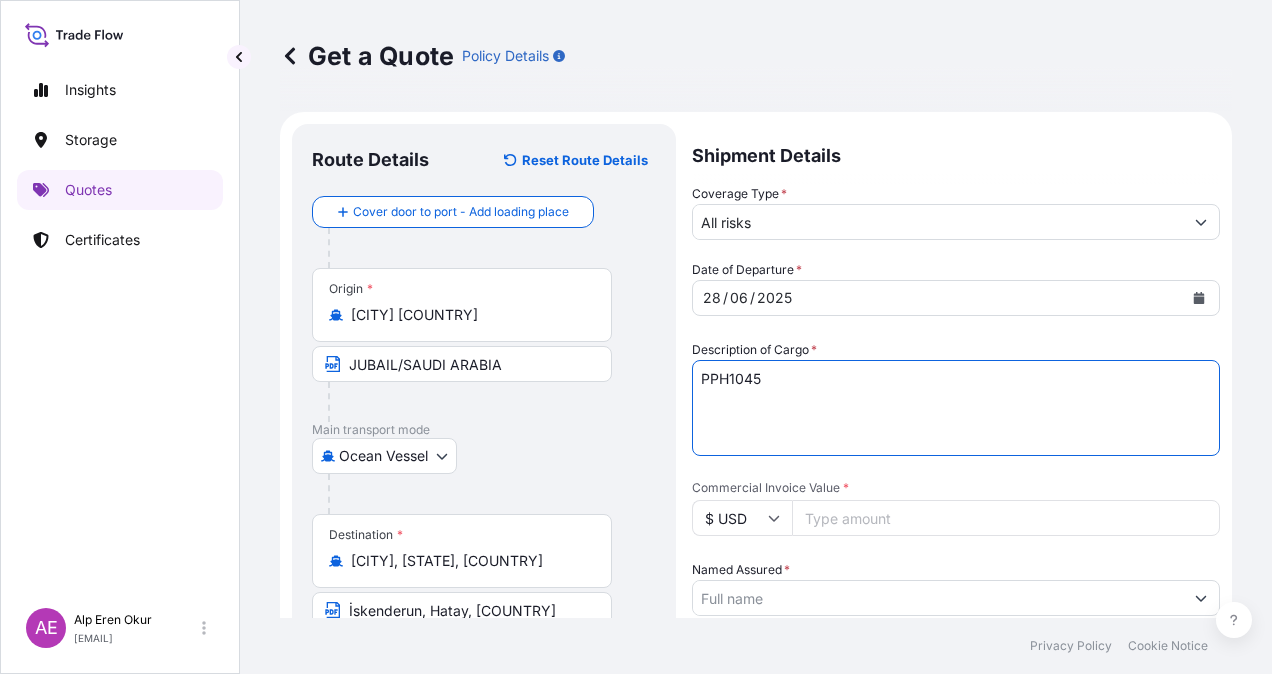 type on "PPH1045" 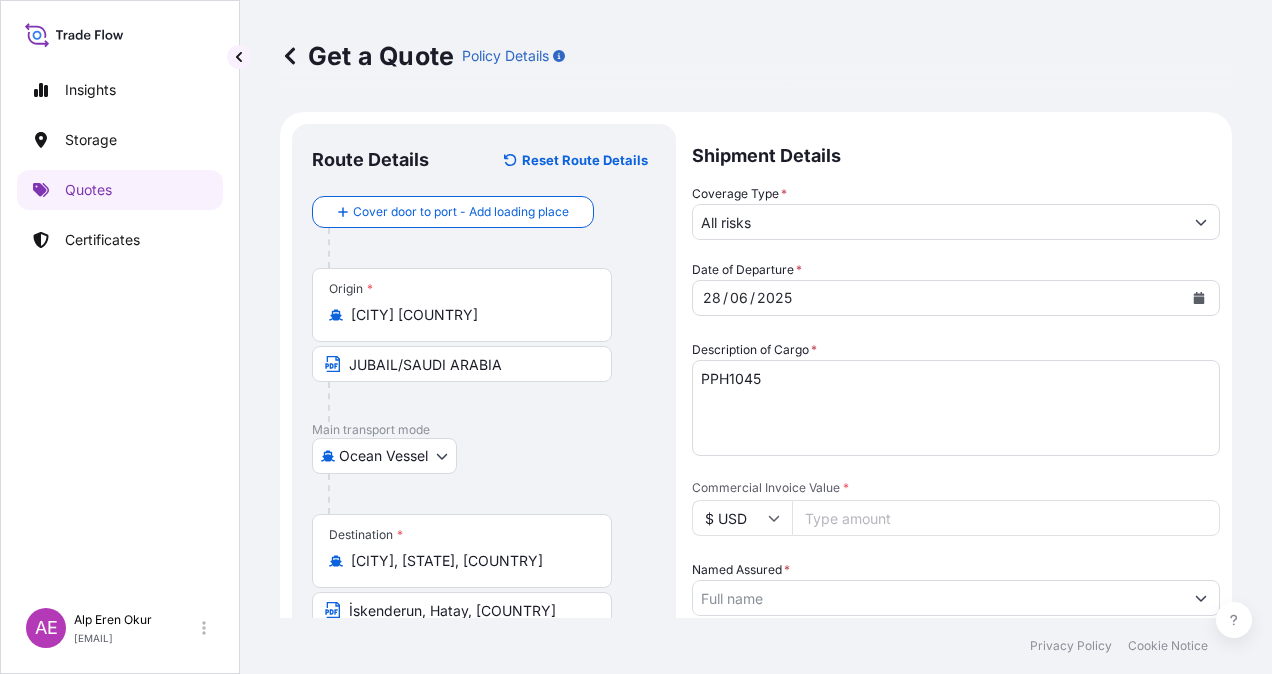 click on "Commercial Invoice Value   *" at bounding box center [1006, 518] 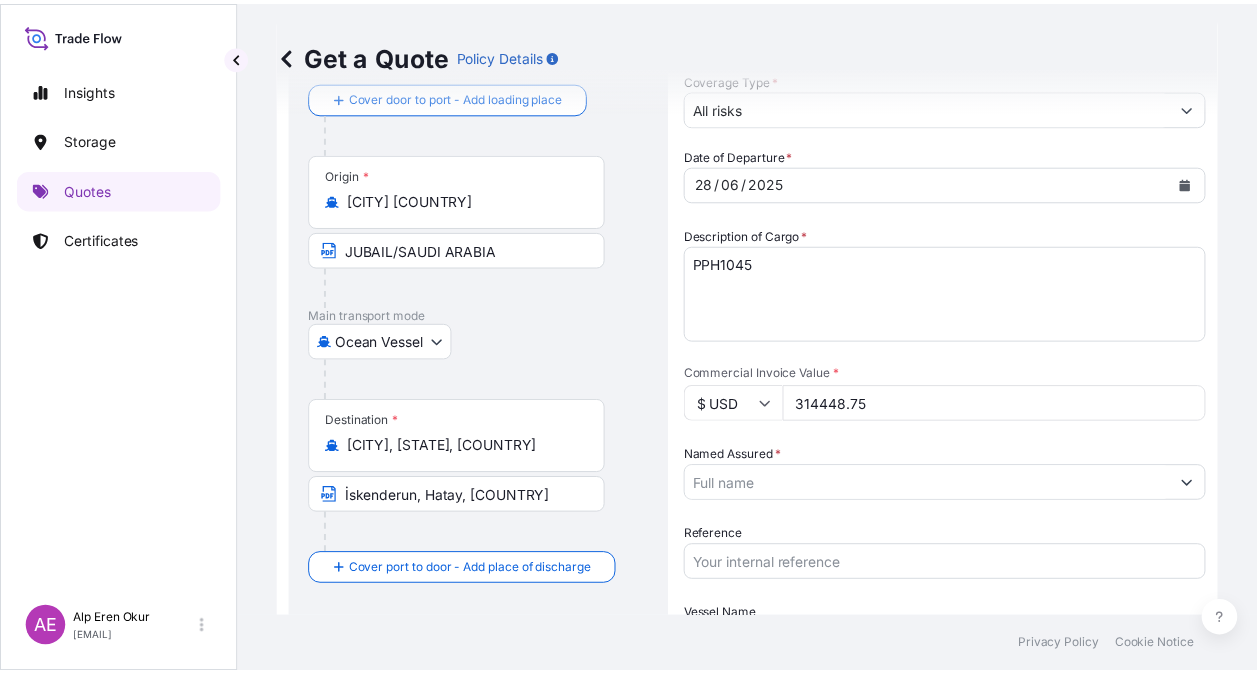 scroll, scrollTop: 200, scrollLeft: 0, axis: vertical 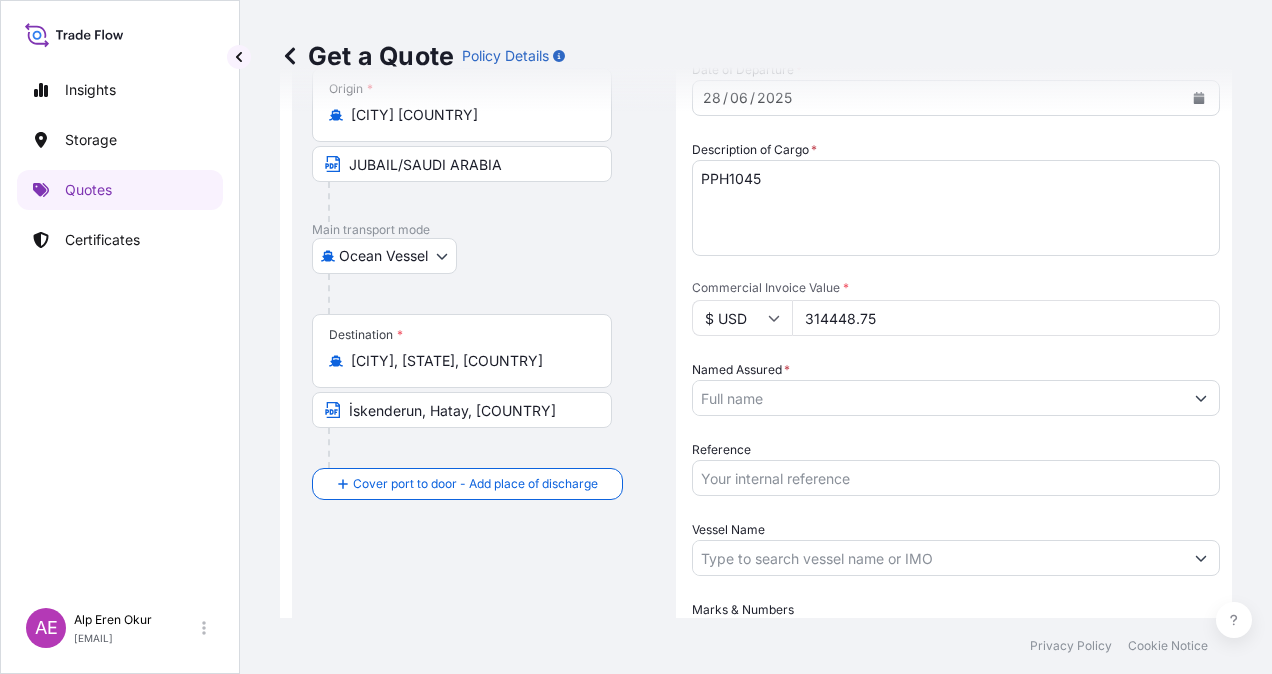 type on "314448.75" 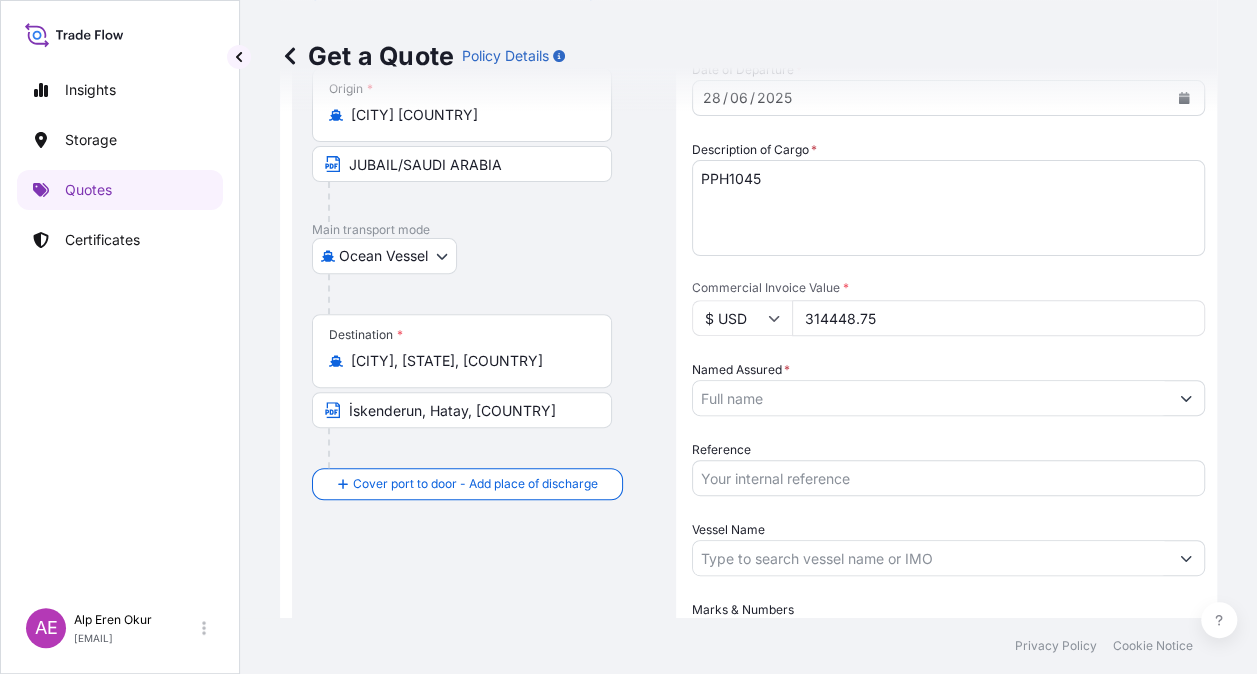 click on "Named Assured *" at bounding box center [930, 398] 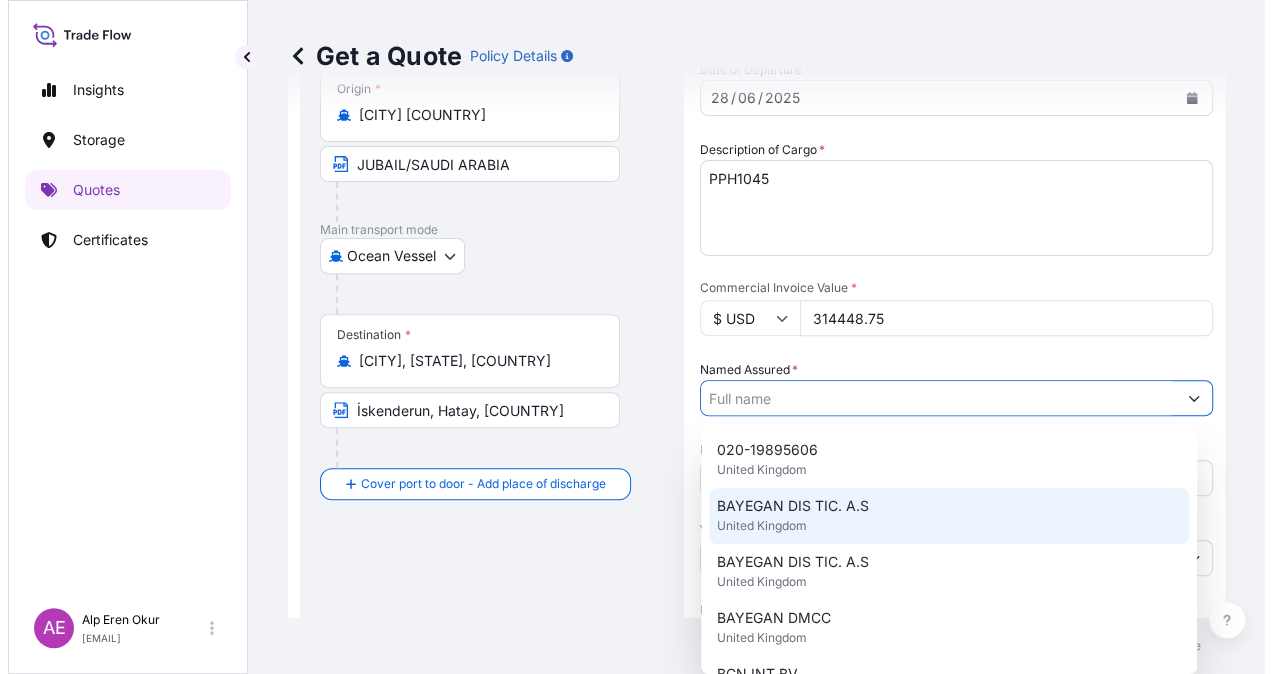 scroll, scrollTop: 100, scrollLeft: 0, axis: vertical 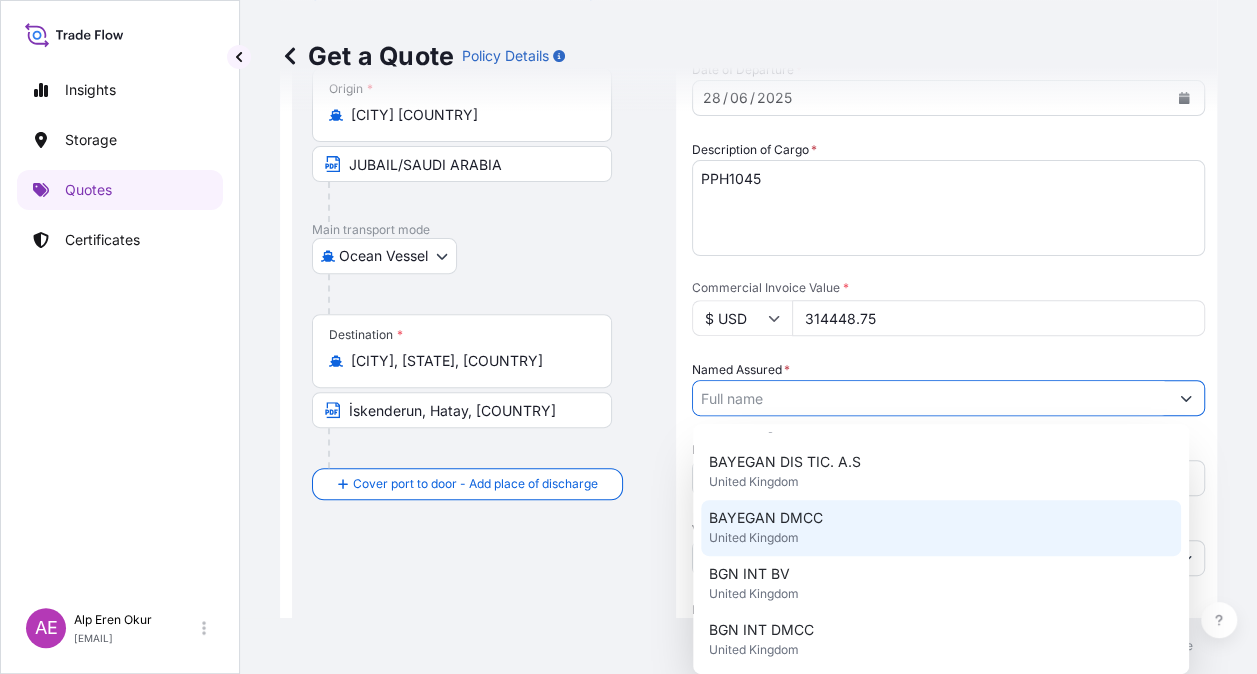 click on "[COMPANY_NAME] [COUNTRY]" at bounding box center (941, 528) 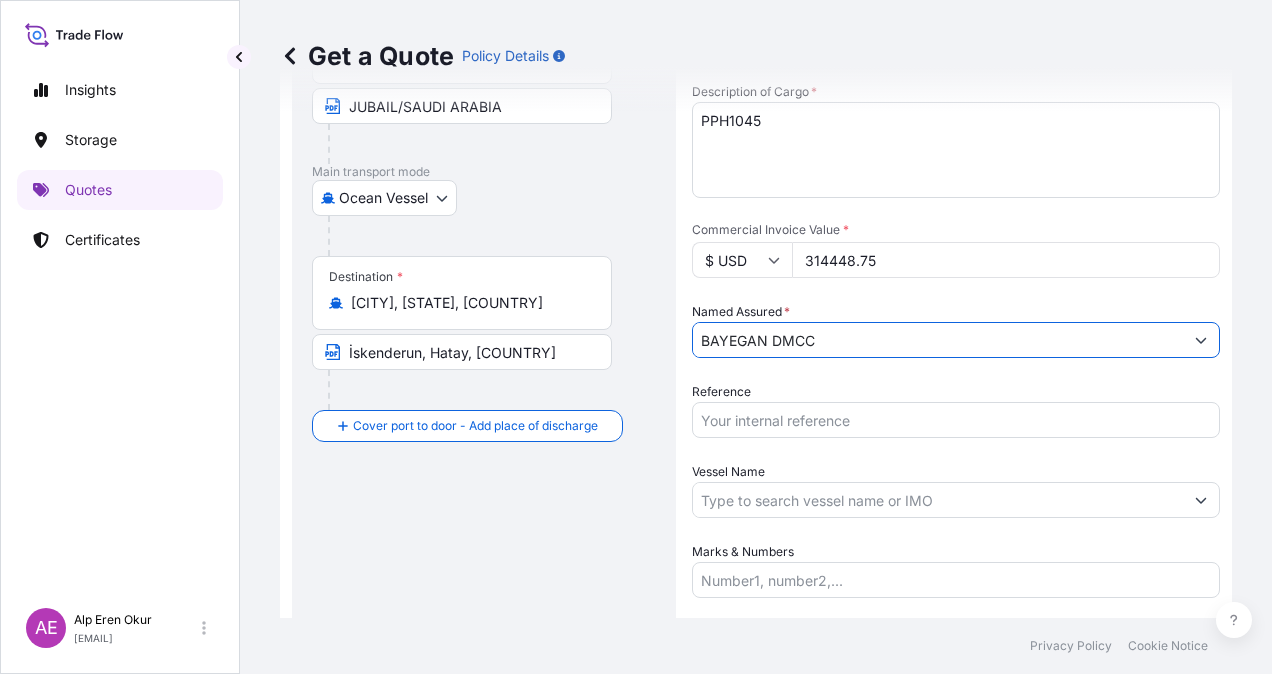 scroll, scrollTop: 300, scrollLeft: 0, axis: vertical 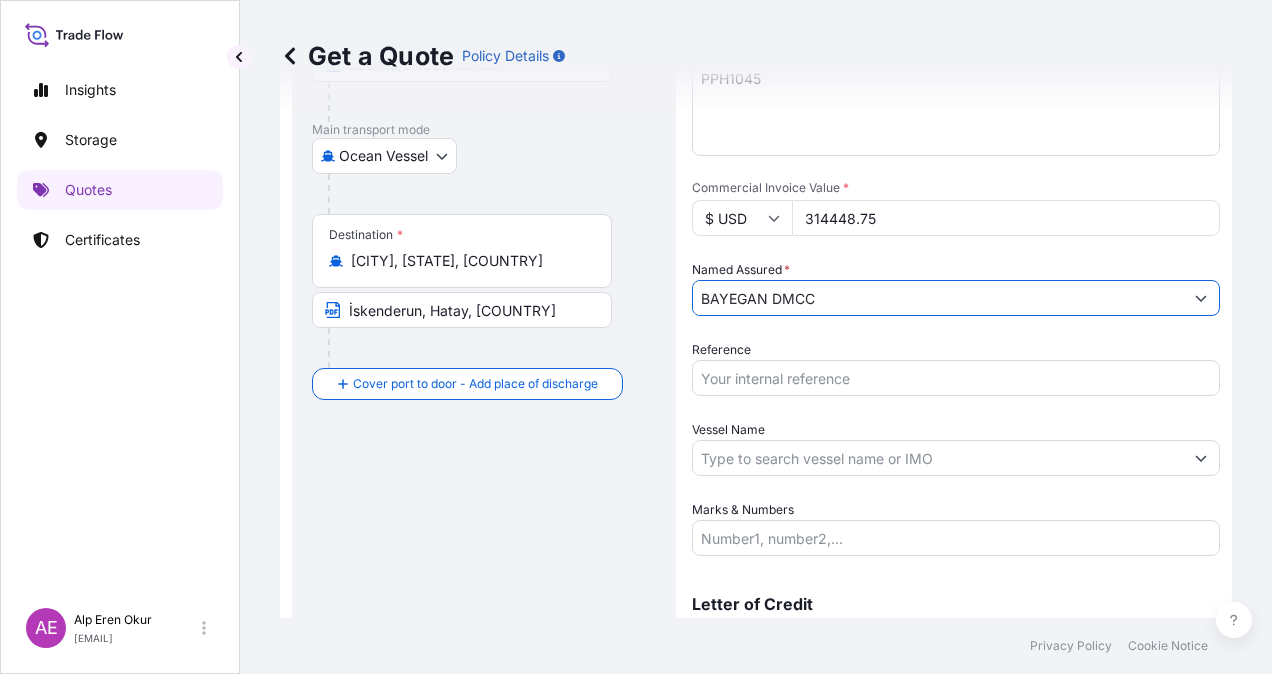 click on "Vessel Name" at bounding box center [938, 458] 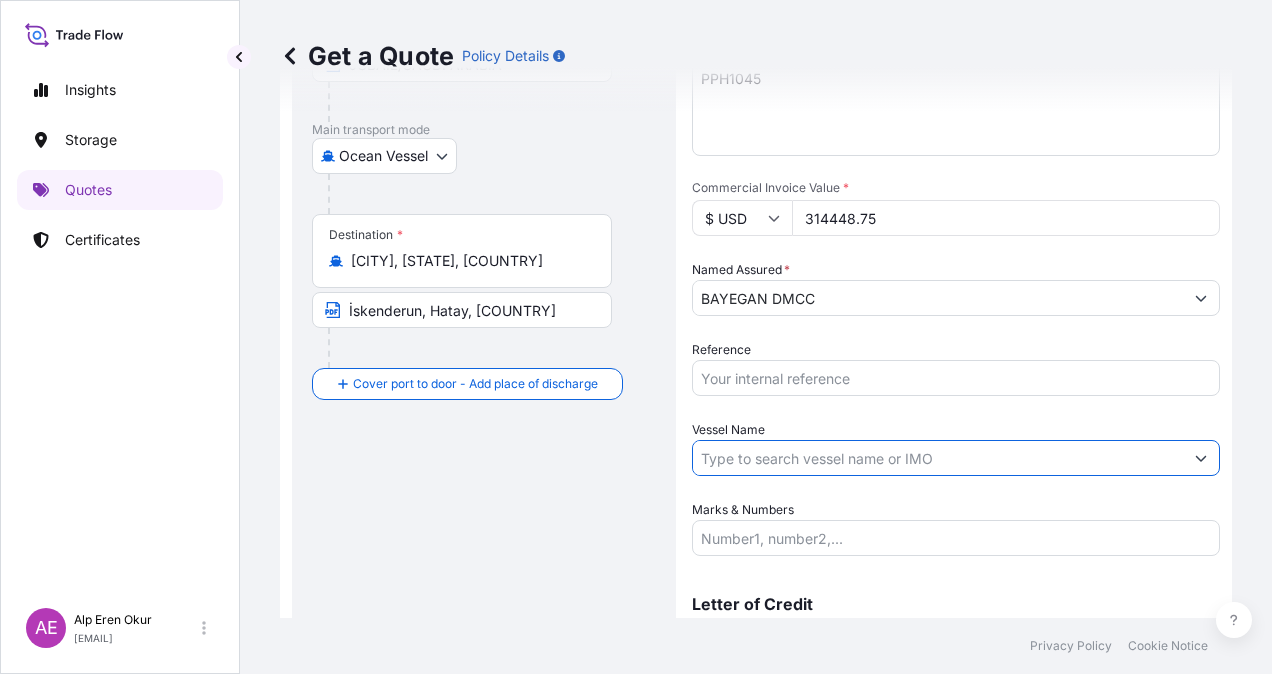 paste on "CMA CGM MANAUS" 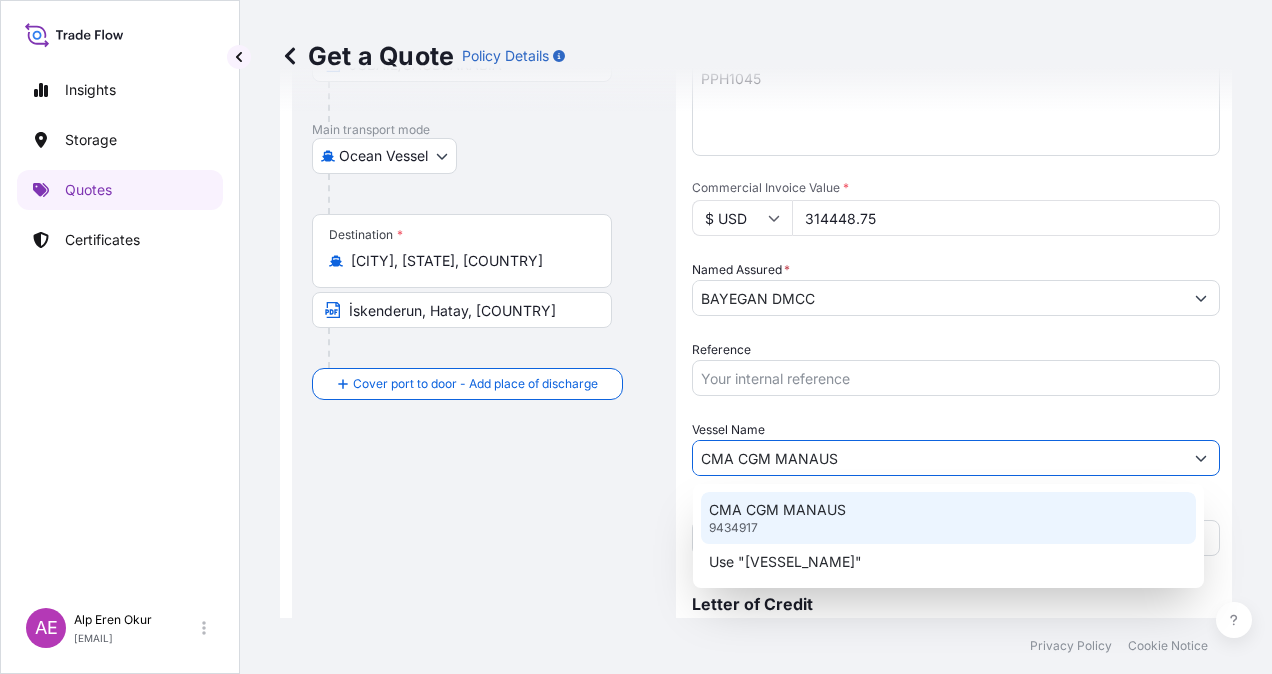 click on "[VESSEL_NAME] [NUMBER]" at bounding box center [948, 518] 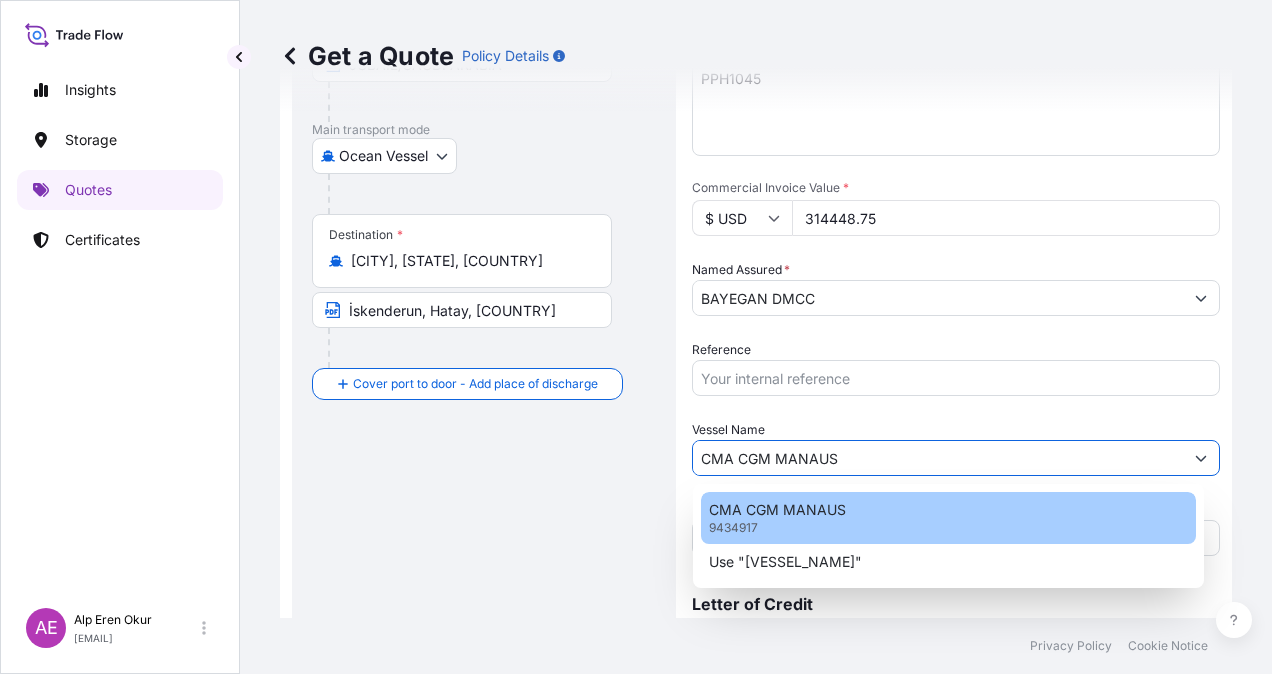 type on "CMA CGM MANAUS" 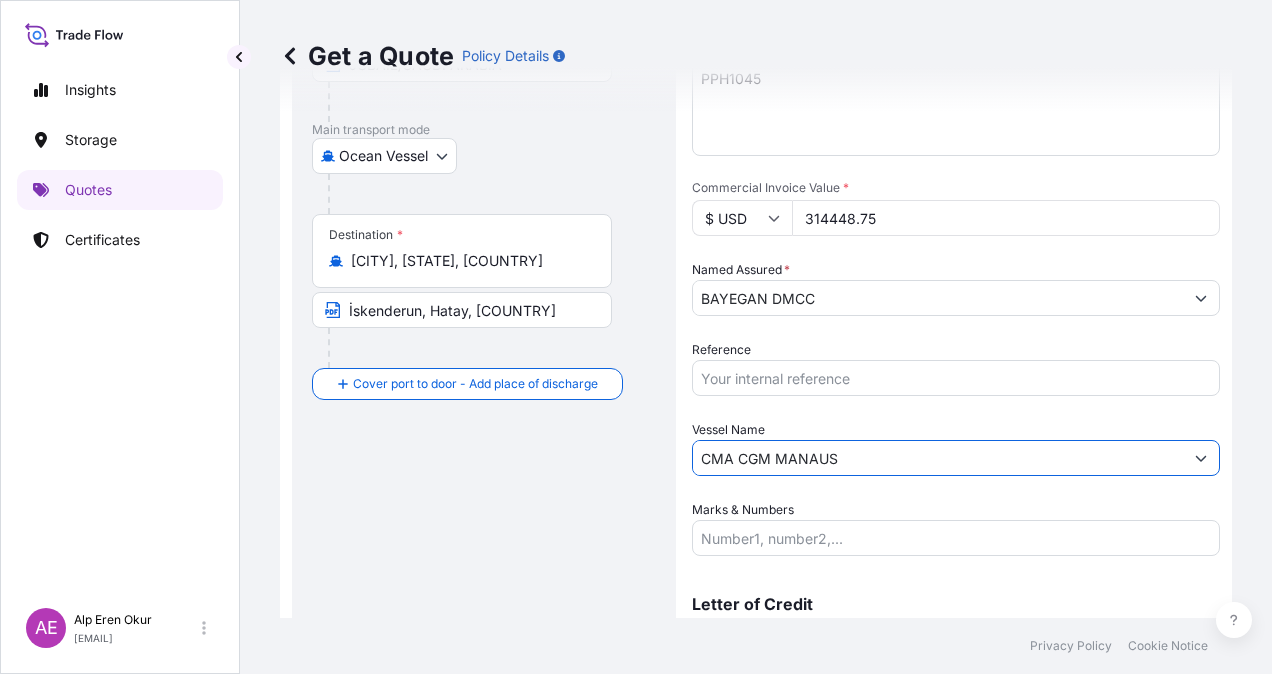 click on "CMA CGM MANAUS" at bounding box center [938, 458] 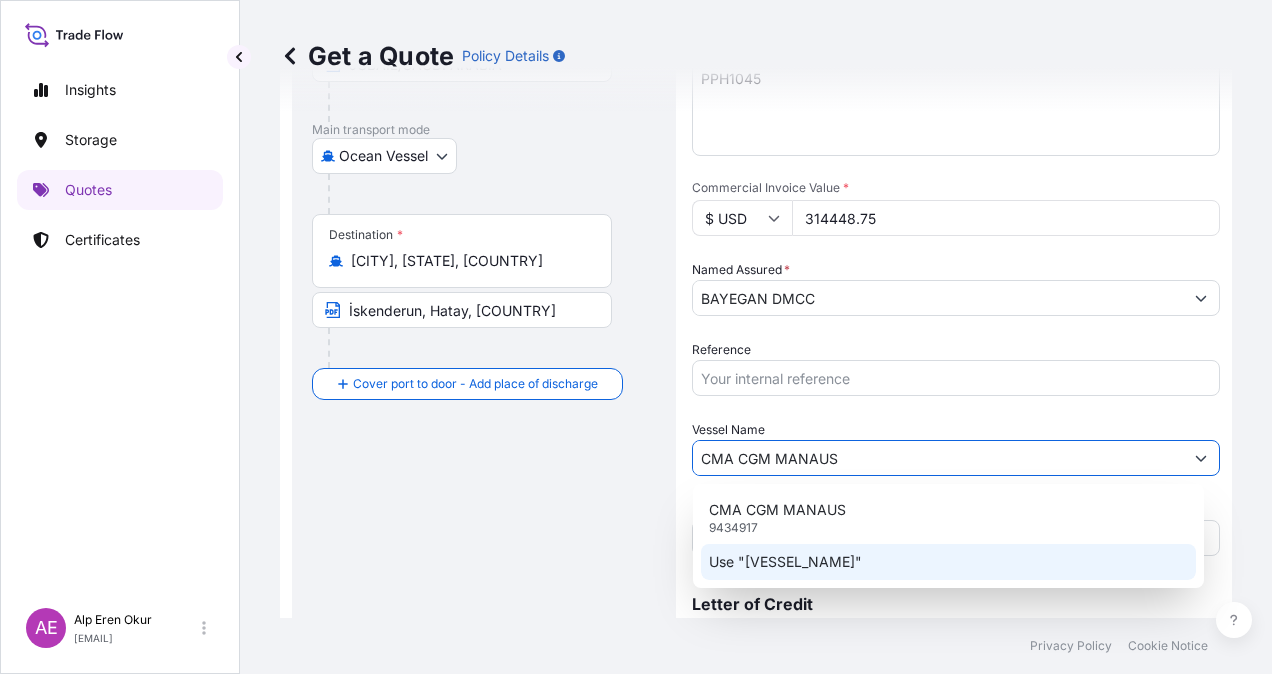 click on "Use "[VESSEL_NAME]"" 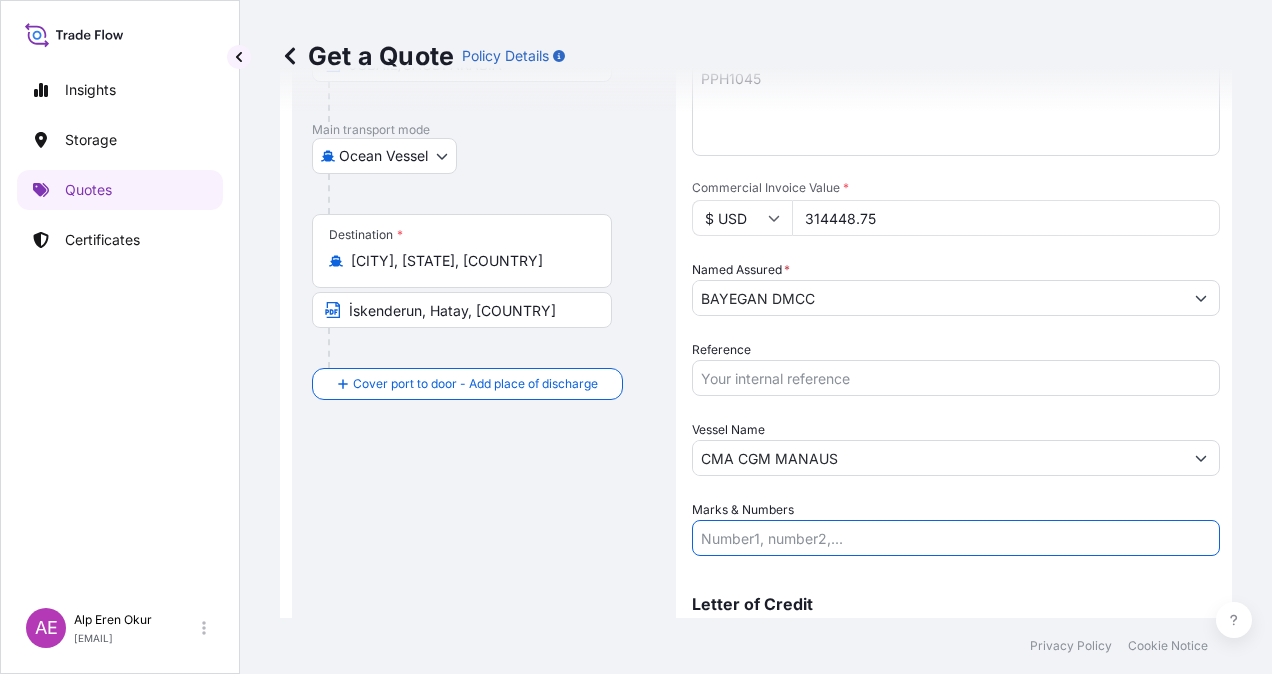 click on "Marks & Numbers" at bounding box center [956, 538] 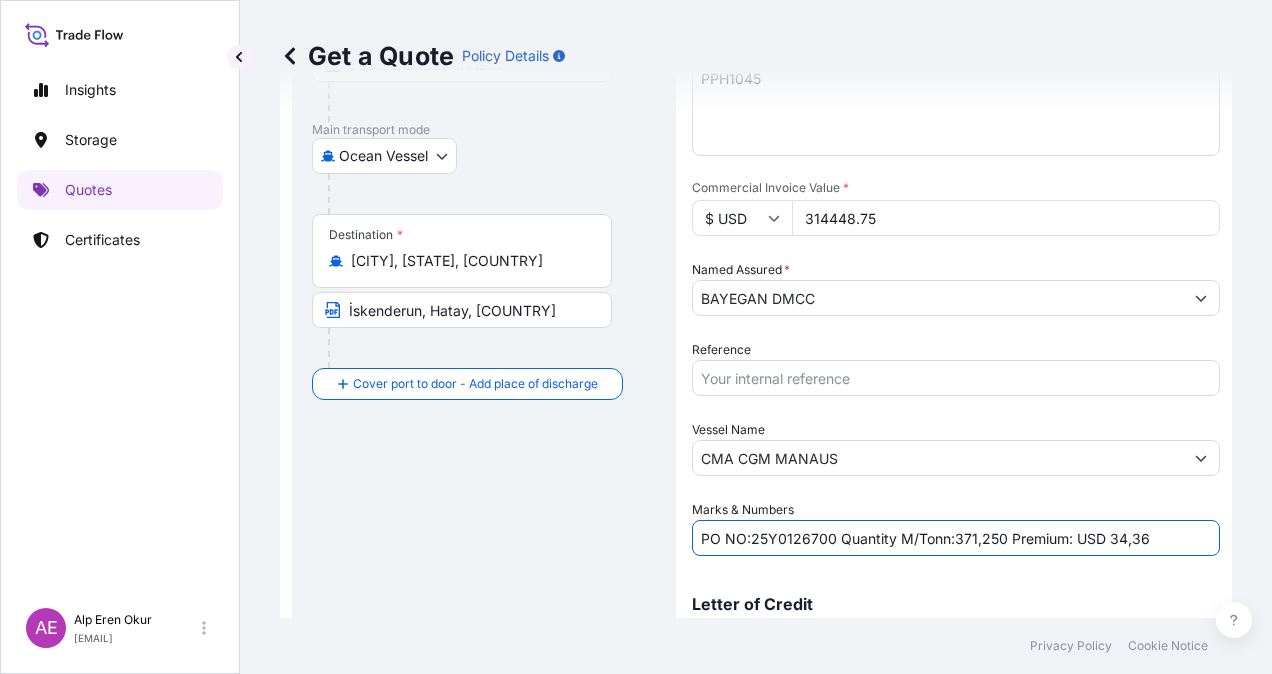 drag, startPoint x: 760, startPoint y: 537, endPoint x: 831, endPoint y: 541, distance: 71.11259 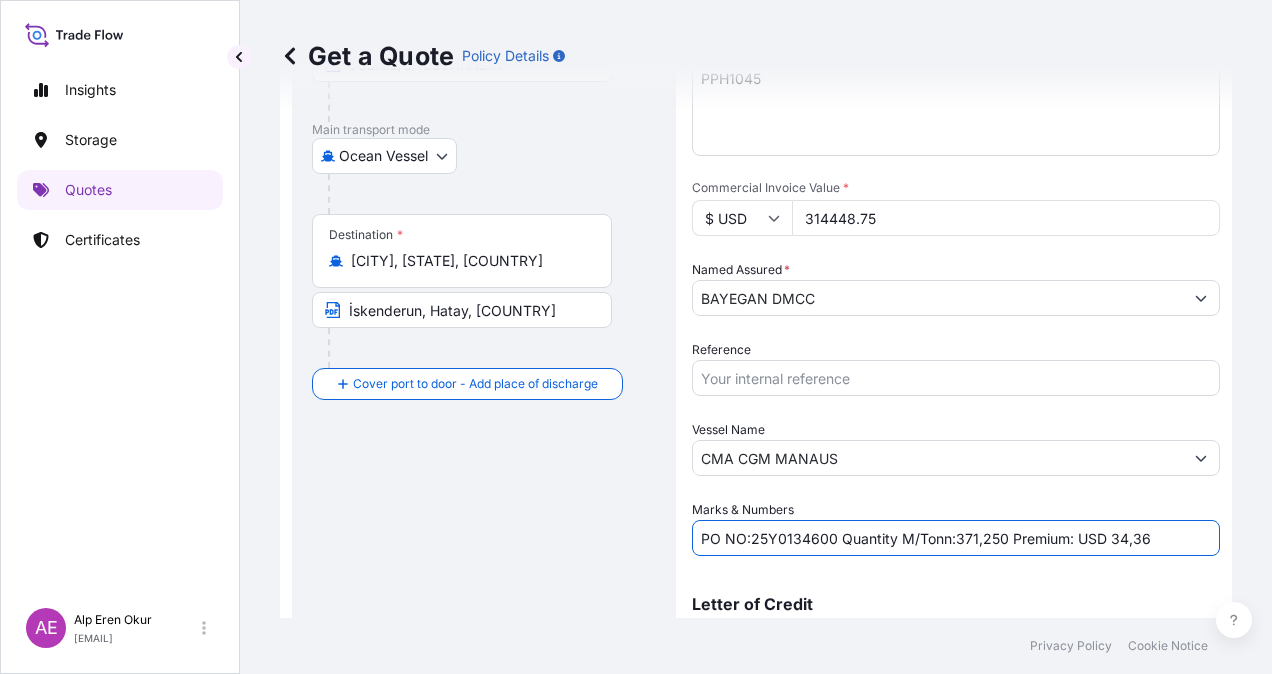drag, startPoint x: 952, startPoint y: 542, endPoint x: 999, endPoint y: 537, distance: 47.26521 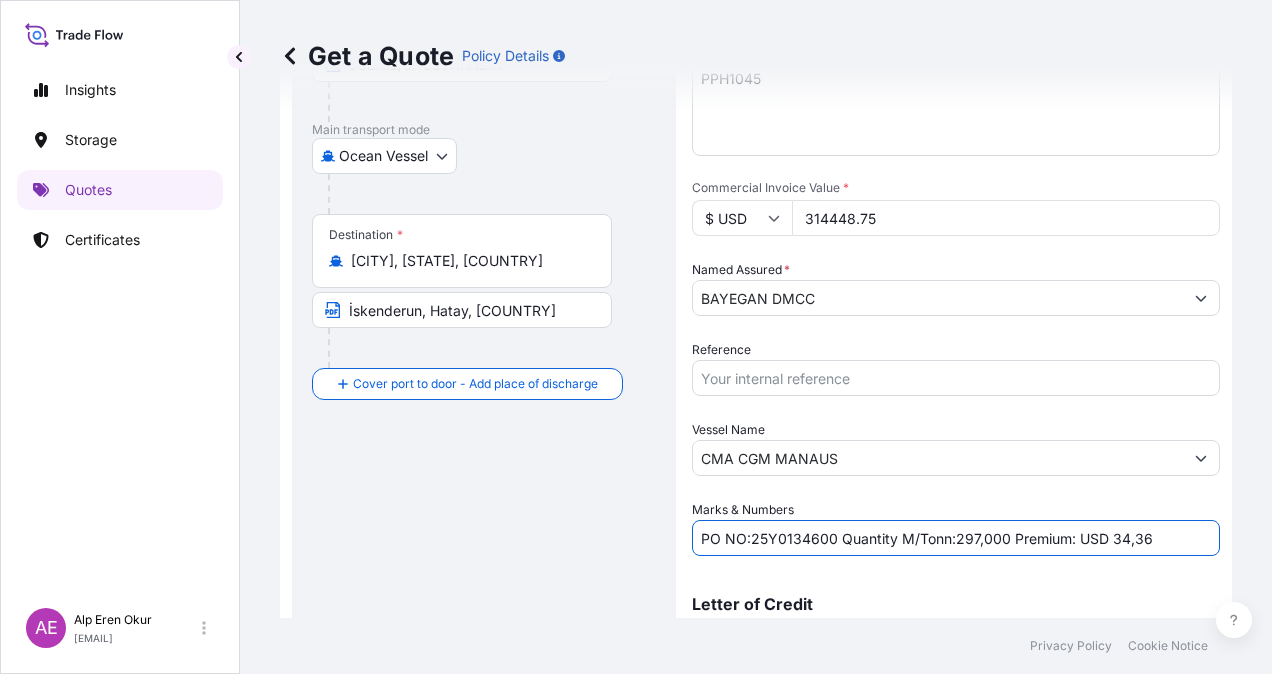 click on "PO NO:25Y0134600 Quantity M/Tonn:297,000 Premium: USD 34,36" at bounding box center [956, 538] 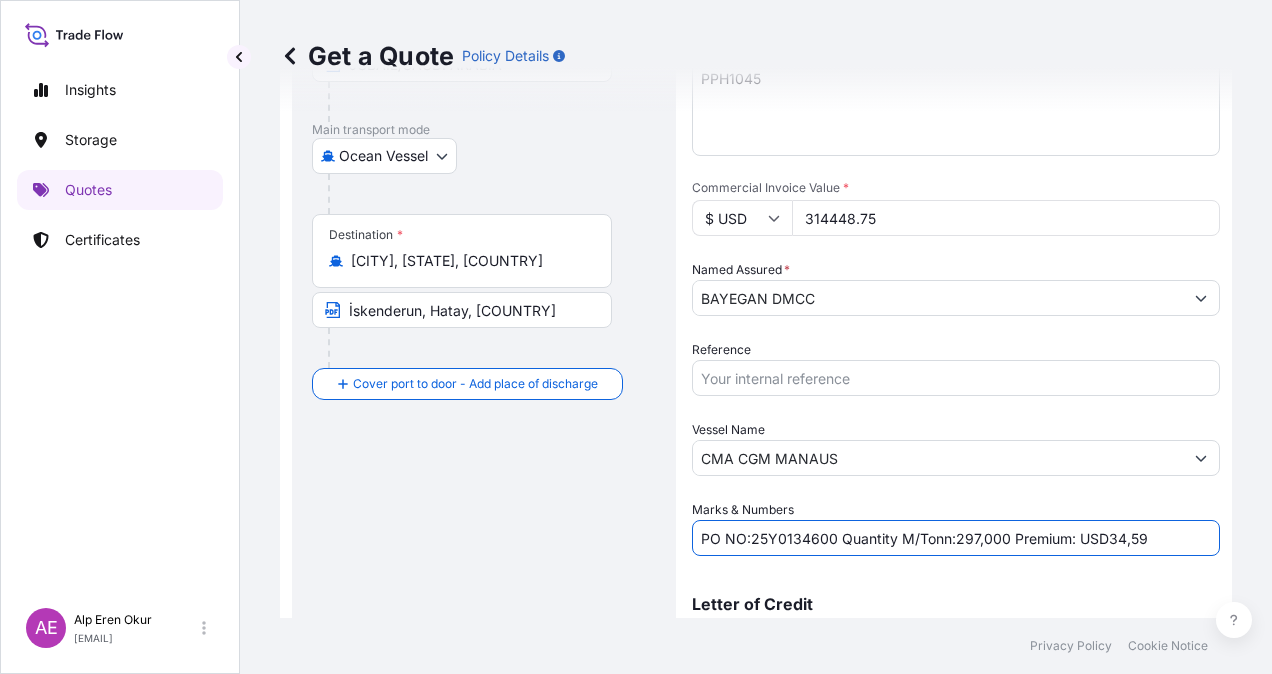 click on "PO NO:25Y0134600 Quantity M/Tonn:297,000 Premium: USD34,59" at bounding box center [956, 538] 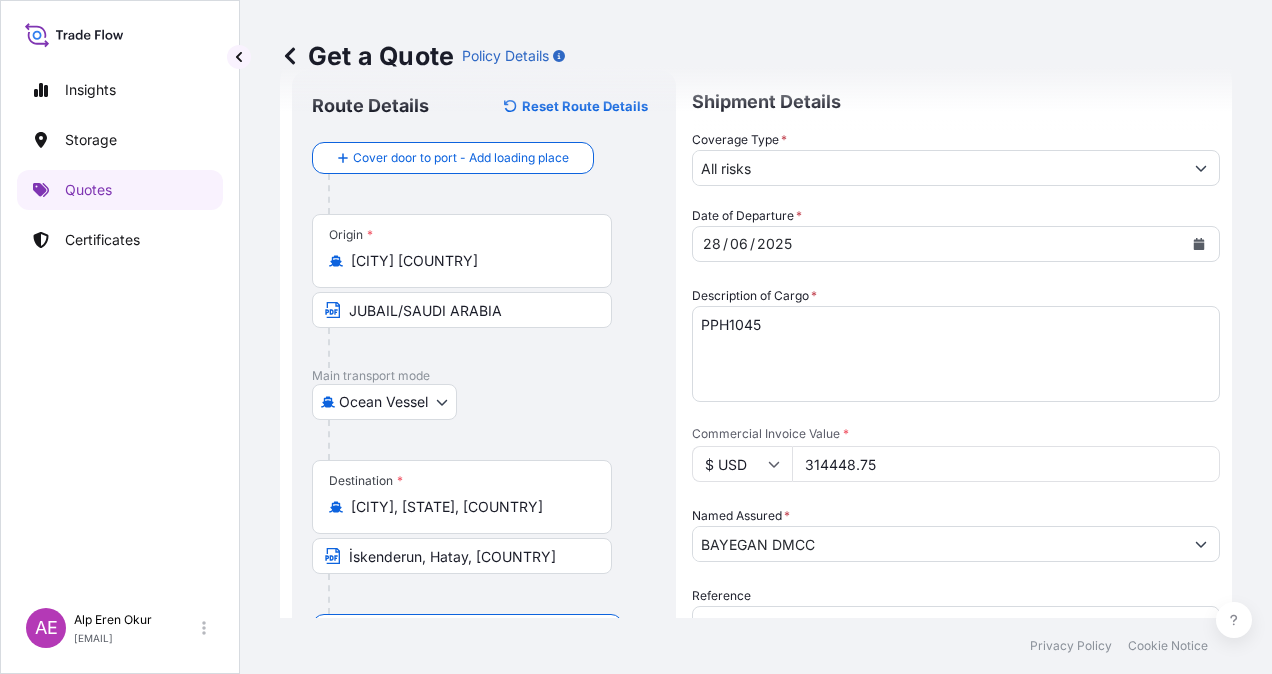 scroll, scrollTop: 0, scrollLeft: 0, axis: both 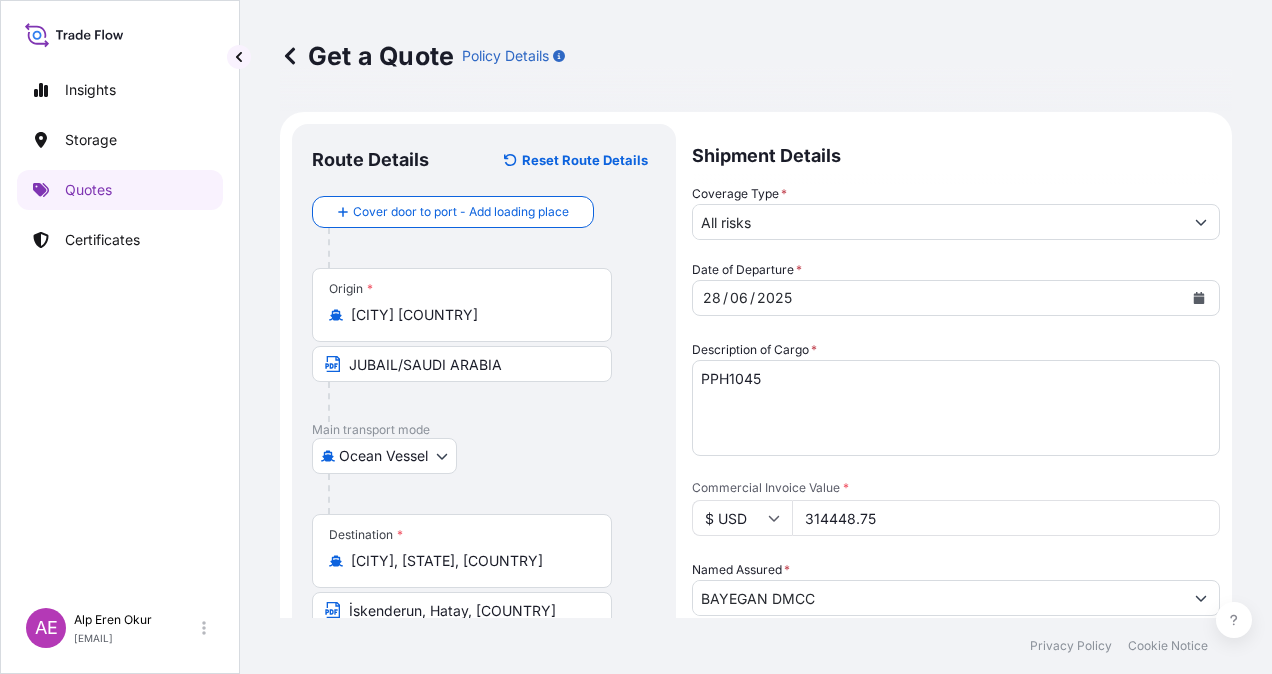 type on "PO NO:[NUMBER] Quantity M/Tonn:[NUMBER] Premium: USD [NUMBER]" 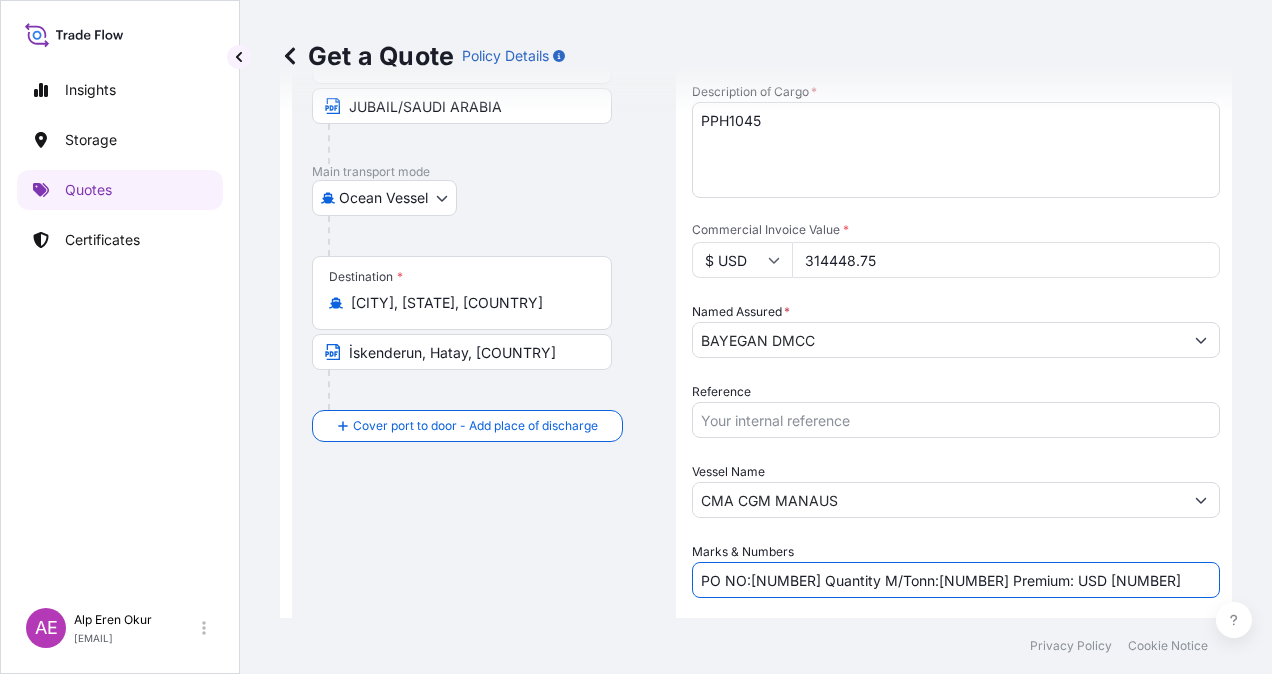 scroll, scrollTop: 398, scrollLeft: 0, axis: vertical 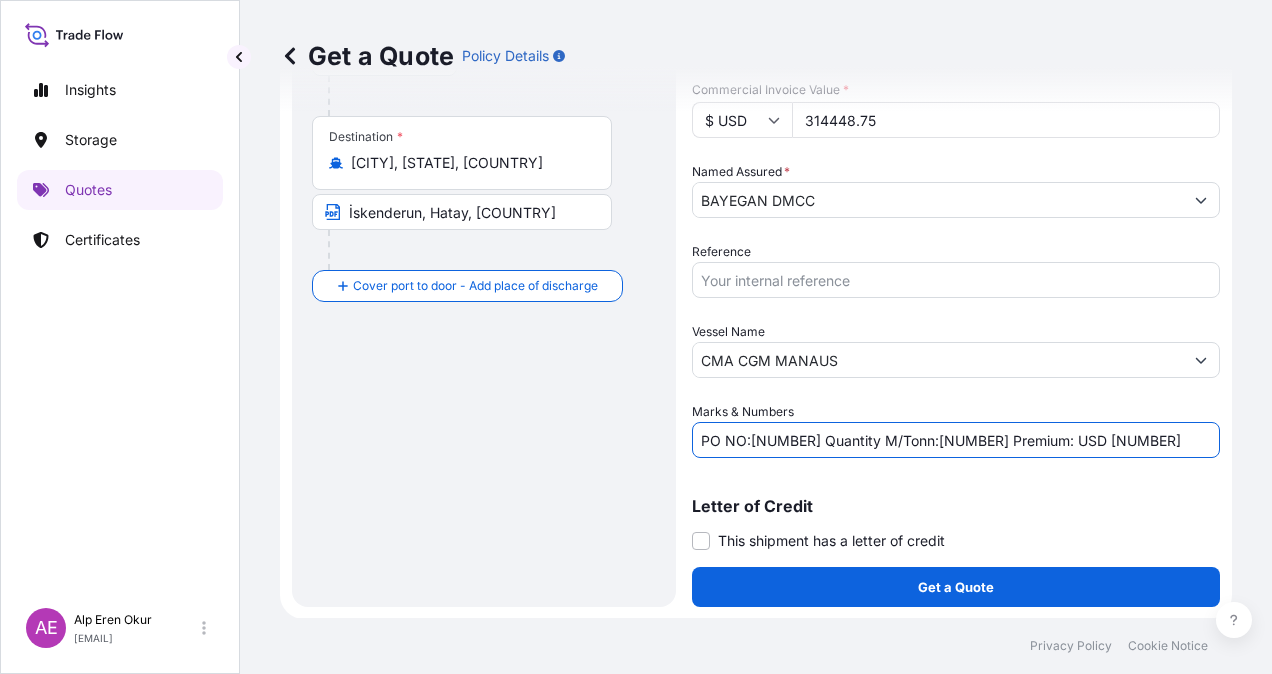 click on "Shipment Details Coverage Type * All risks Date of Departure * 28 / 06 / 2025 Cargo Category * LPG, Crude Oil, Utility Fuel, Mid Distillates and Specialities, Fertilisers Description of Cargo * PPH1045 Commercial Invoice Value   * $ USD 314448.75 Named Assured * [COMPANY] Packing Category Type to search a container mode Please select a primary mode of transportation first. Reference Vessel Name CMA CGM MANAUS Marks & Numbers PO NO:25Y0134600 Quantity M/Tonn:297,000 Premium: USD 34,59 Letter of Credit This shipment has a letter of credit Letter of credit * Letter of credit may not exceed 12000 characters Get a Quote" at bounding box center (956, 166) 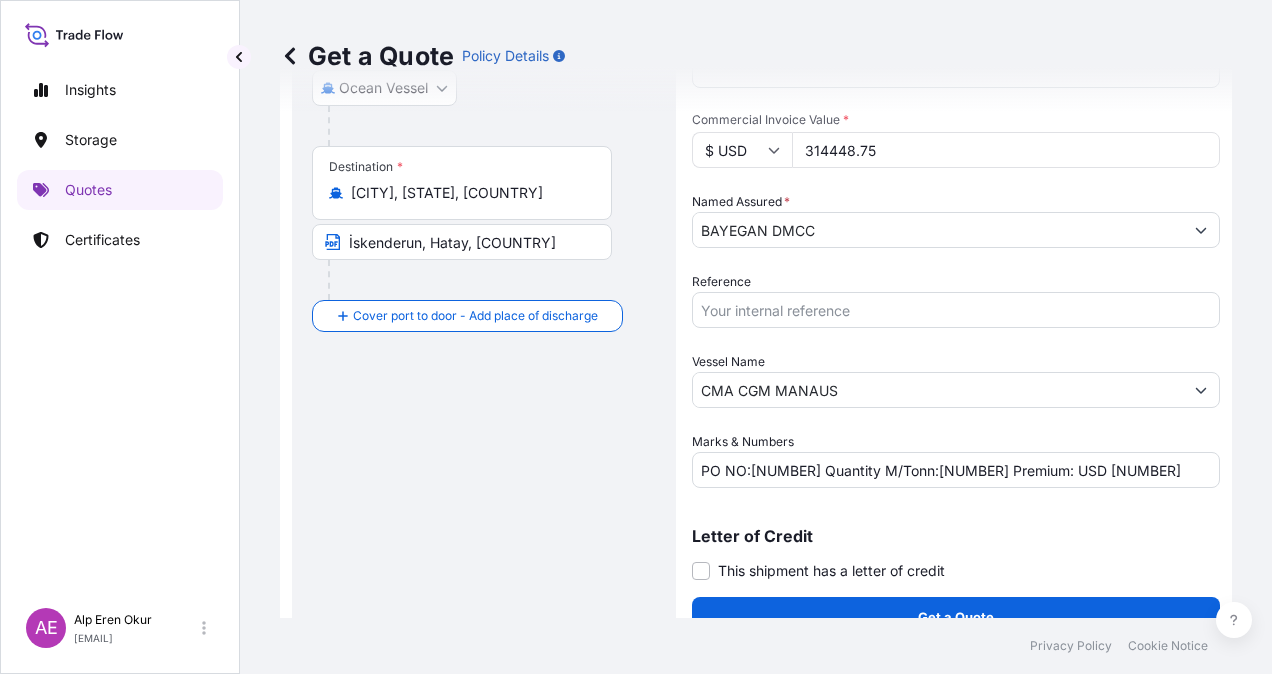 scroll, scrollTop: 398, scrollLeft: 0, axis: vertical 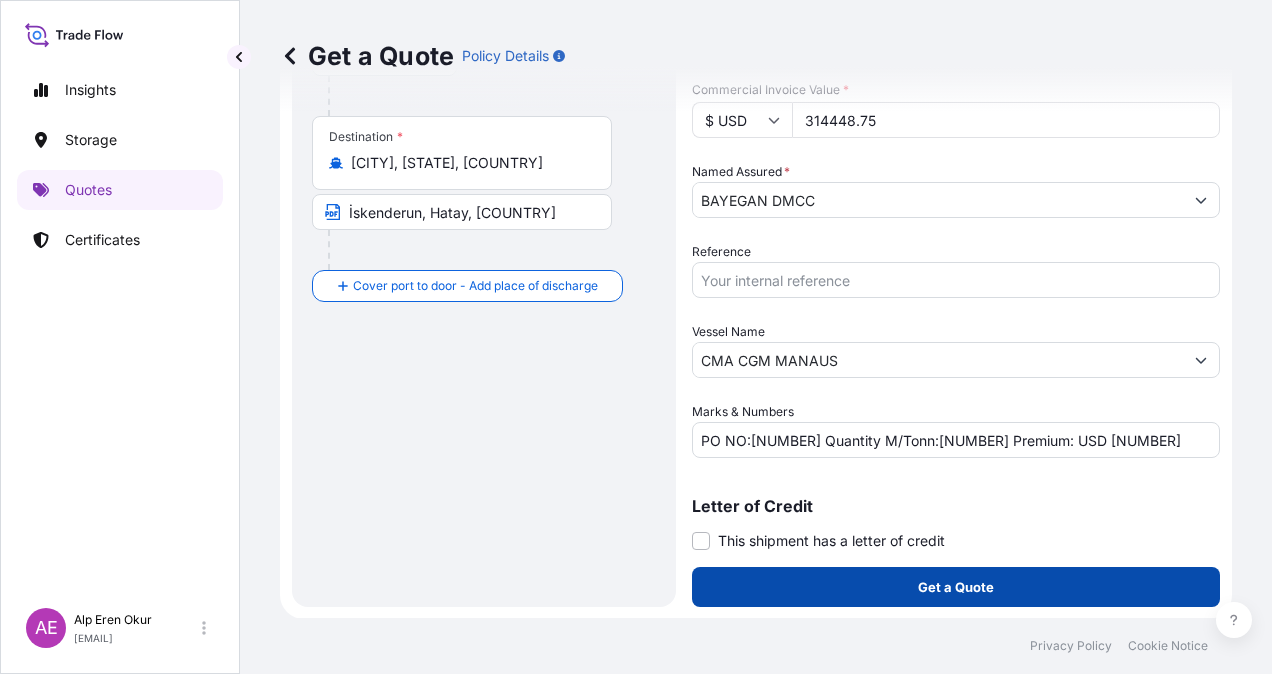click on "Get a Quote" at bounding box center [956, 587] 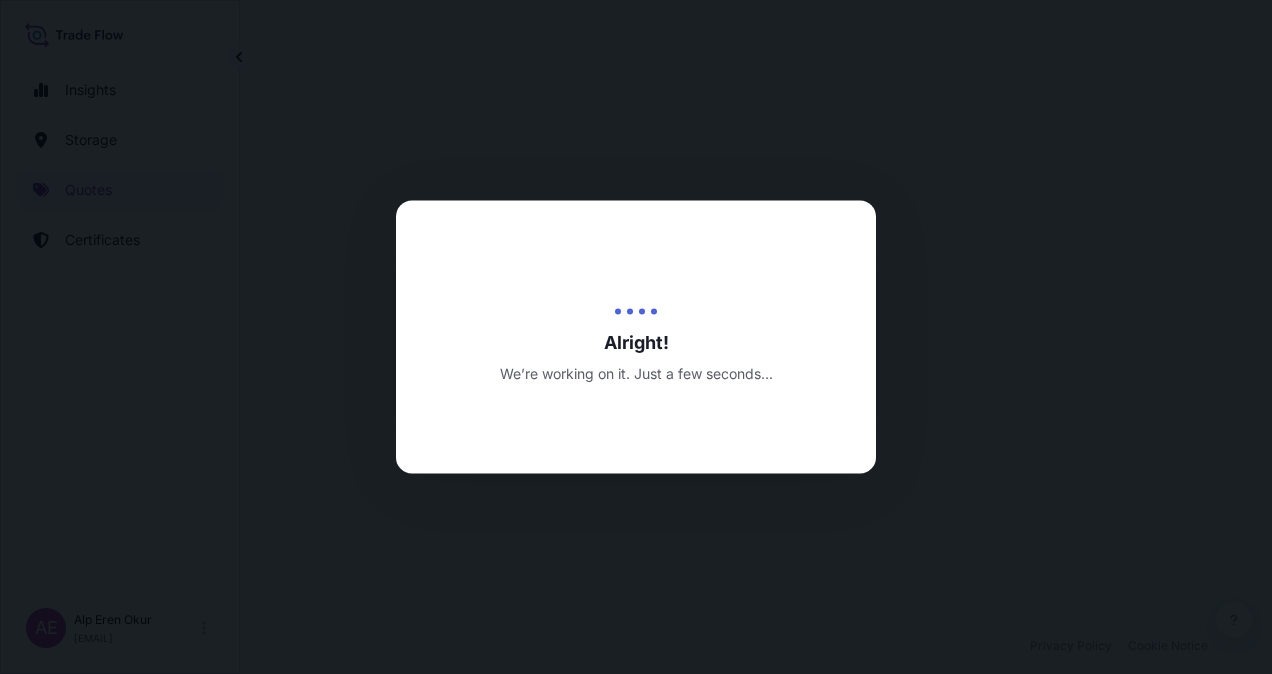 scroll, scrollTop: 0, scrollLeft: 0, axis: both 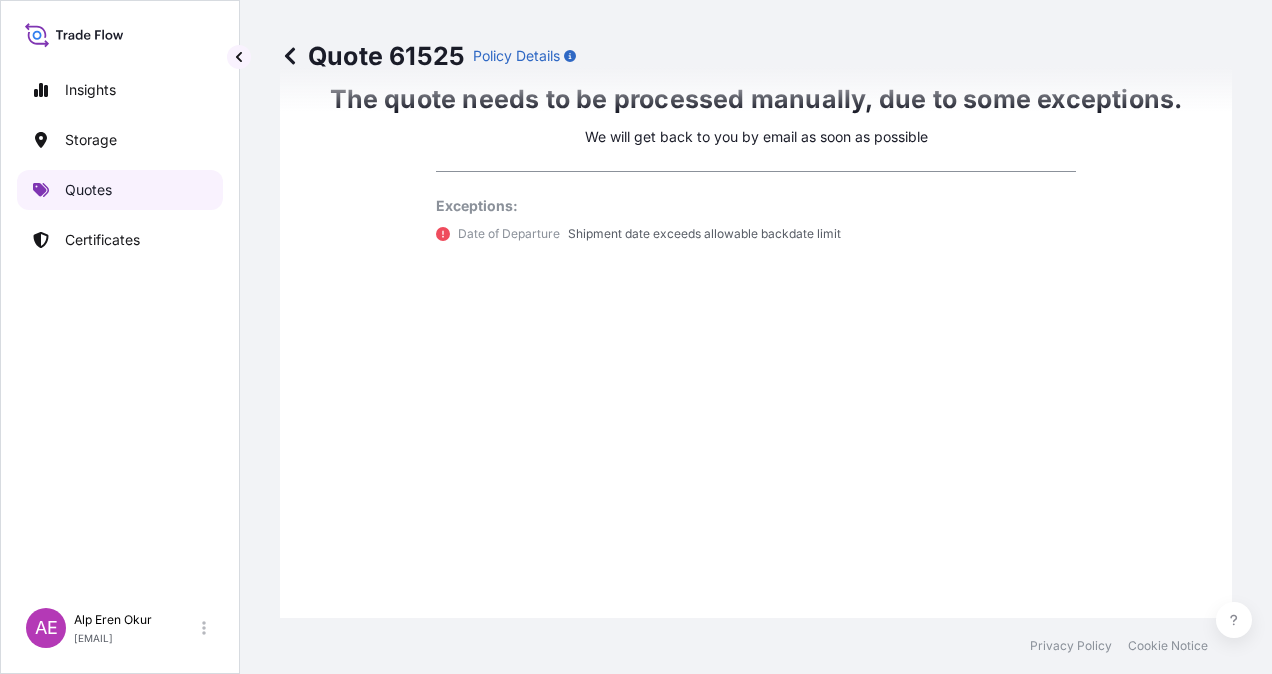 click on "Quotes" at bounding box center (120, 190) 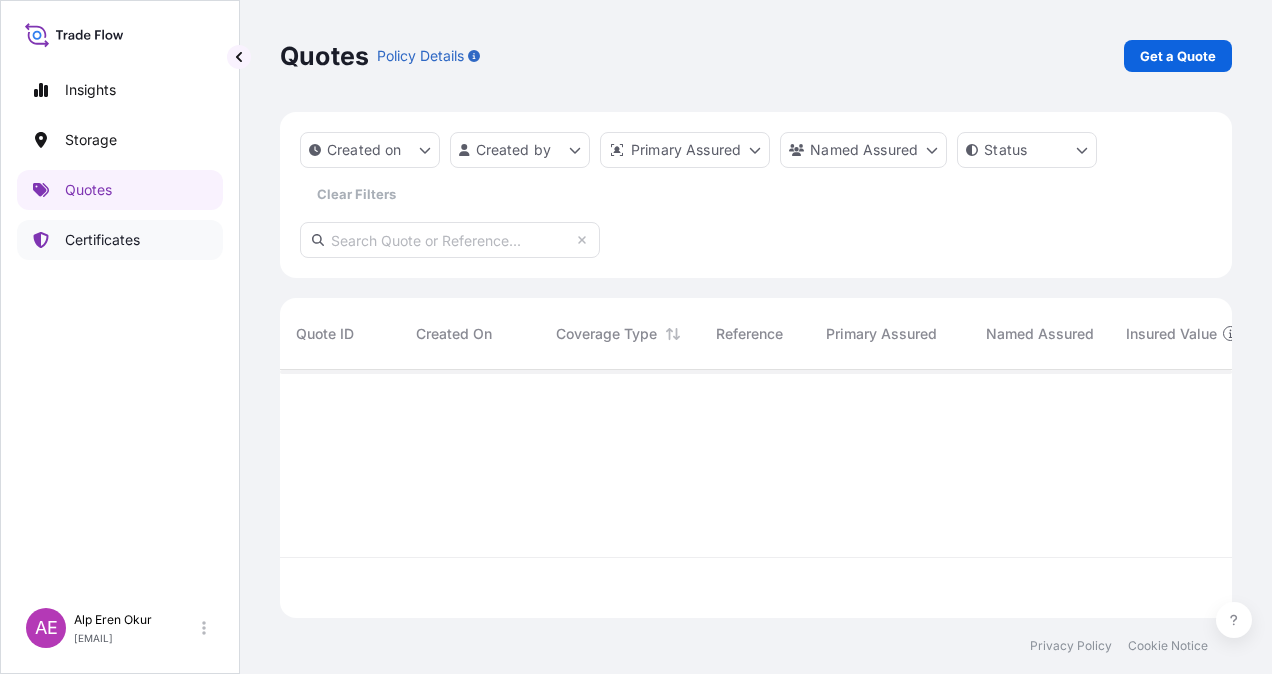 scroll, scrollTop: 16, scrollLeft: 16, axis: both 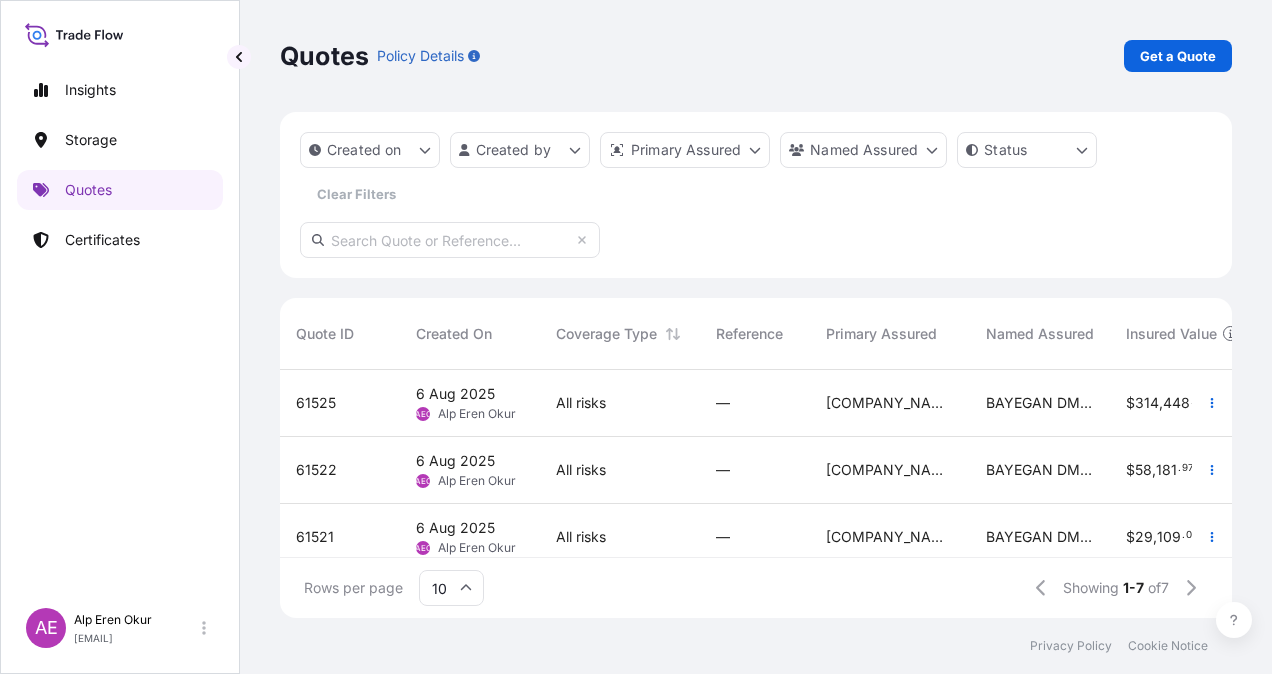 click on "Quotes Policy Details Get a Quote" at bounding box center (756, 56) 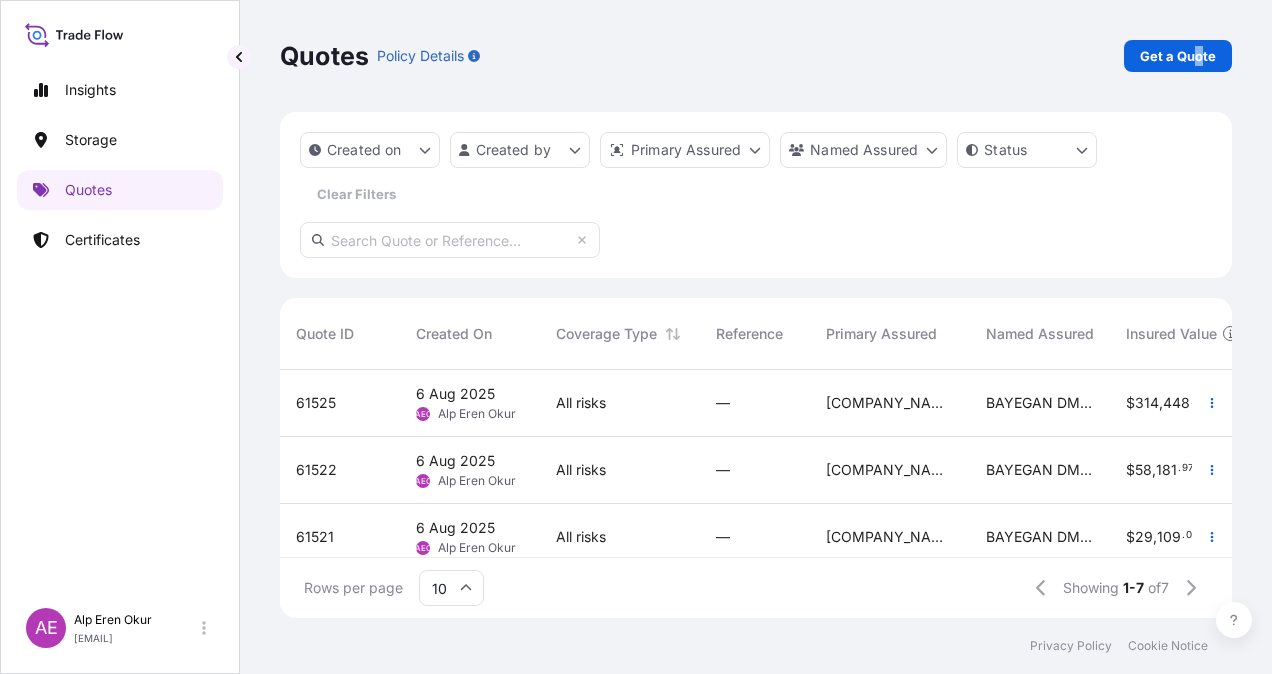 click on "Quotes Policy Details Get a Quote" at bounding box center [756, 56] 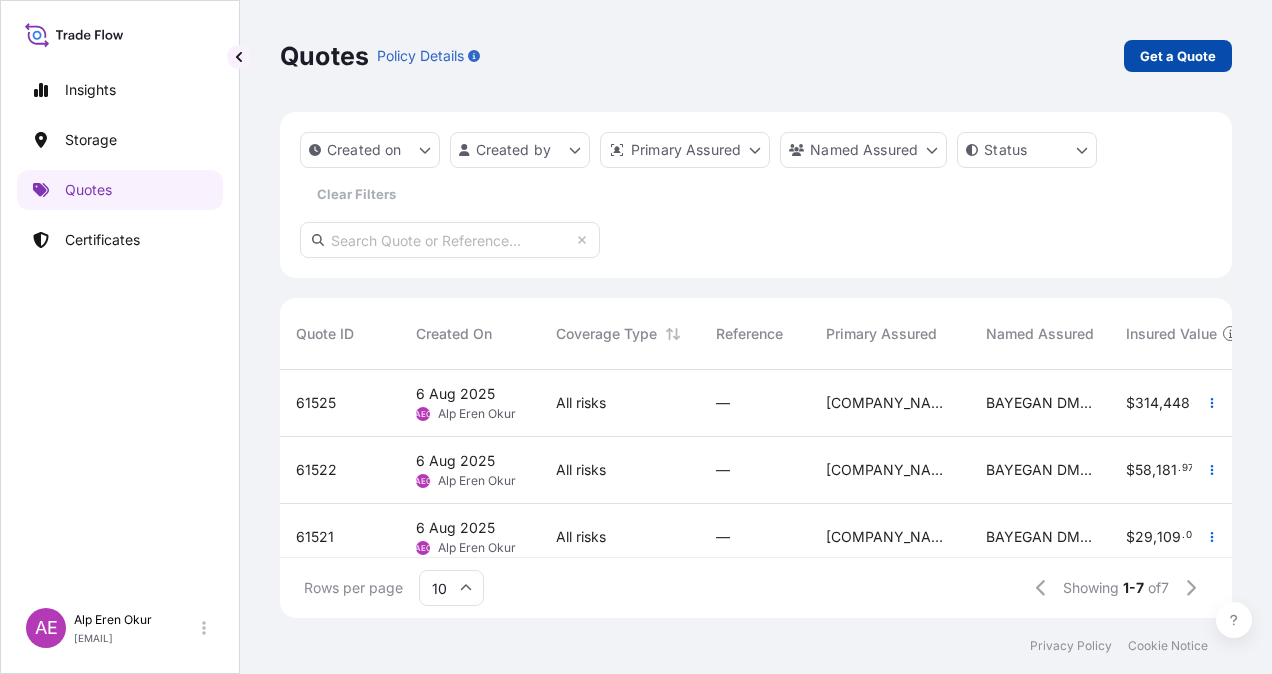 click on "Get a Quote" at bounding box center [1178, 56] 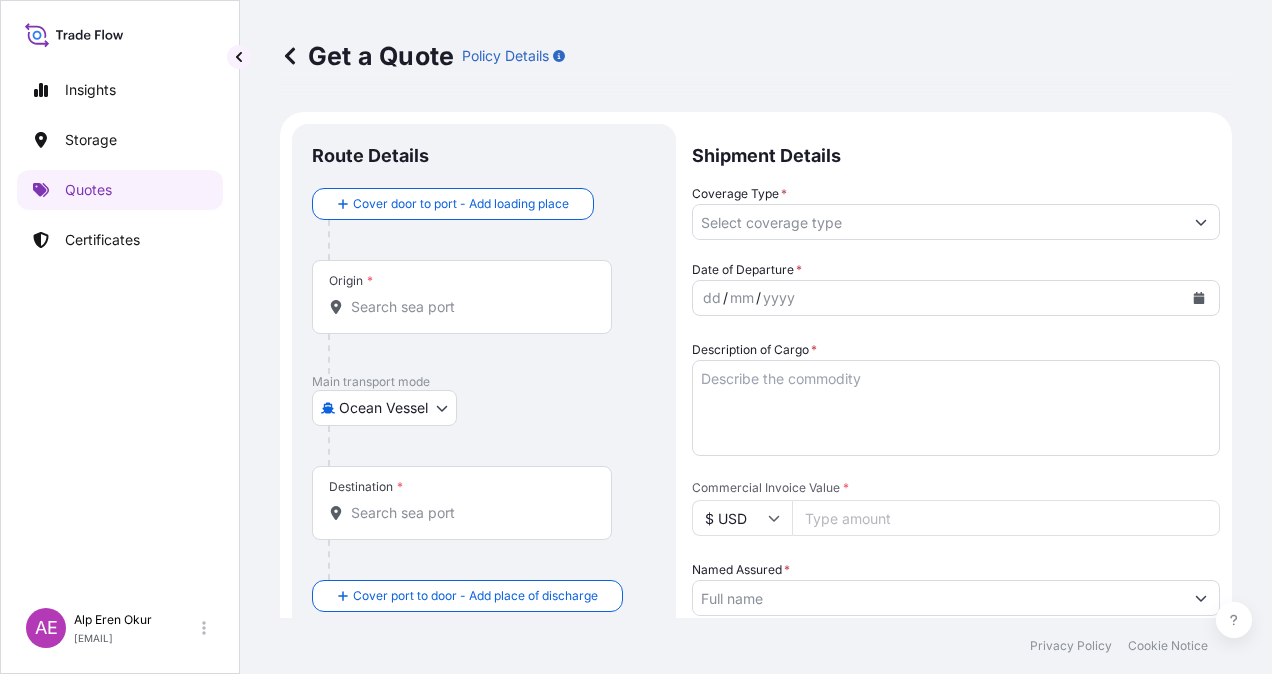 scroll, scrollTop: 32, scrollLeft: 0, axis: vertical 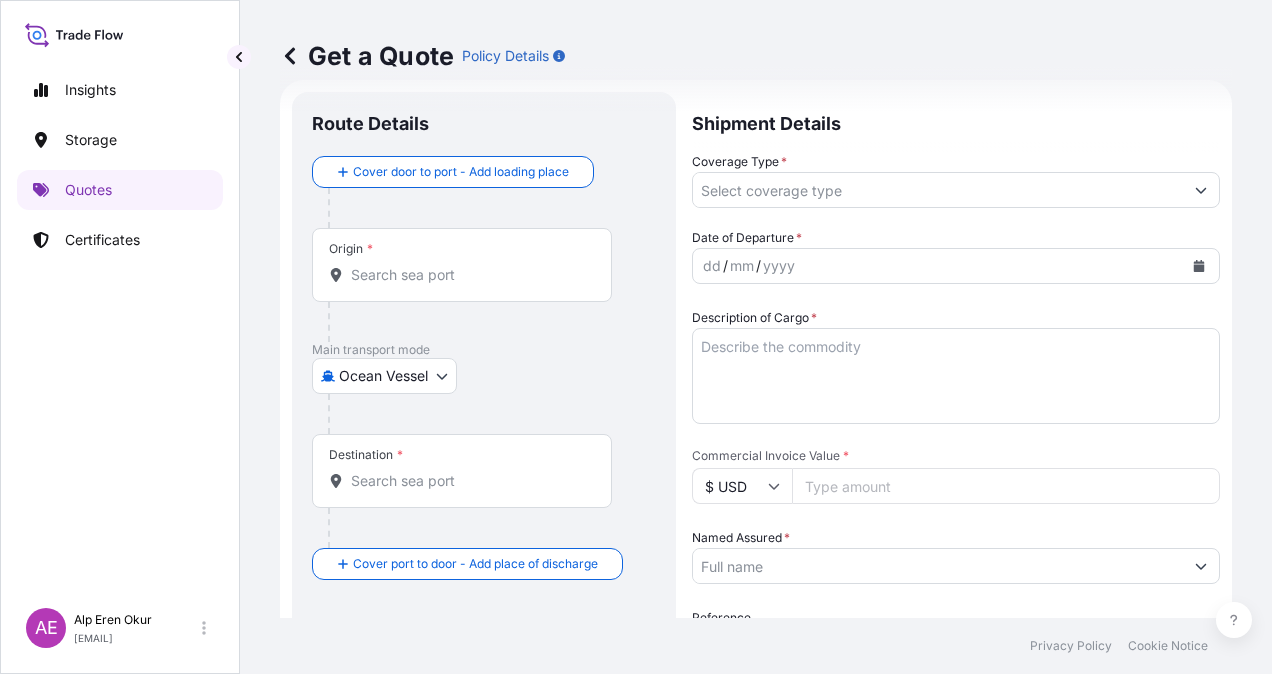 click on "Origin *" at bounding box center [462, 265] 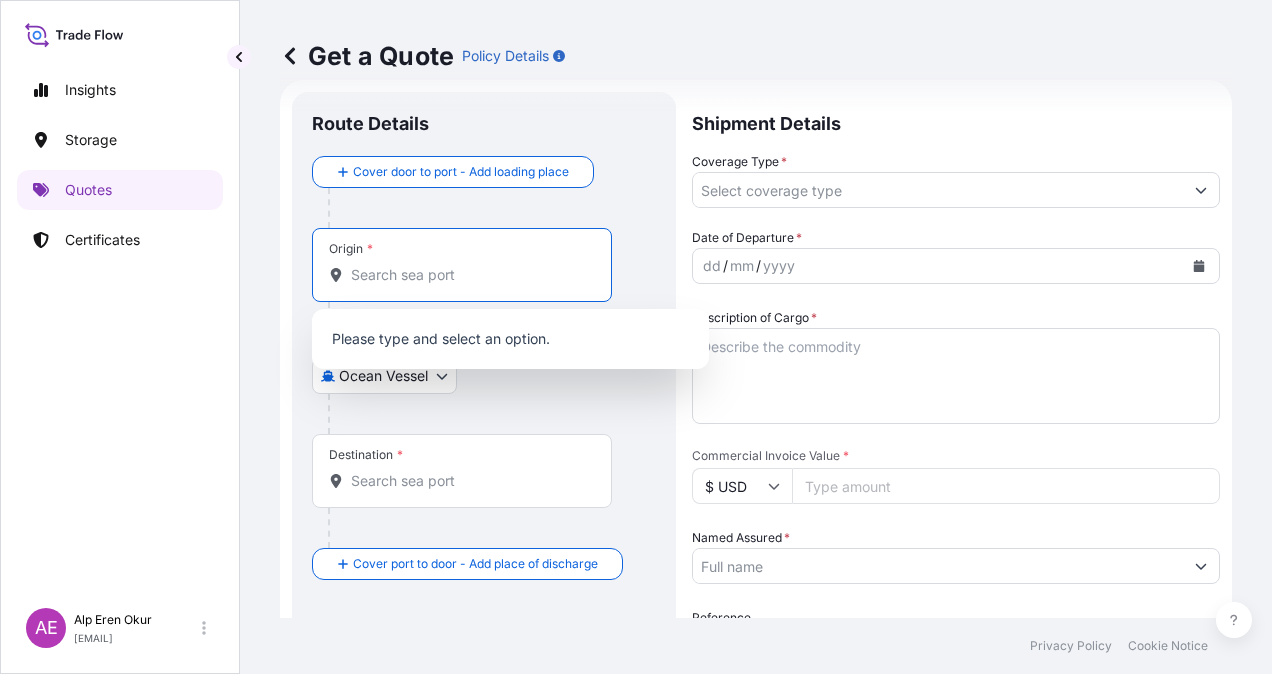 click on "Origin *" at bounding box center [469, 275] 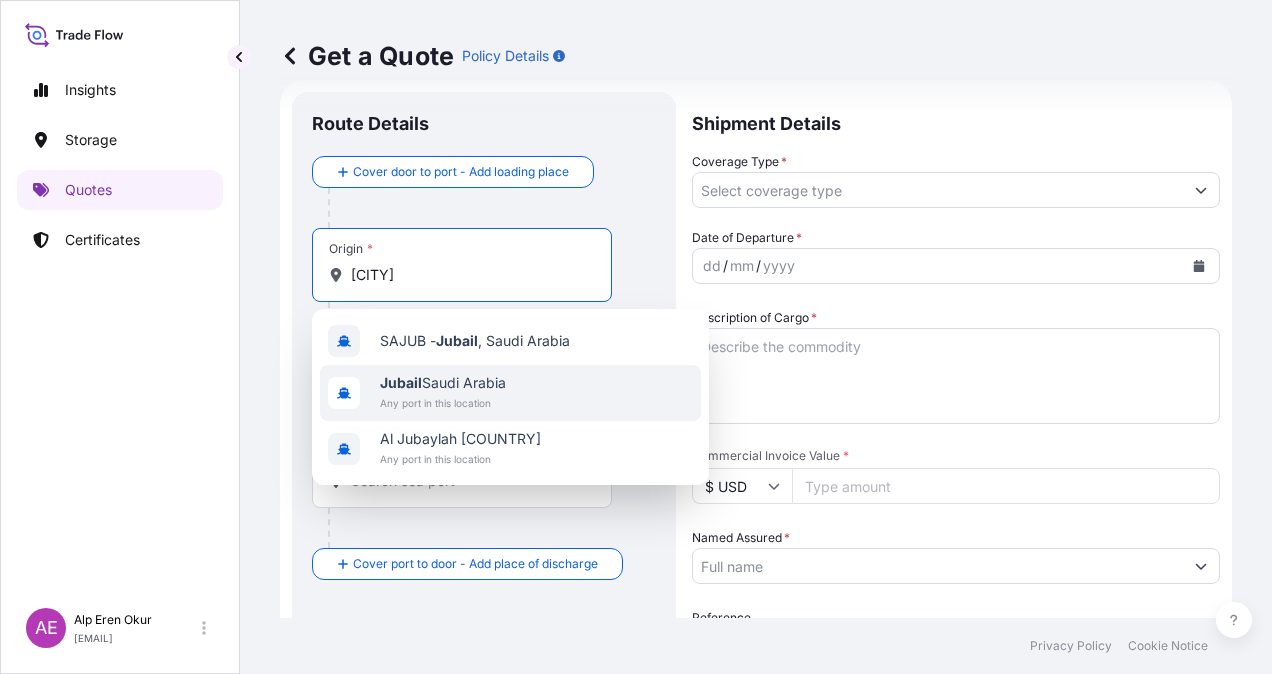 click on "Jubail  [COUNTRY]" at bounding box center [443, 383] 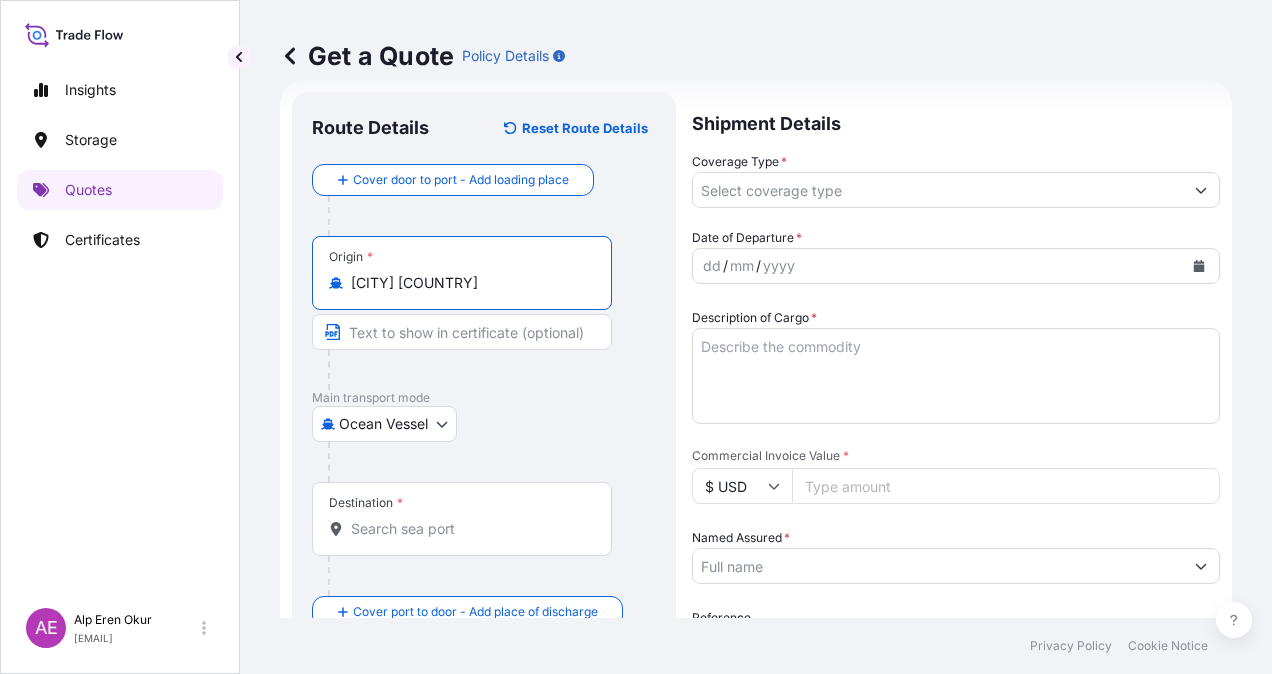 type on "[CITY] [COUNTRY]" 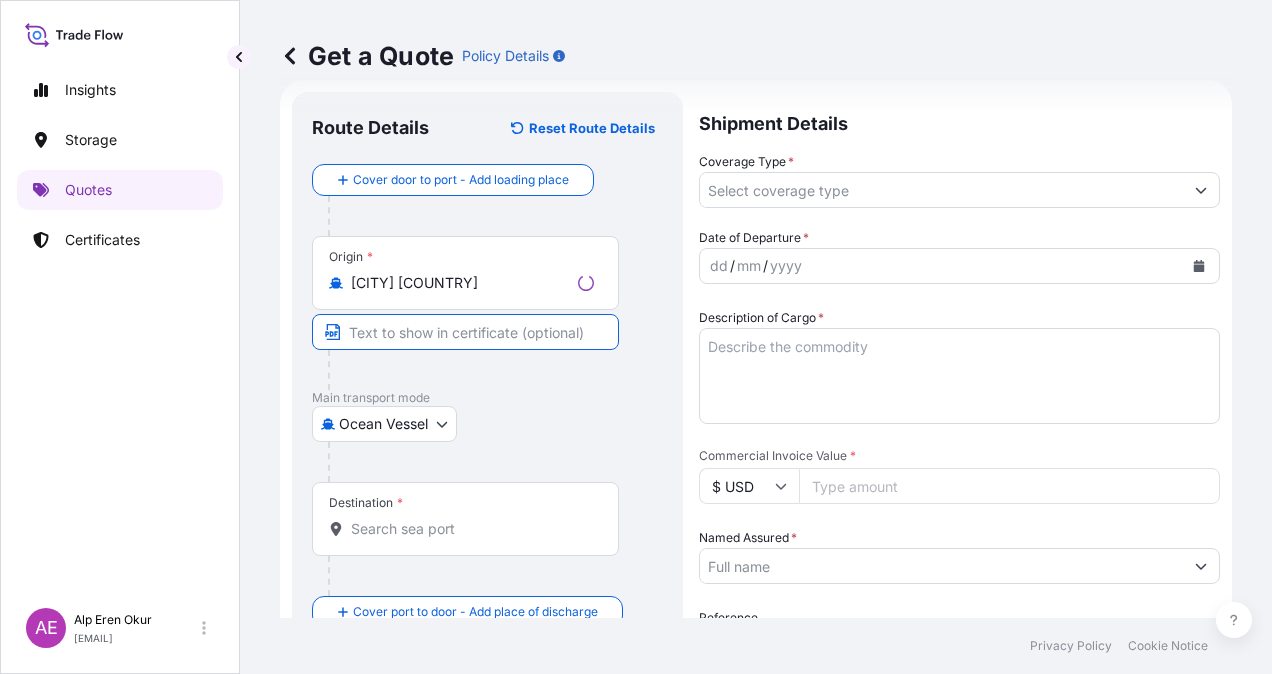 paste on "[CITY]" 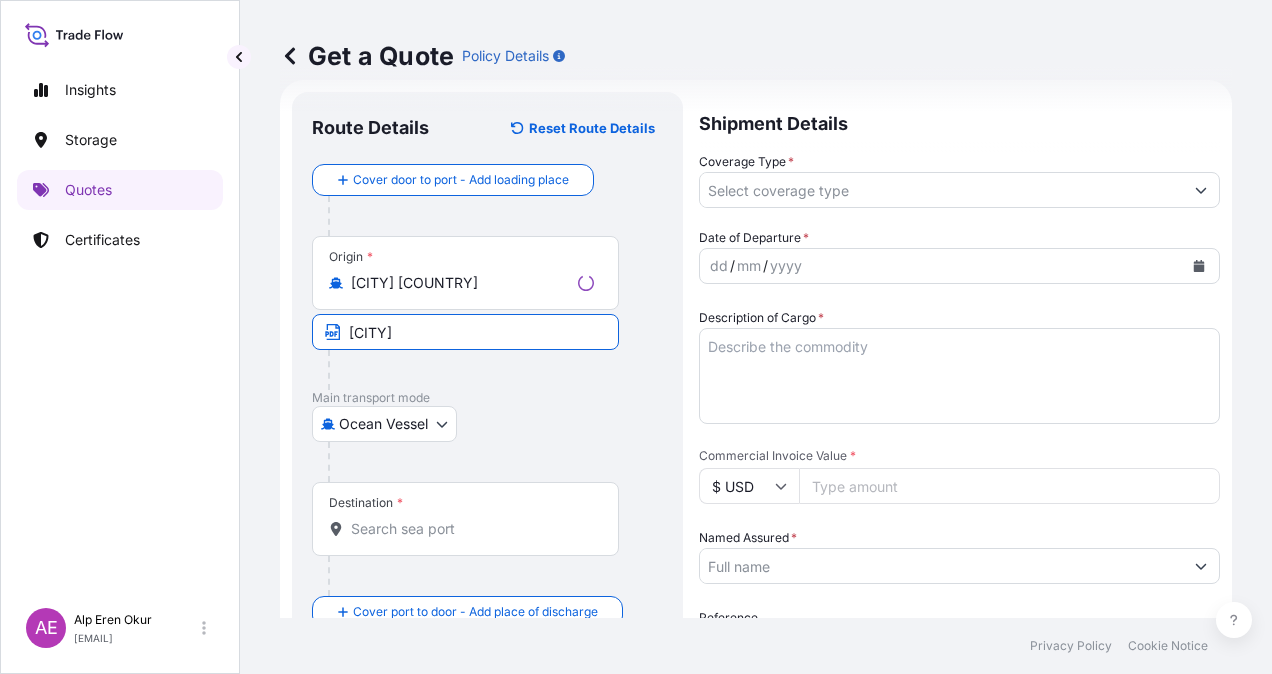 type on "JUBAIL/SAUDI ARABIA" 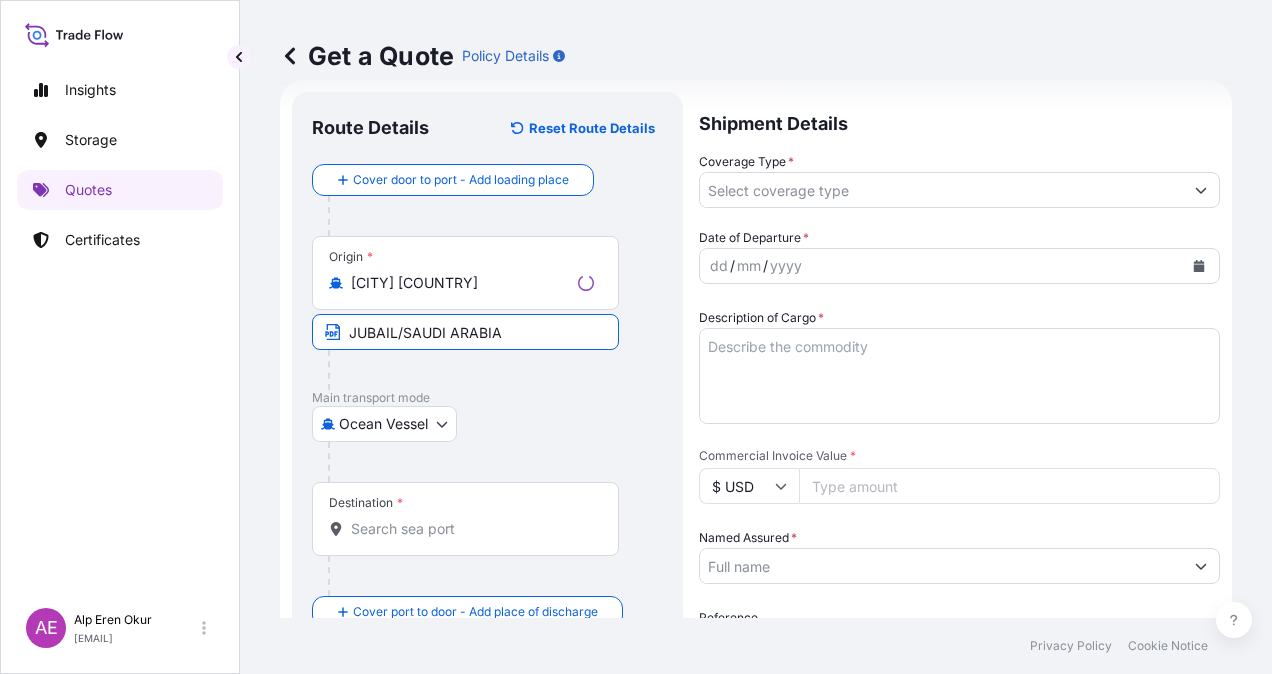 type on "[CITY], [STATE], [COUNTRY]" 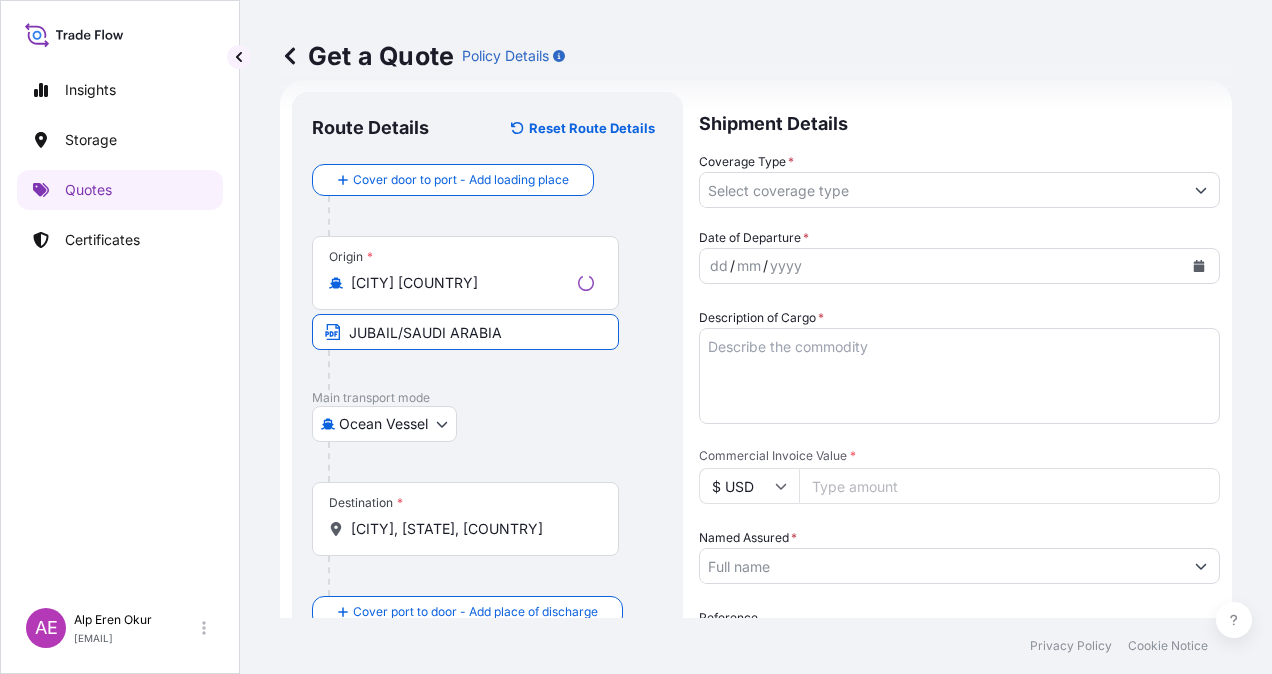 type on "All risks" 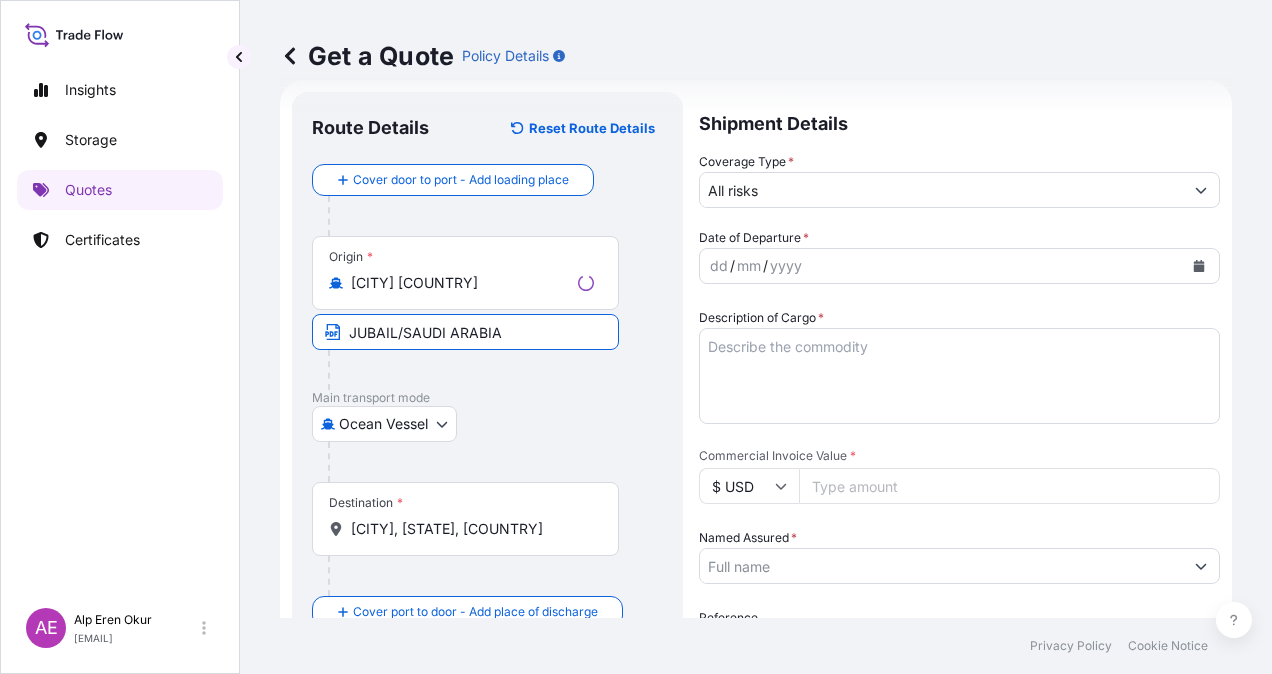 type on "314448.75" 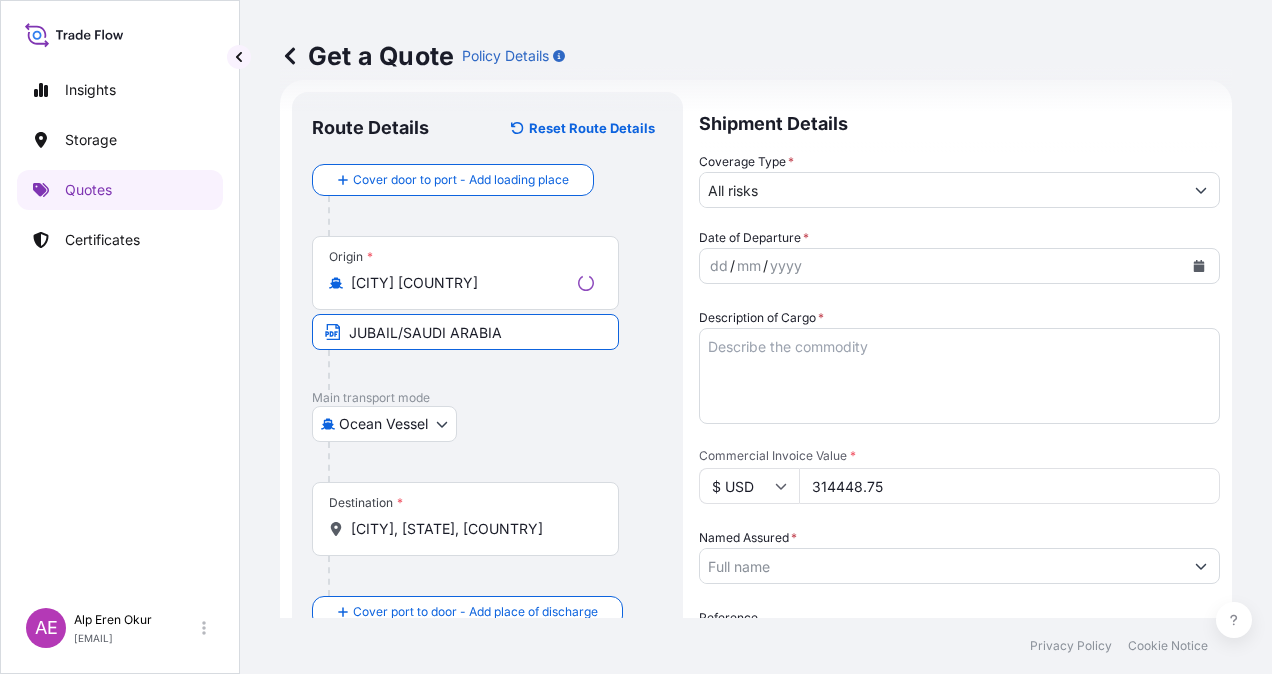 type on "BAYEGAN DMCC" 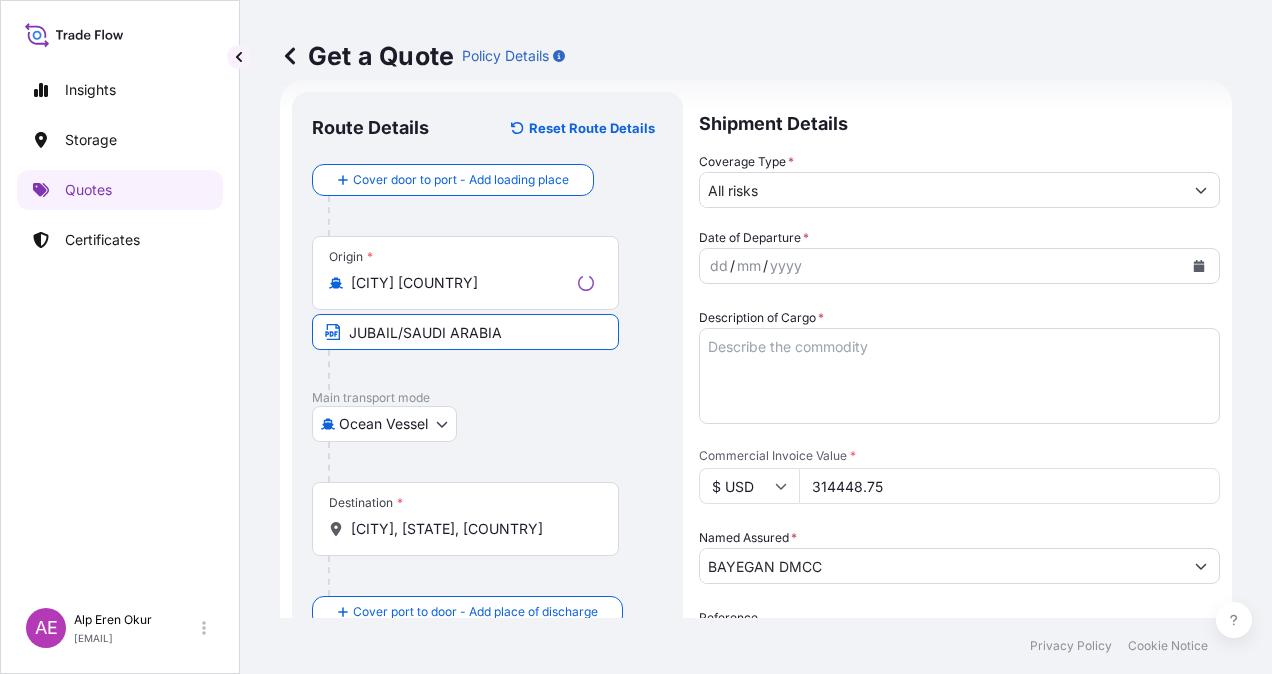 type on "CMA CGM MANAUS" 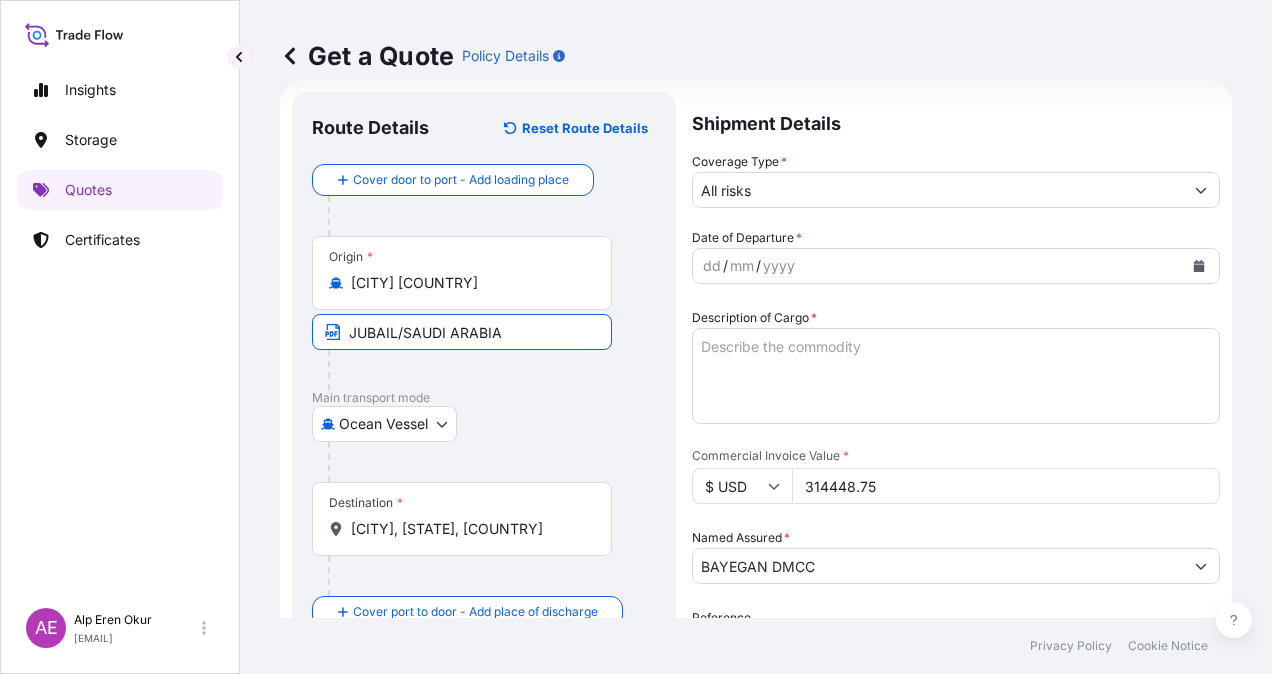 click on "[CITY], [STATE], [COUNTRY]" at bounding box center (469, 529) 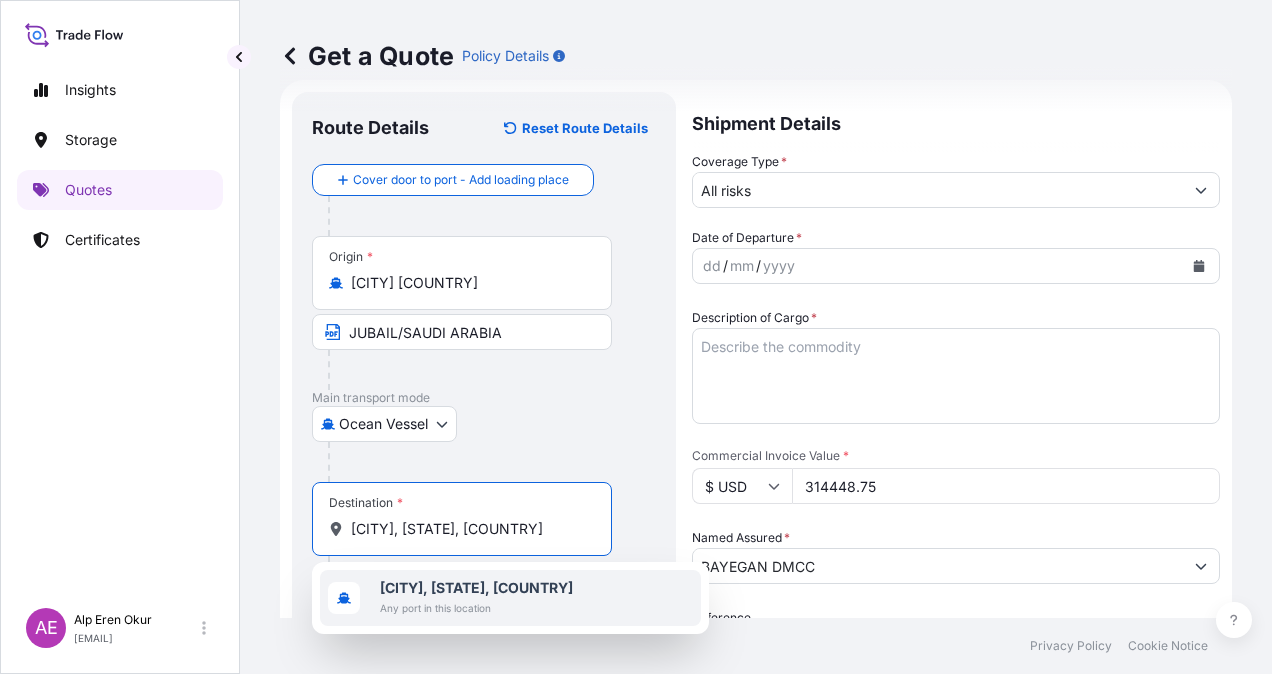 click on "[CITY], [STATE], [COUNTRY] Any port in this location" at bounding box center [510, 598] 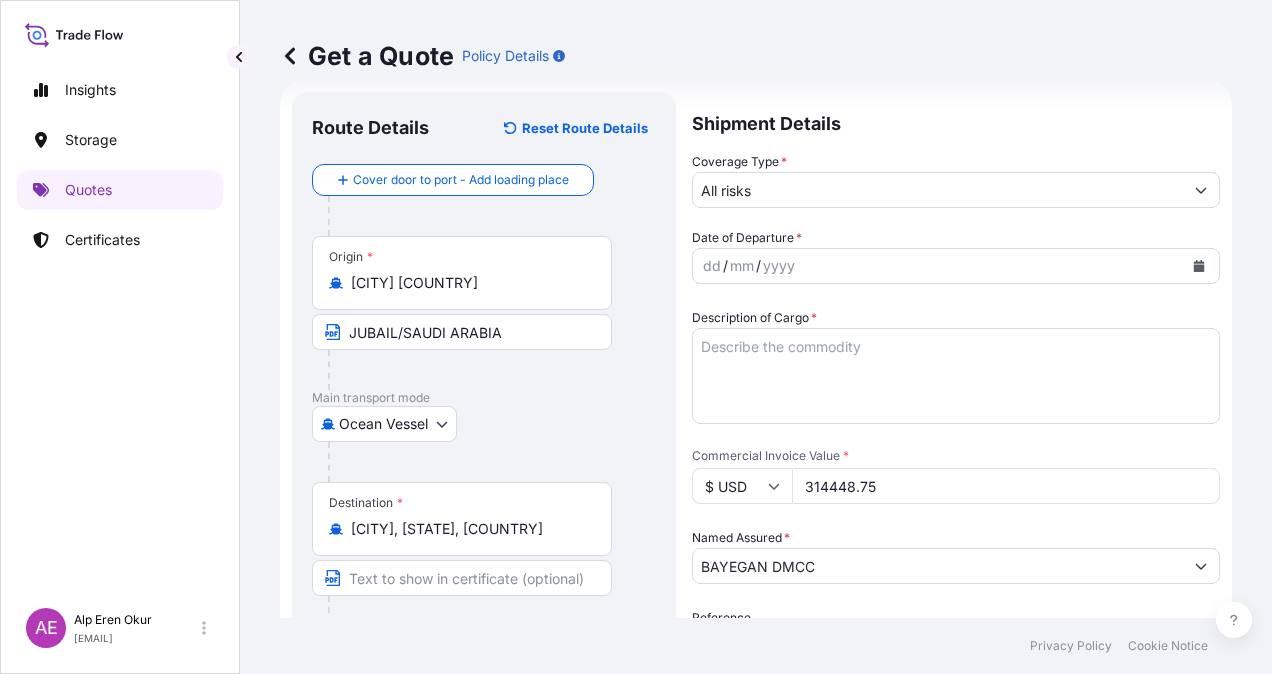 click on "Destination * İskenderun, Hatay, [COUNTRY]" at bounding box center (484, 559) 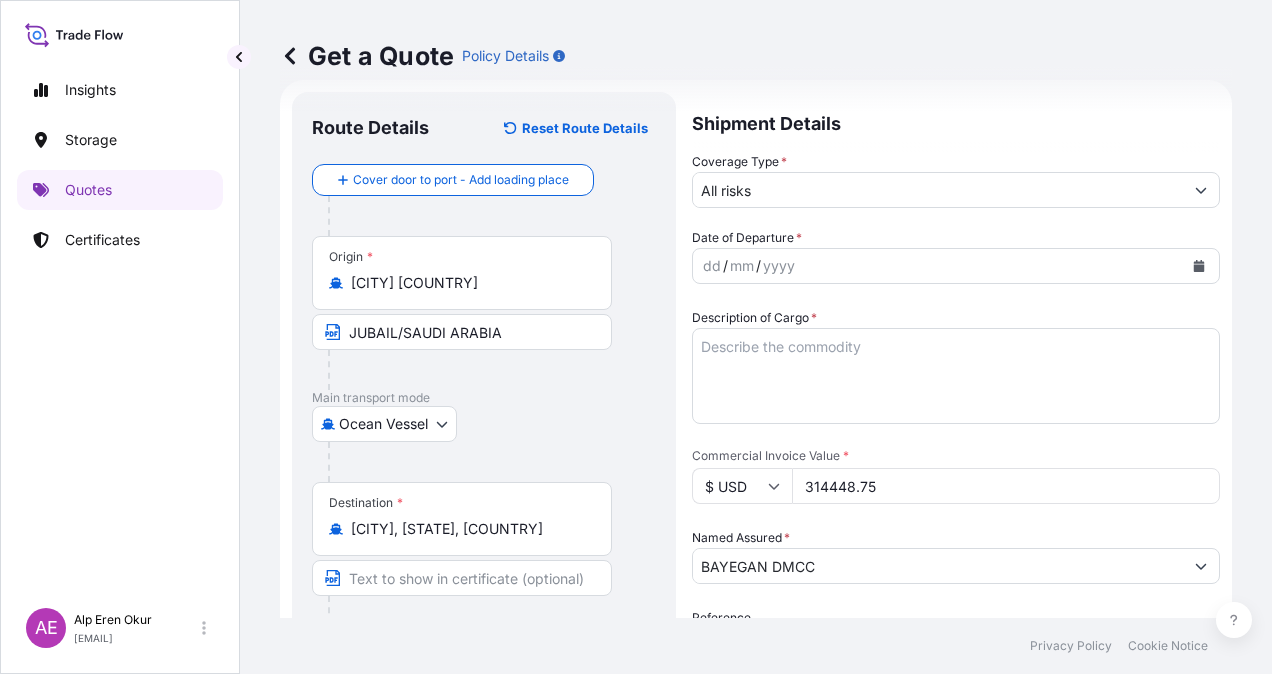 click at bounding box center [462, 578] 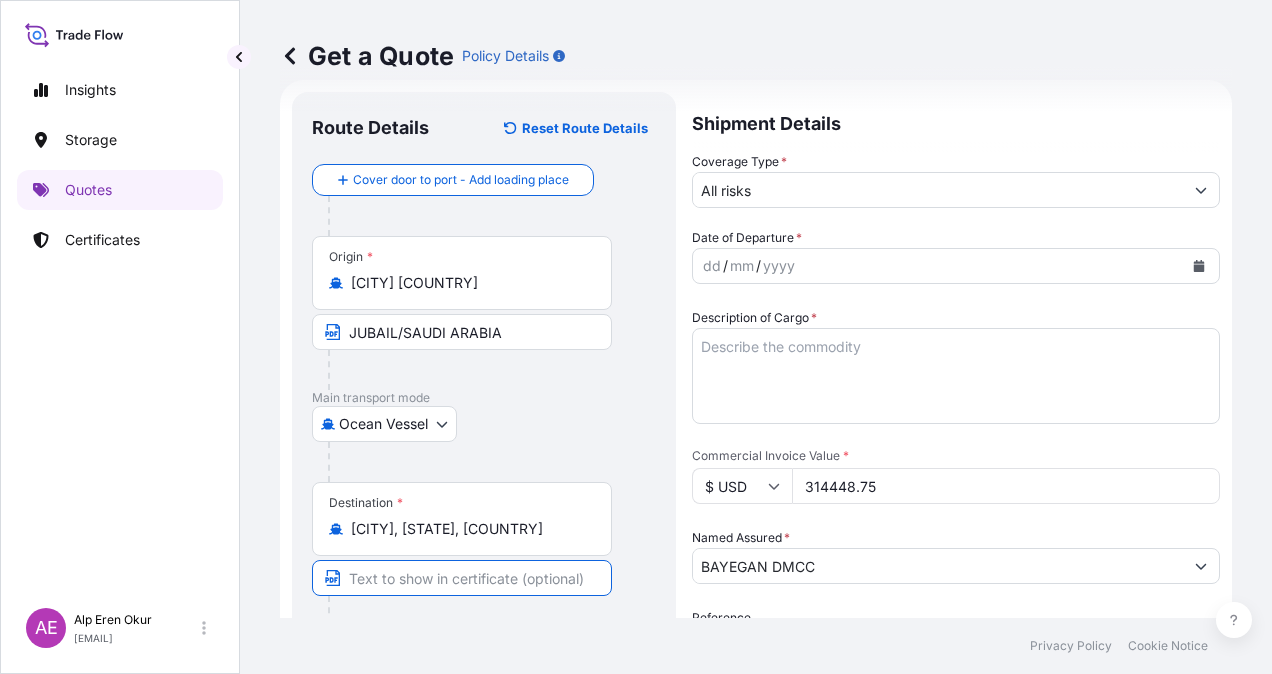 type on "İskenderun, Hatay, [COUNTRY]" 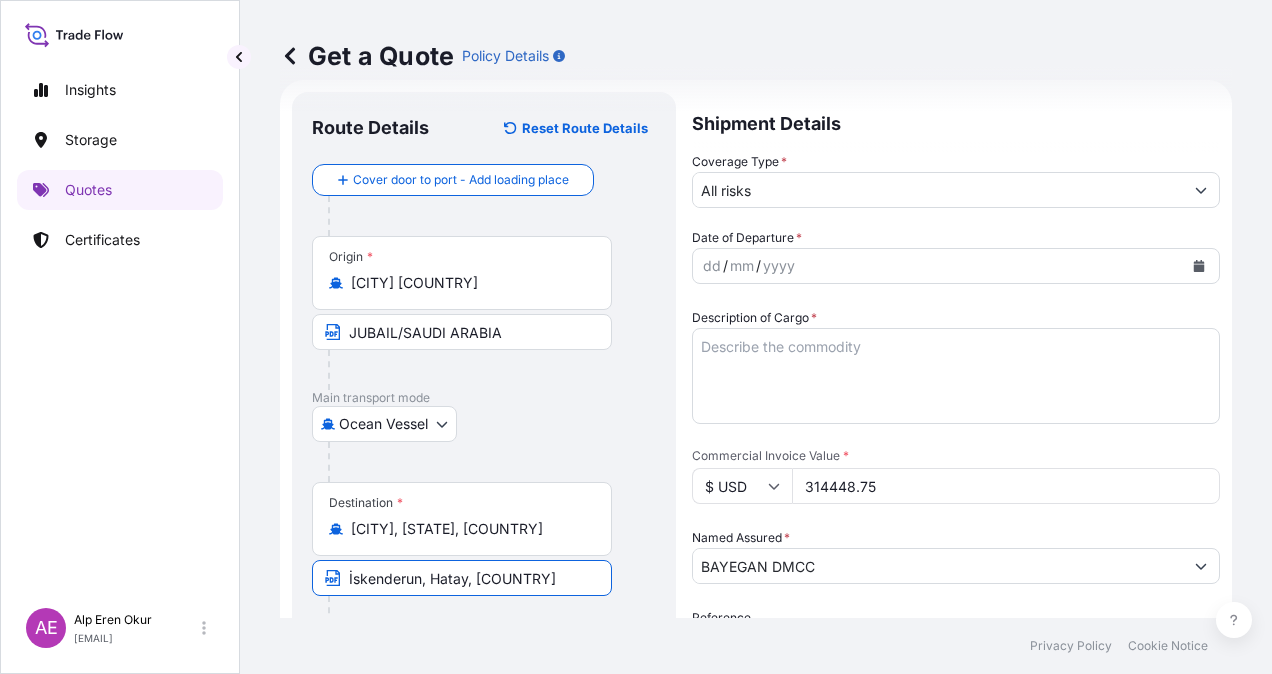 click on "All risks" at bounding box center [938, 190] 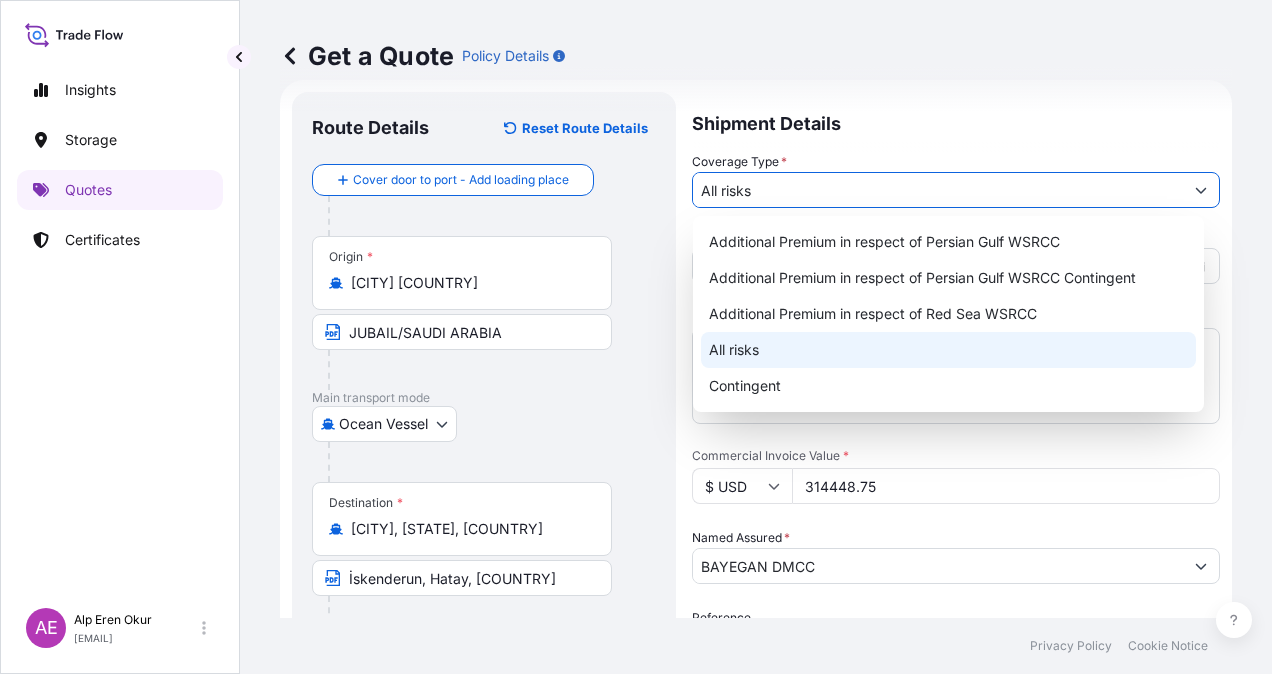 click on "All risks" at bounding box center (948, 350) 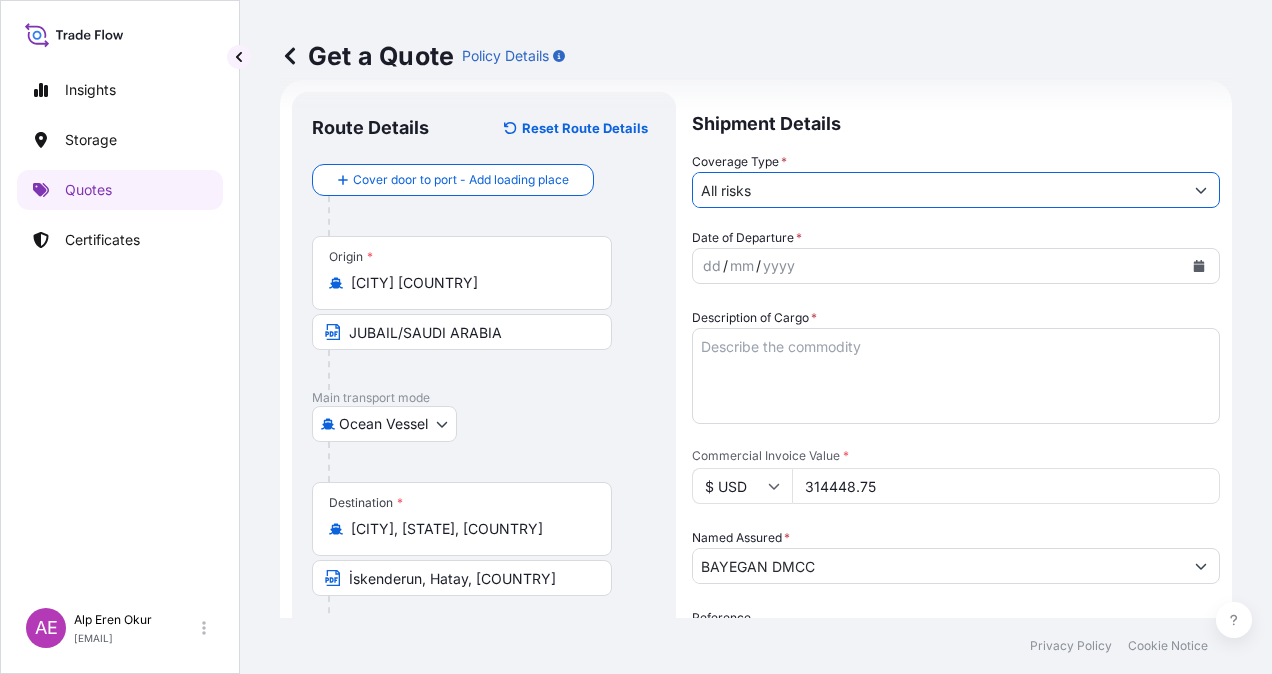 click on "dd" at bounding box center [712, 266] 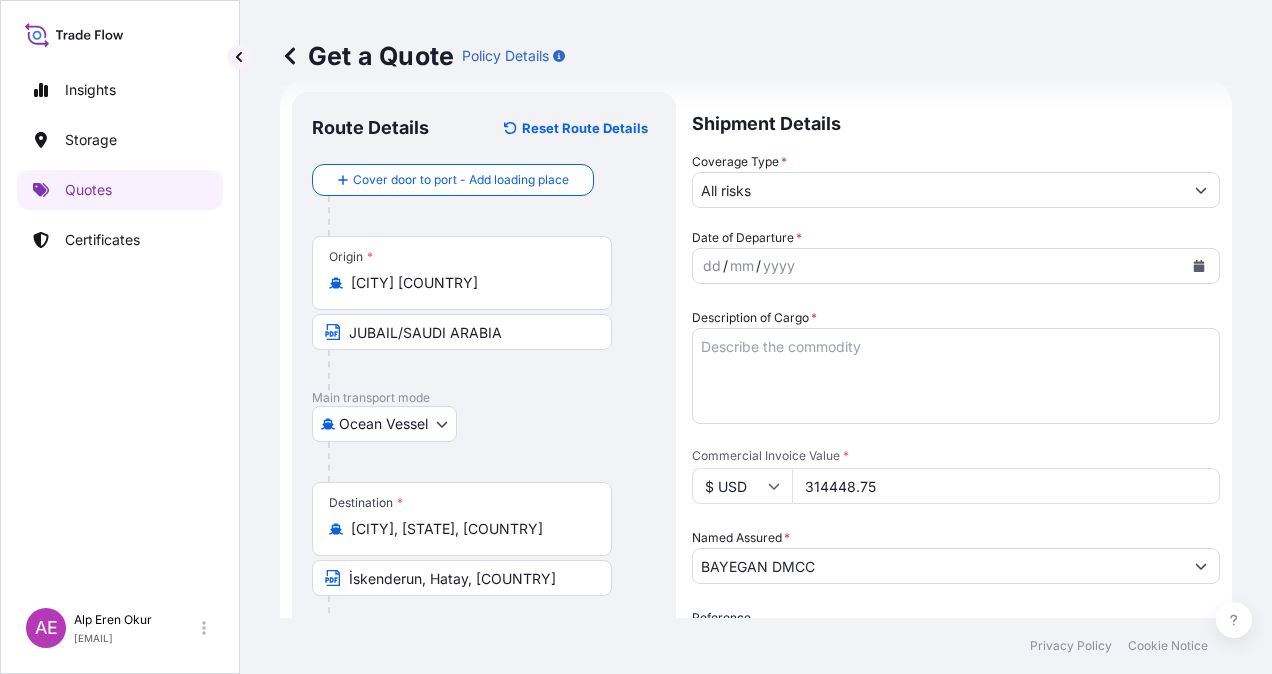 click on "dd" at bounding box center [712, 266] 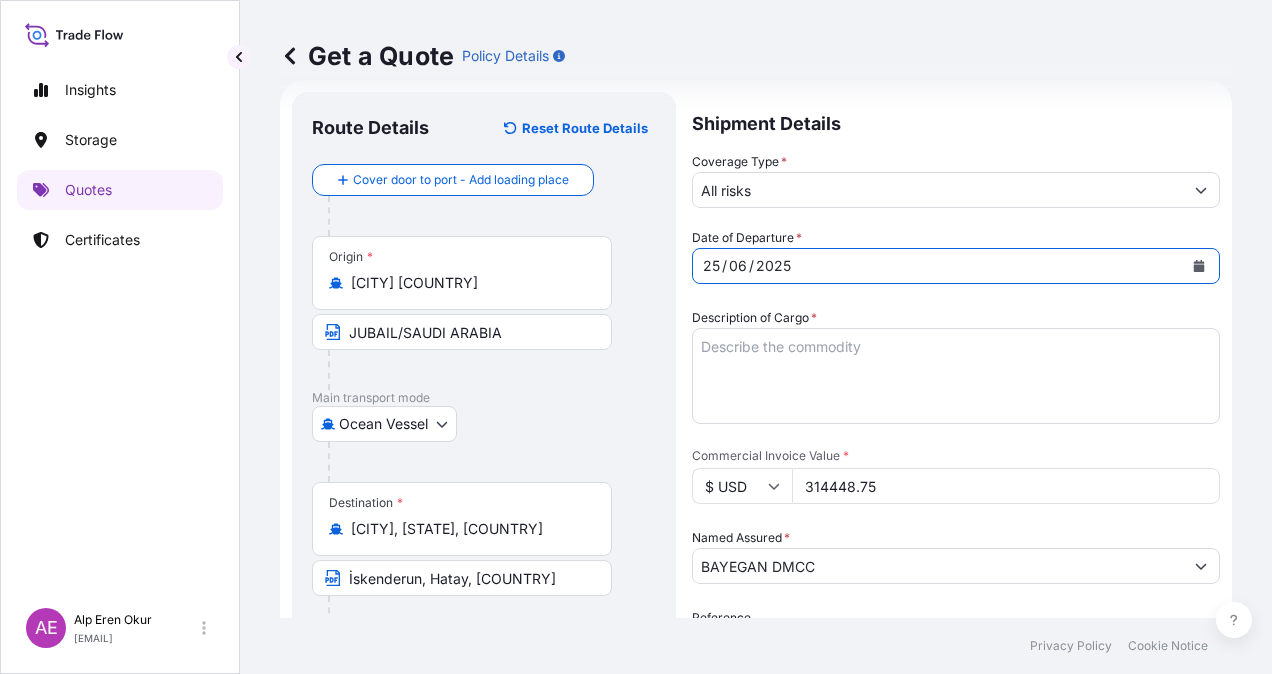 click on "Description of Cargo *" at bounding box center (956, 376) 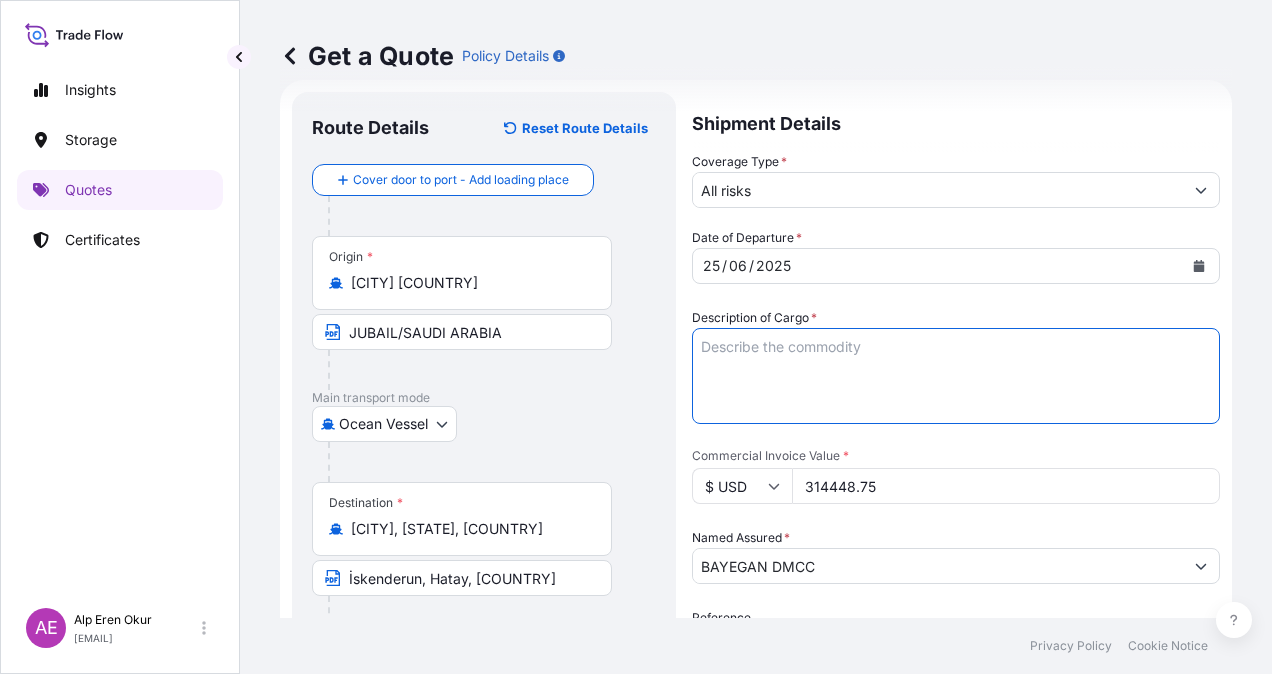 paste on "PP2245" 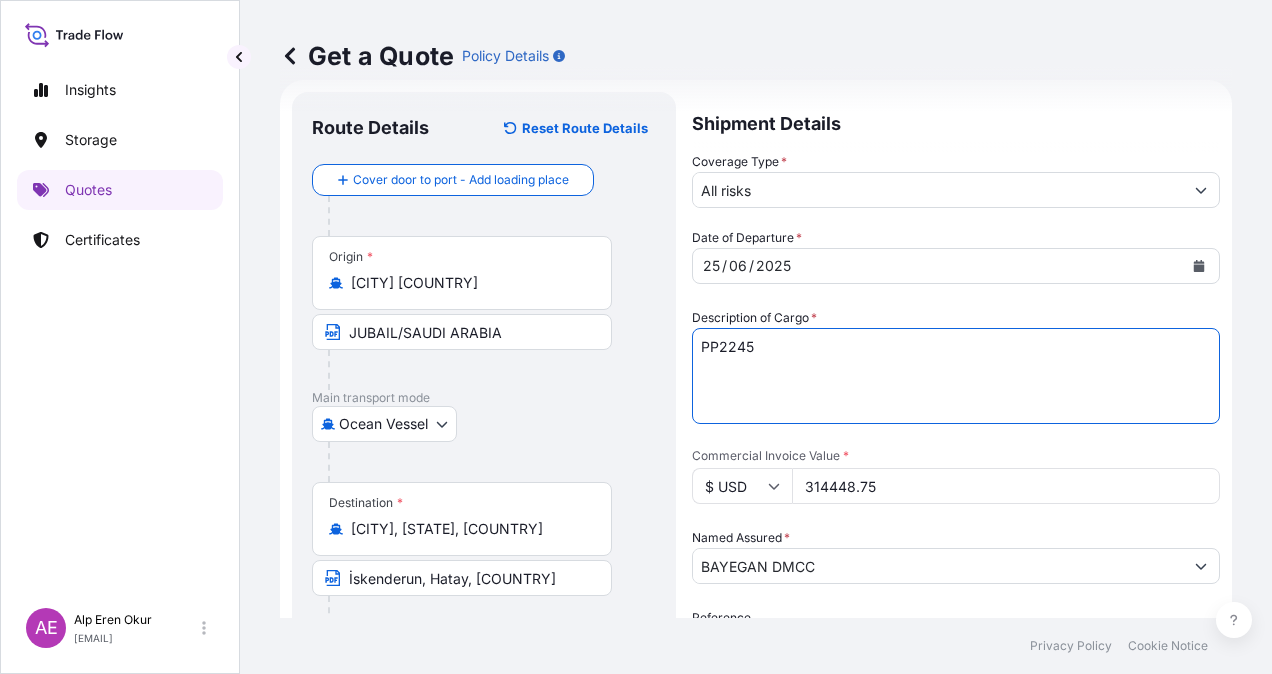 type on "PP2245" 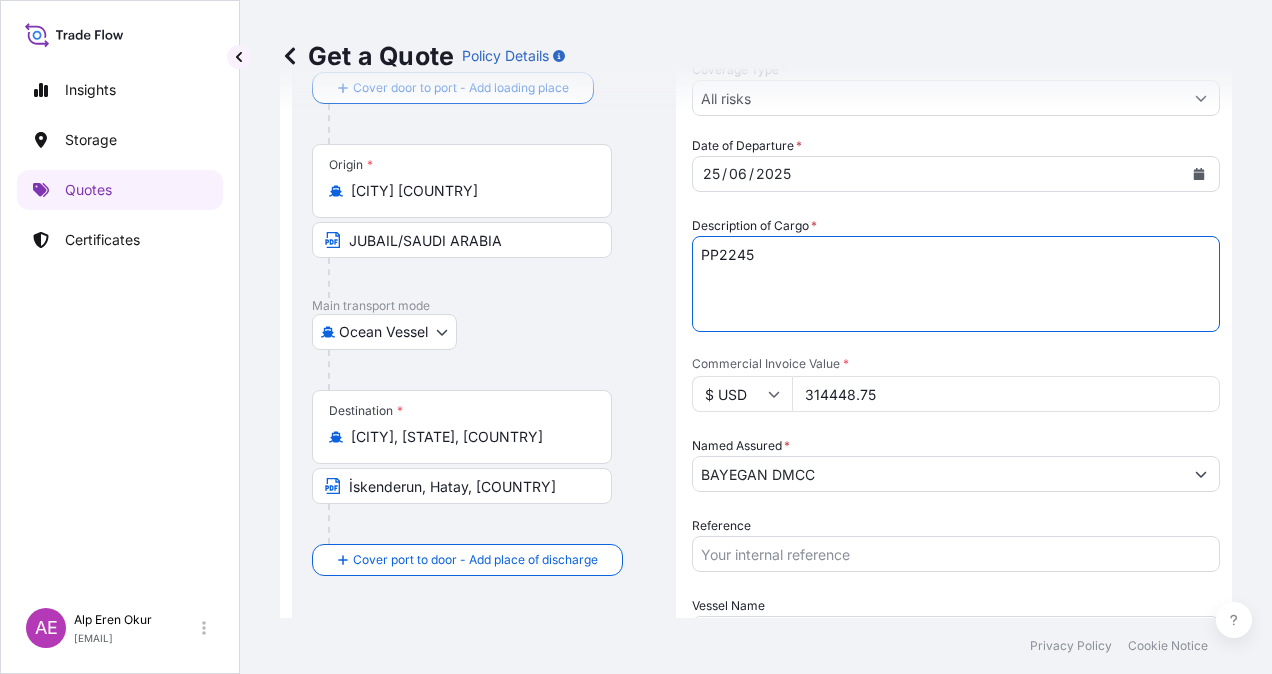 scroll, scrollTop: 232, scrollLeft: 0, axis: vertical 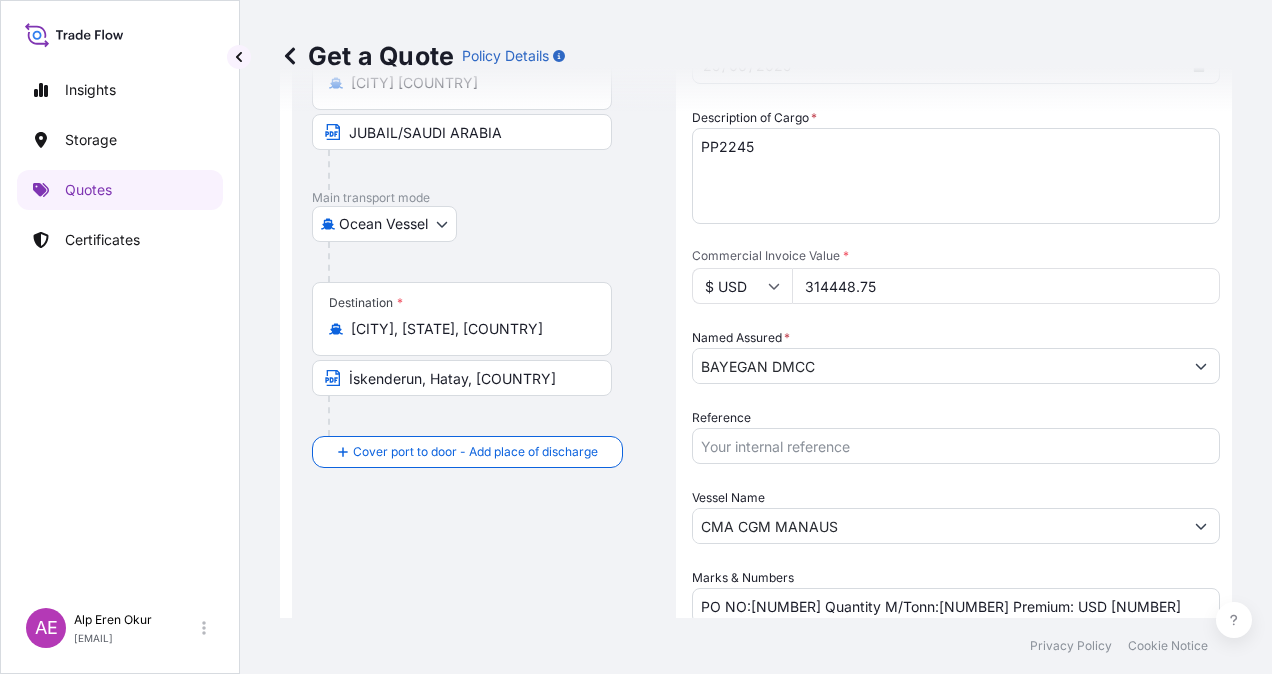 drag, startPoint x: 897, startPoint y: 288, endPoint x: 676, endPoint y: 281, distance: 221.11082 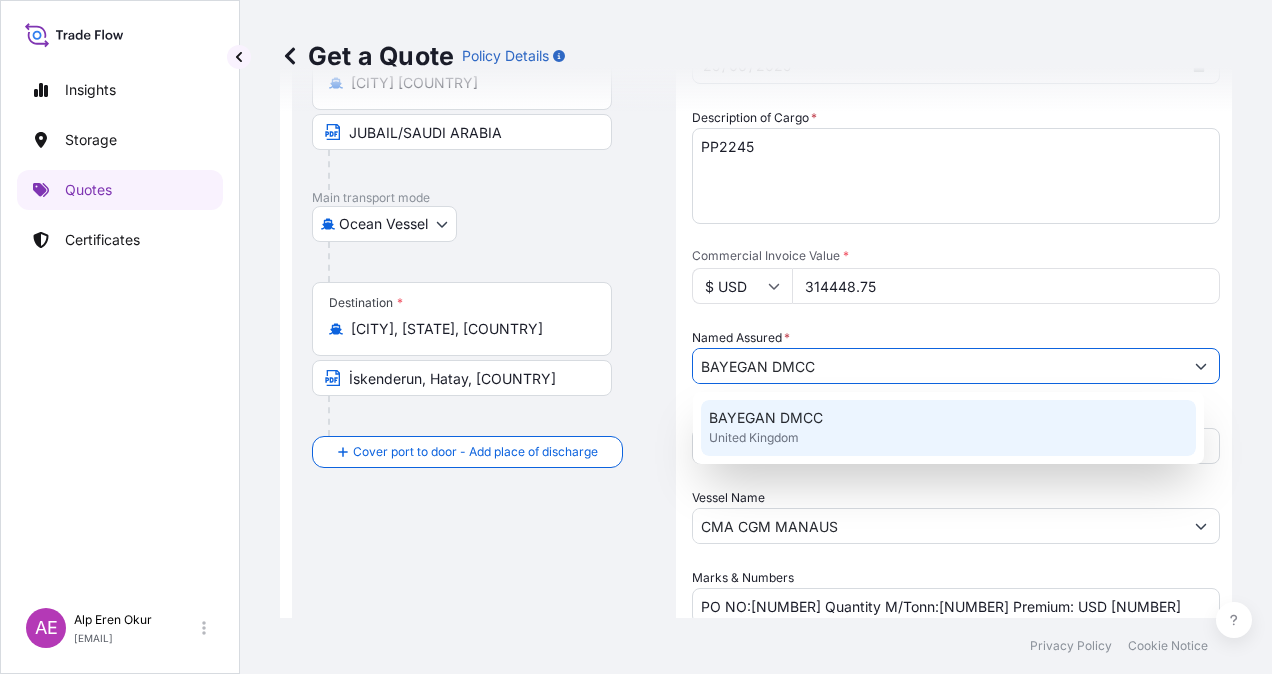 click on "United Kingdom" at bounding box center (754, 438) 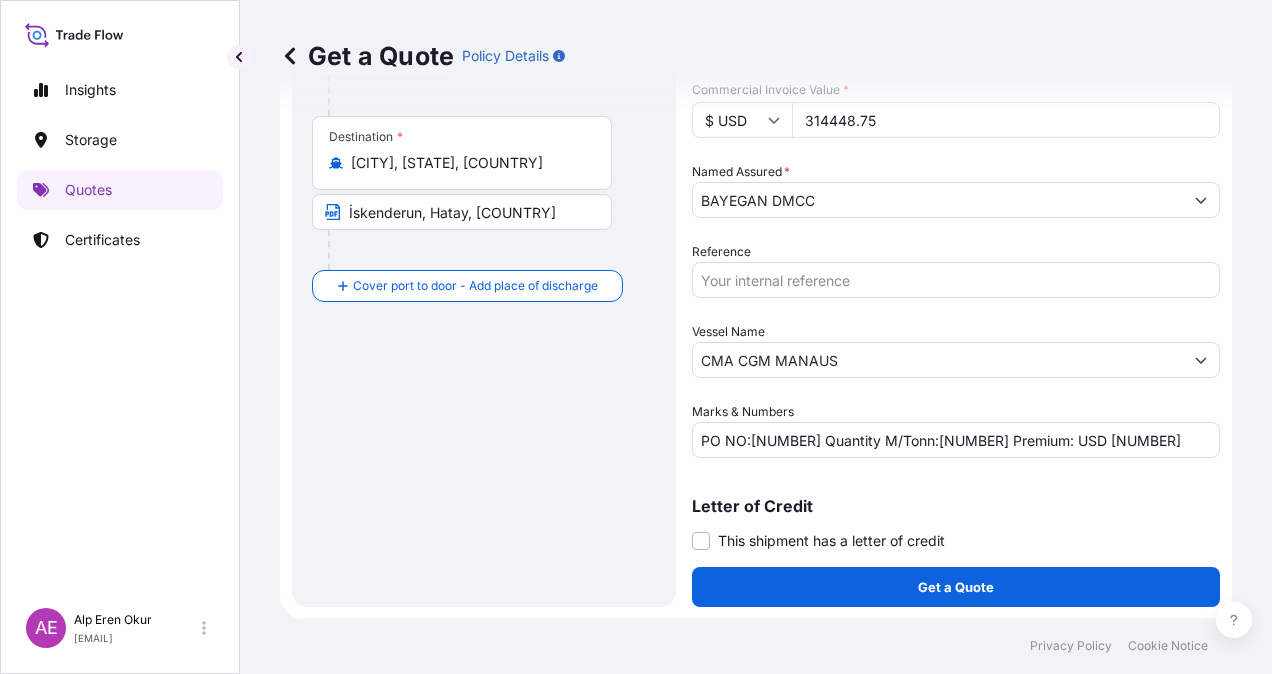 scroll, scrollTop: 398, scrollLeft: 0, axis: vertical 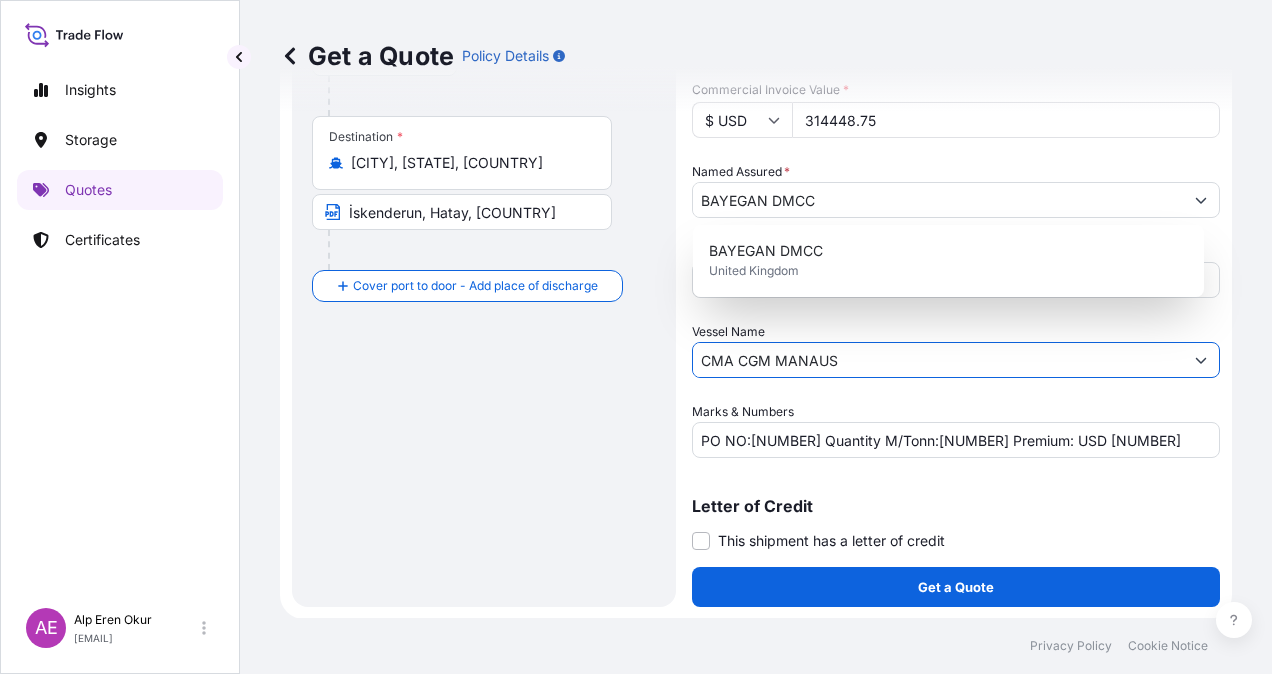 drag, startPoint x: 876, startPoint y: 351, endPoint x: 526, endPoint y: 346, distance: 350.0357 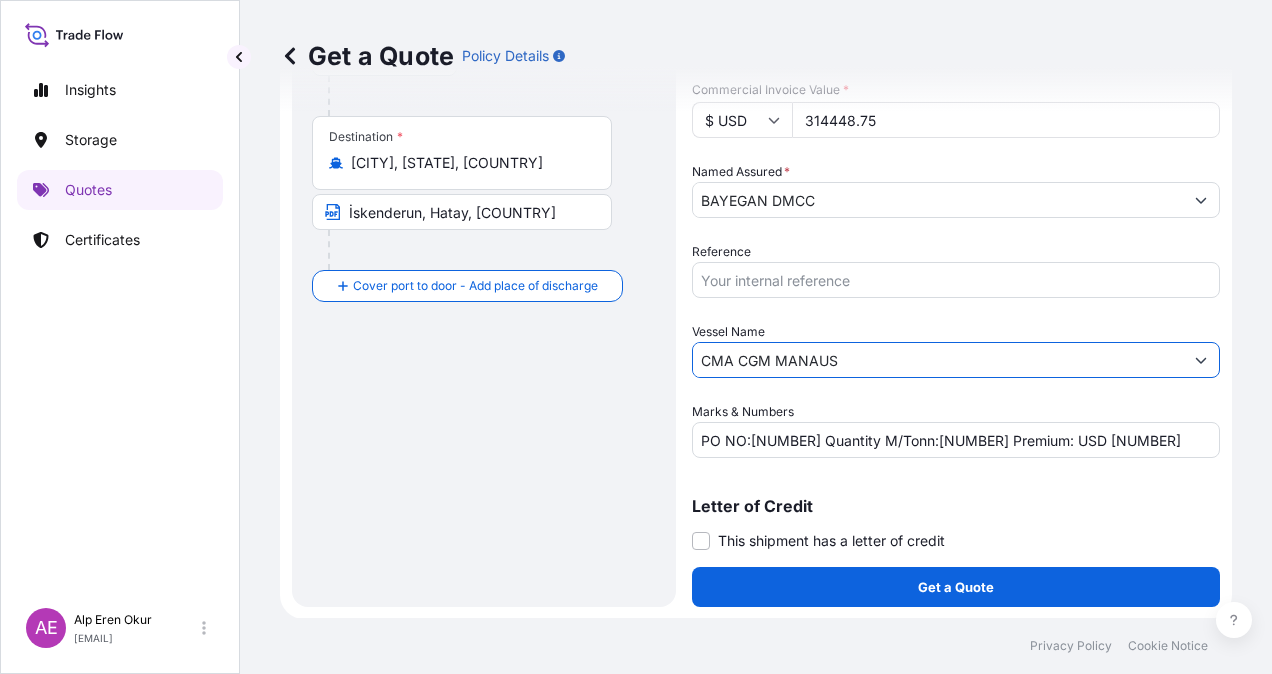paste on "SPIL CITRA" 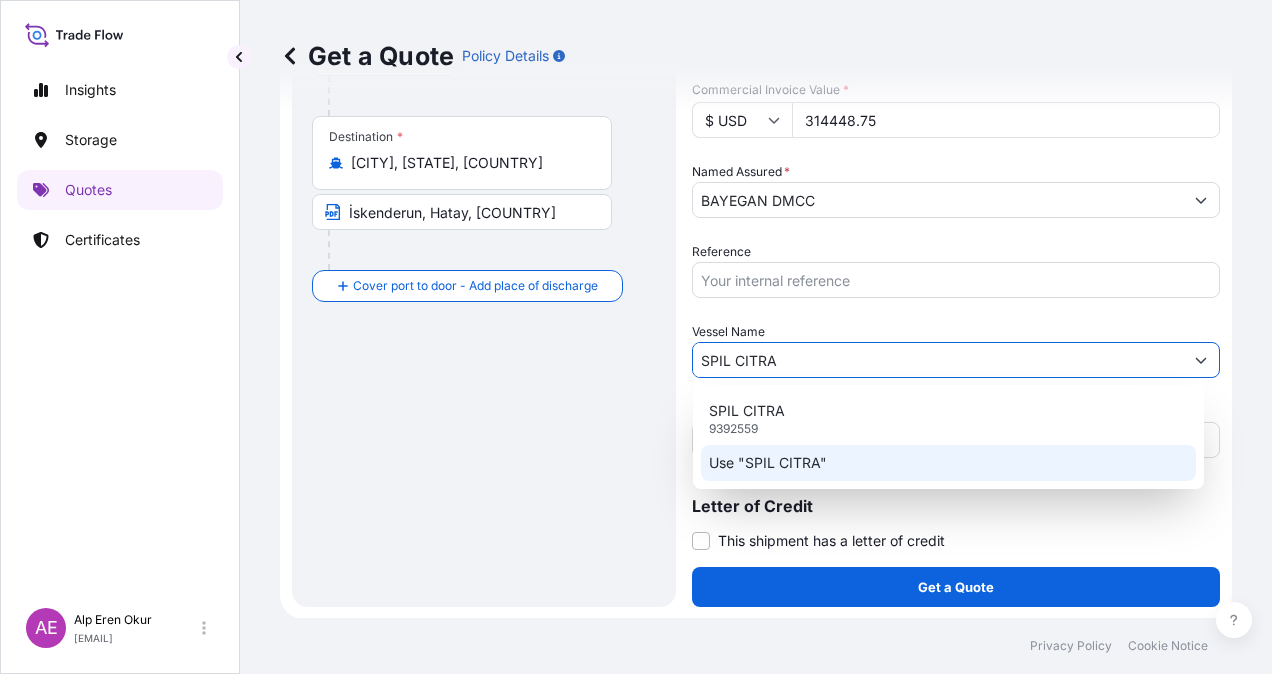 click on "SPIL CITRA [NUMBERS] Use "SPIL CITRA"" at bounding box center (948, 437) 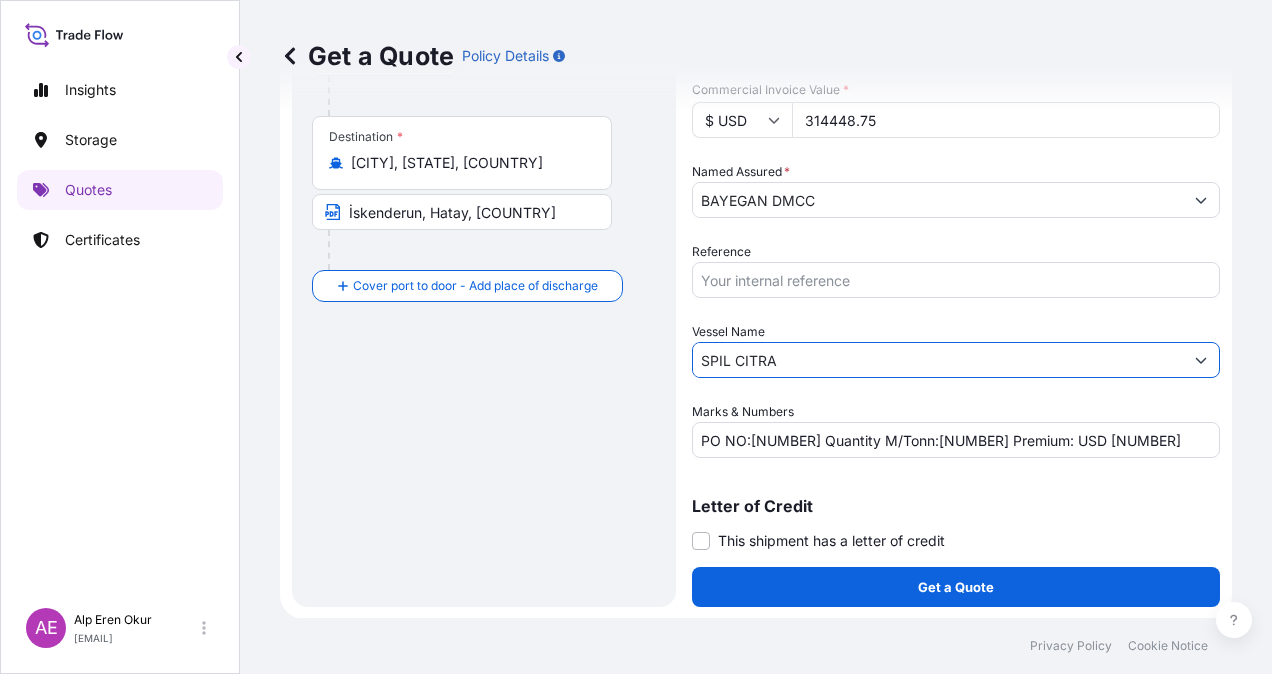 type on "SPIL CITRA" 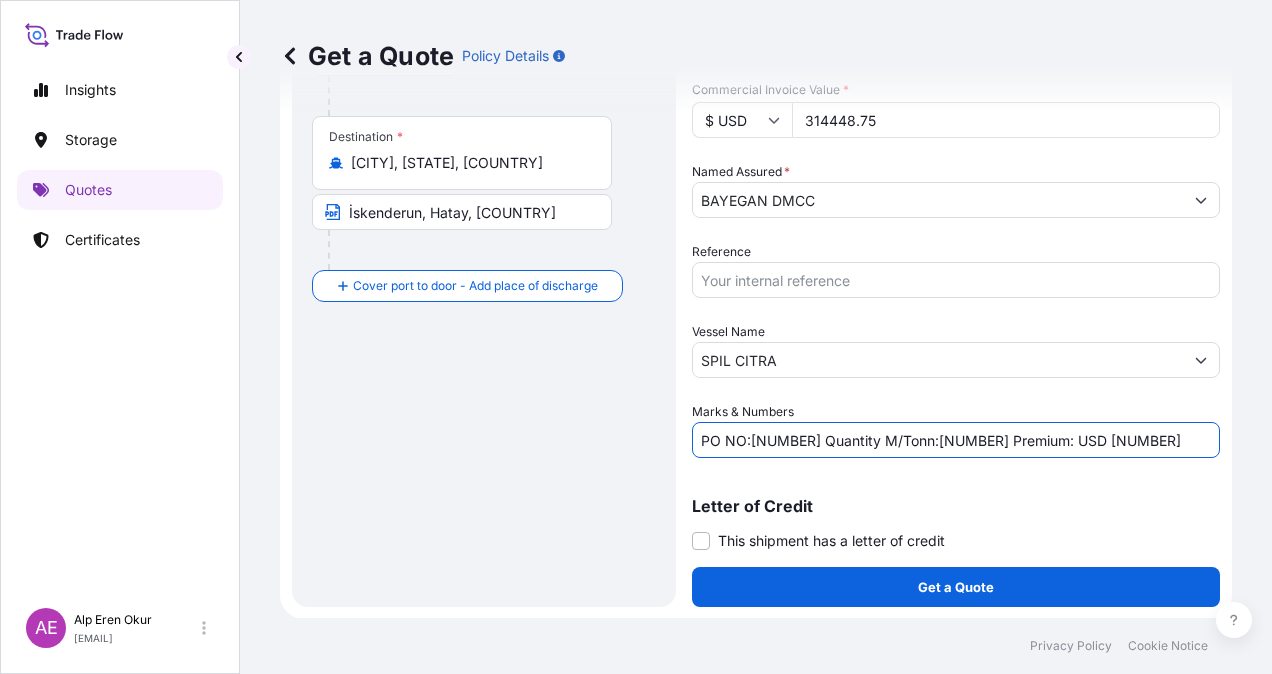 drag, startPoint x: 752, startPoint y: 440, endPoint x: 836, endPoint y: 444, distance: 84.095184 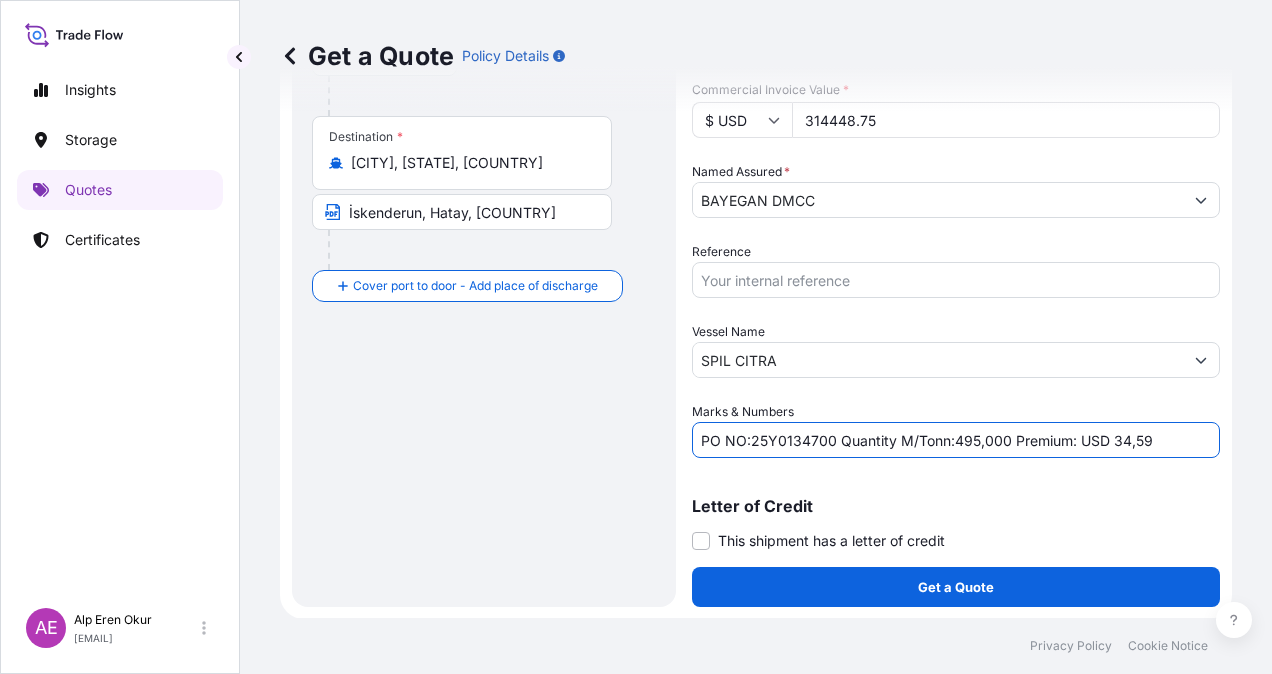 drag, startPoint x: 1108, startPoint y: 437, endPoint x: 1152, endPoint y: 438, distance: 44.011364 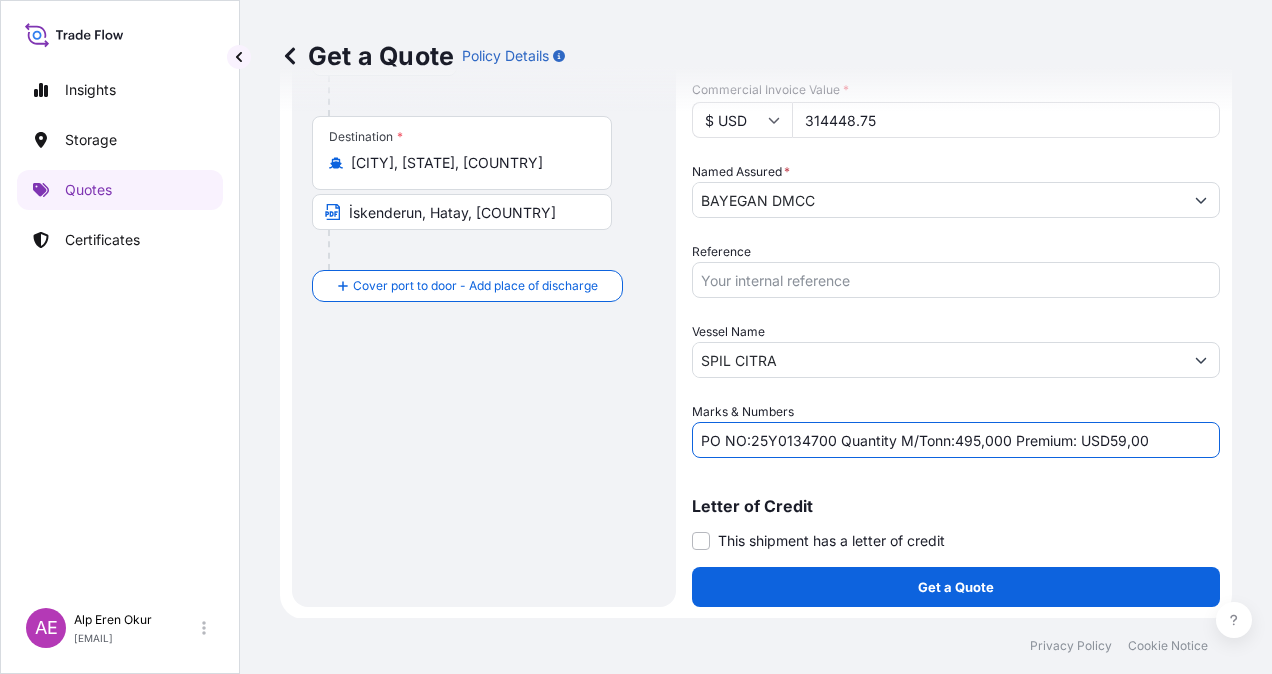 click on "PO NO:25Y0134700 Quantity M/Tonn:495,000 Premium: USD59,00" at bounding box center (956, 440) 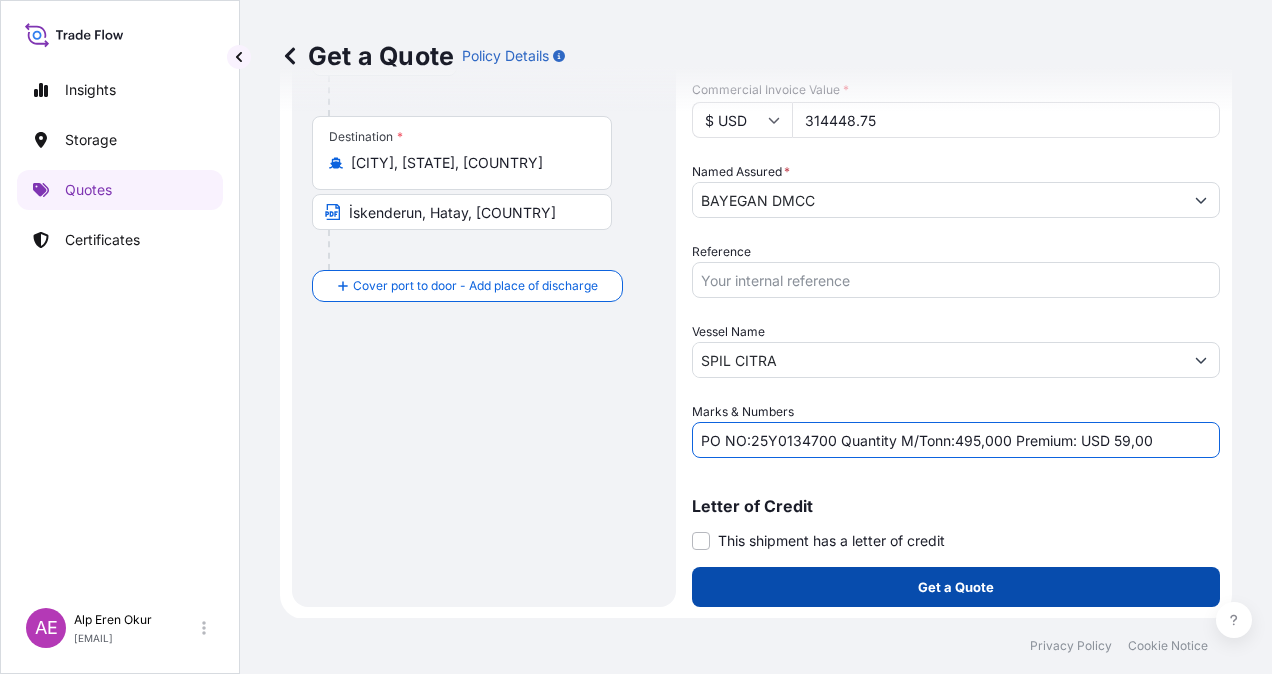type on "PO NO:25Y0134700 Quantity M/Tonn:495,000 Premium: USD 59,00" 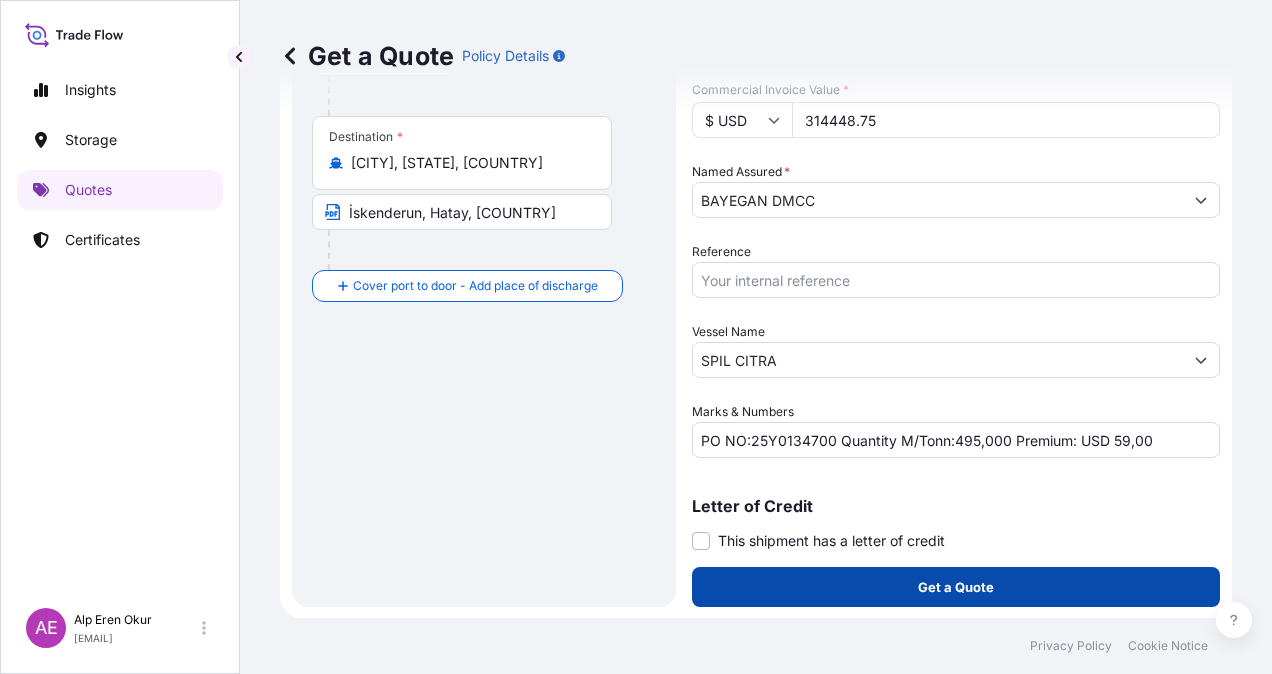 click on "Get a Quote" at bounding box center [956, 587] 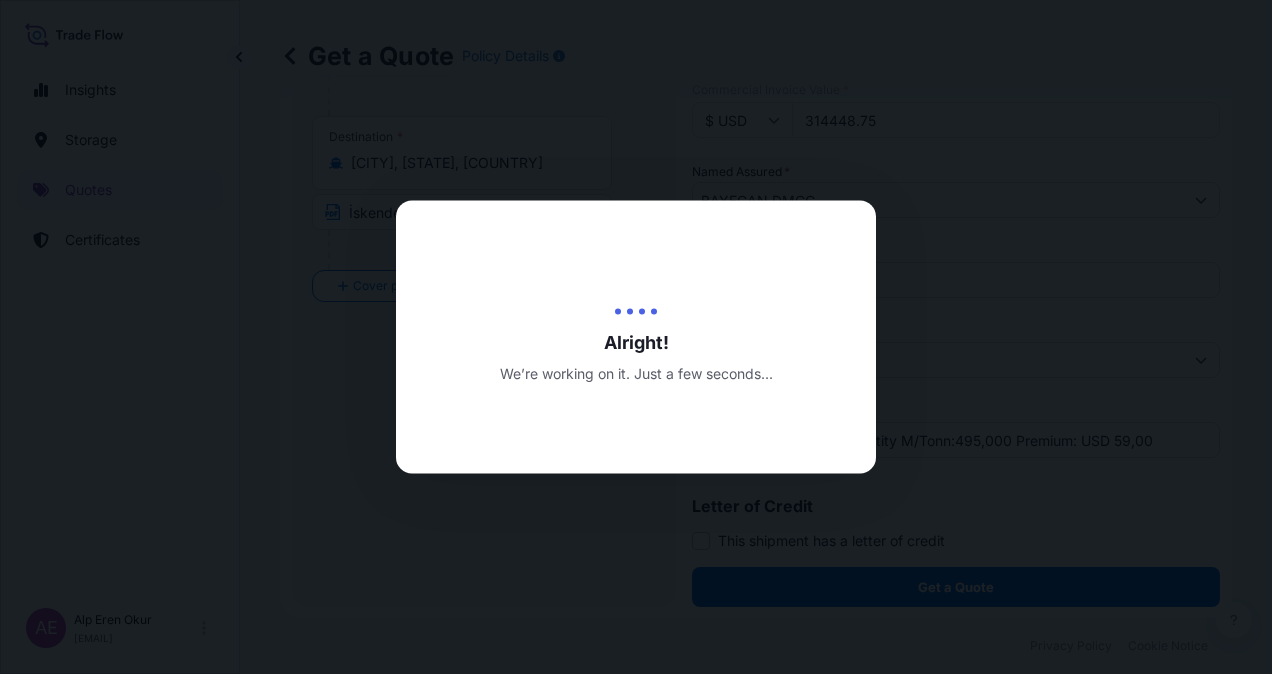 scroll, scrollTop: 0, scrollLeft: 0, axis: both 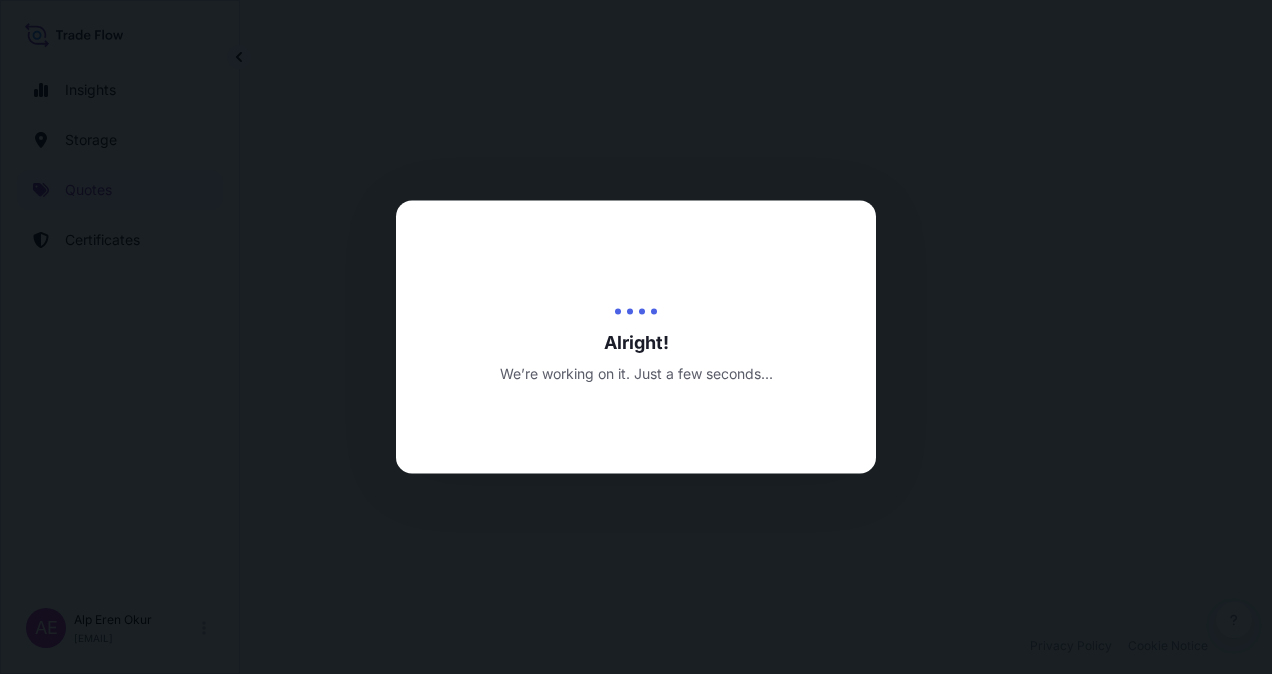 select on "Ocean Vessel" 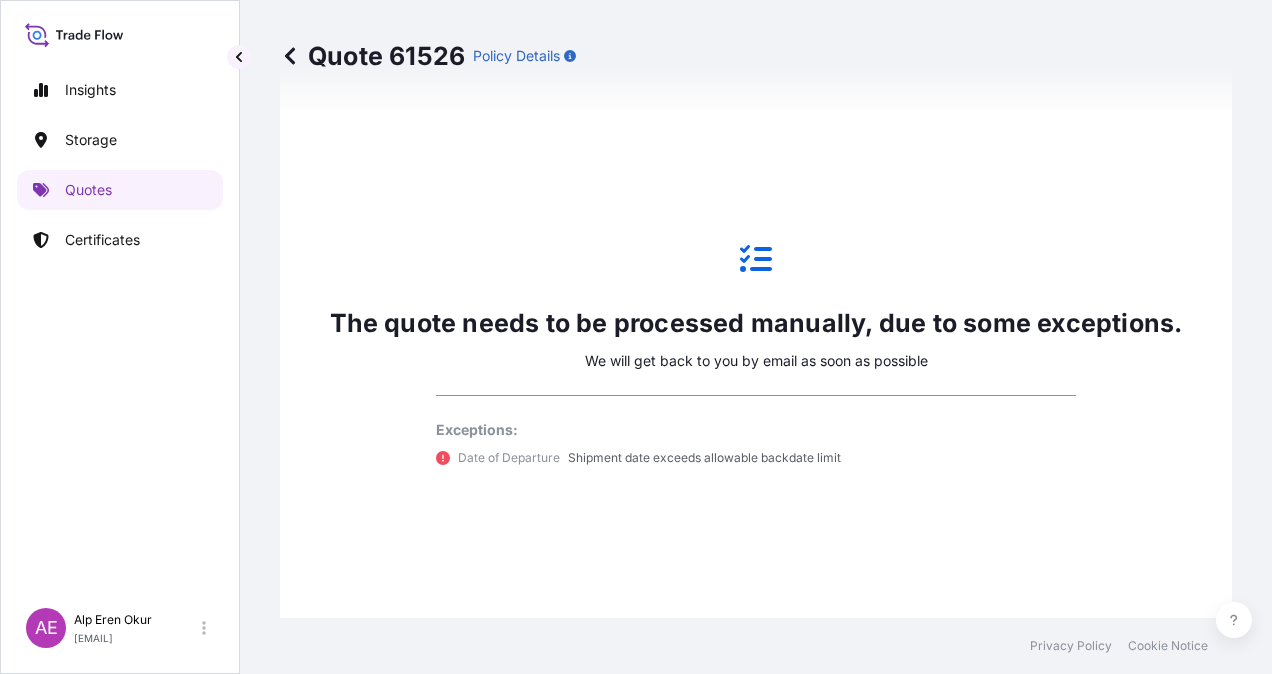scroll, scrollTop: 1334, scrollLeft: 0, axis: vertical 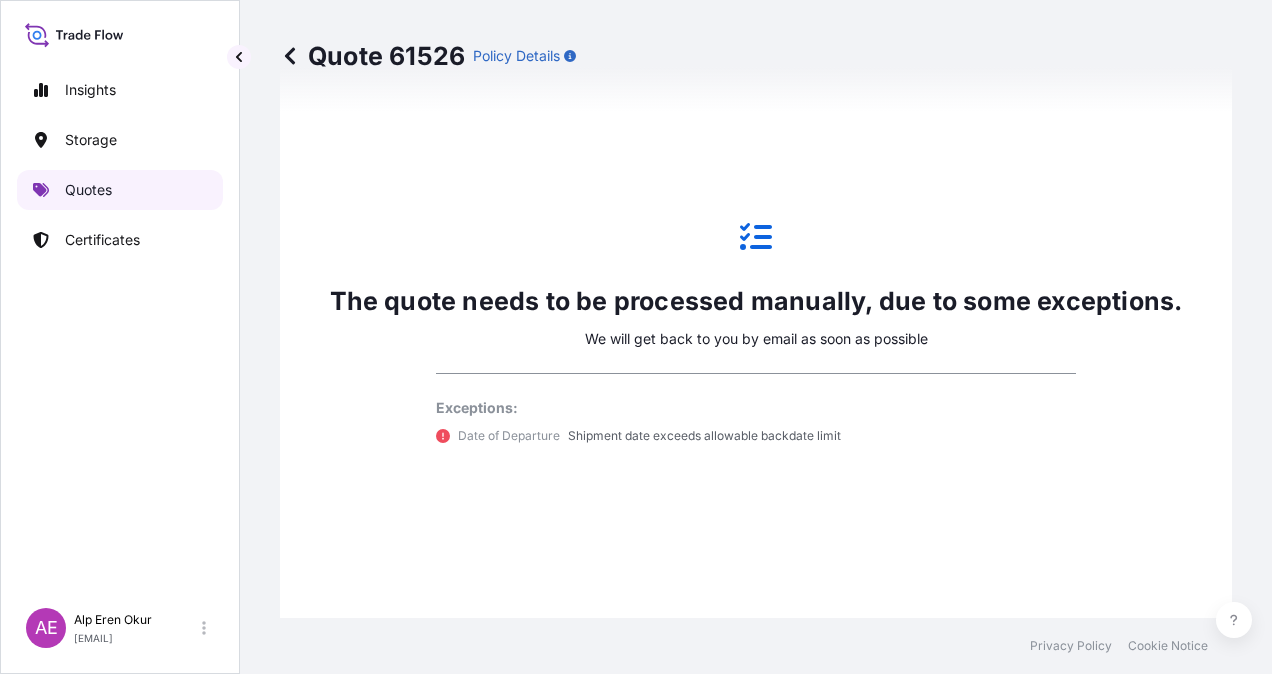 click on "Quotes" at bounding box center [120, 190] 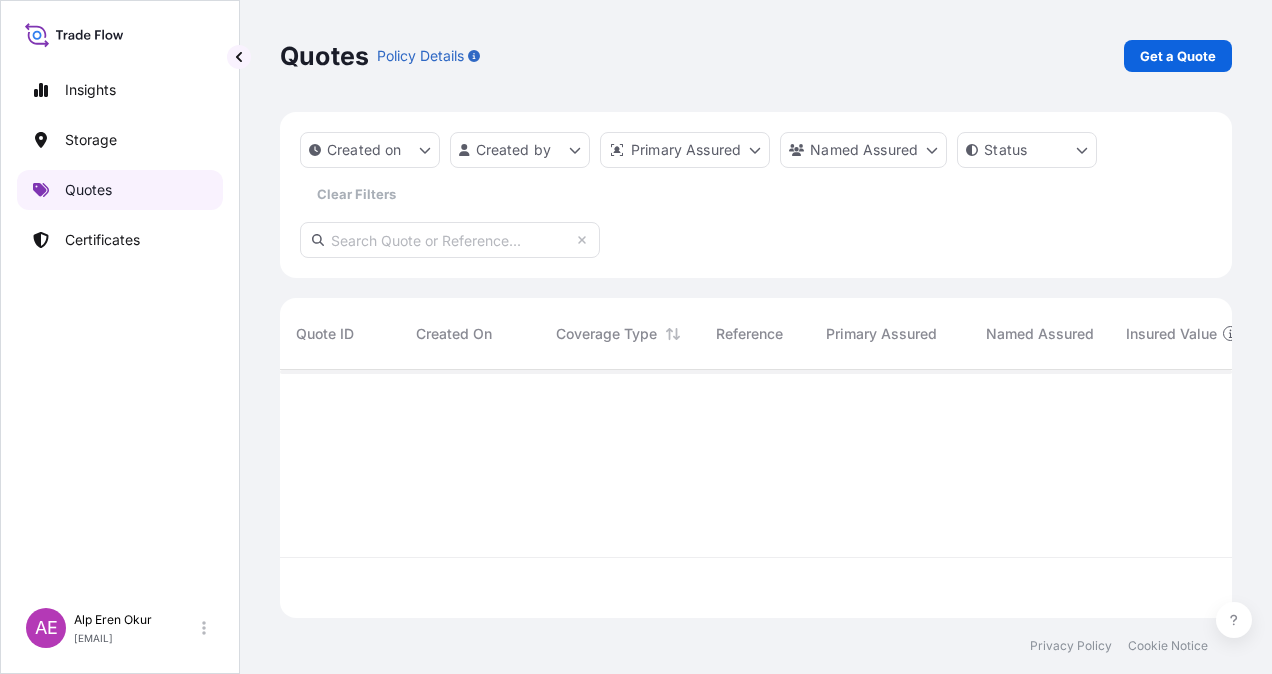 scroll, scrollTop: 16, scrollLeft: 16, axis: both 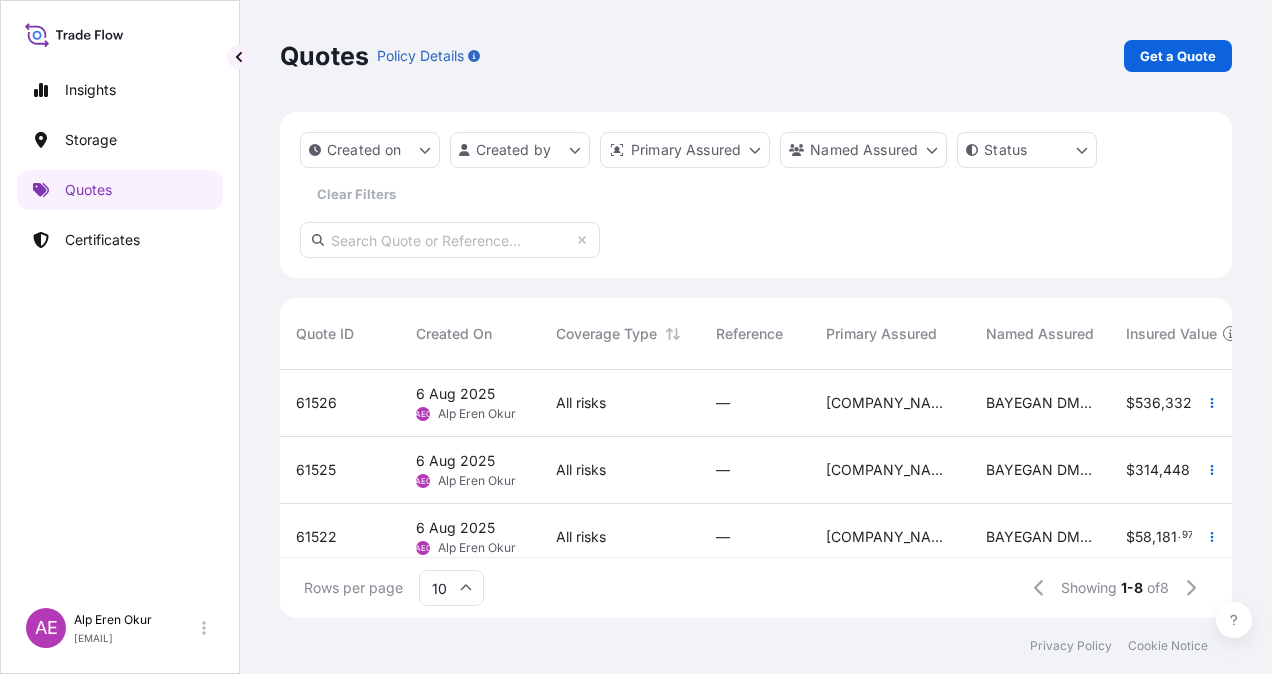click on "—" at bounding box center [755, 537] 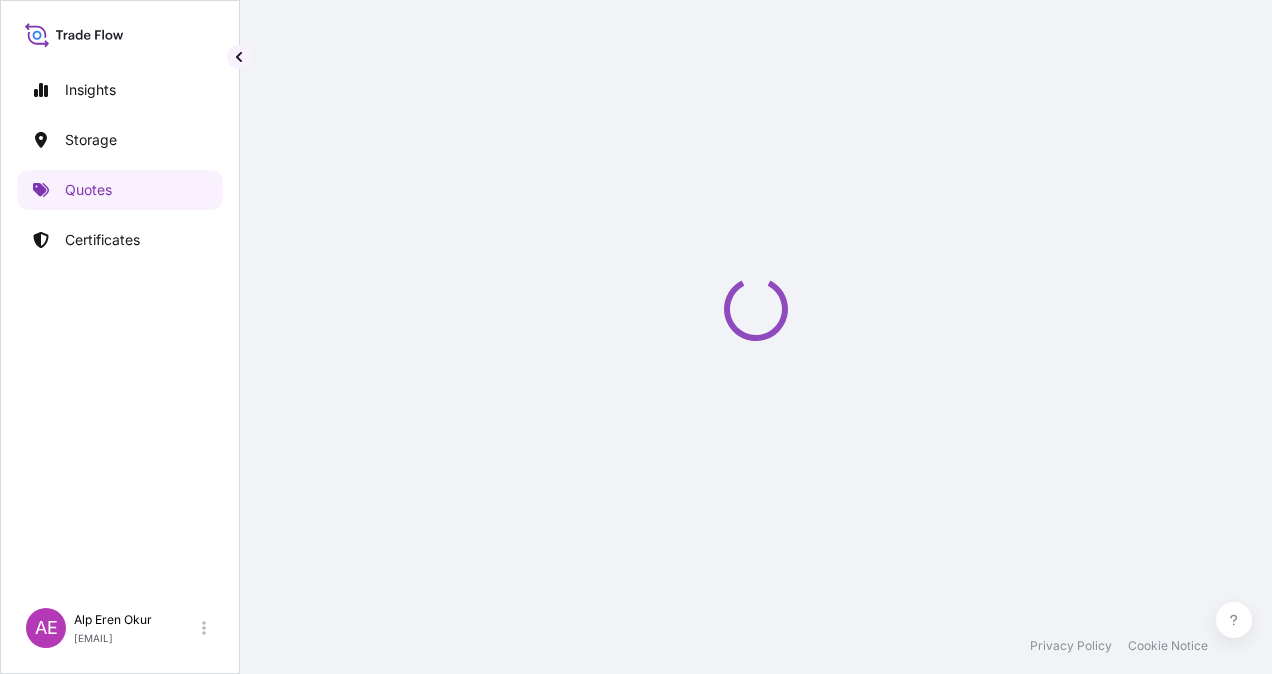 click at bounding box center [756, 309] 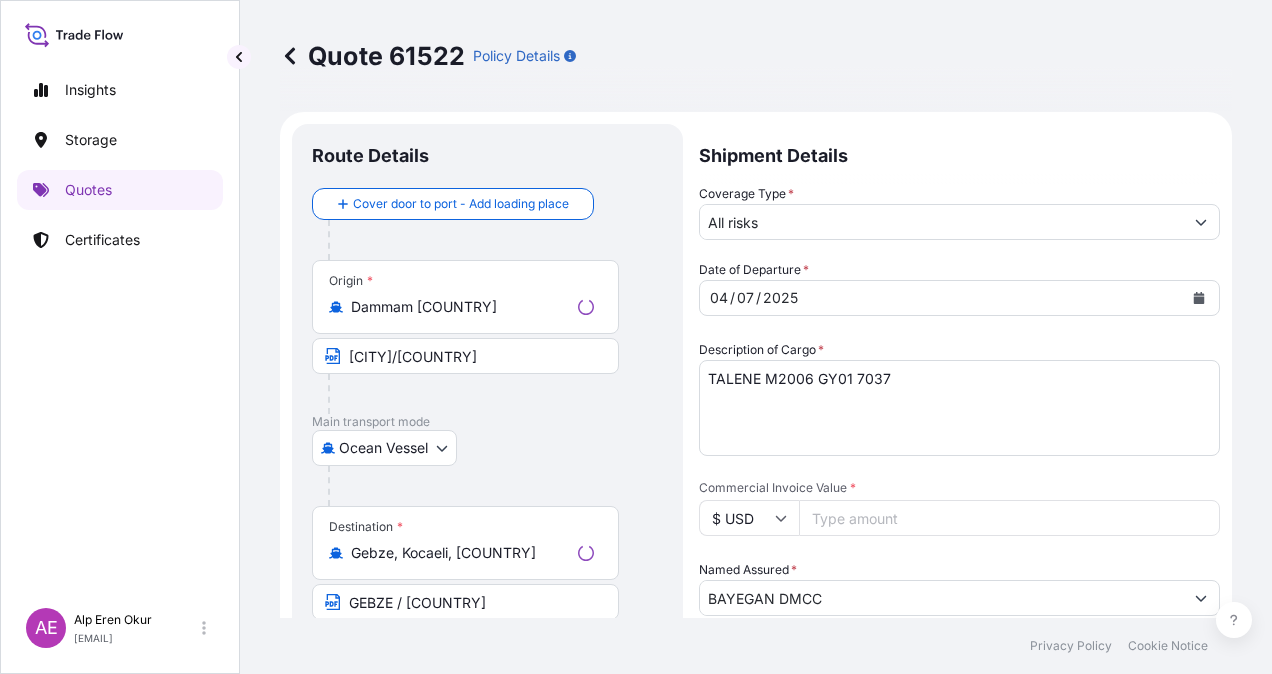 scroll, scrollTop: 87, scrollLeft: 0, axis: vertical 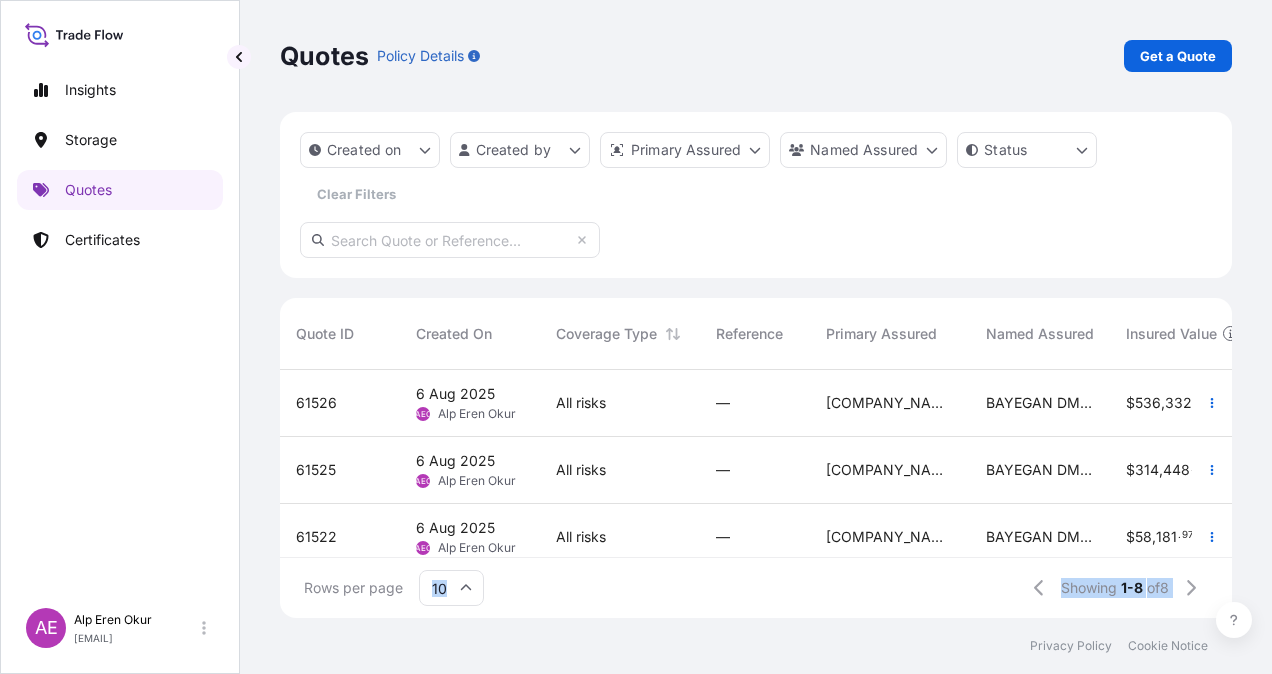 drag, startPoint x: 712, startPoint y: 560, endPoint x: 727, endPoint y: 570, distance: 18.027756 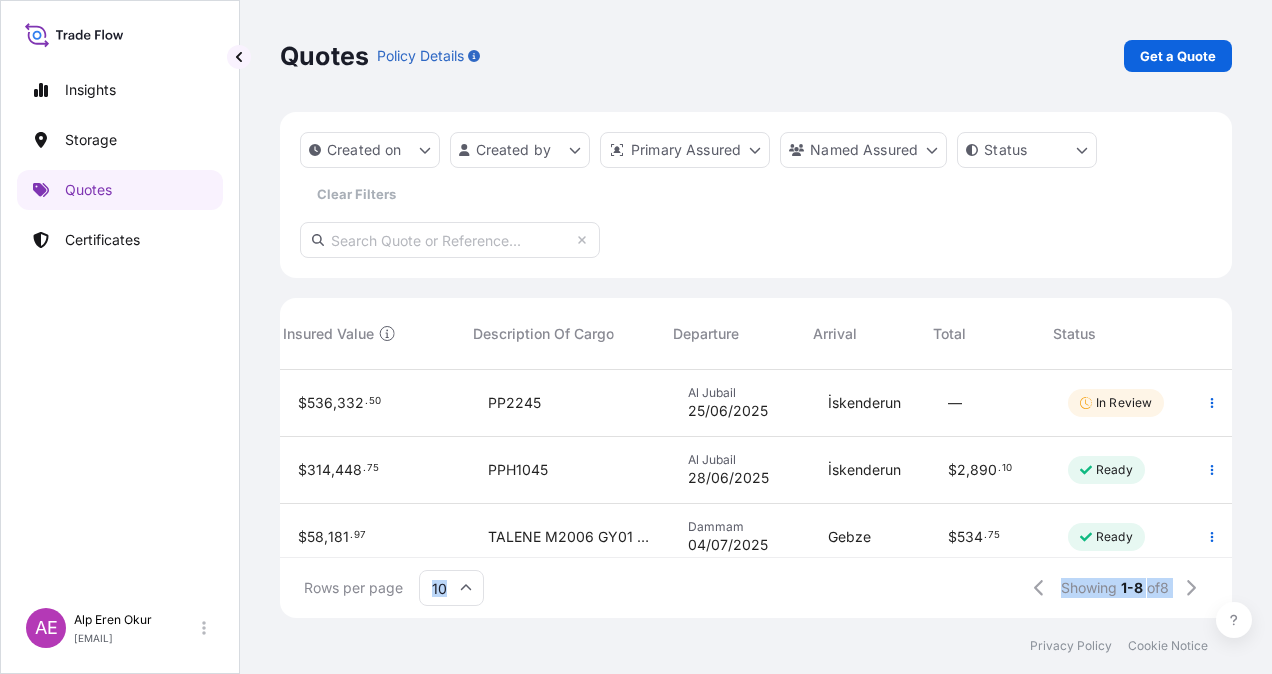 scroll, scrollTop: 0, scrollLeft: 0, axis: both 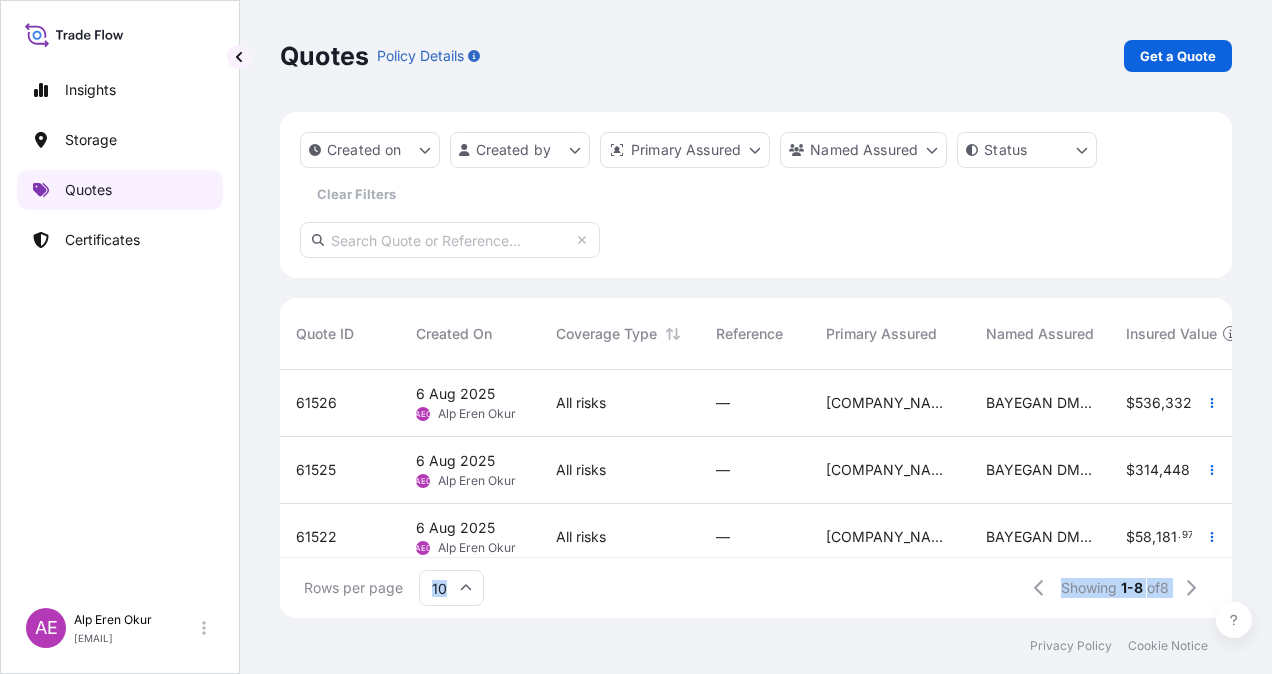 click on "Quotes" at bounding box center [88, 190] 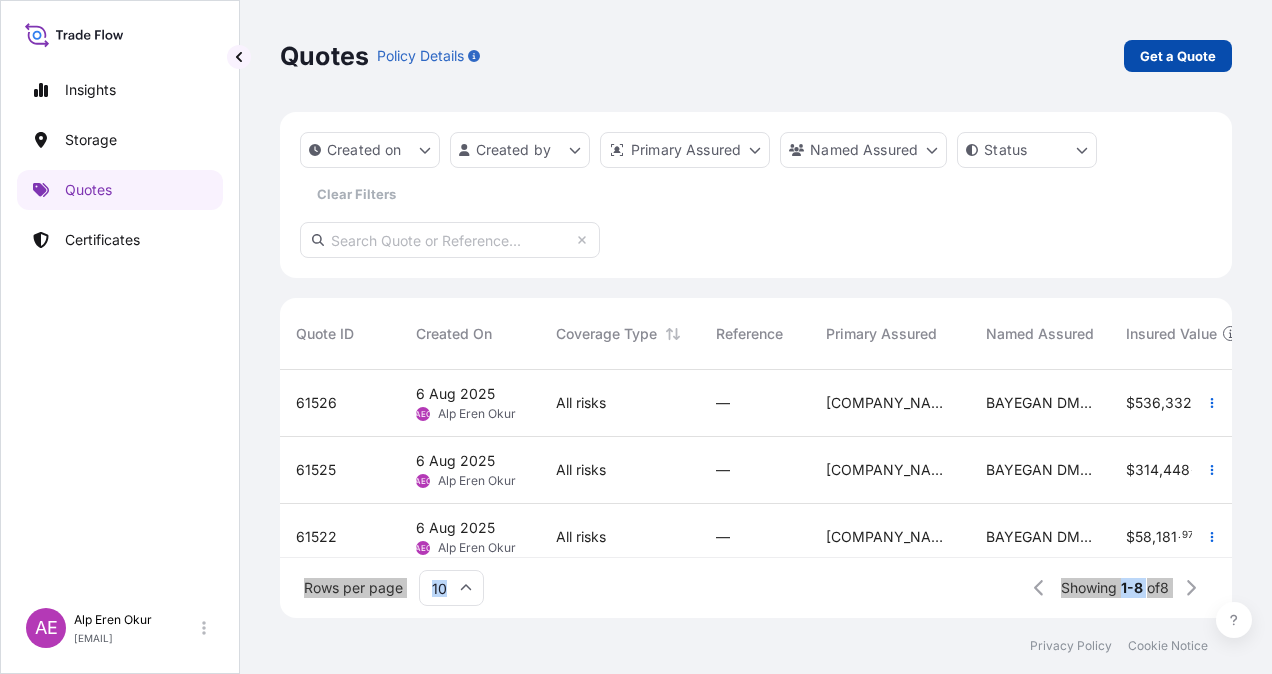 click on "Get a Quote" at bounding box center (1178, 56) 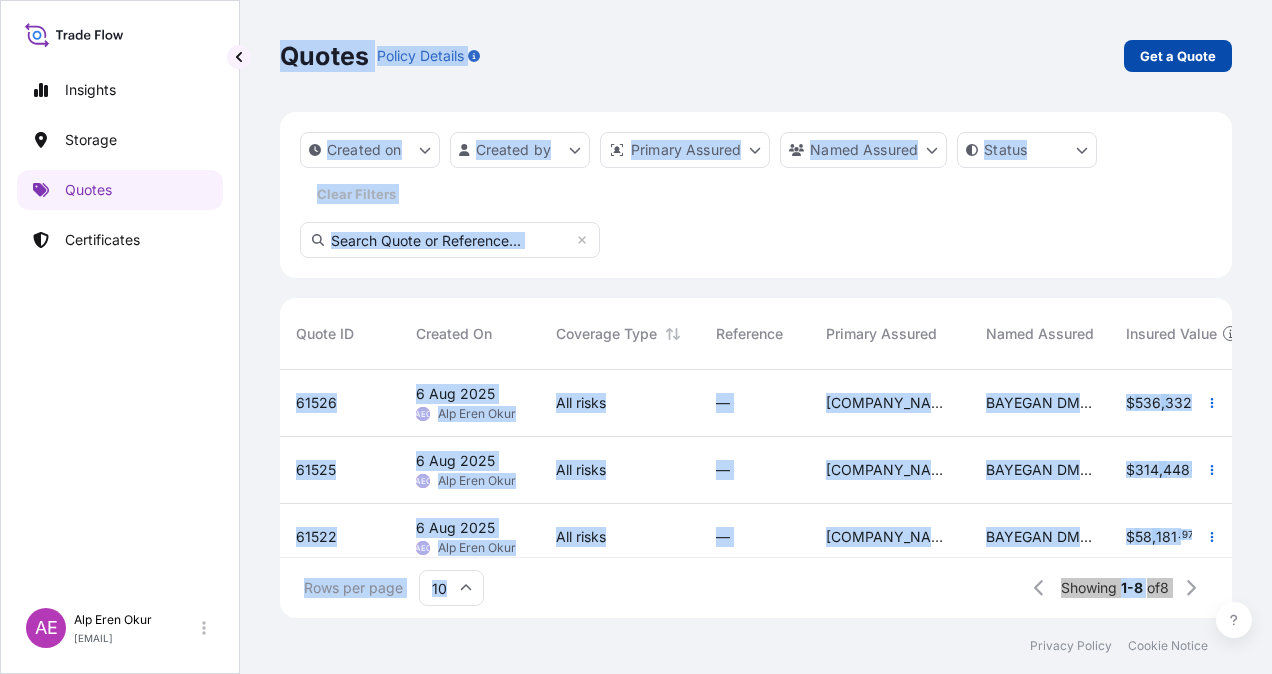 scroll, scrollTop: 32, scrollLeft: 0, axis: vertical 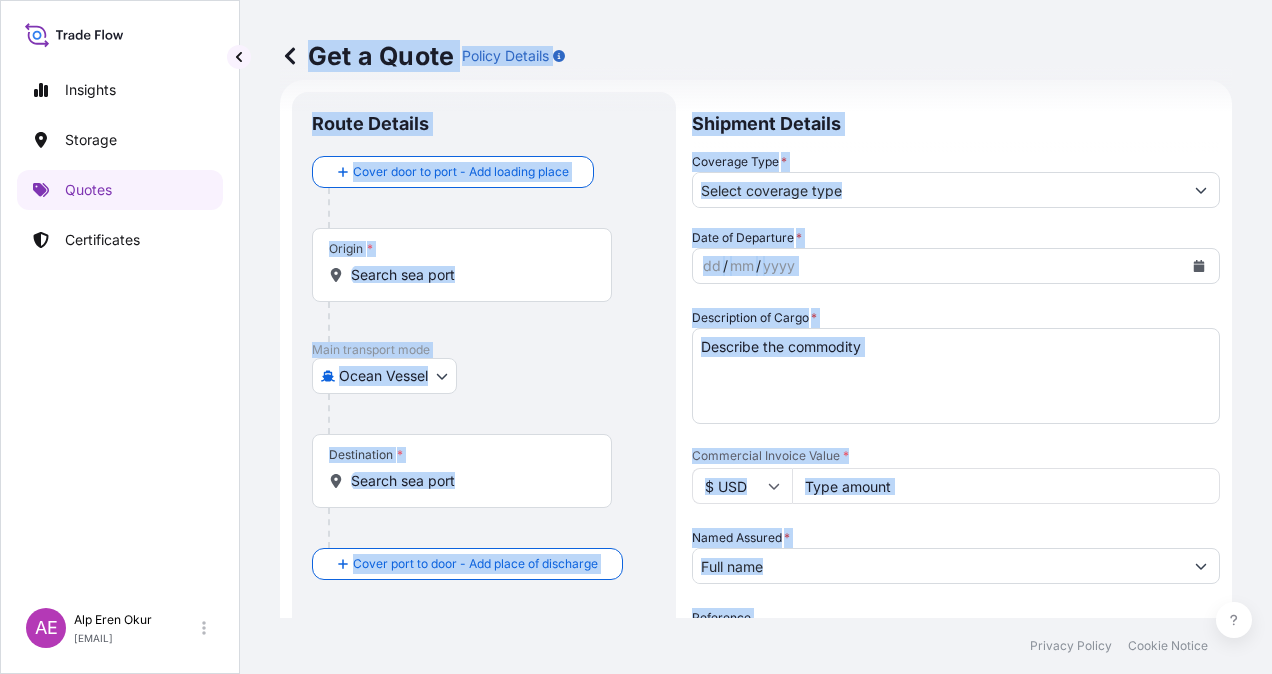 click on "Origin *" at bounding box center (462, 265) 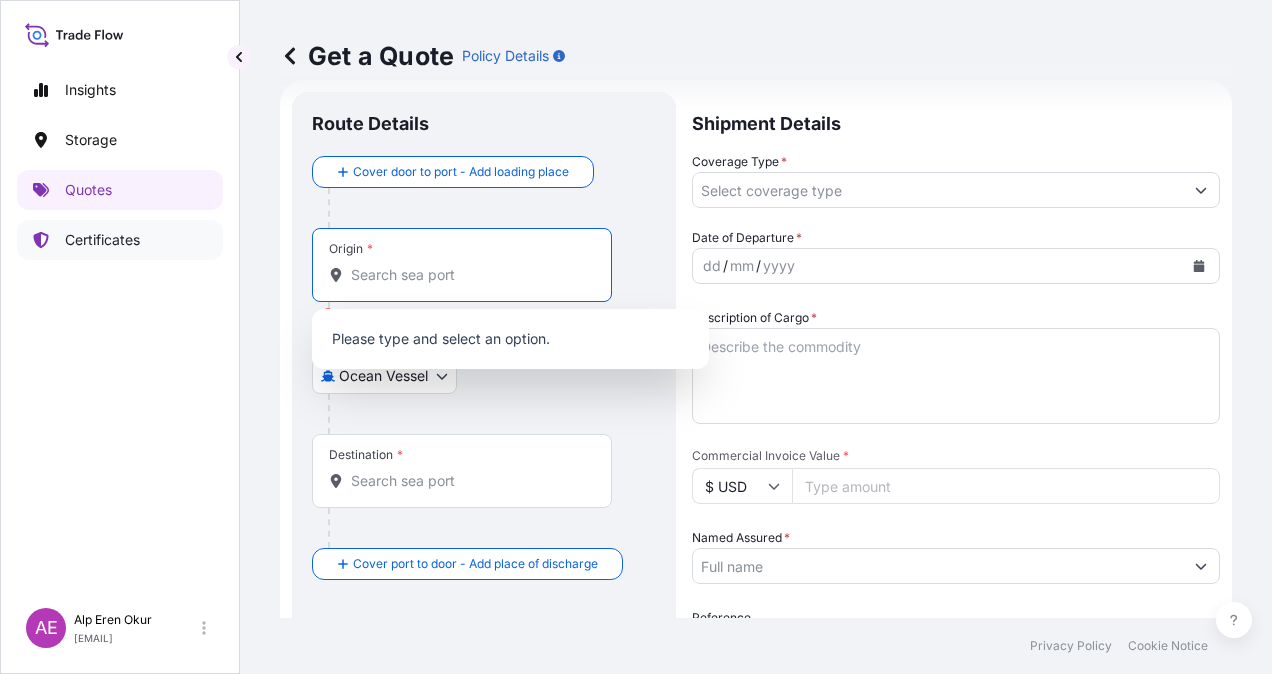 click on "Certificates" at bounding box center [102, 240] 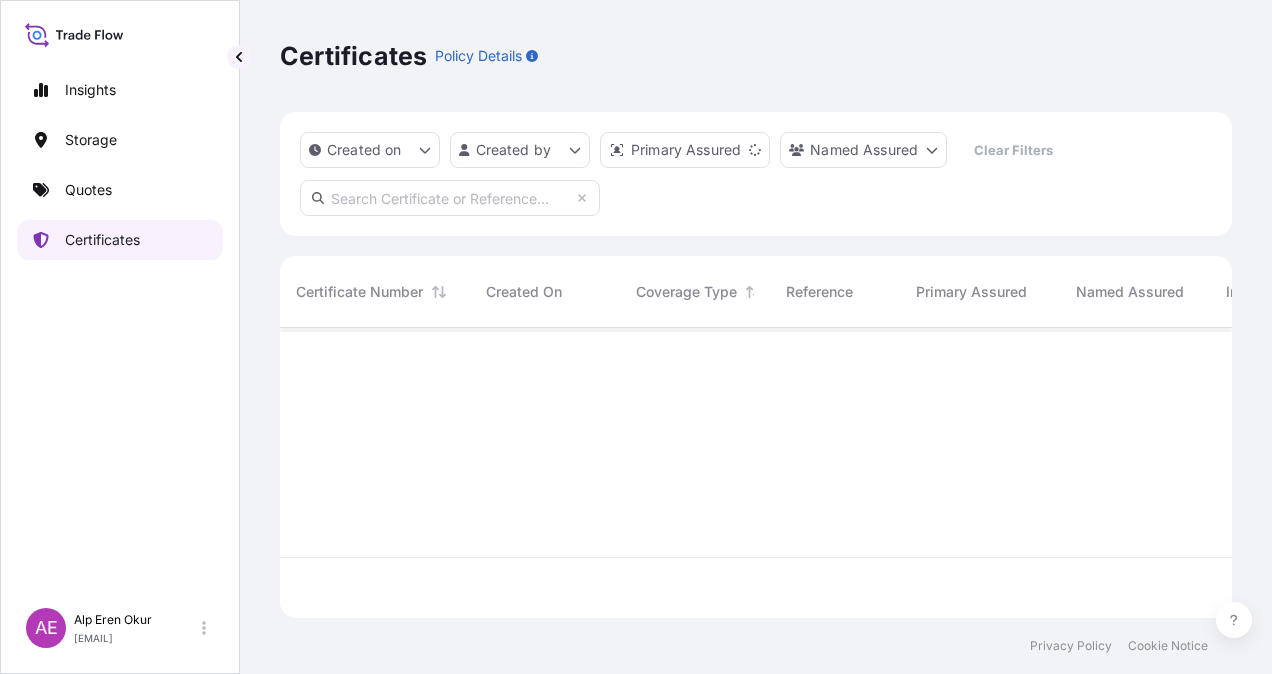 scroll, scrollTop: 0, scrollLeft: 0, axis: both 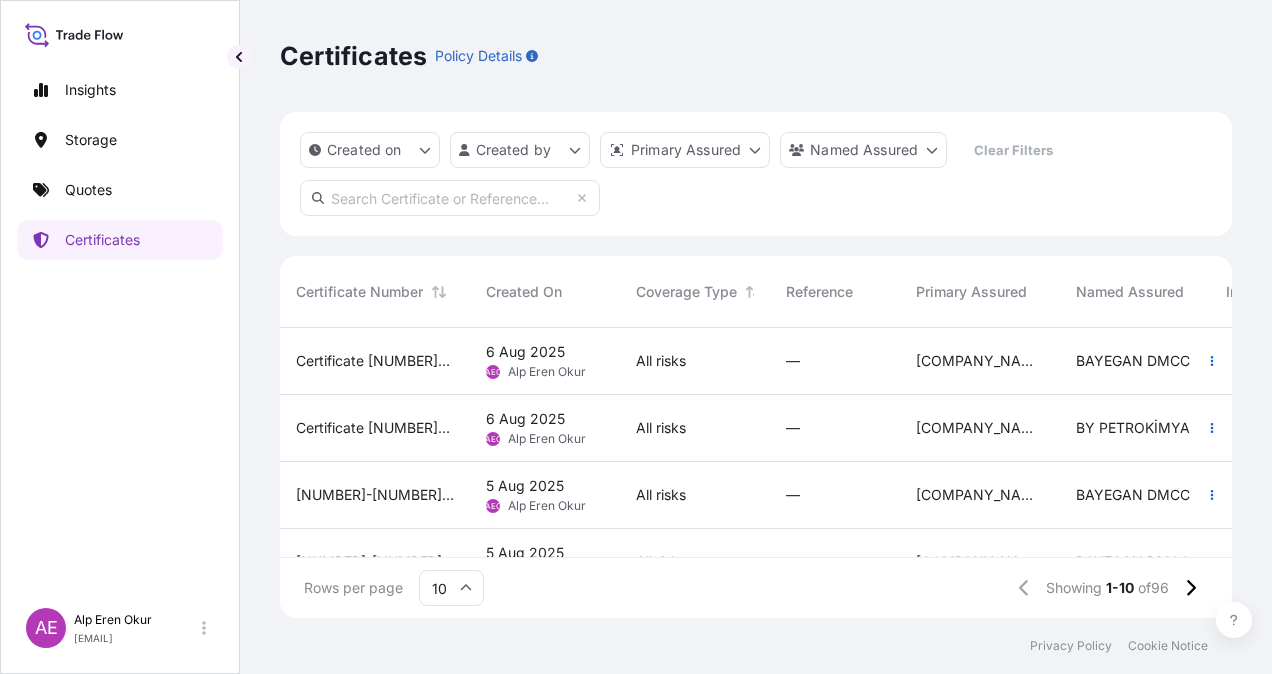 click on "Certificate [NUMBER]-[NUMBER]-[NUMBER]" at bounding box center [375, 428] 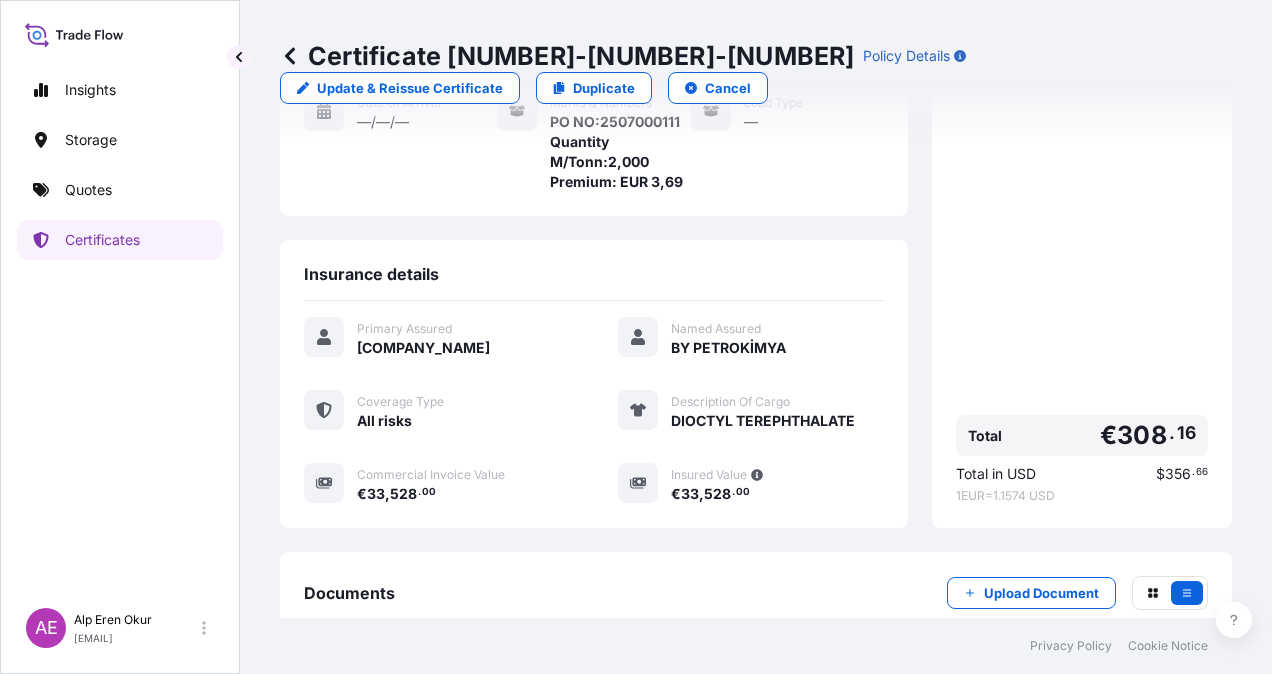 scroll, scrollTop: 361, scrollLeft: 0, axis: vertical 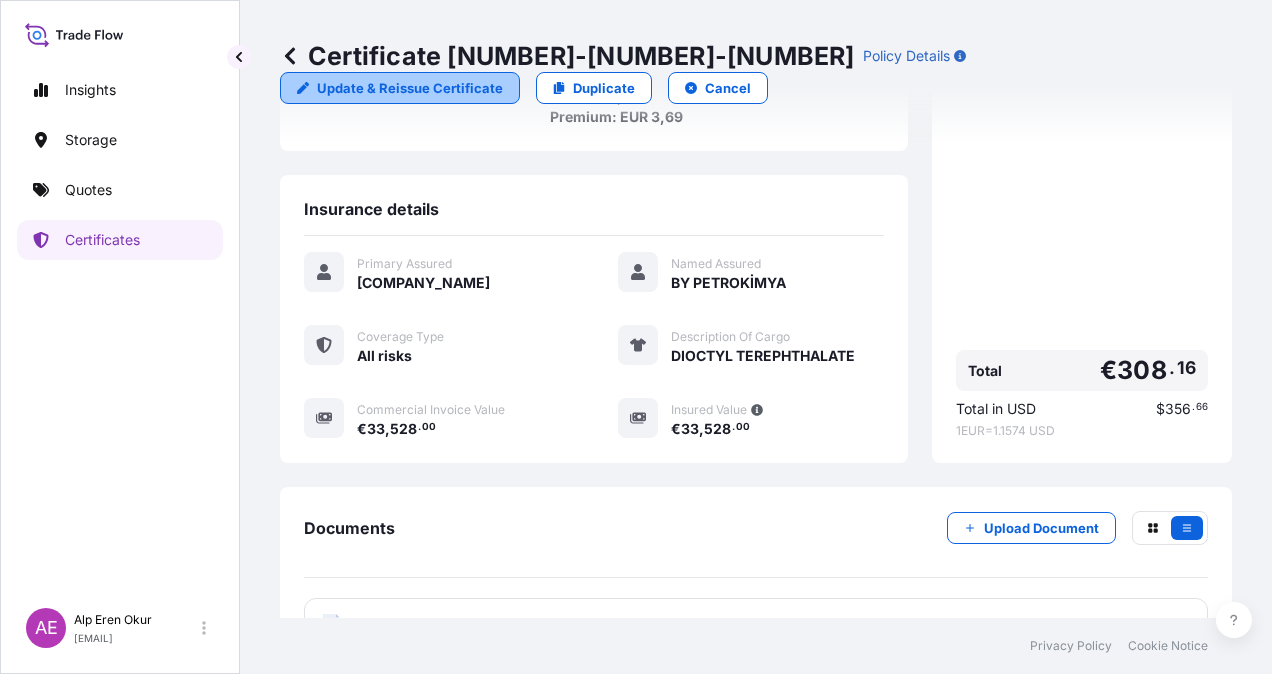click on "Update & Reissue Certificate" at bounding box center (410, 88) 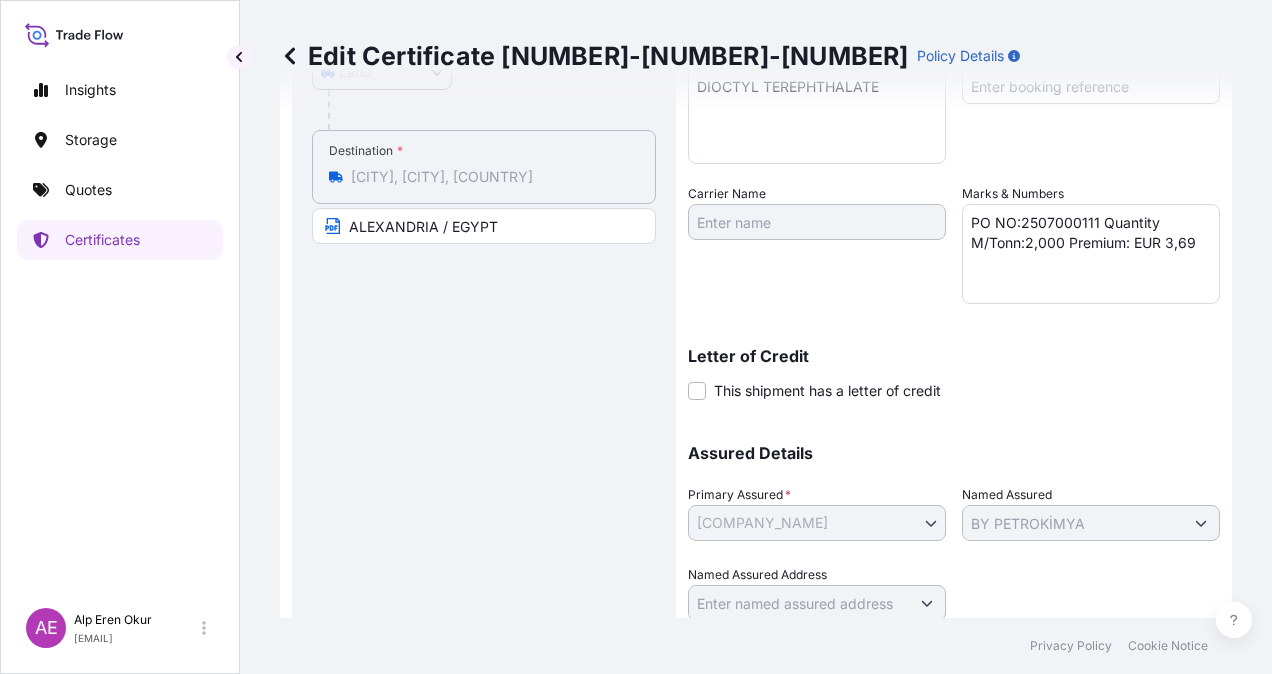 scroll, scrollTop: 442, scrollLeft: 0, axis: vertical 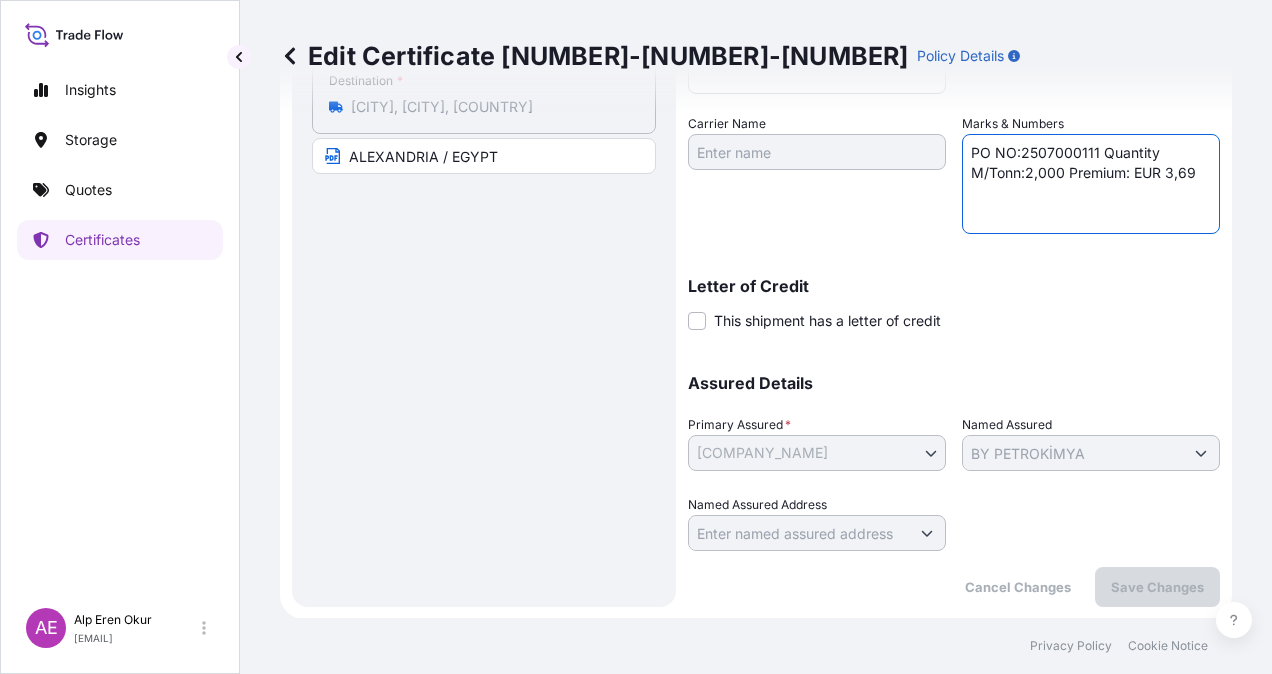 drag, startPoint x: 1056, startPoint y: 172, endPoint x: 1017, endPoint y: 172, distance: 39 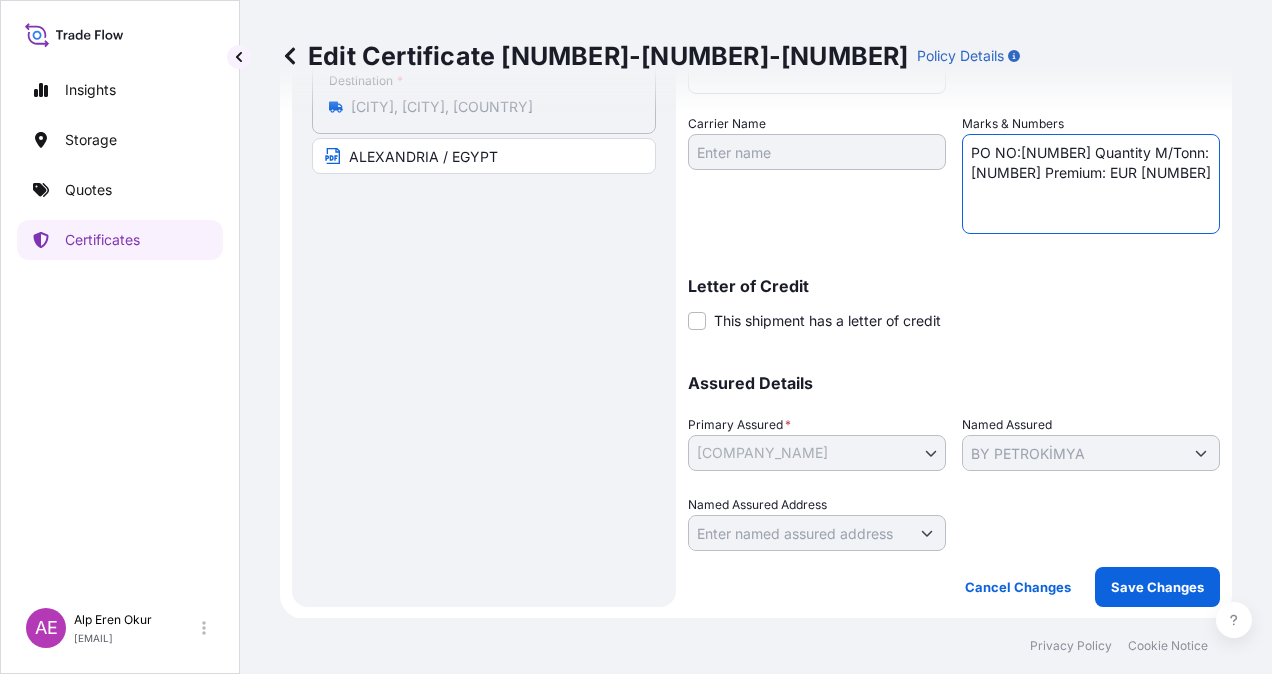 type on "PO NO:[NUMBER] Quantity M/Tonn:[NUMBER] Premium: EUR [NUMBER]" 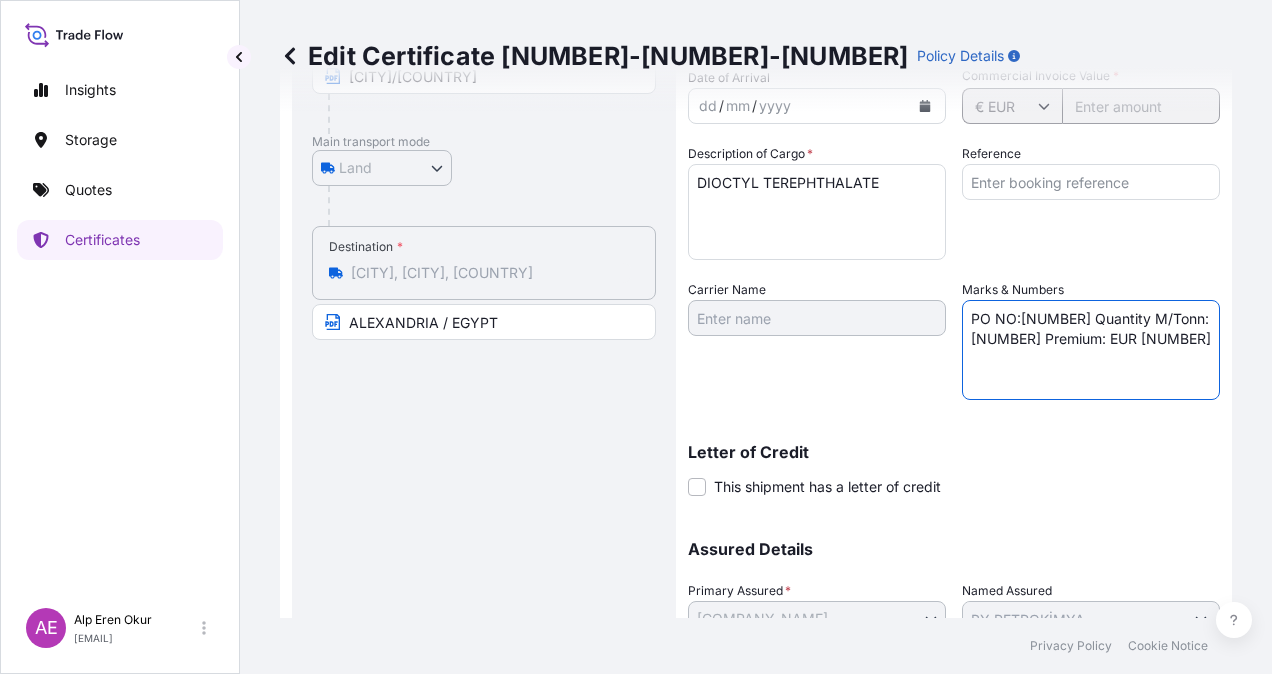 scroll, scrollTop: 442, scrollLeft: 0, axis: vertical 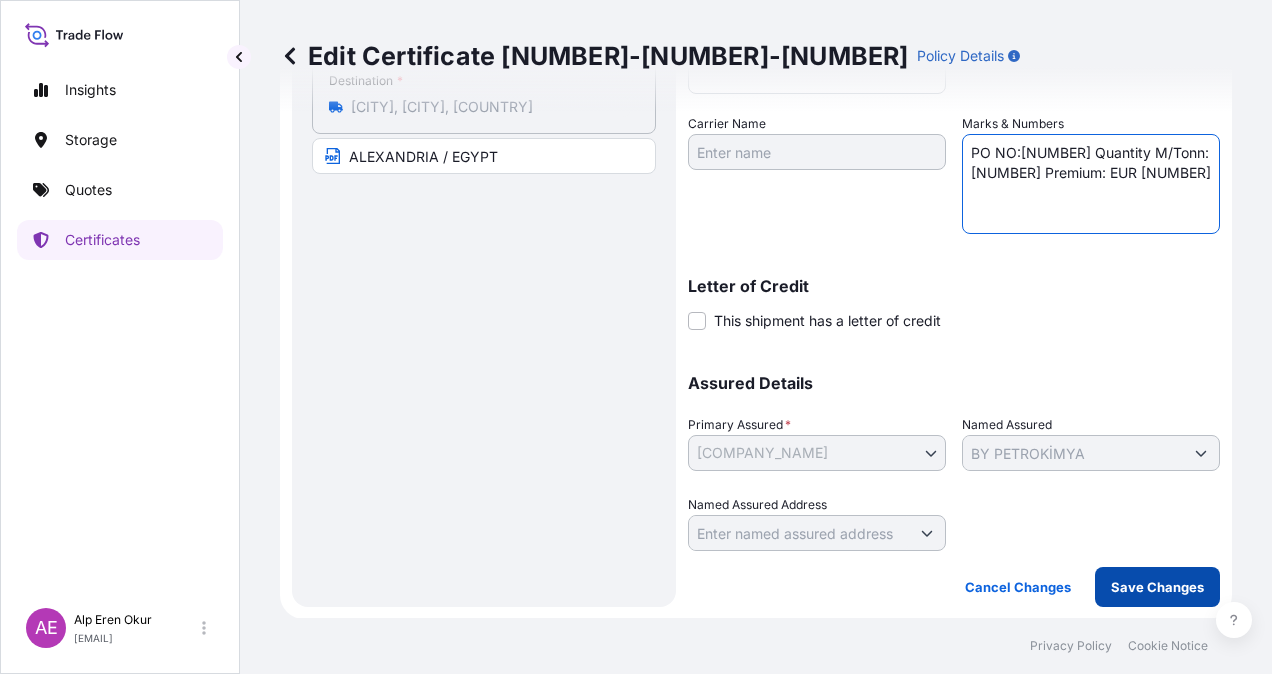 click on "Save Changes" at bounding box center [1157, 587] 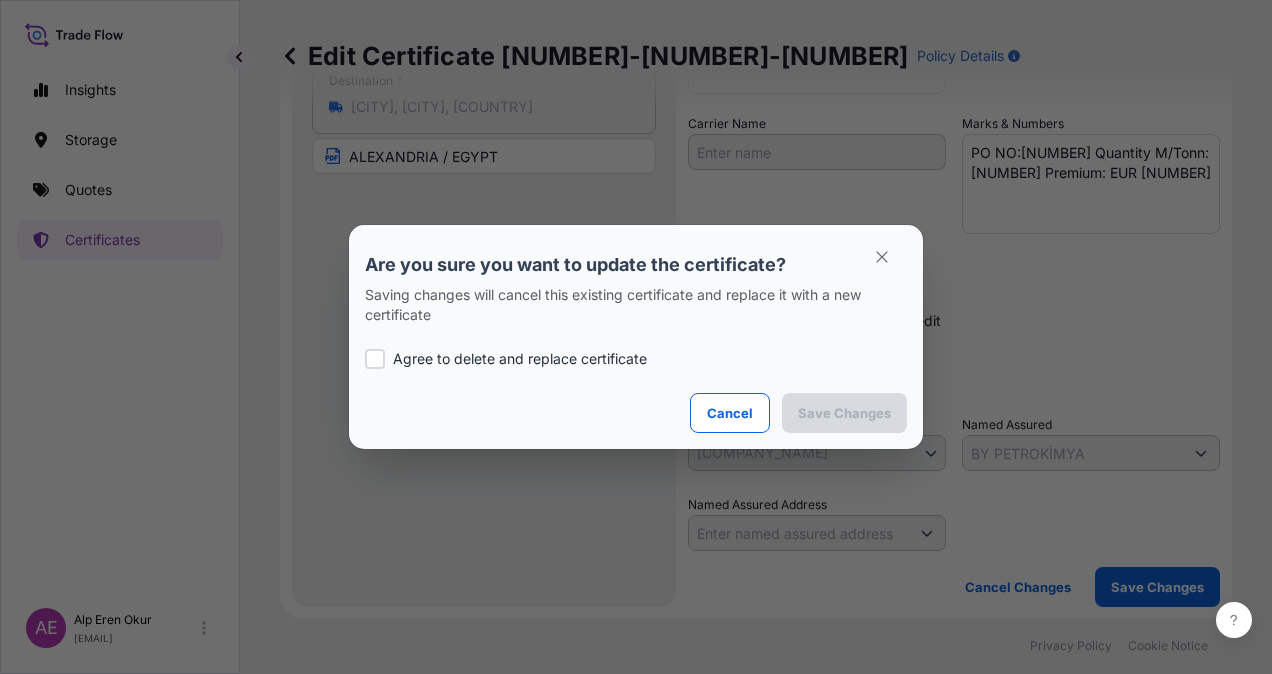 click on "Agree to delete and replace certificate" at bounding box center [520, 359] 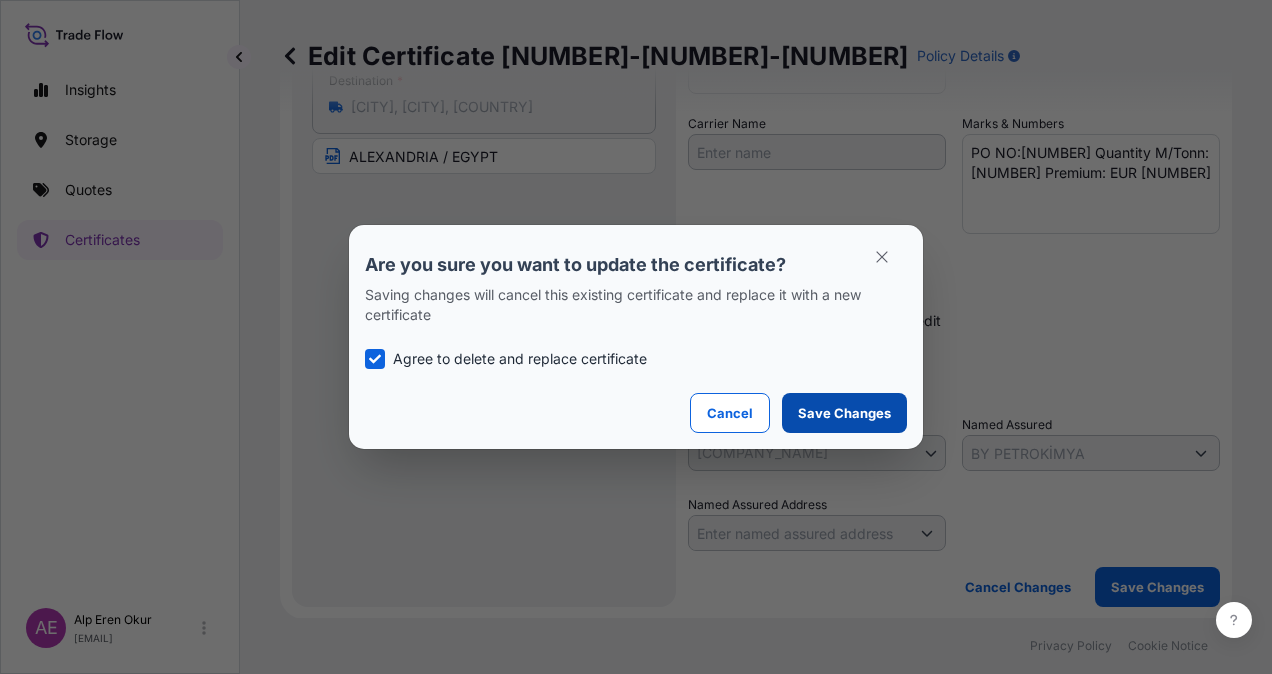 click on "Save Changes" at bounding box center [844, 413] 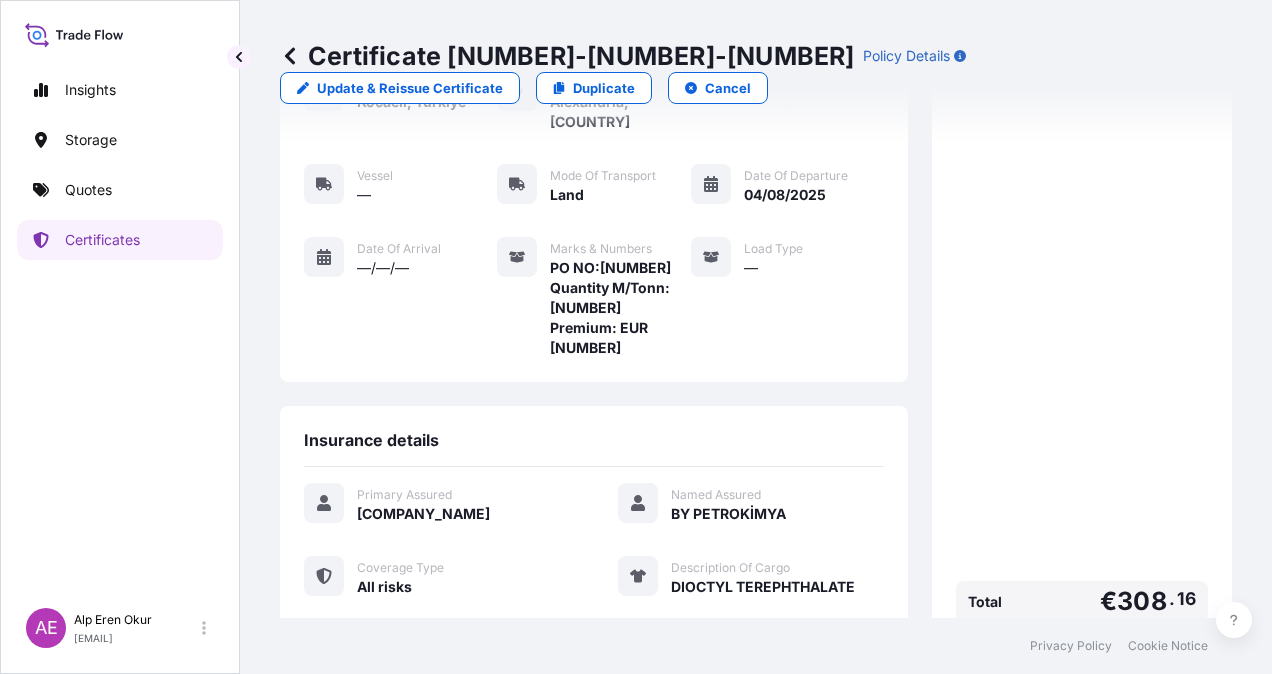 scroll, scrollTop: 361, scrollLeft: 0, axis: vertical 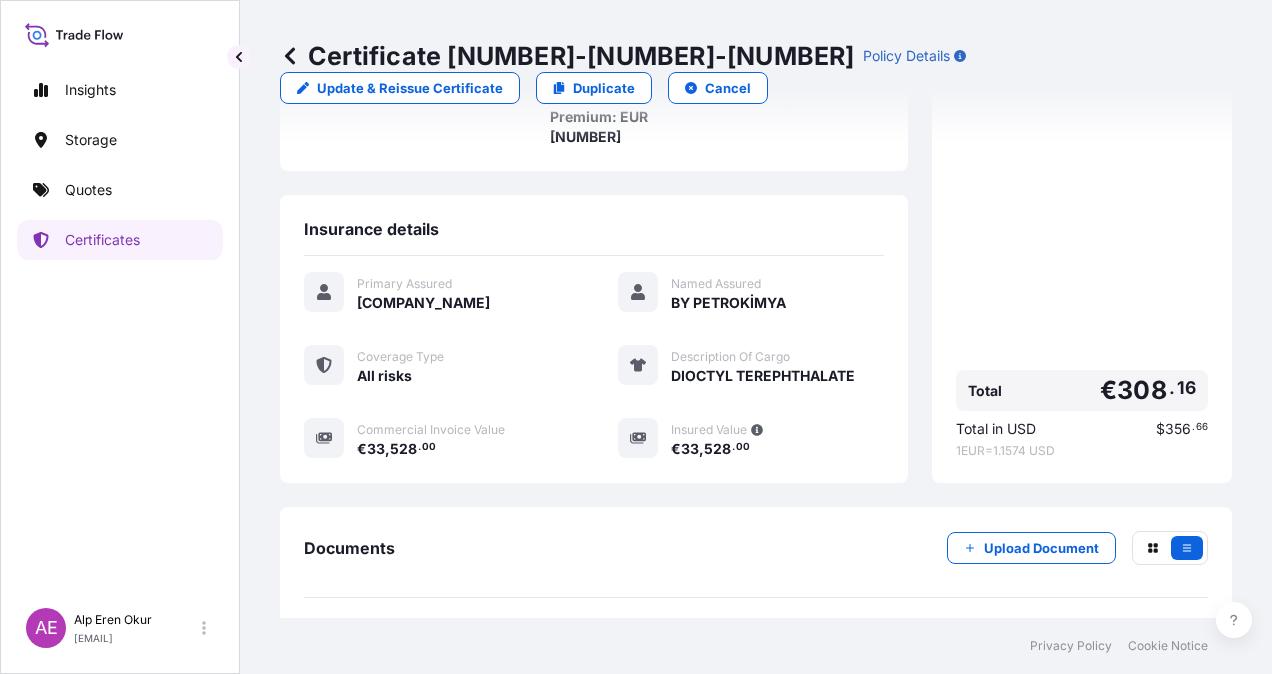 click on "Certificate" at bounding box center [393, 644] 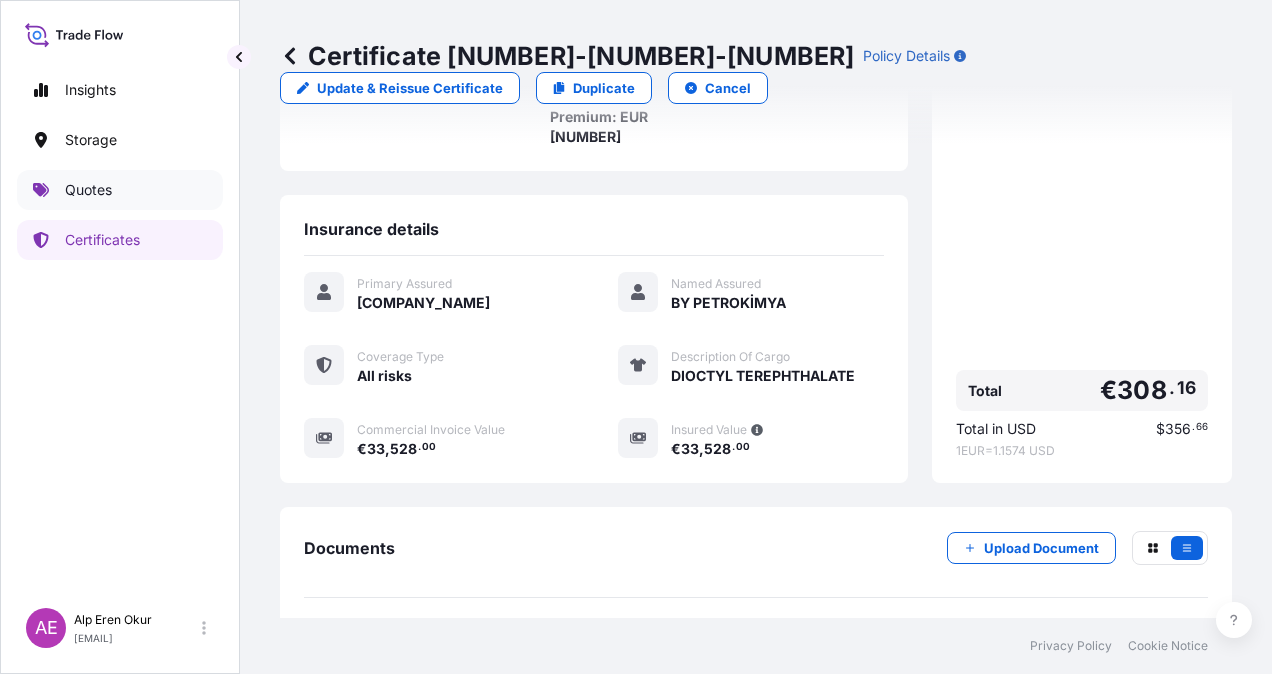 click on "Quotes" at bounding box center [88, 190] 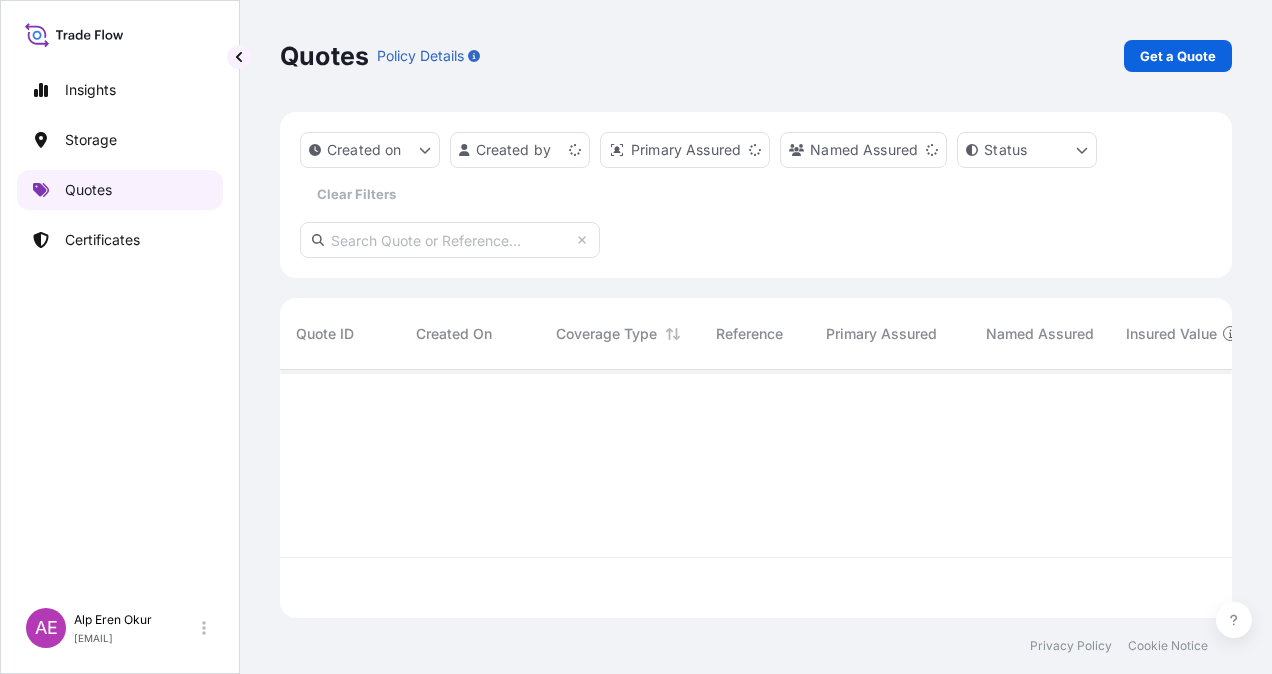 scroll, scrollTop: 16, scrollLeft: 16, axis: both 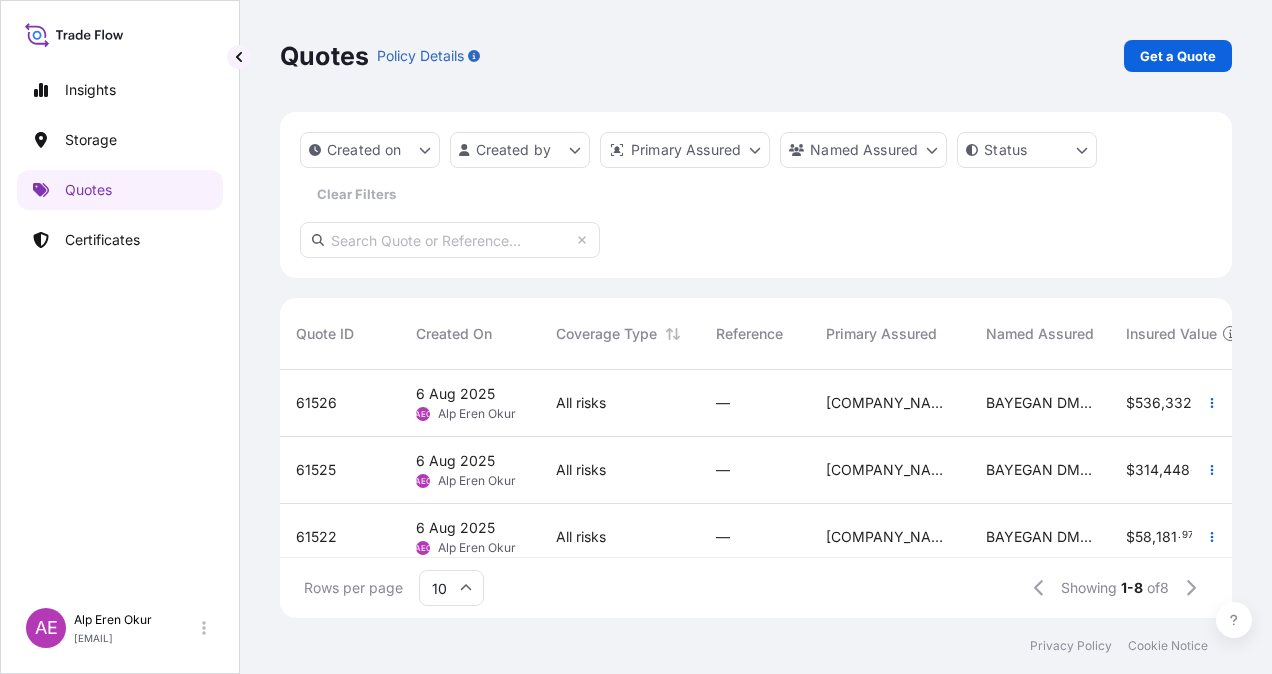 click on "Get a Quote" at bounding box center (1178, 56) 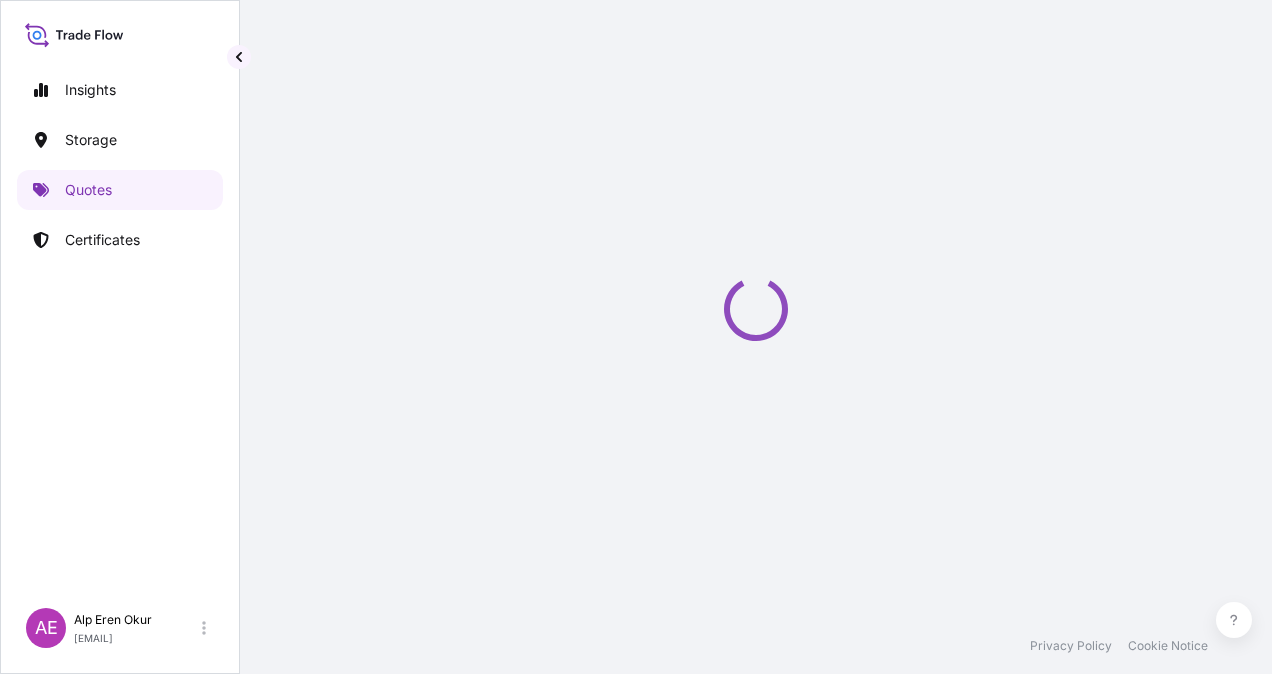 select on "Ocean Vessel" 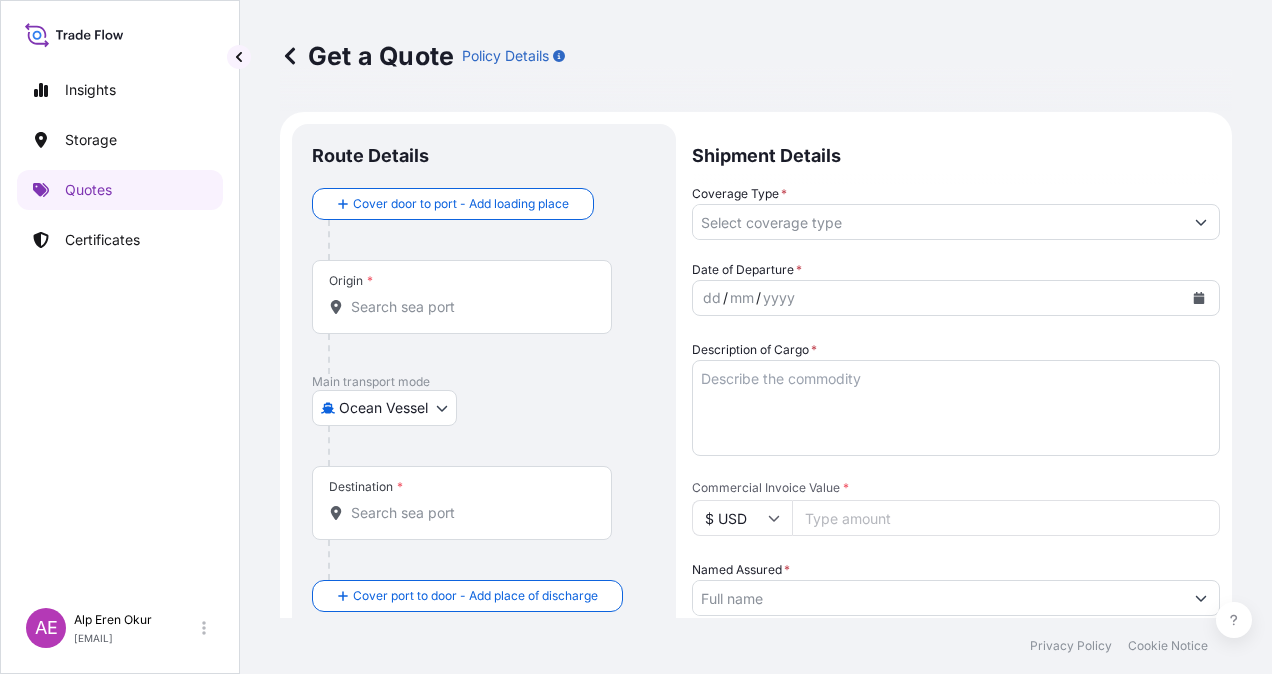scroll, scrollTop: 32, scrollLeft: 0, axis: vertical 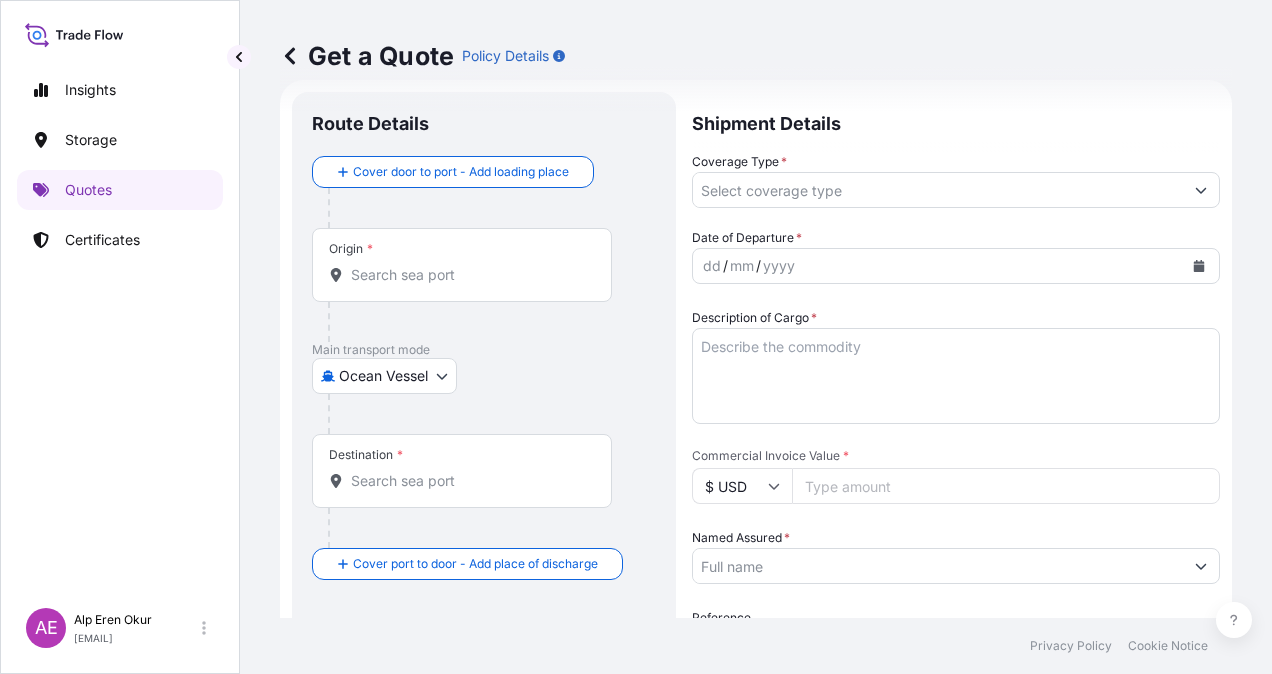 click on "Origin *" at bounding box center (469, 275) 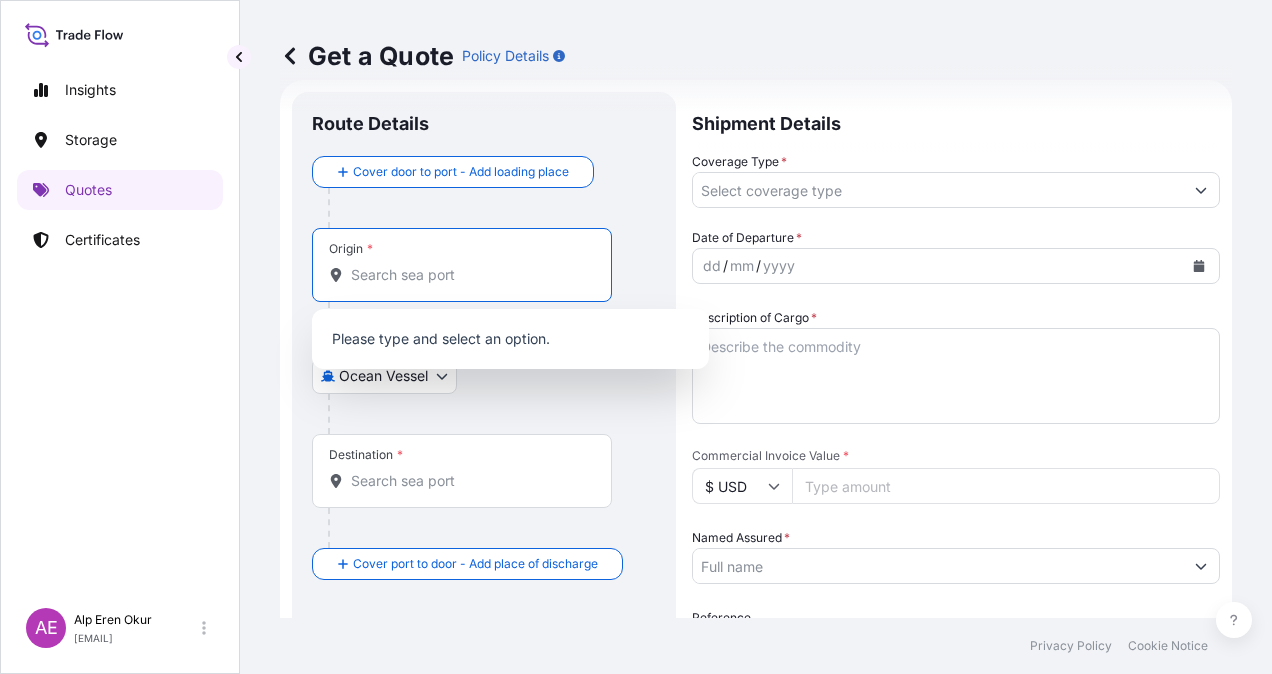 paste on "[CITY]" 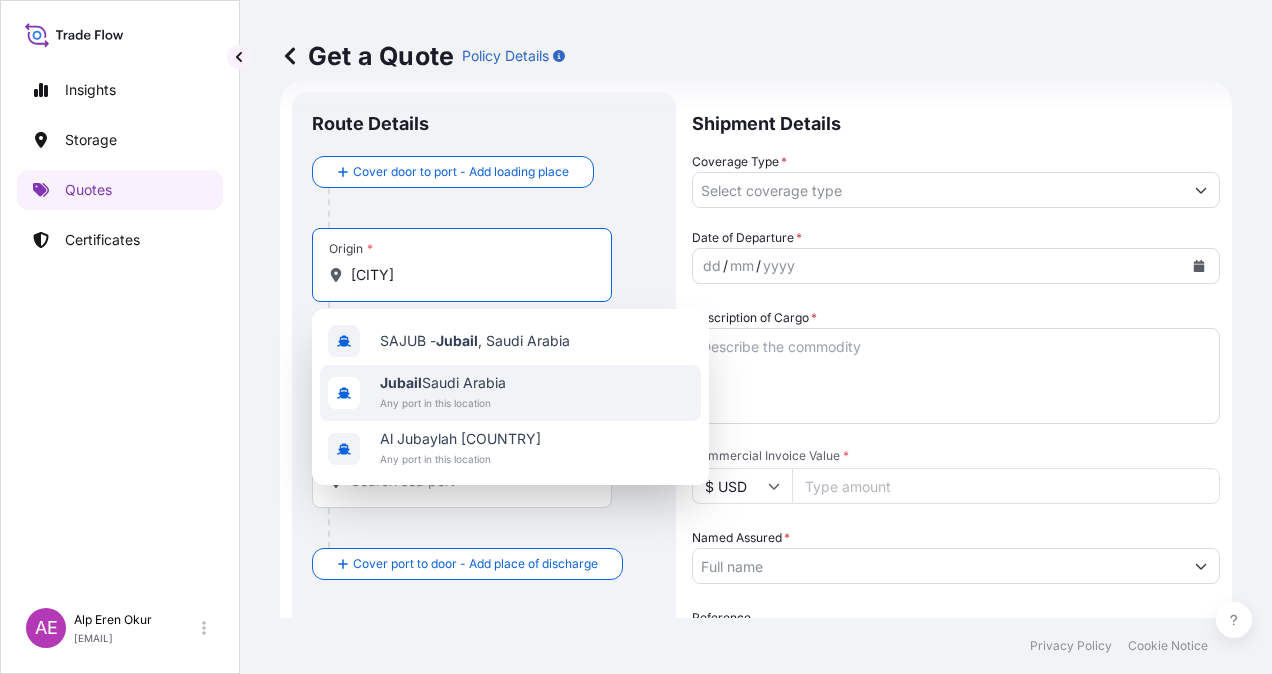 click on "[CITY] [COUNTRY] Any port in this location" at bounding box center [510, 393] 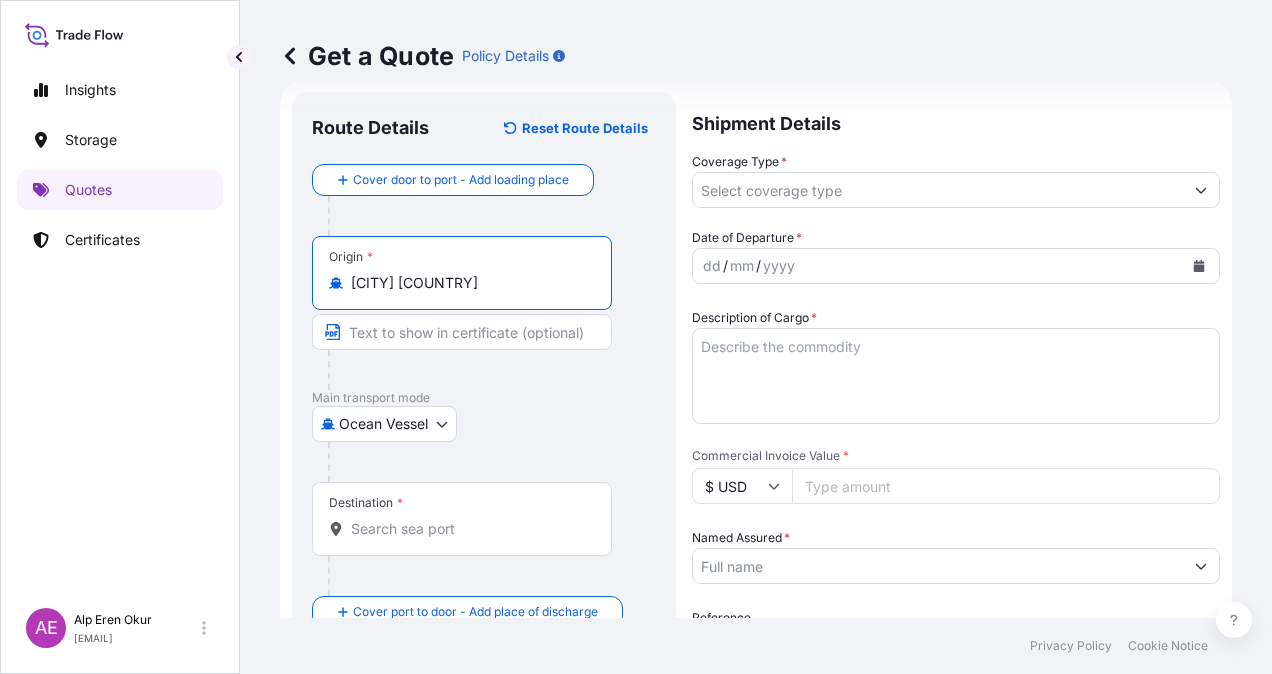 type on "[CITY] [COUNTRY]" 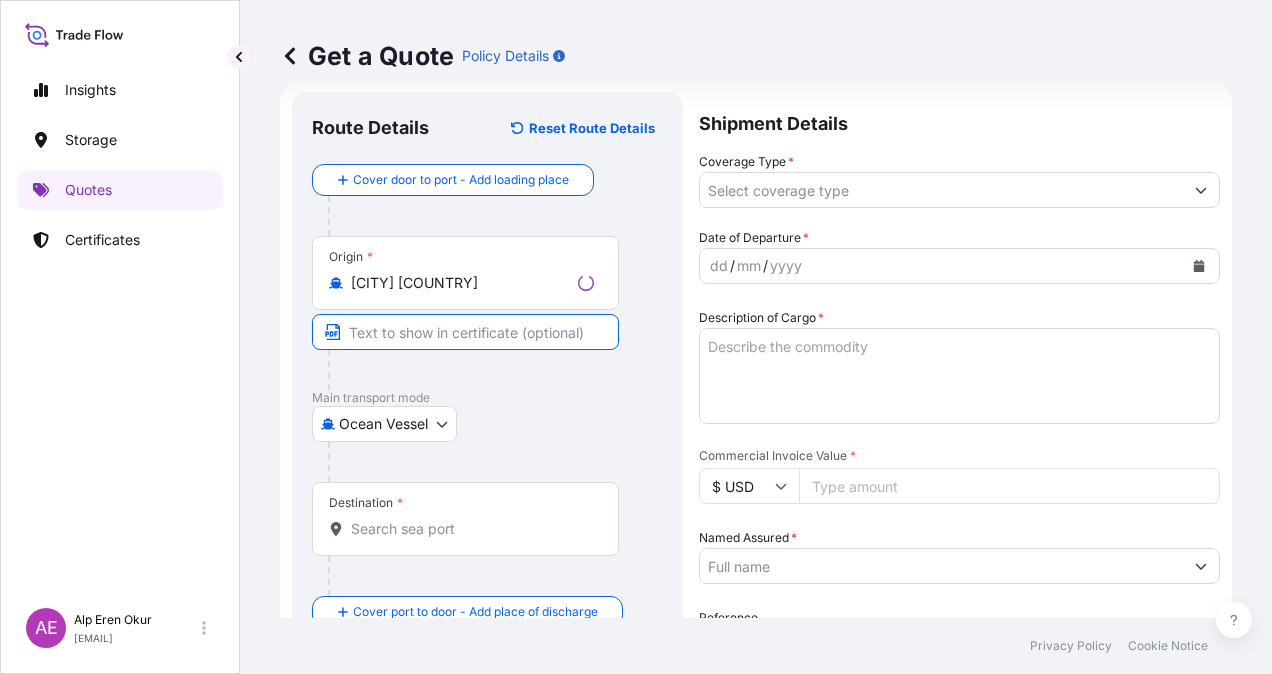 paste on "[CITY]" 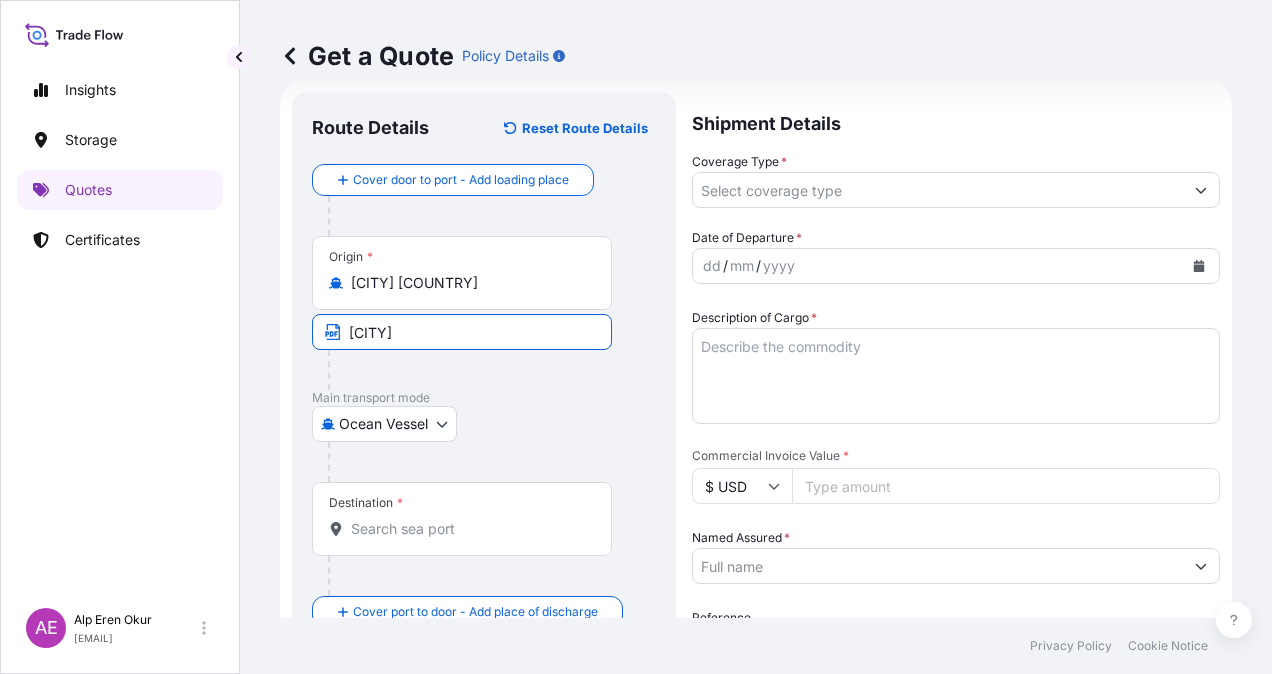 type on "JUBAIL/SAUDI ARABIA" 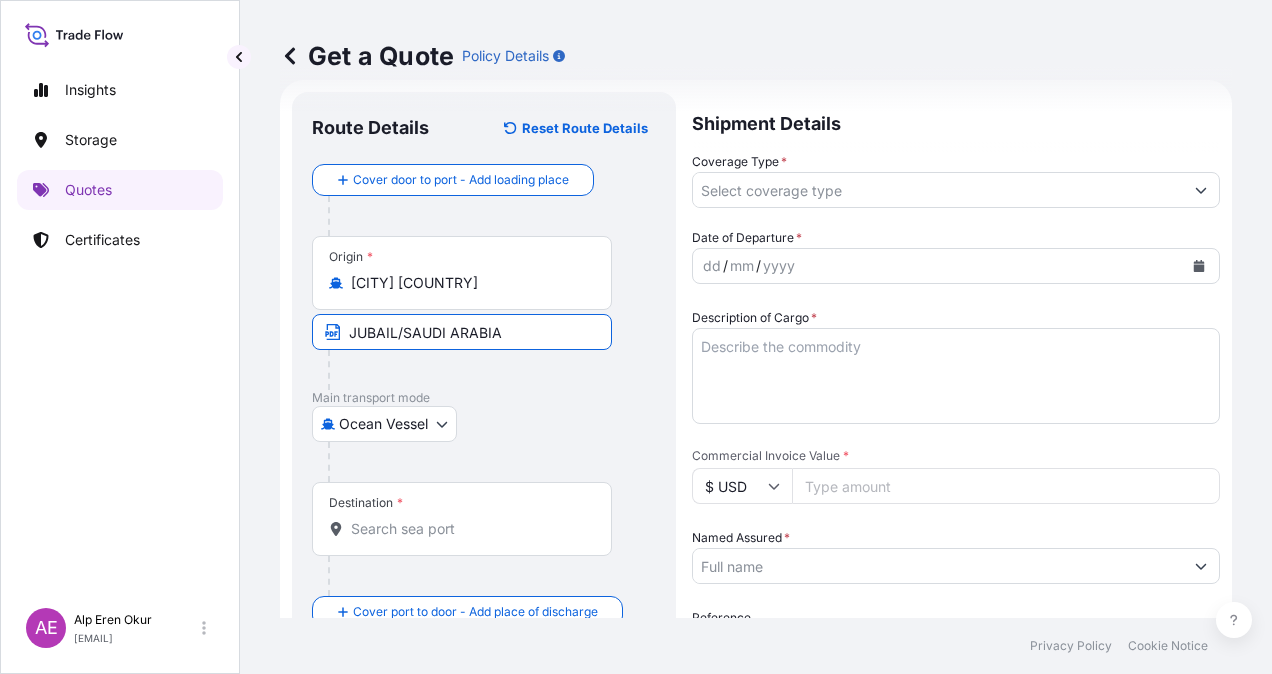 type on "[CITY], [STATE], [COUNTRY]" 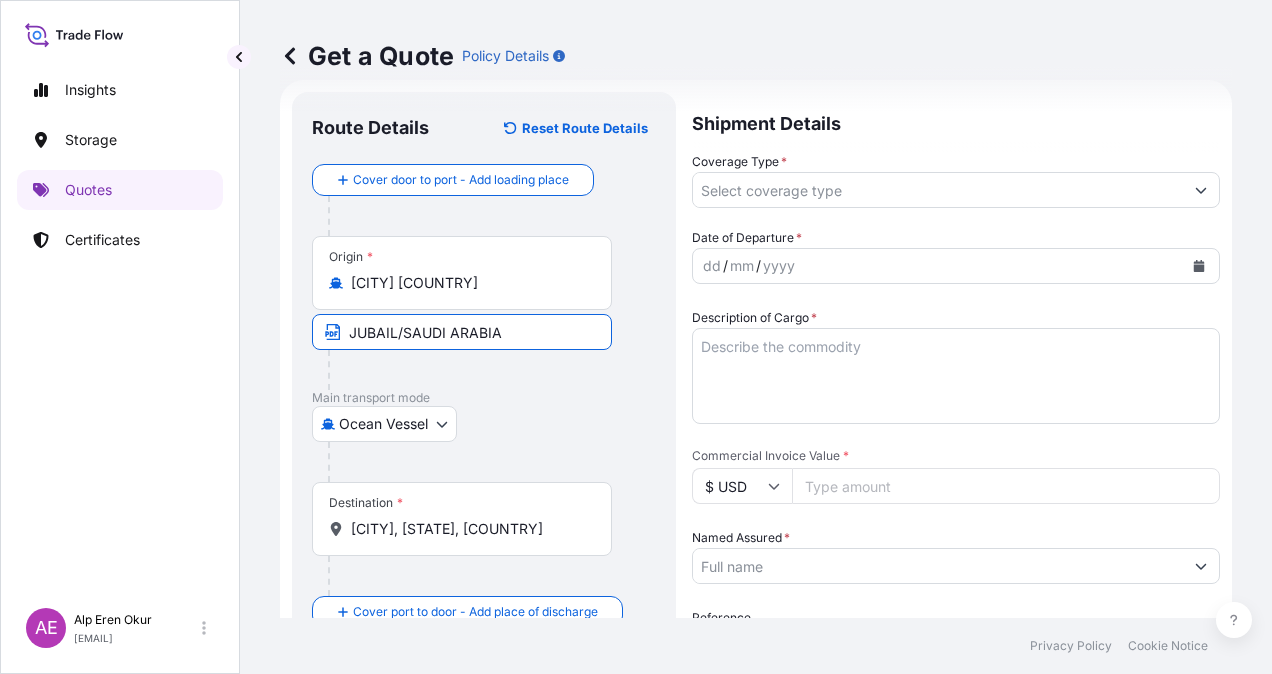 type on "All risks" 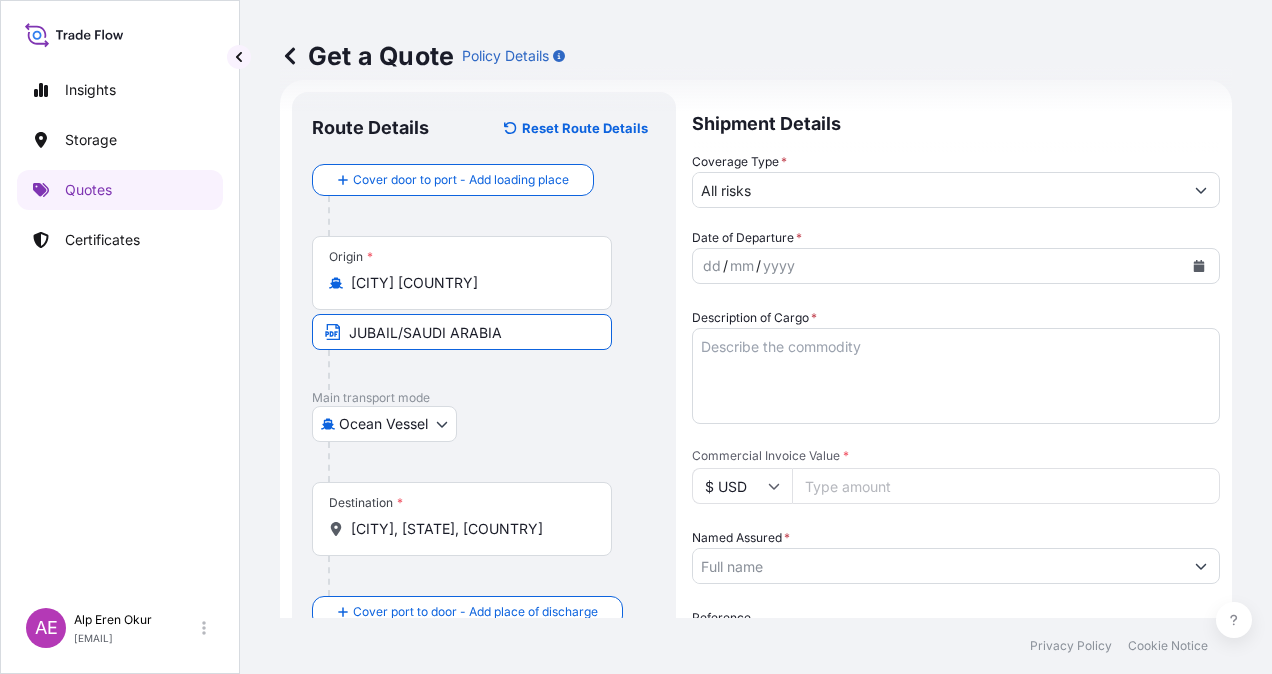 type on "[NUMBER]" 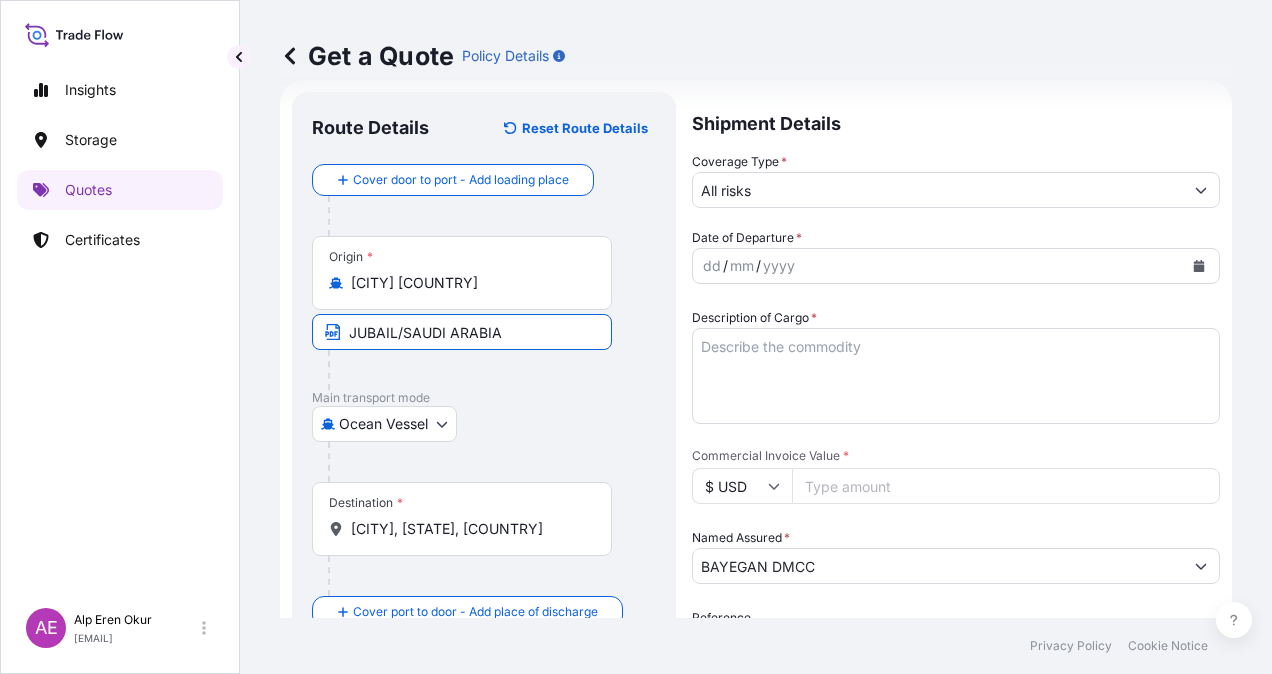 type on "SPIL CITRA" 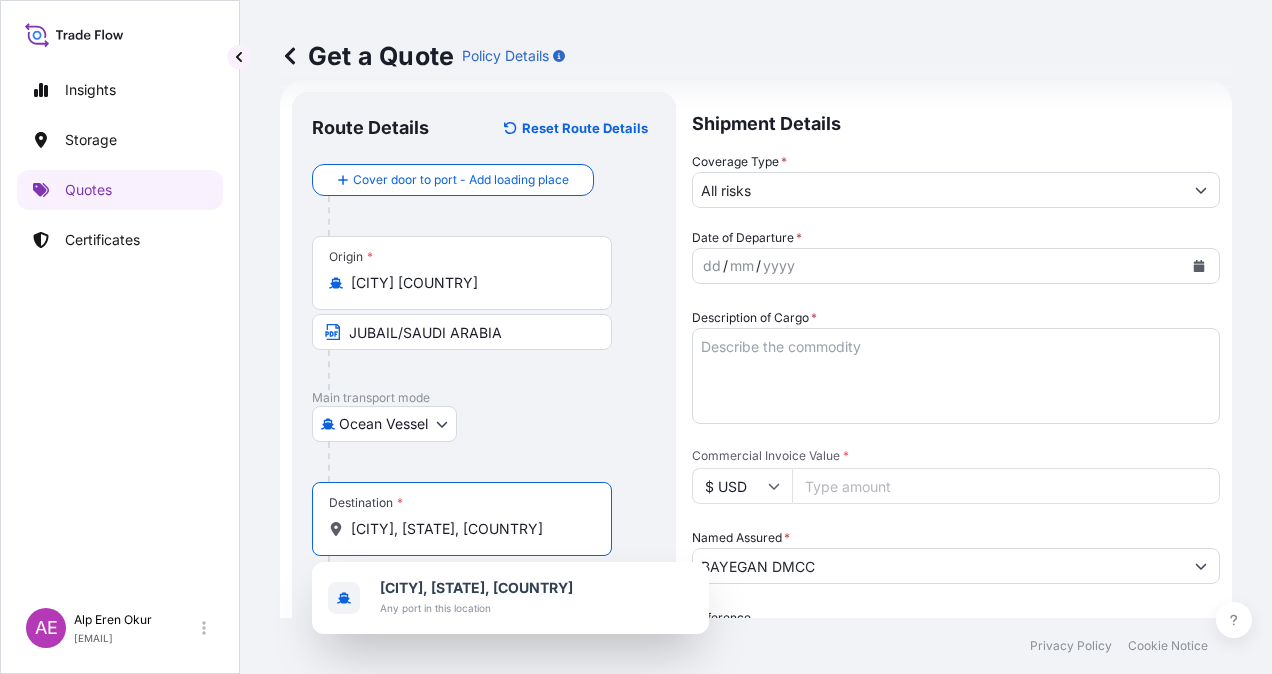 click on "[CITY], [STATE], [COUNTRY]" at bounding box center (469, 529) 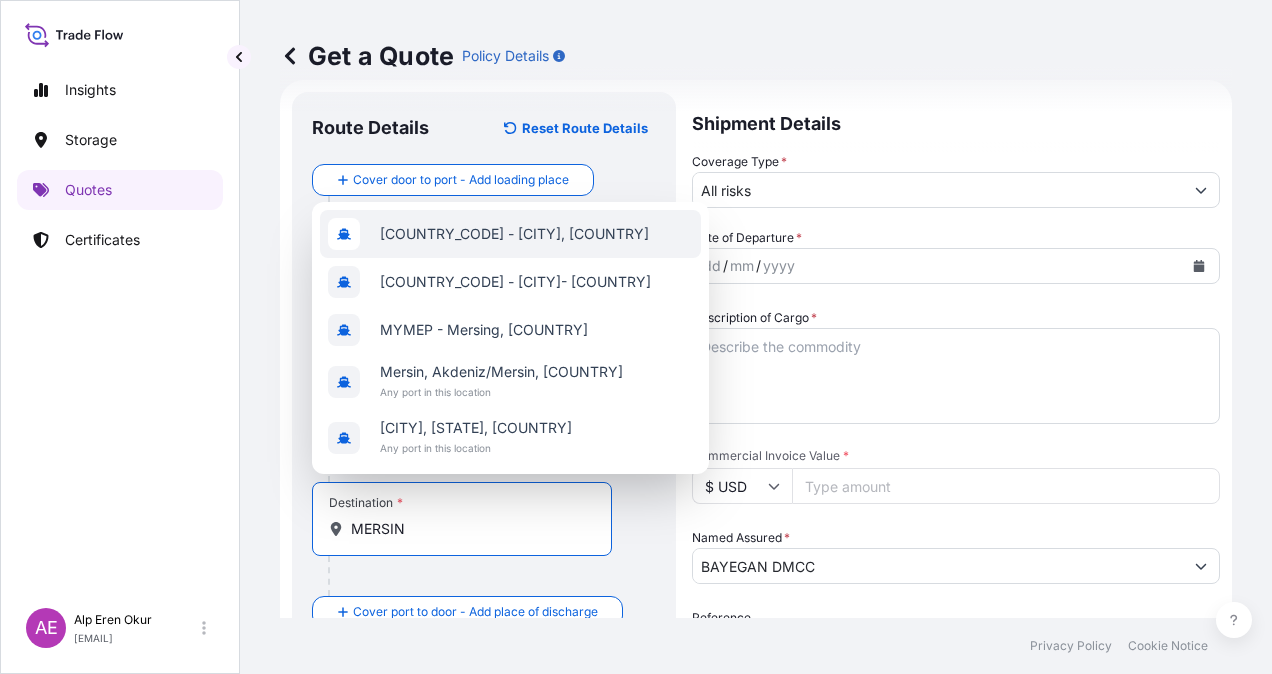 click on "[COUNTRY_CODE] - [CITY], [COUNTRY]" at bounding box center [514, 234] 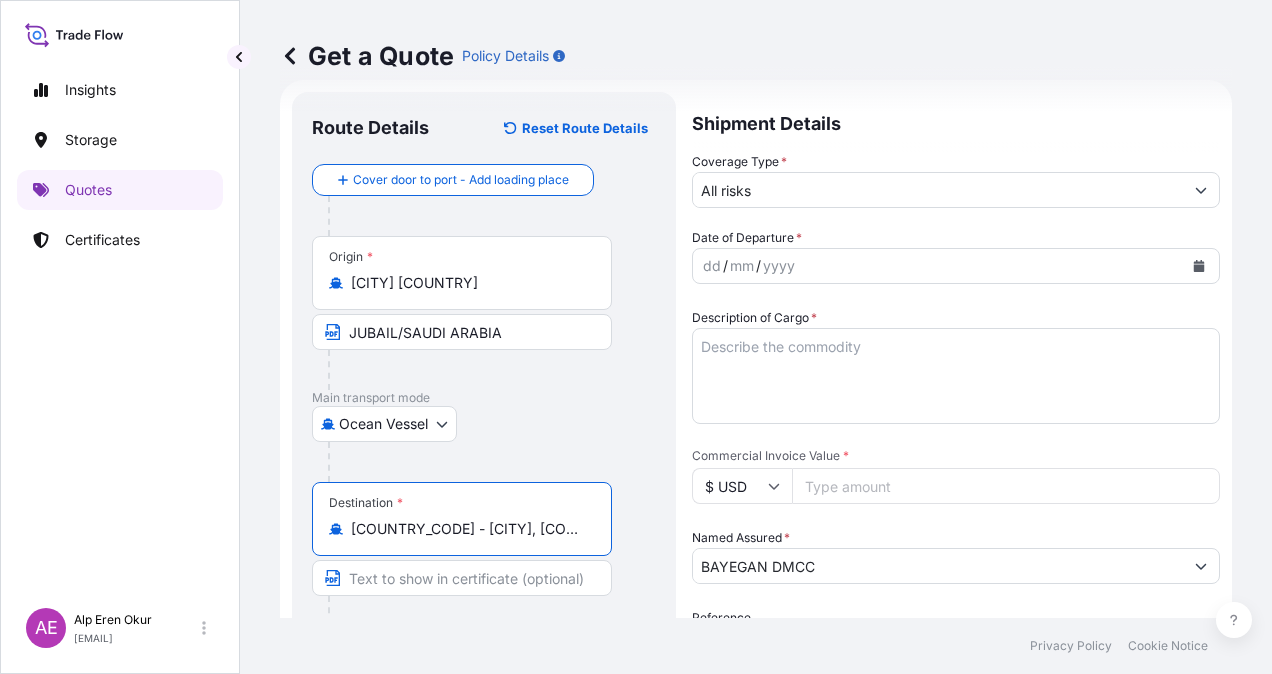 type on "[COUNTRY_CODE] - [CITY], [COUNTRY]" 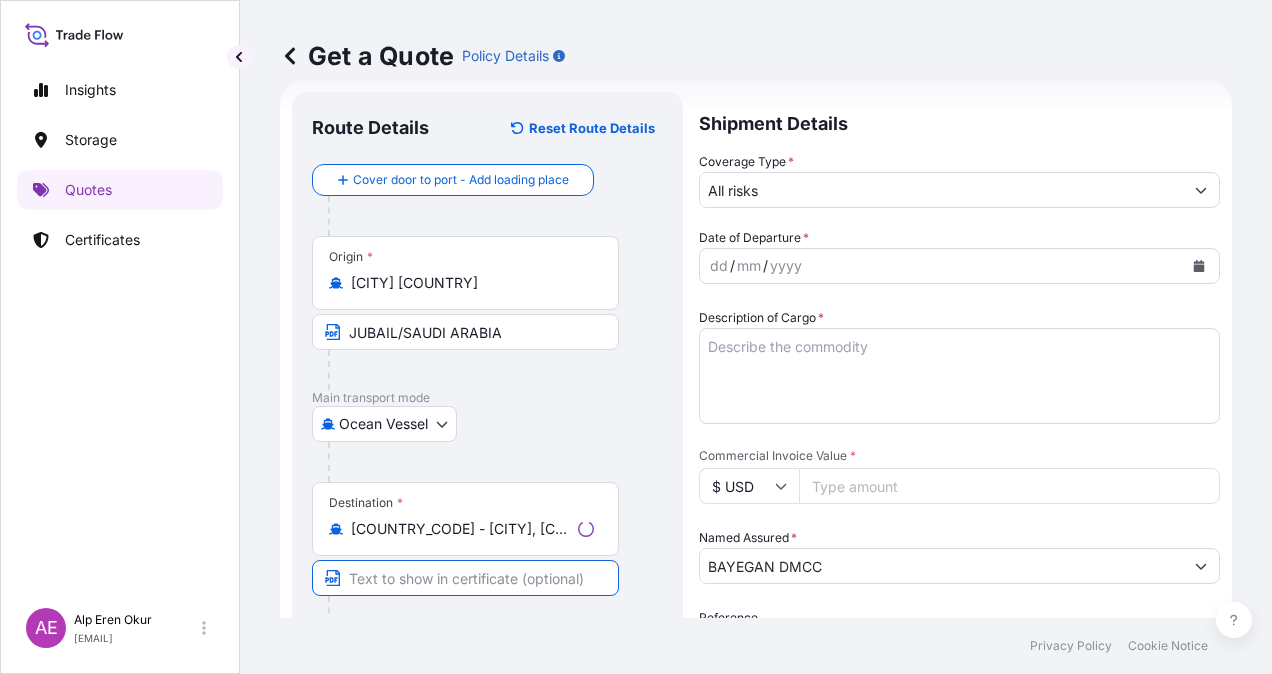 click at bounding box center (465, 578) 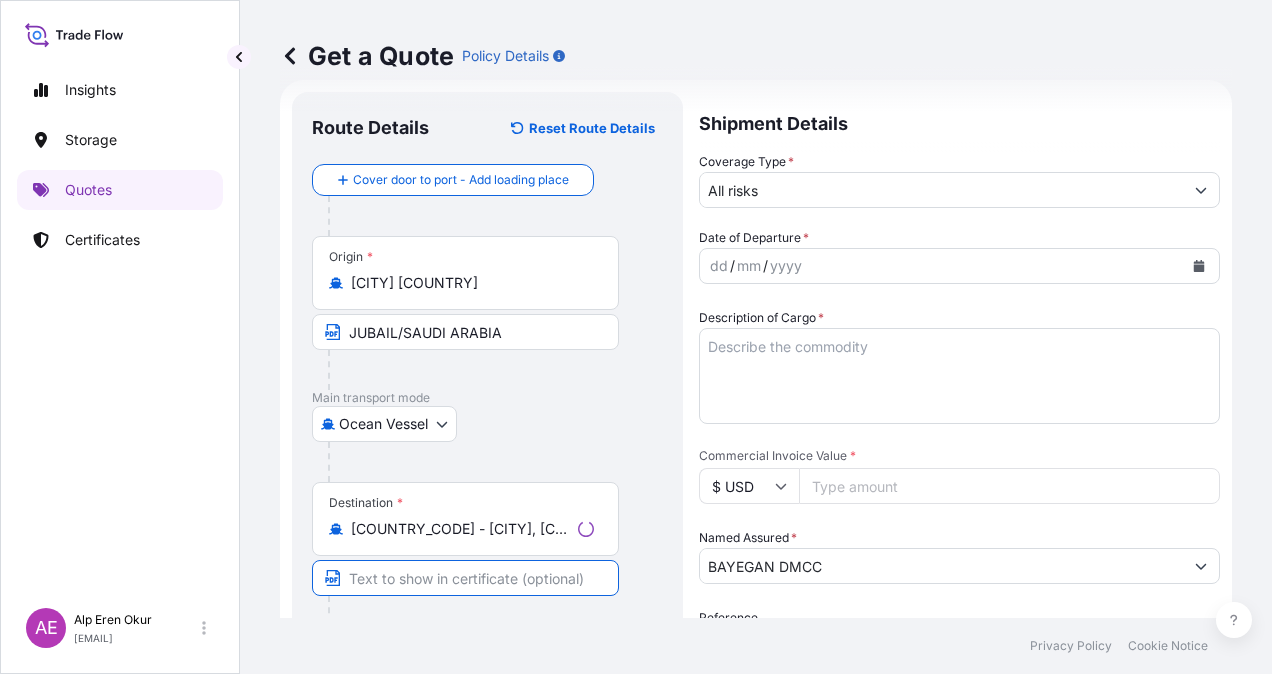 paste on "MERSIN" 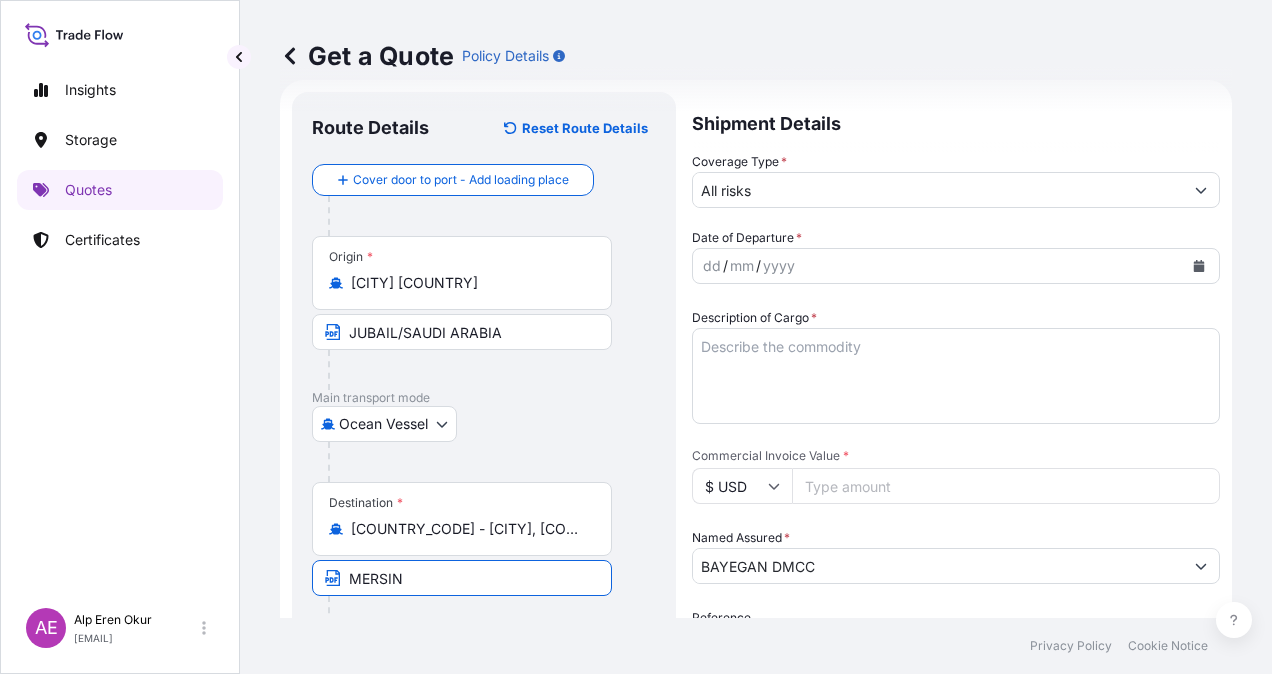 click on "MERSIN" at bounding box center [462, 578] 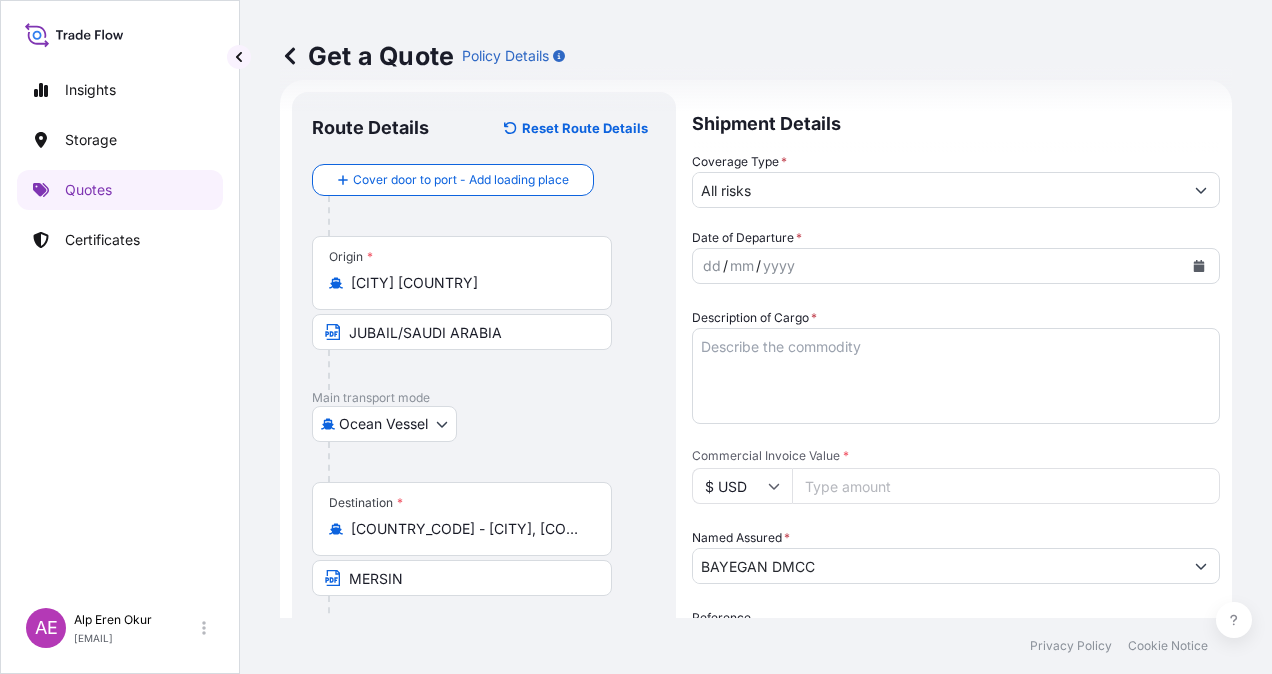 click on "Destination * [COUNTRY_CODE] - [CITY], [COUNTRY] [CITY]" at bounding box center (484, 559) 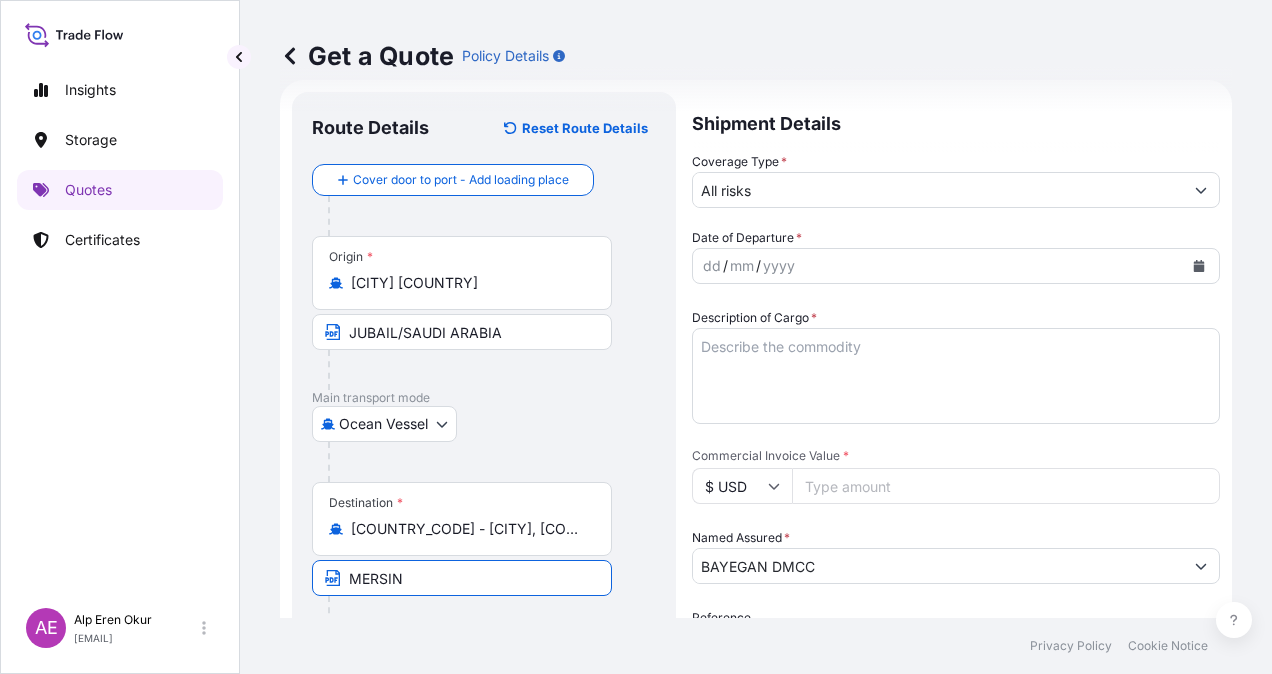 click on "MERSIN" at bounding box center [462, 578] 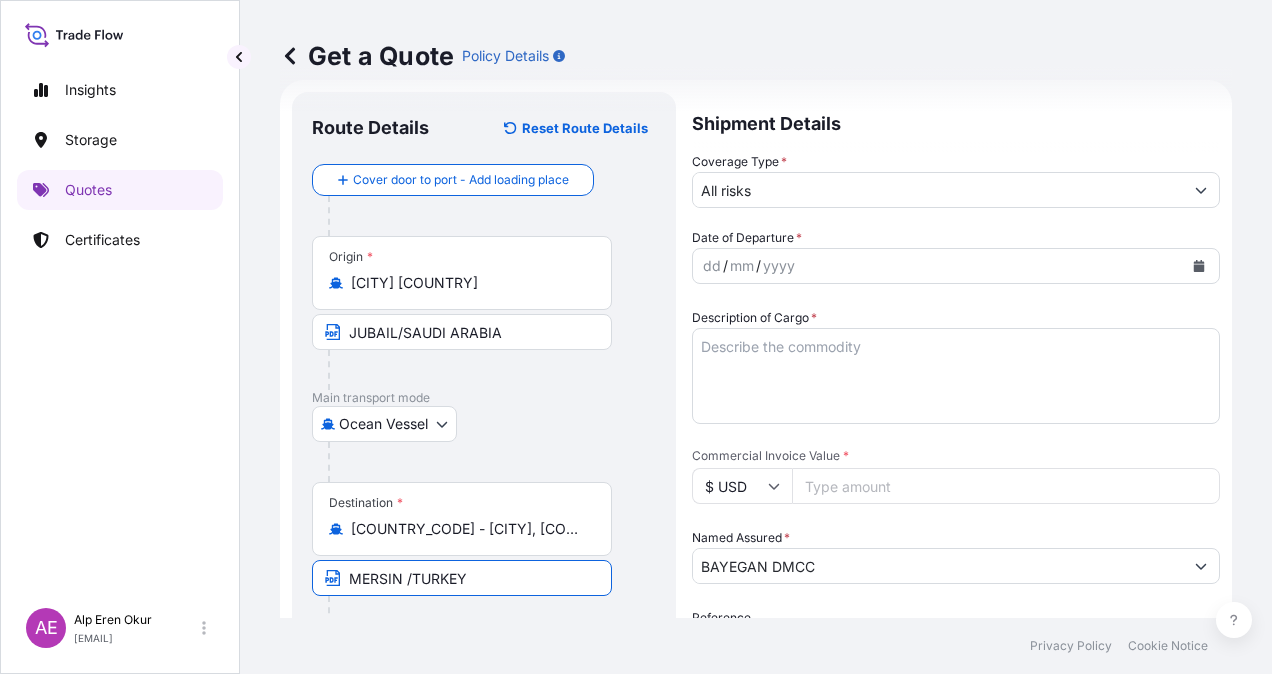 click on "All risks" at bounding box center [938, 190] 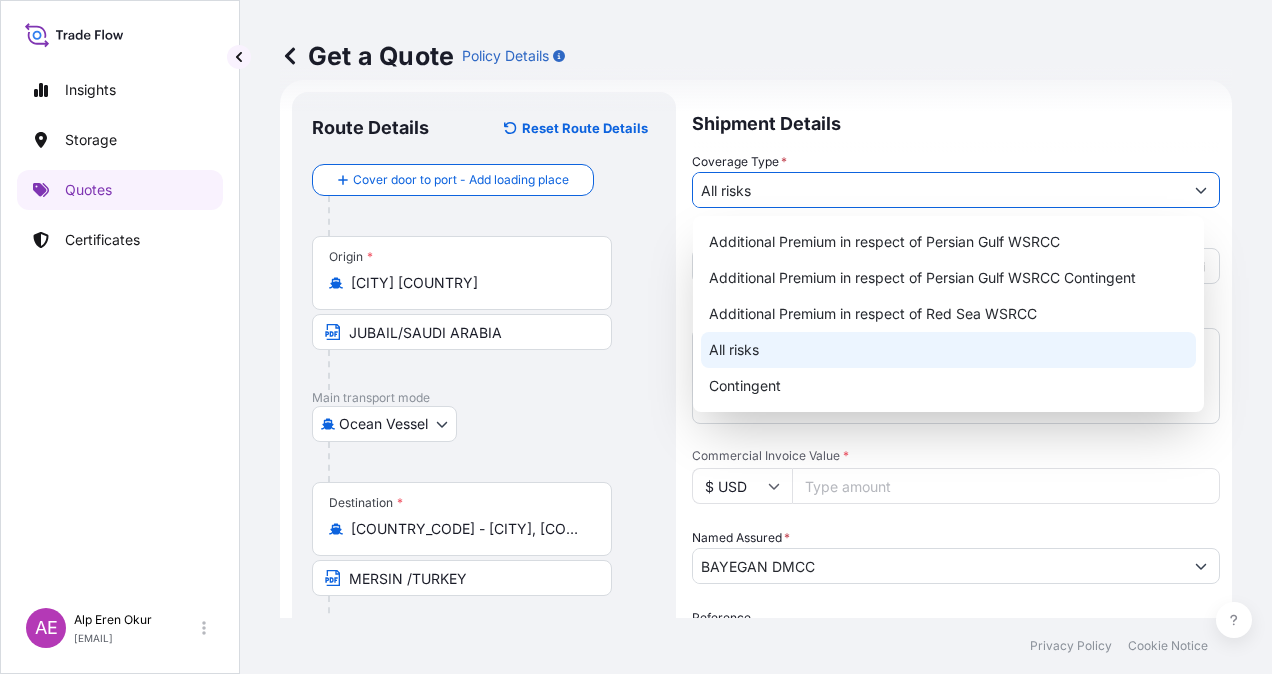 click on "All risks" at bounding box center (948, 350) 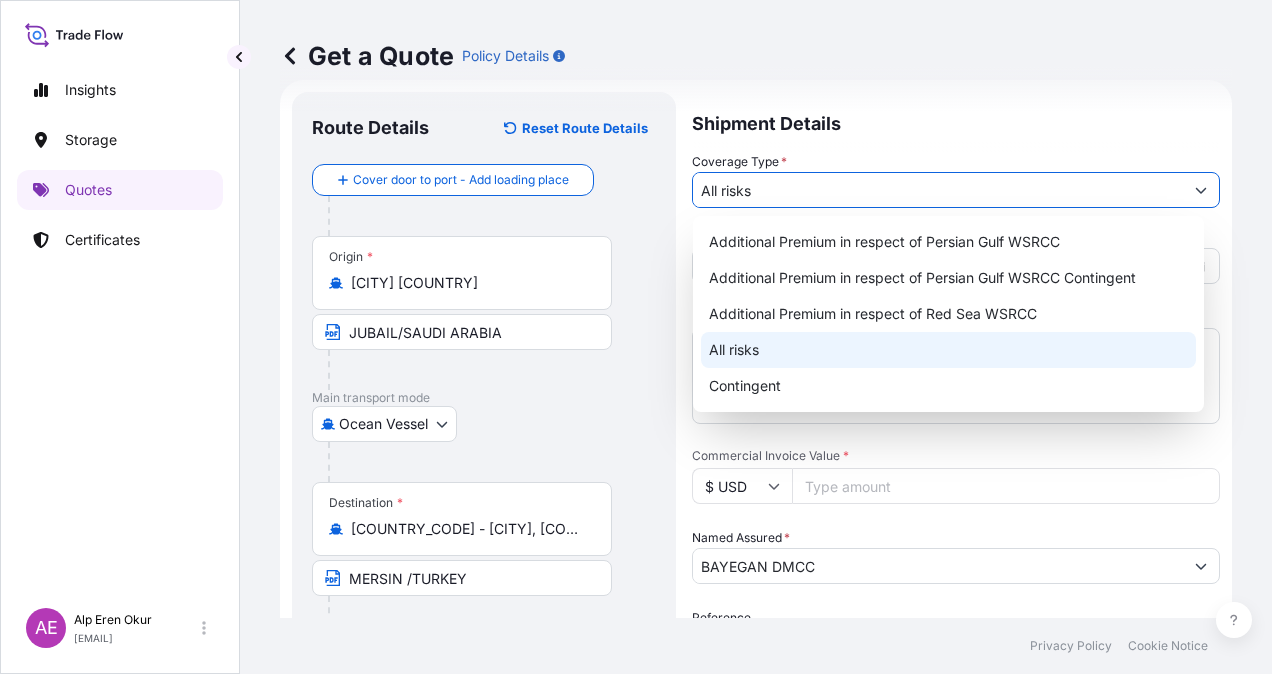 click on "All risks" at bounding box center (948, 350) 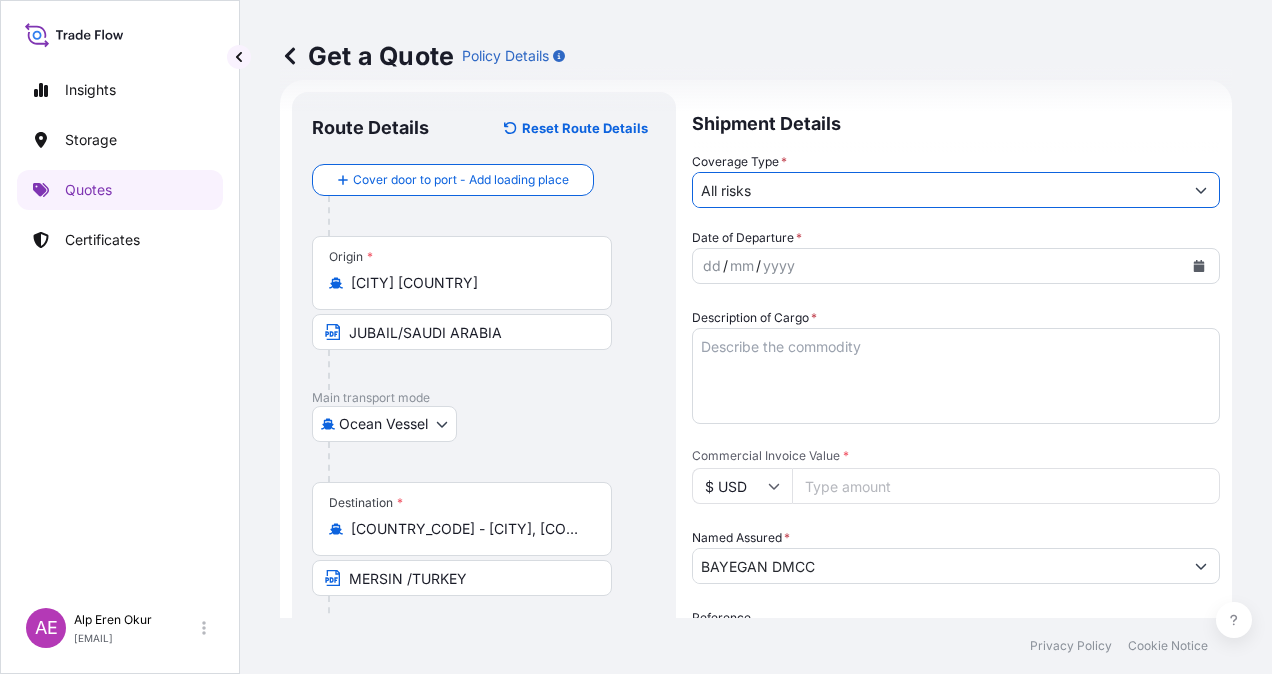 click on "dd" at bounding box center (712, 266) 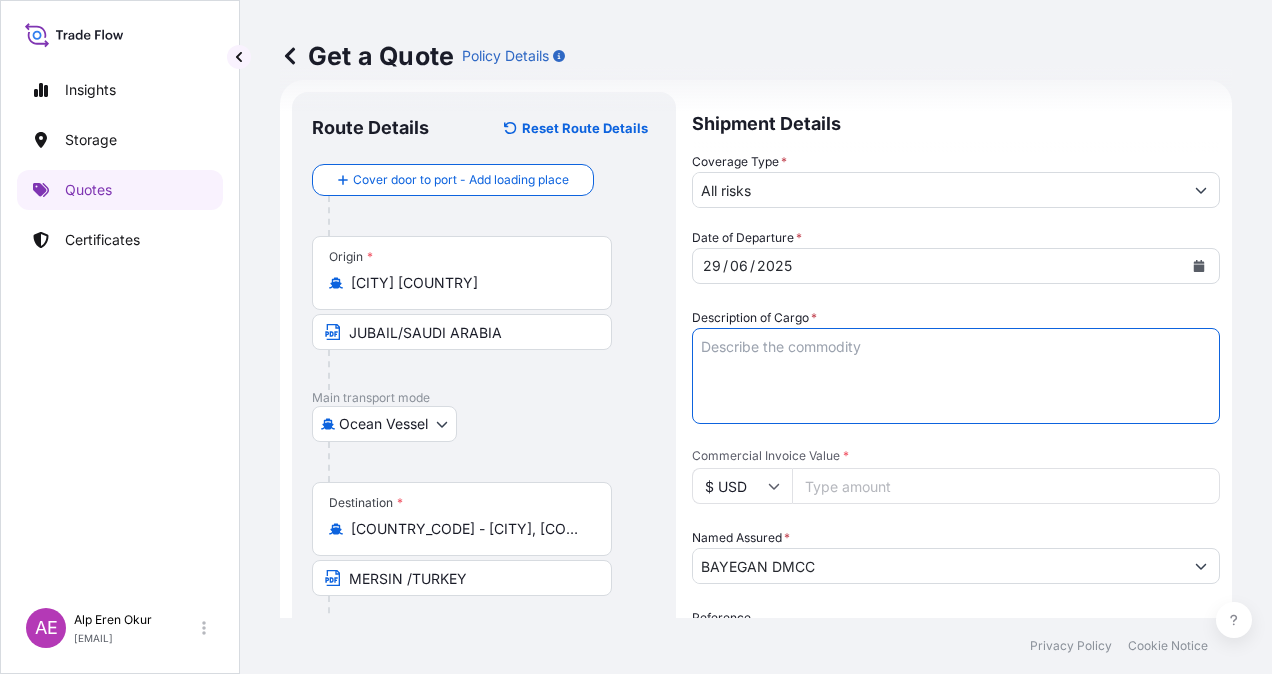 click on "Description of Cargo *" at bounding box center (956, 376) 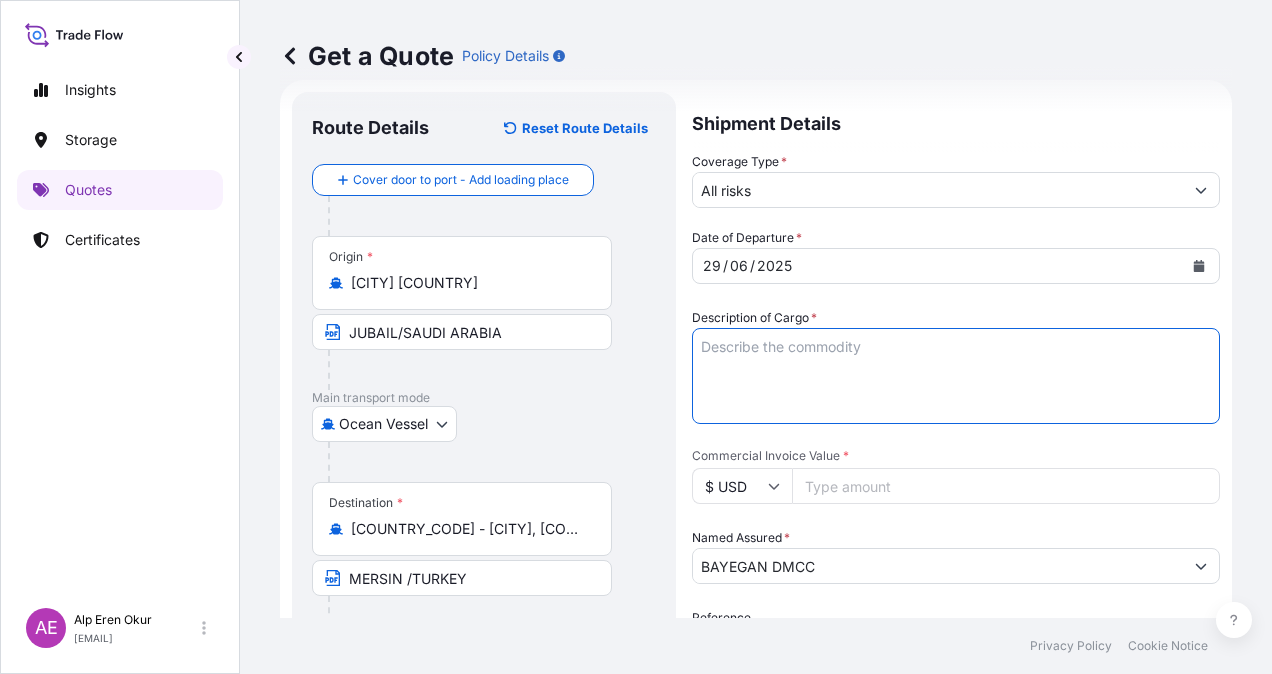 paste on "PP2245" 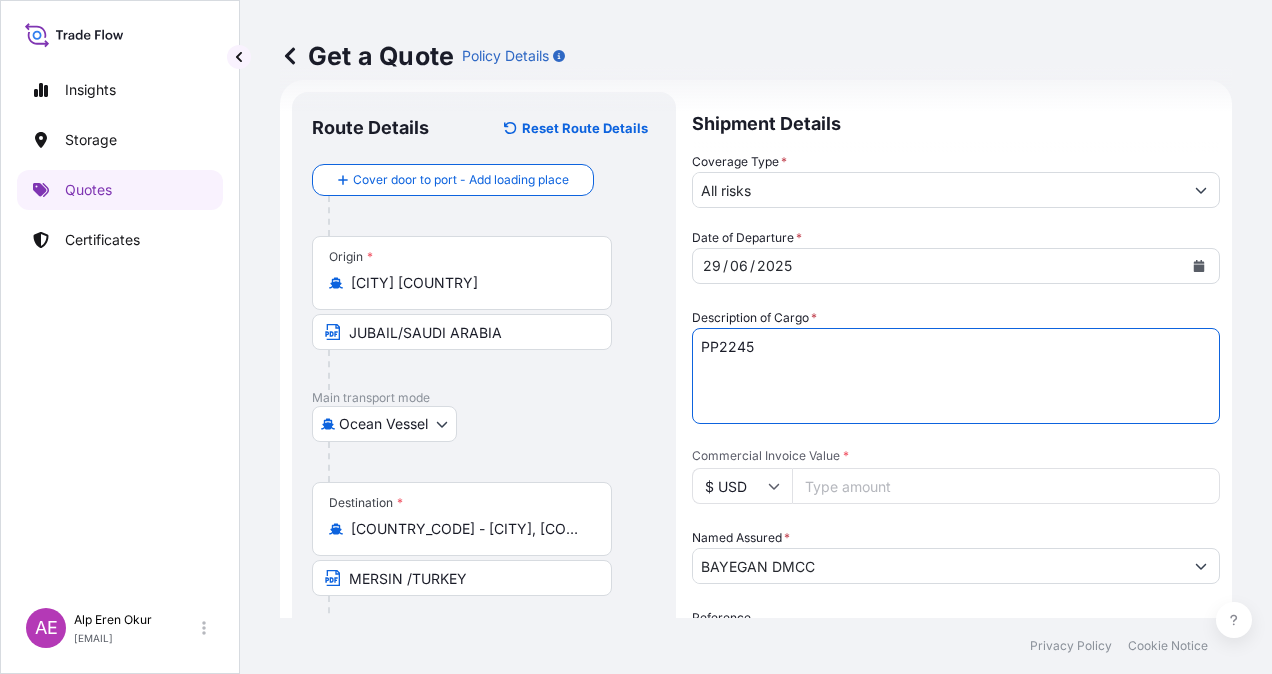 type on "PP2245" 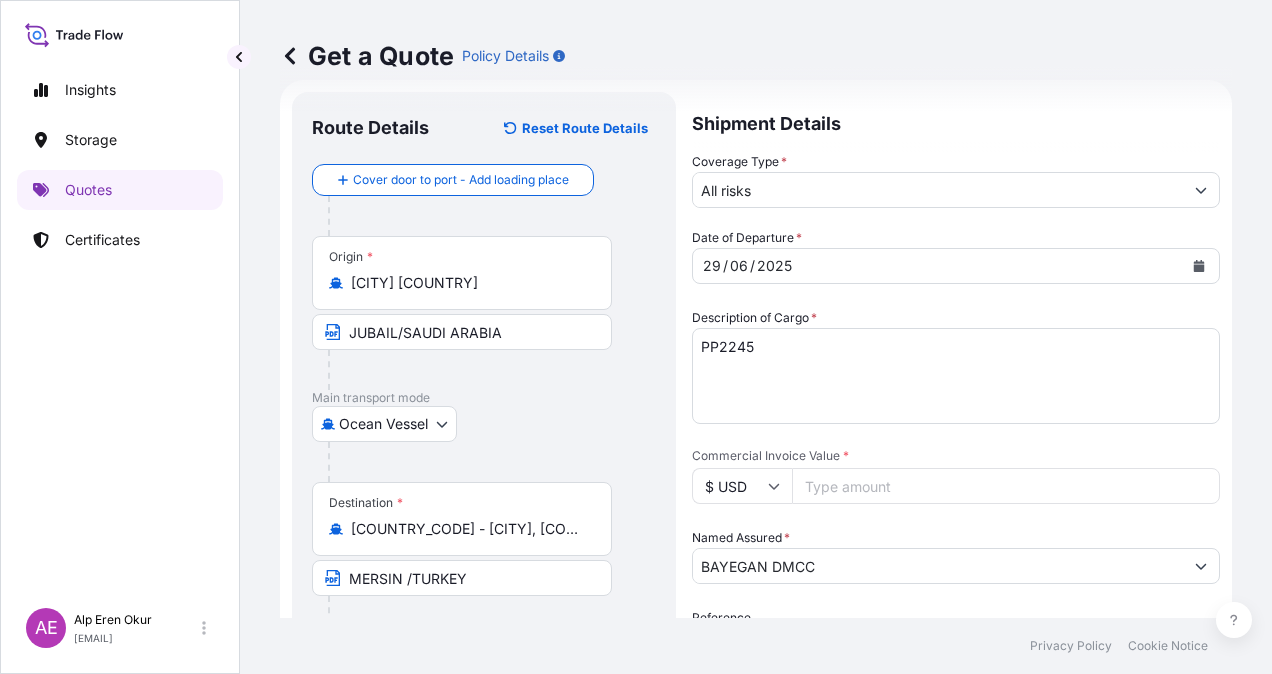 drag, startPoint x: 902, startPoint y: 480, endPoint x: 628, endPoint y: 480, distance: 274 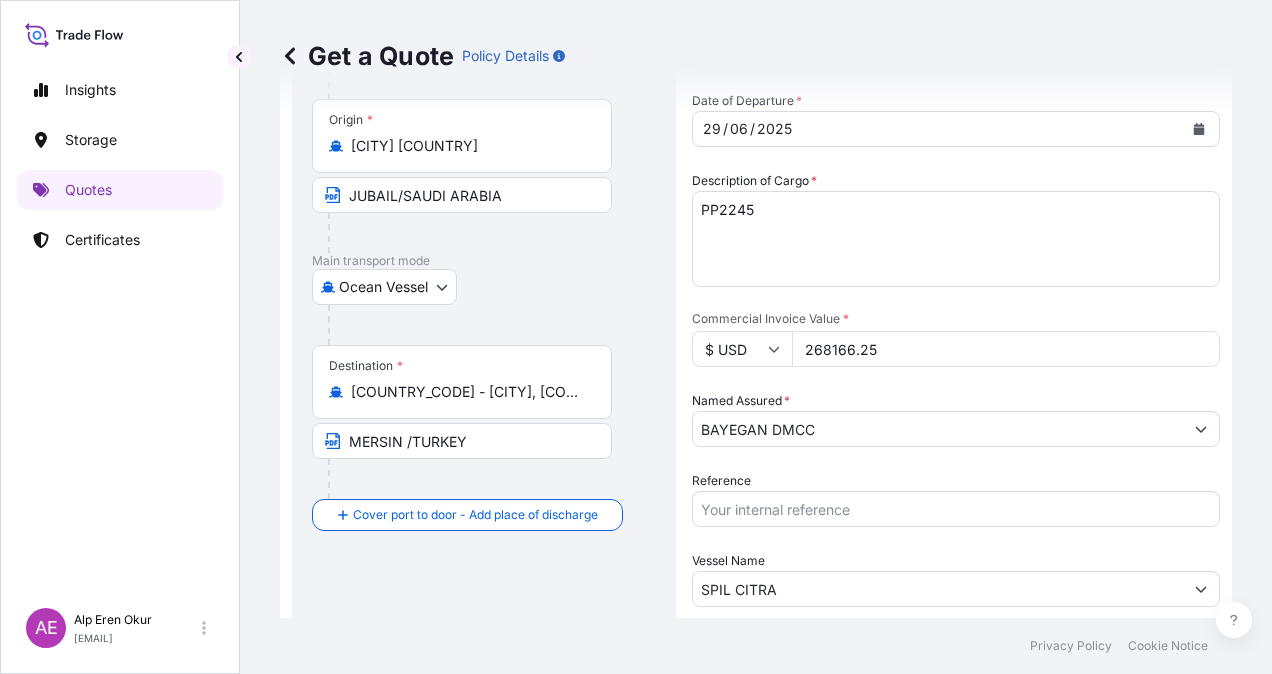 scroll, scrollTop: 232, scrollLeft: 0, axis: vertical 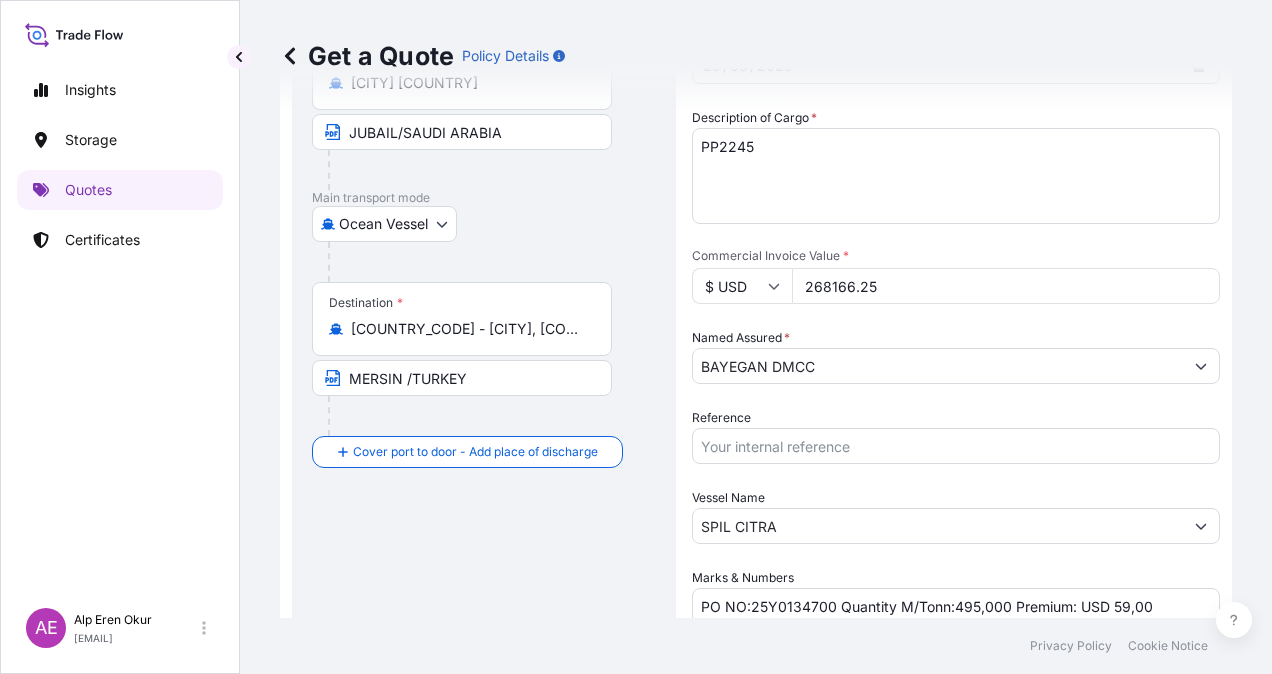 type on "268166.25" 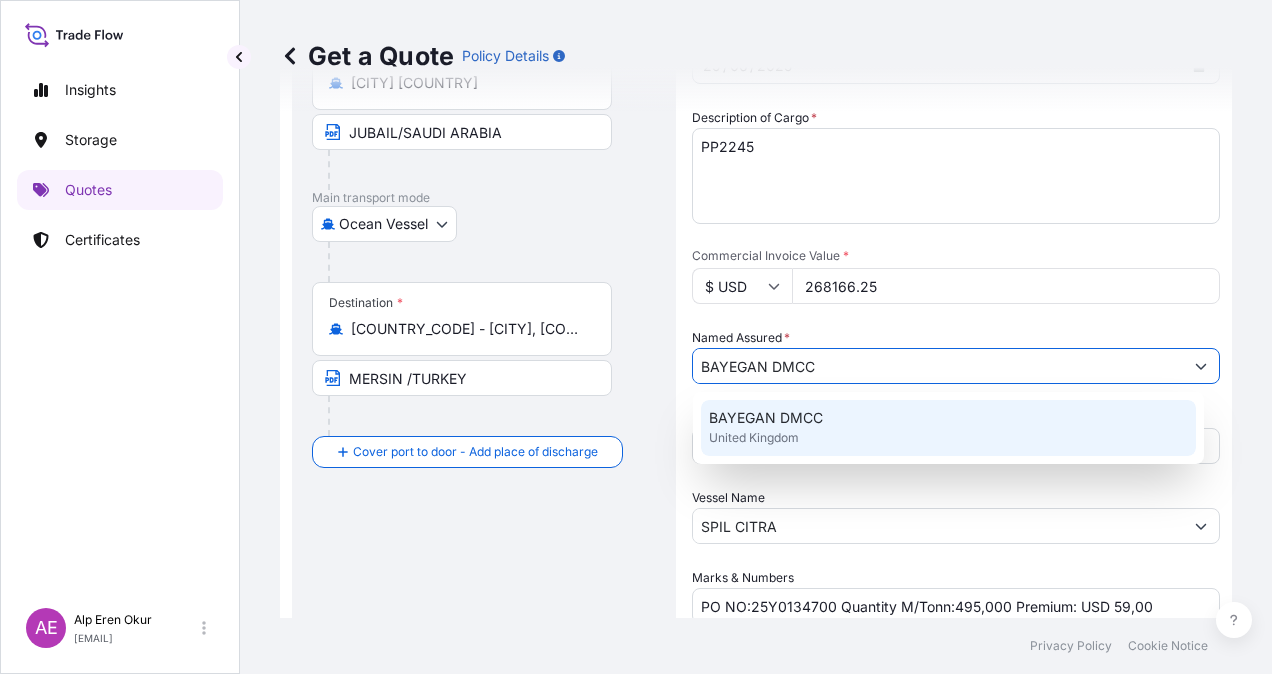 click on "BAYEGAN DMCC" at bounding box center (766, 418) 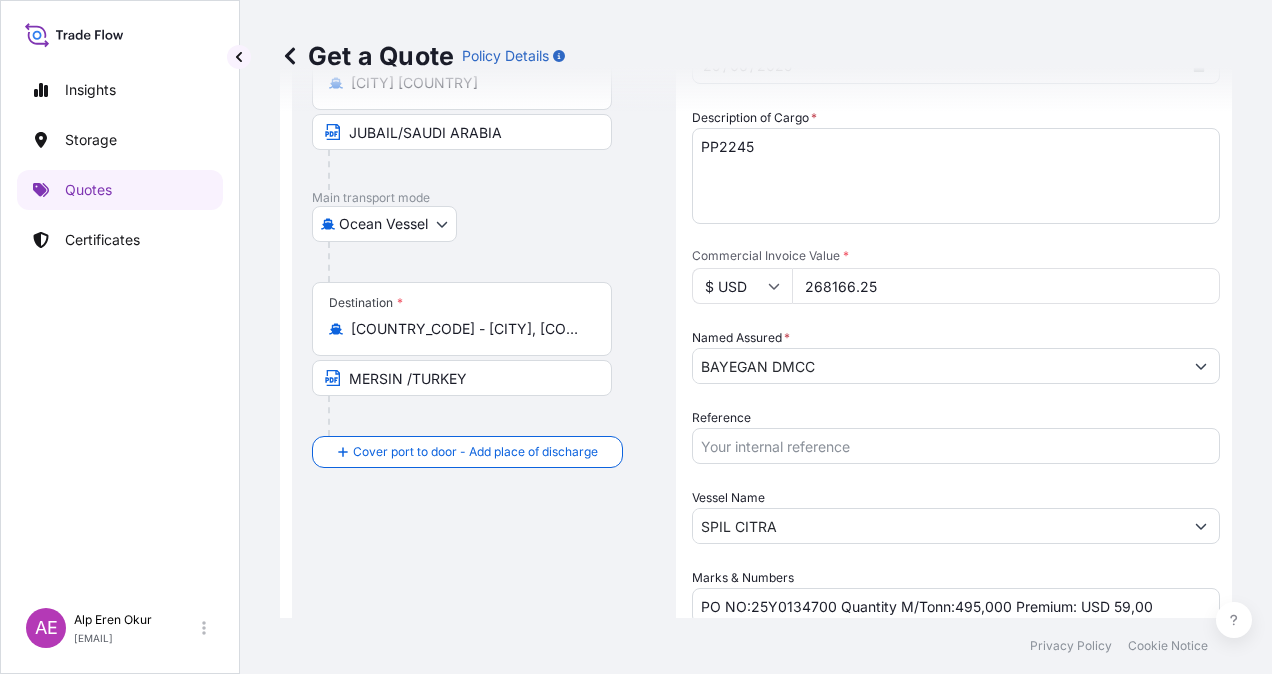 click on "SPIL CITRA" at bounding box center [938, 526] 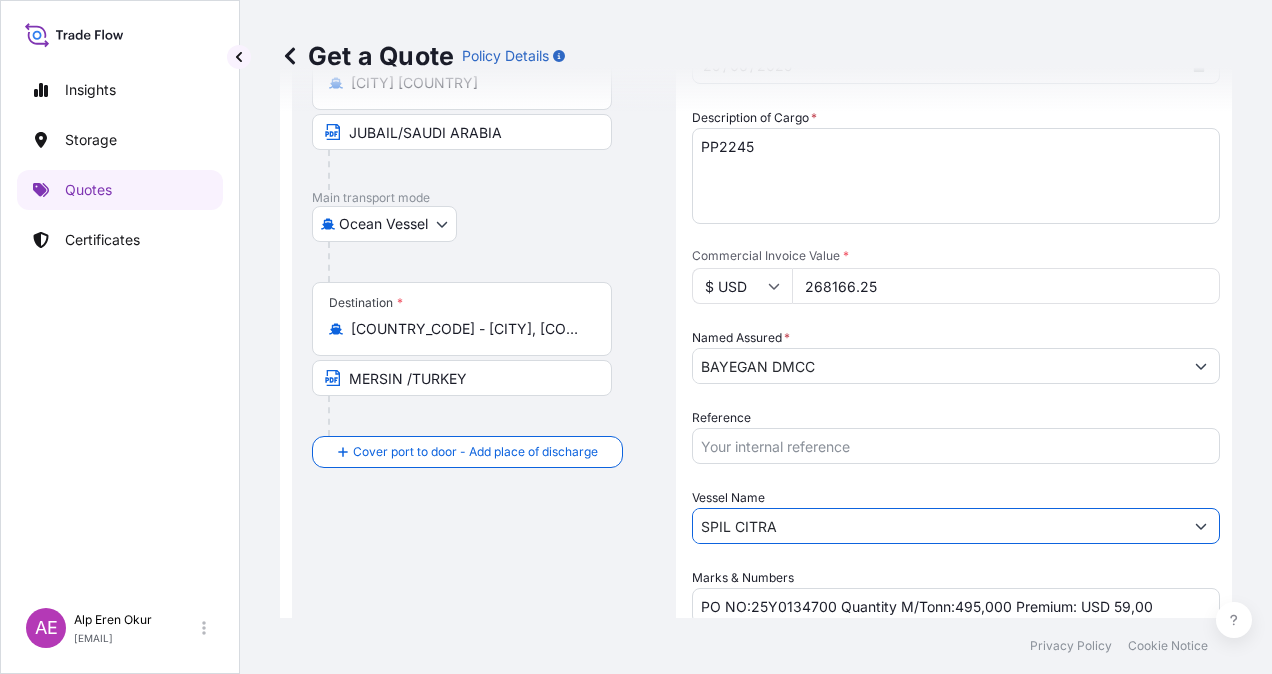 click on "SPIL CITRA" at bounding box center [938, 526] 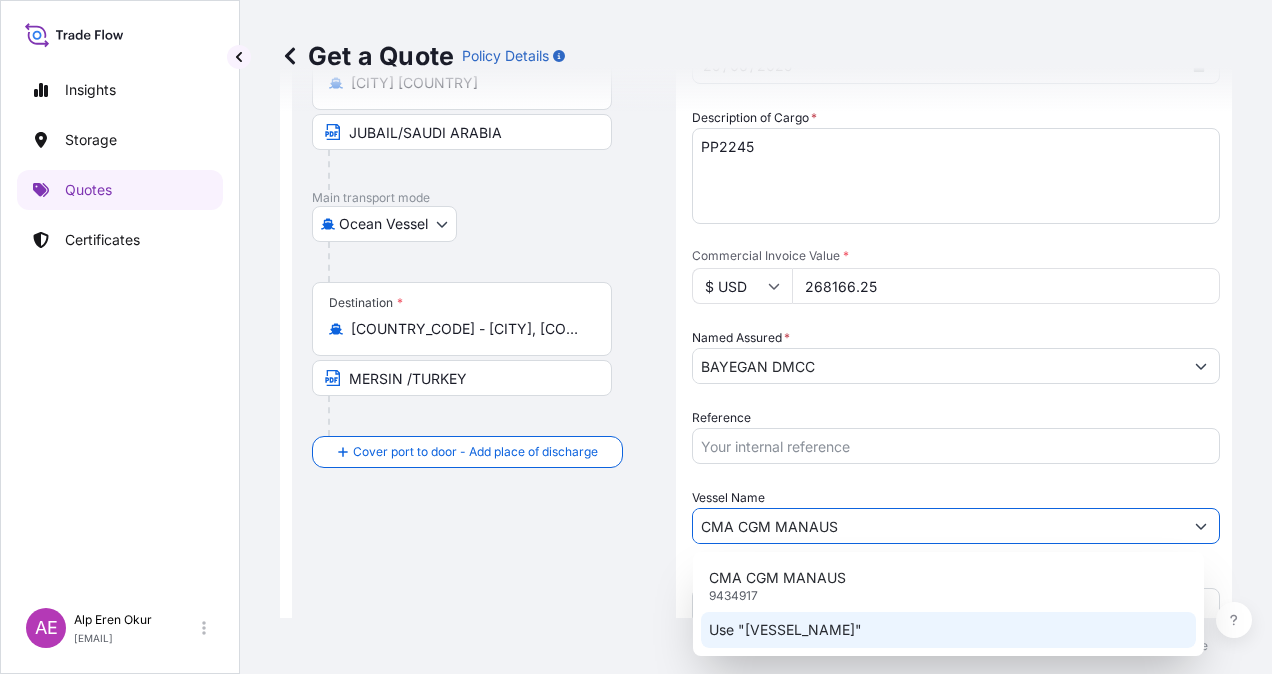 click on "Use "[VESSEL_NAME]"" 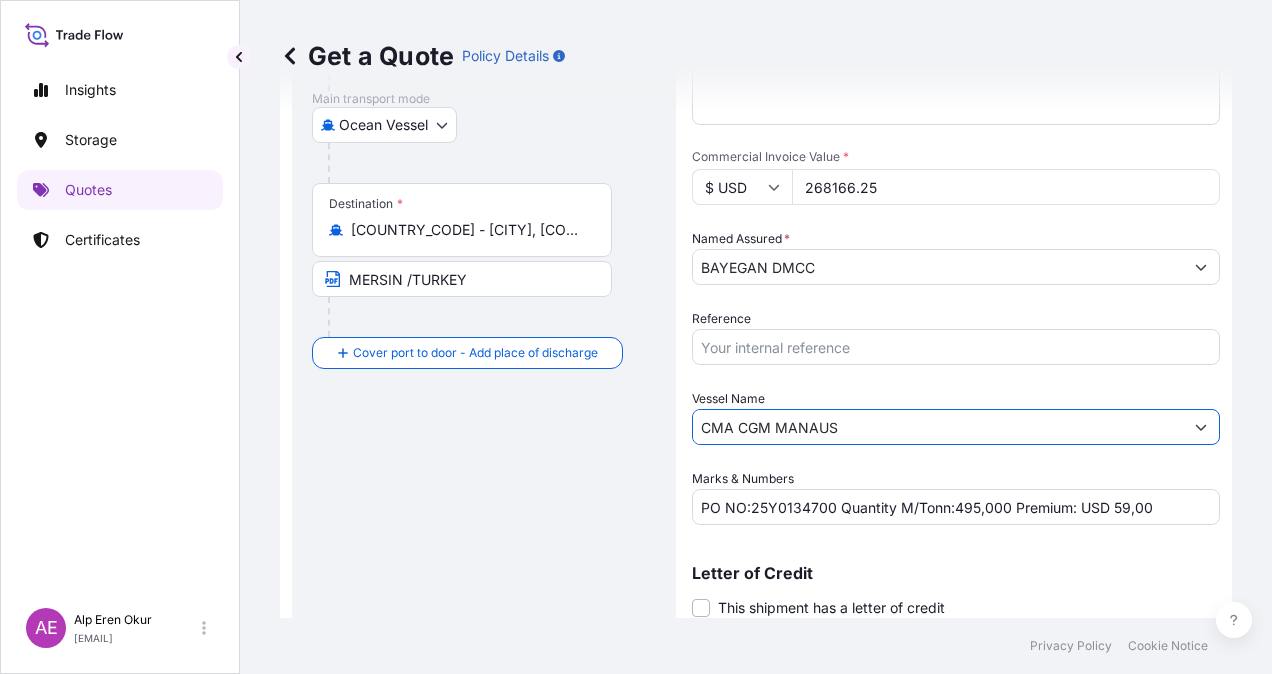 scroll, scrollTop: 398, scrollLeft: 0, axis: vertical 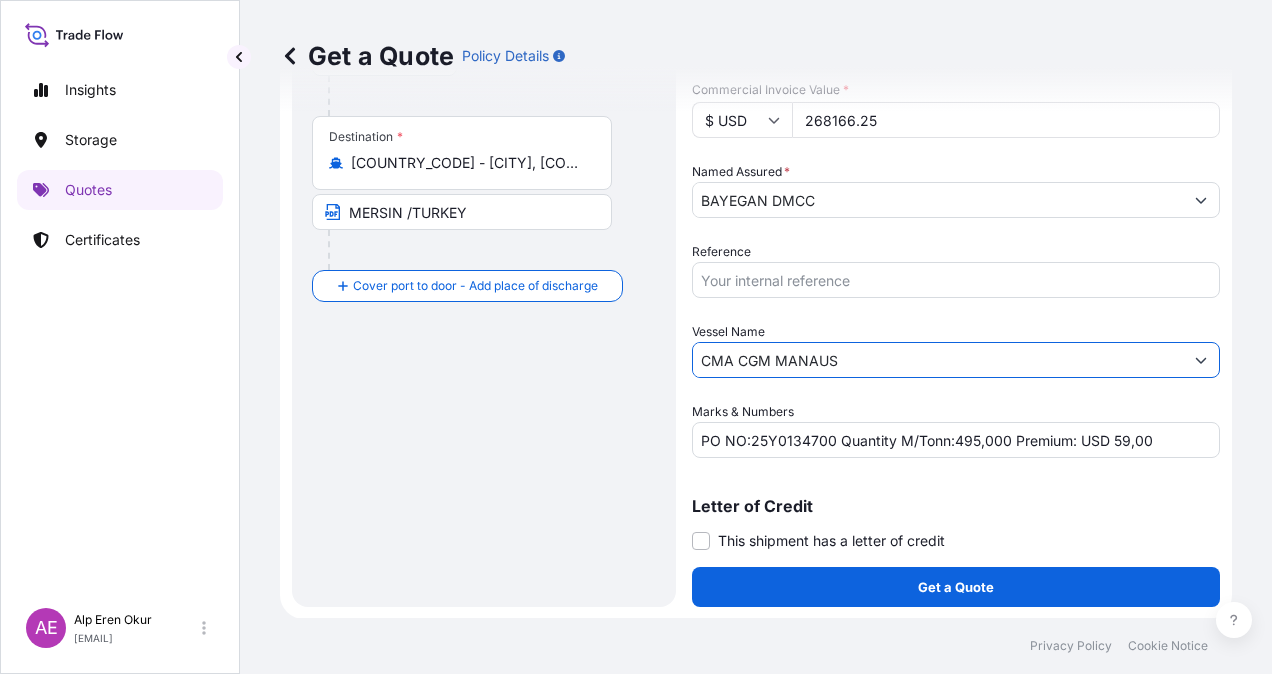 type on "CMA CGM MANAUS" 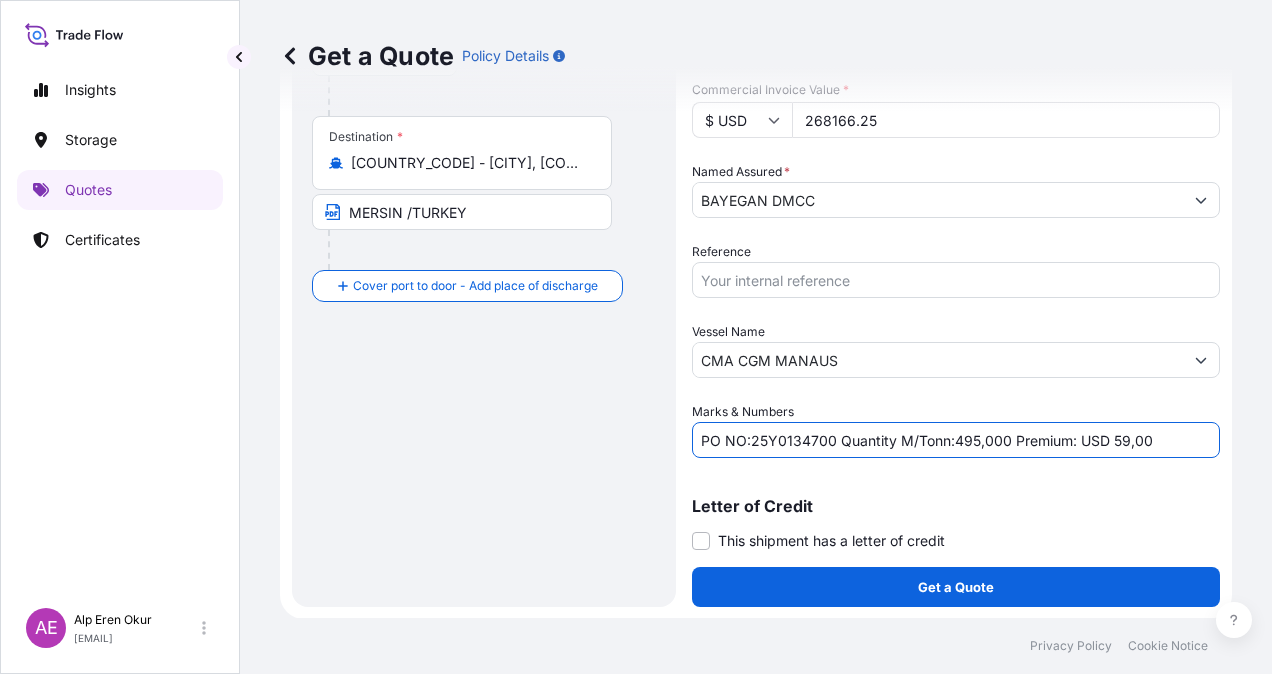 drag, startPoint x: 751, startPoint y: 440, endPoint x: 830, endPoint y: 439, distance: 79.00633 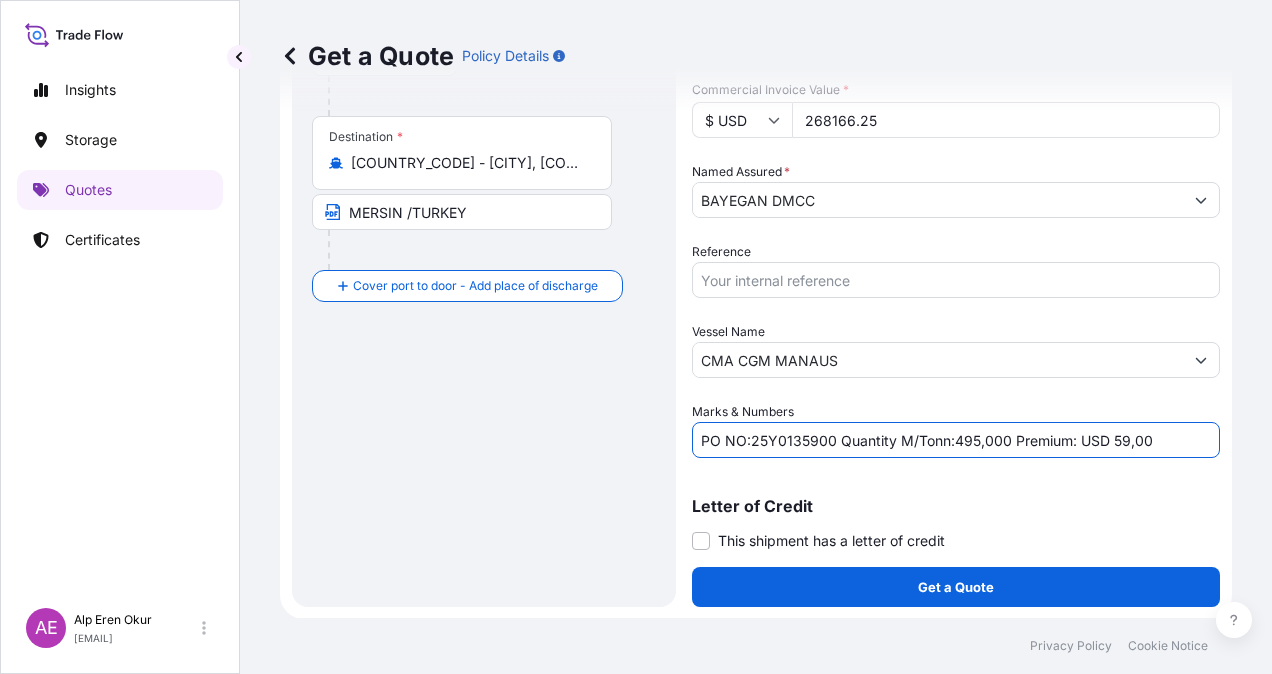 drag, startPoint x: 954, startPoint y: 436, endPoint x: 1008, endPoint y: 442, distance: 54.33231 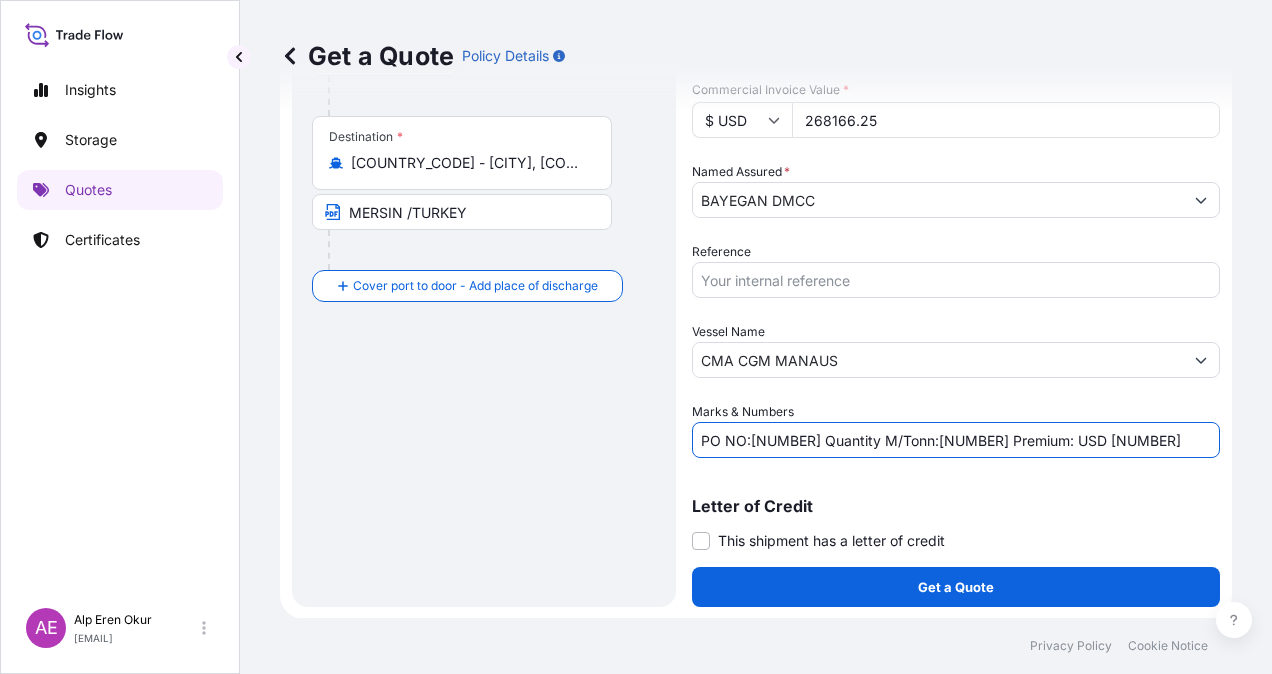drag, startPoint x: 1115, startPoint y: 435, endPoint x: 1166, endPoint y: 452, distance: 53.75872 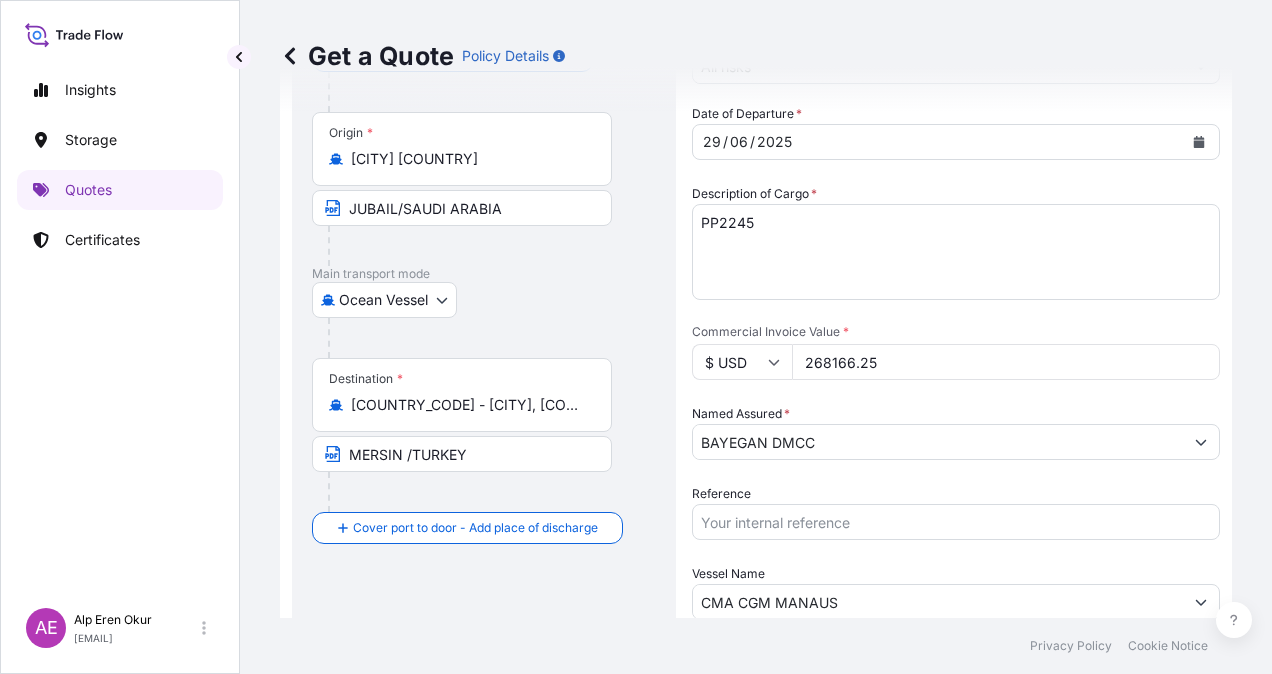 scroll, scrollTop: 398, scrollLeft: 0, axis: vertical 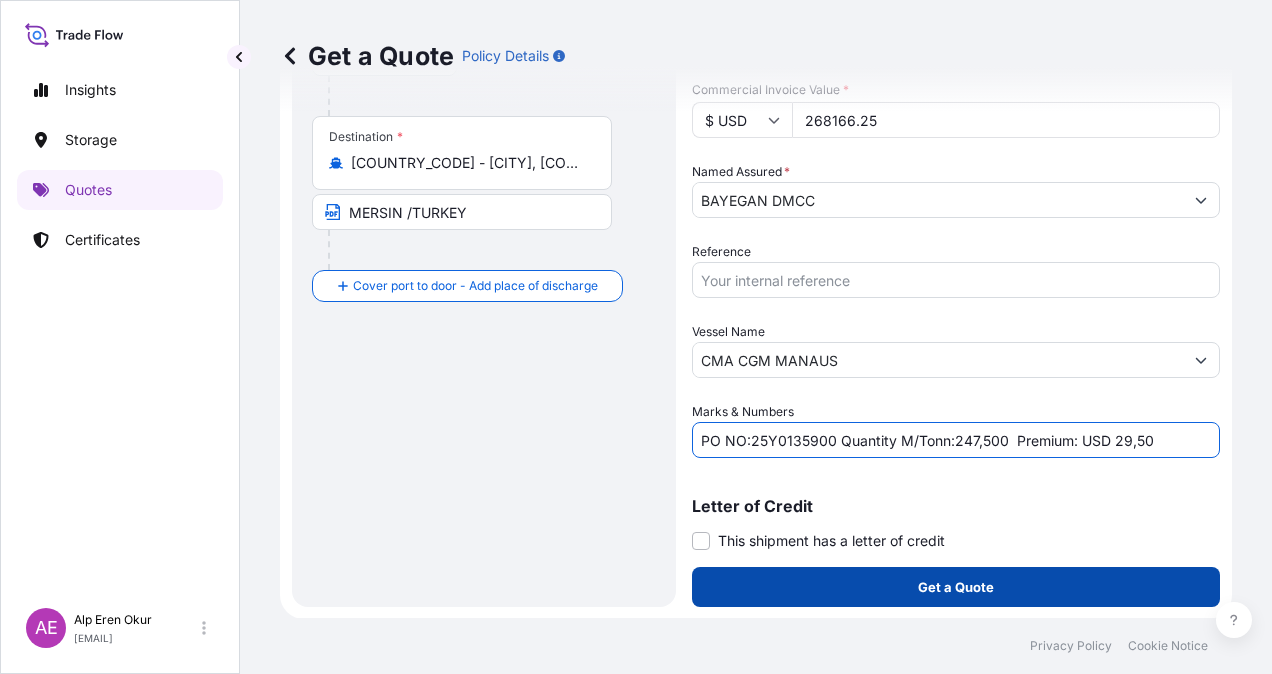 type on "PO NO:25Y0135900 Quantity M/Tonn:247,500  Premium: USD 29,50" 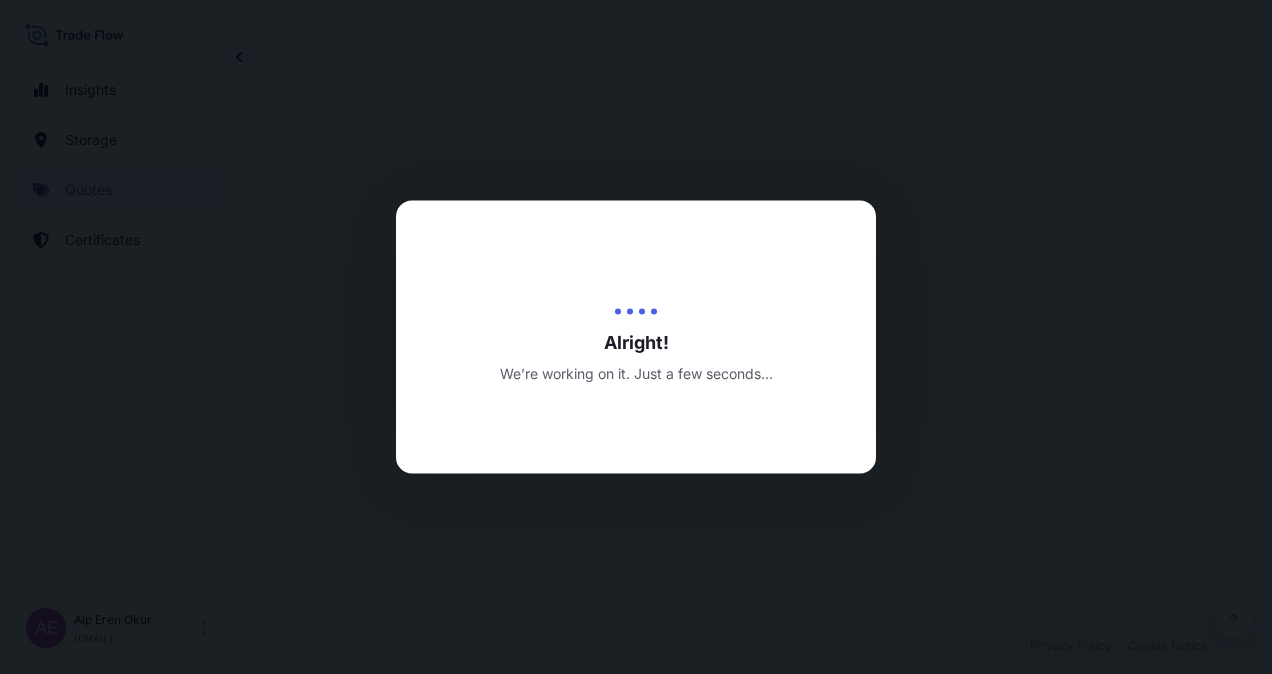 scroll, scrollTop: 0, scrollLeft: 0, axis: both 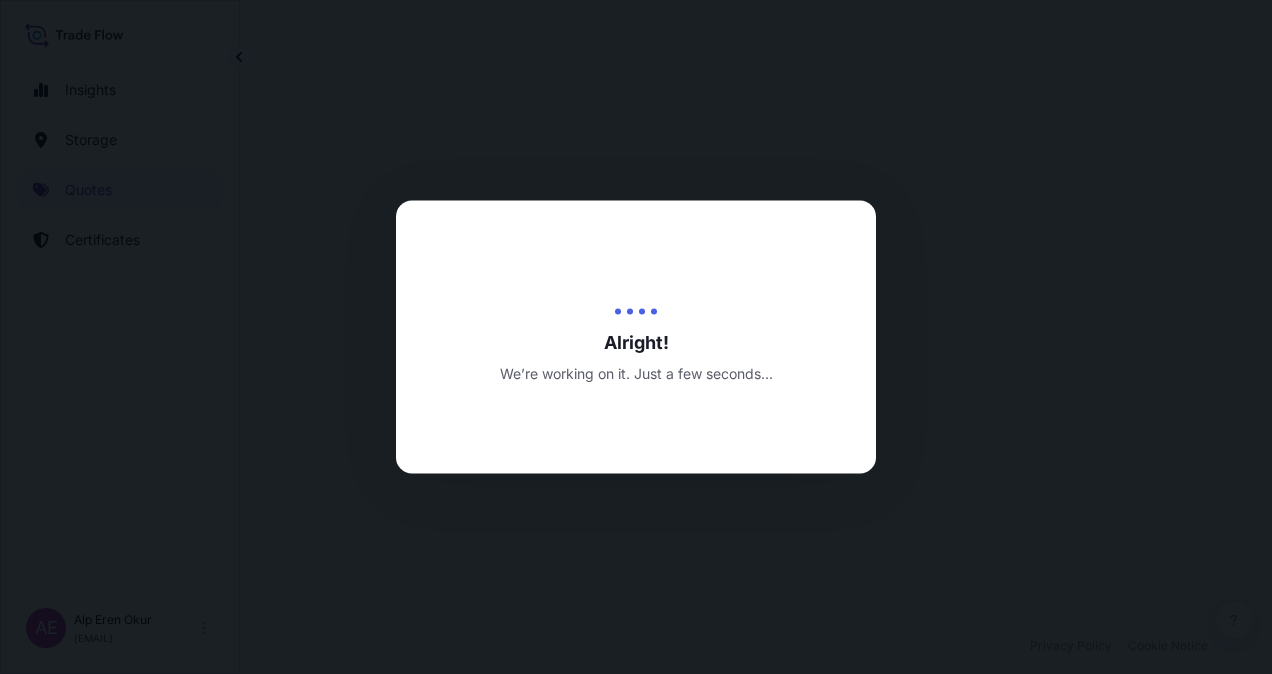 select on "Ocean Vessel" 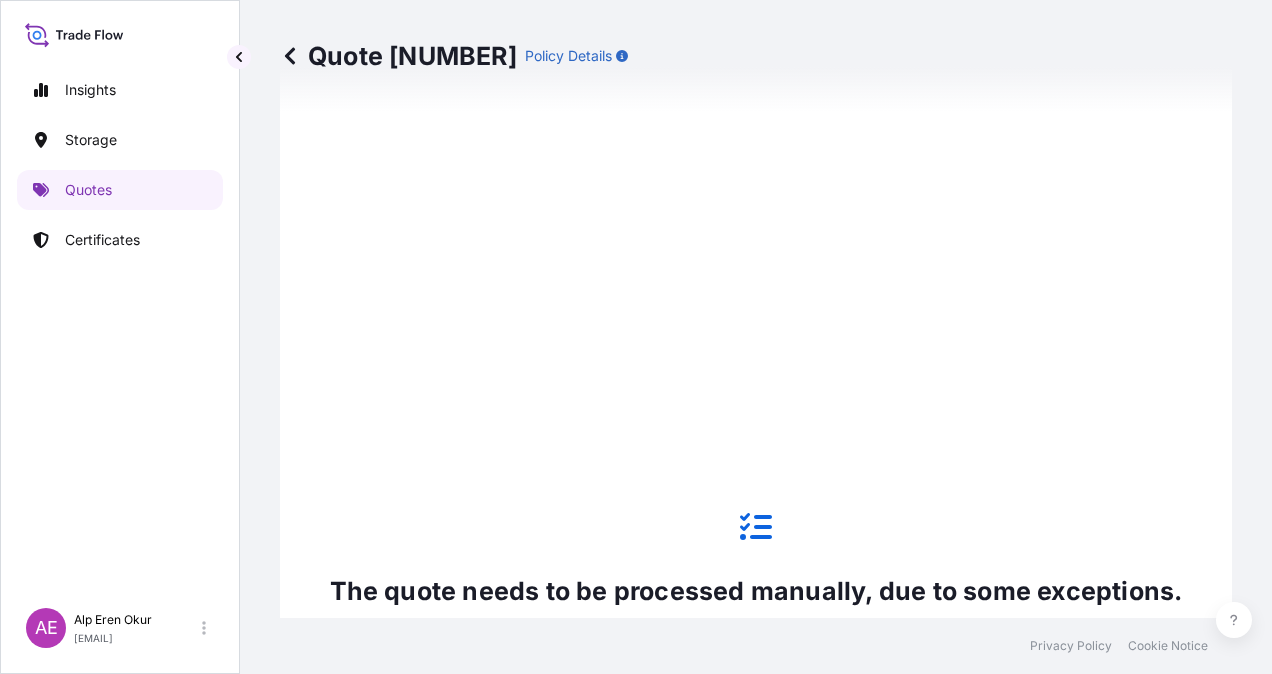 scroll, scrollTop: 1528, scrollLeft: 0, axis: vertical 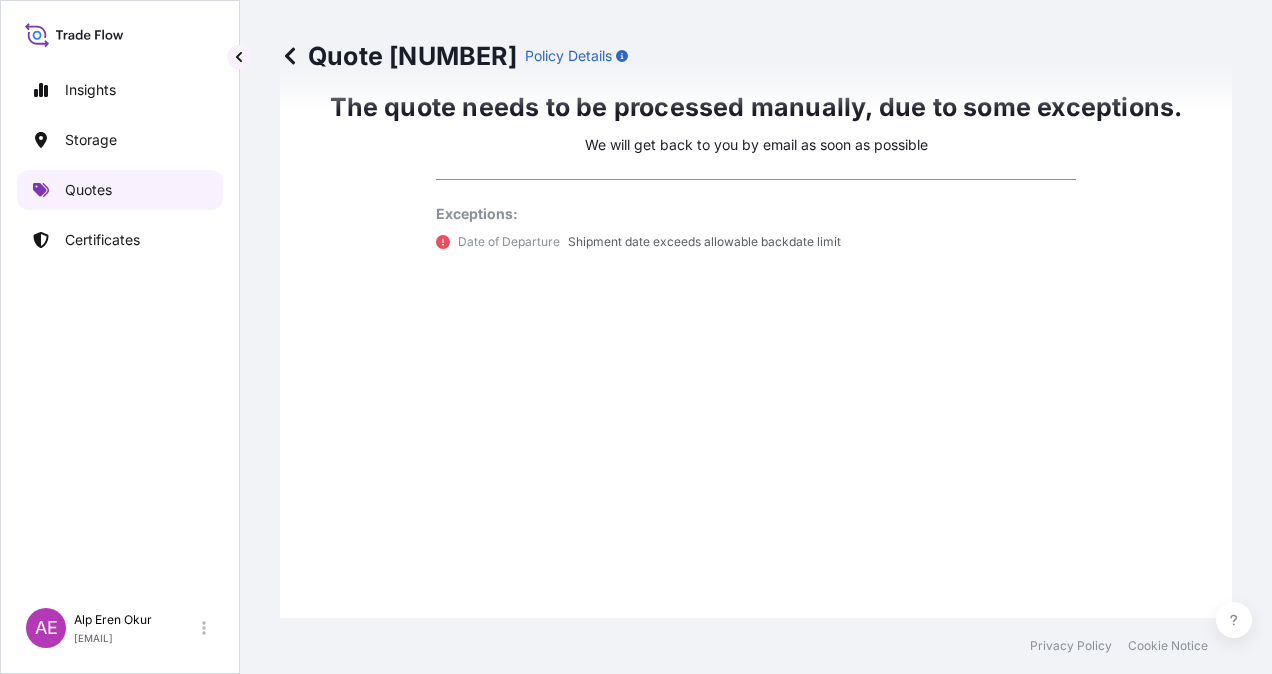 click on "Quotes" at bounding box center [88, 190] 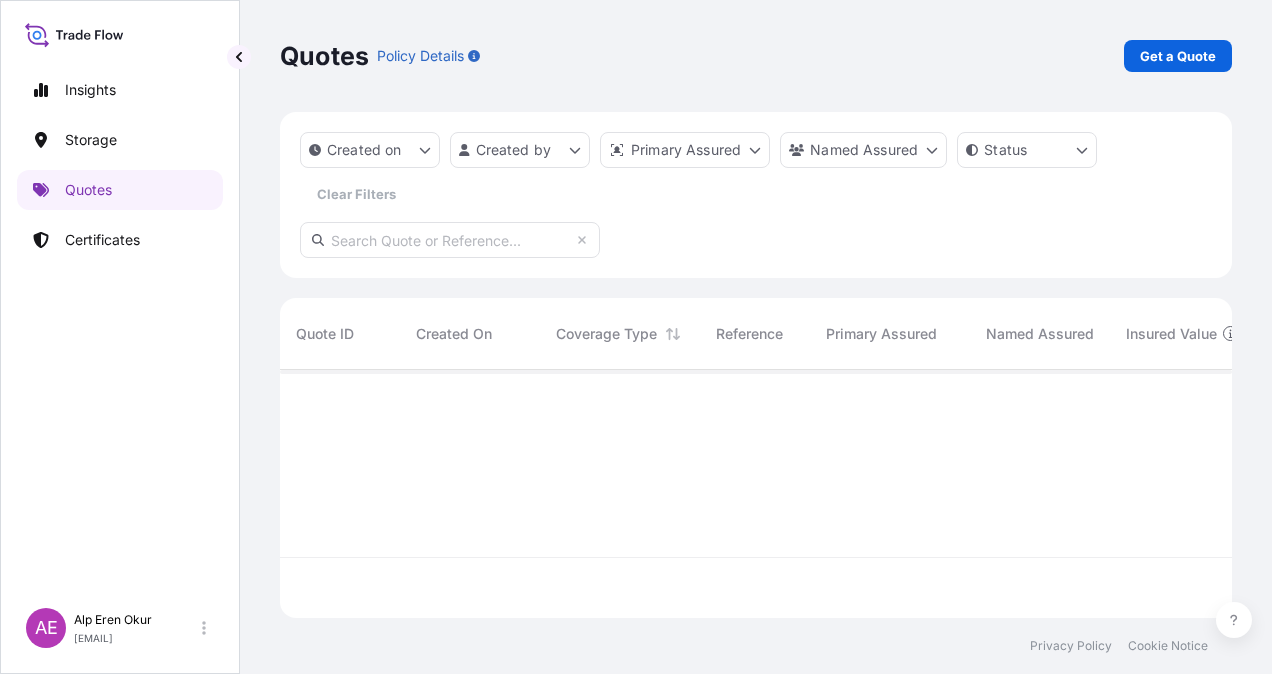 scroll, scrollTop: 16, scrollLeft: 16, axis: both 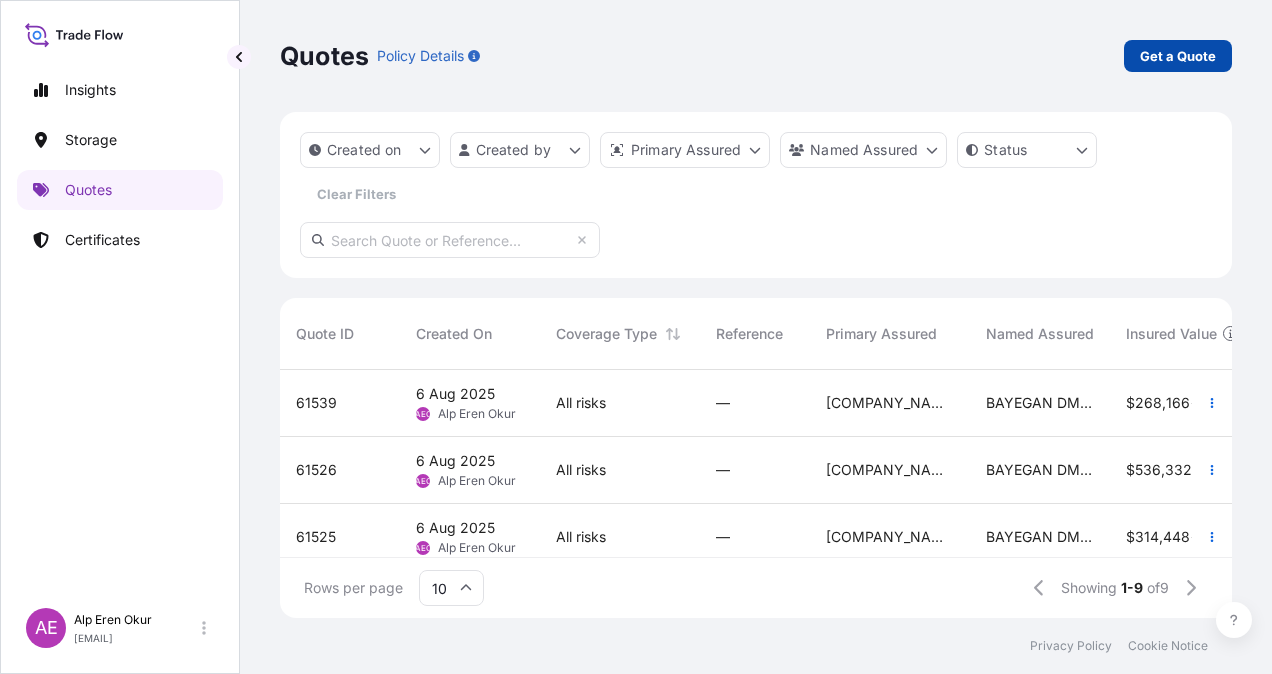 click on "Get a Quote" at bounding box center (1178, 56) 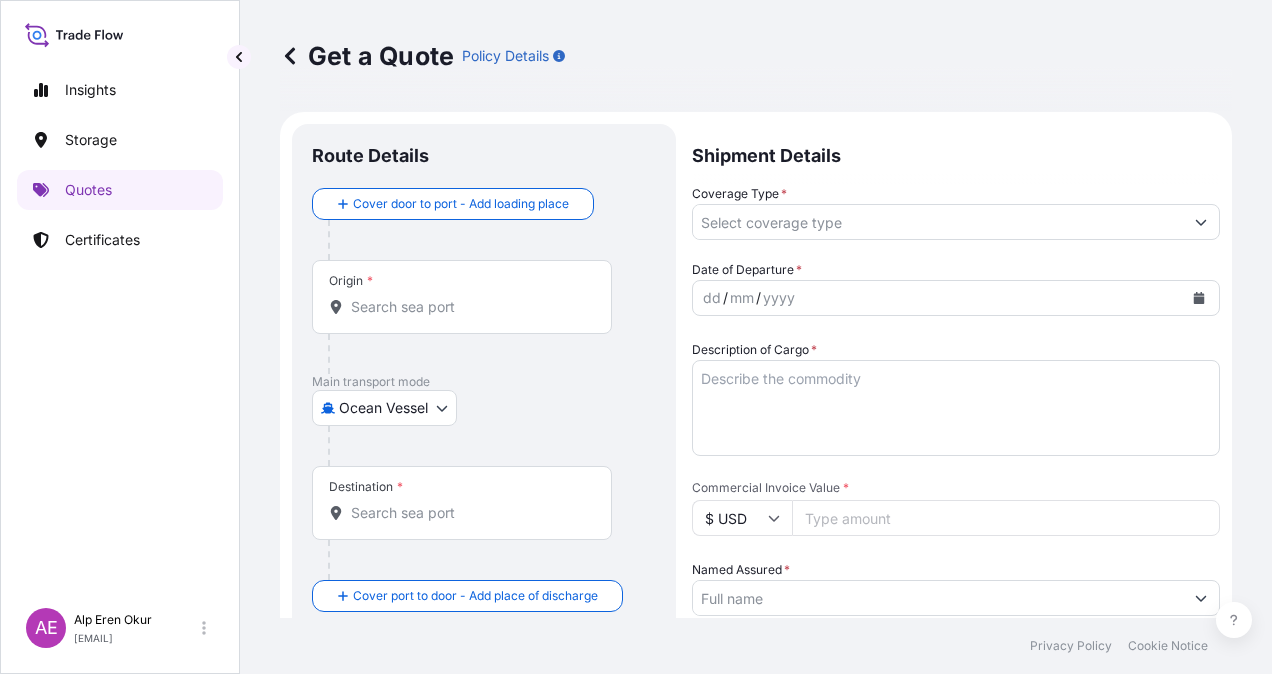 scroll, scrollTop: 32, scrollLeft: 0, axis: vertical 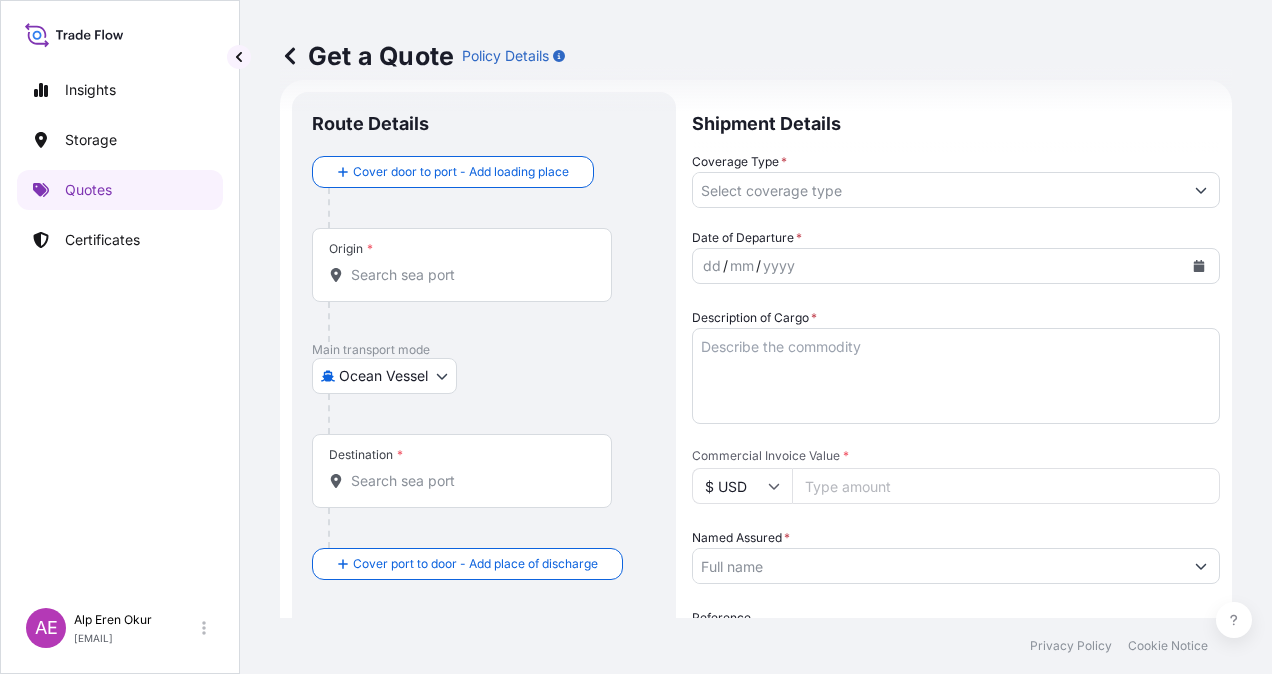 click on "Origin *" at bounding box center [462, 265] 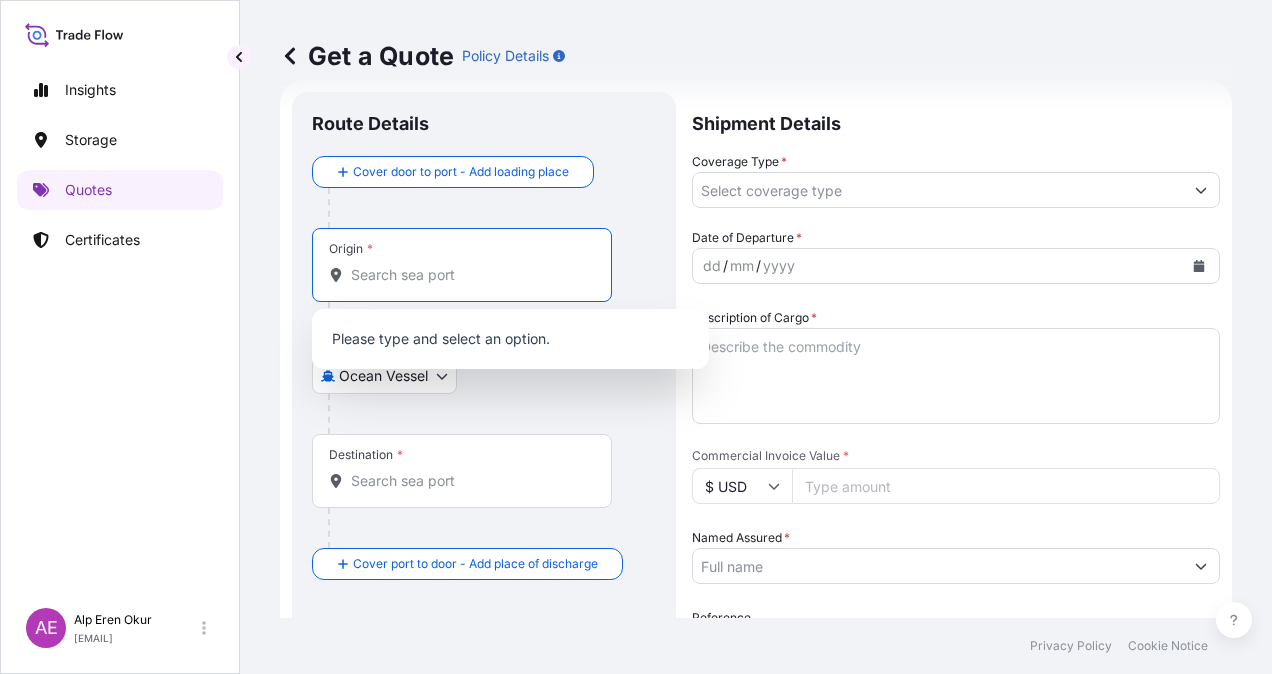 paste on "[CITY]" 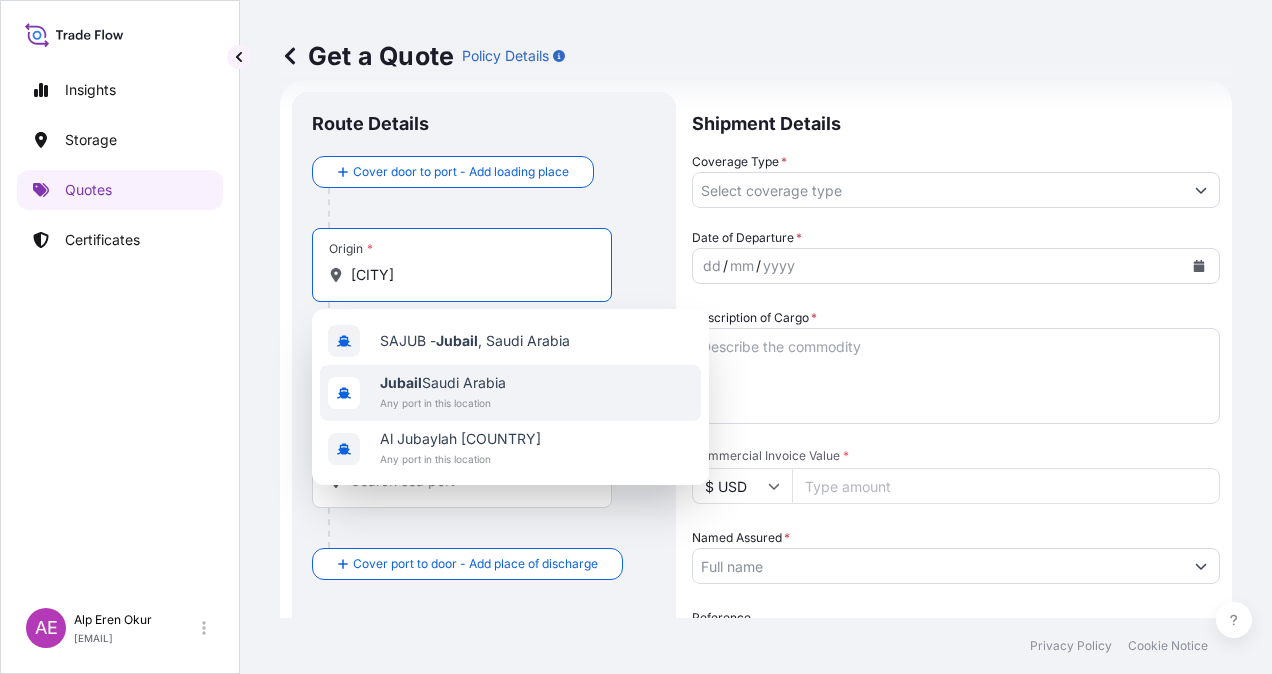 click on "Any port in this location" at bounding box center (443, 403) 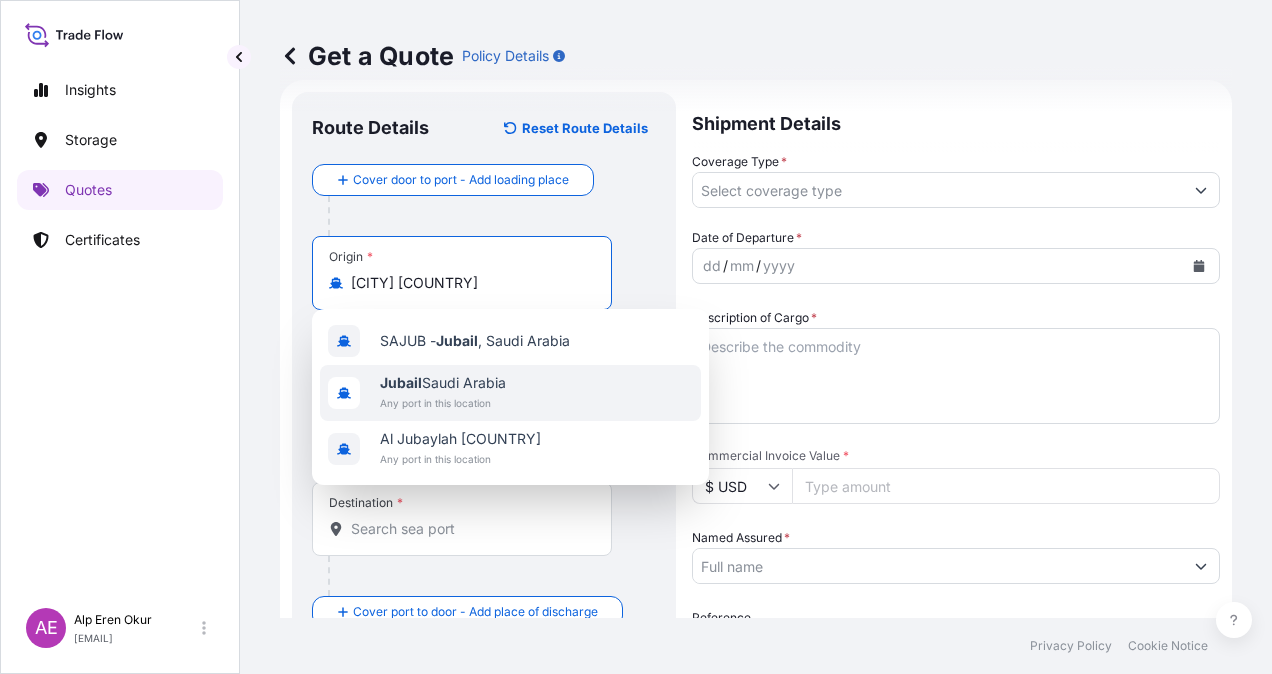 type on "[CITY] [COUNTRY]" 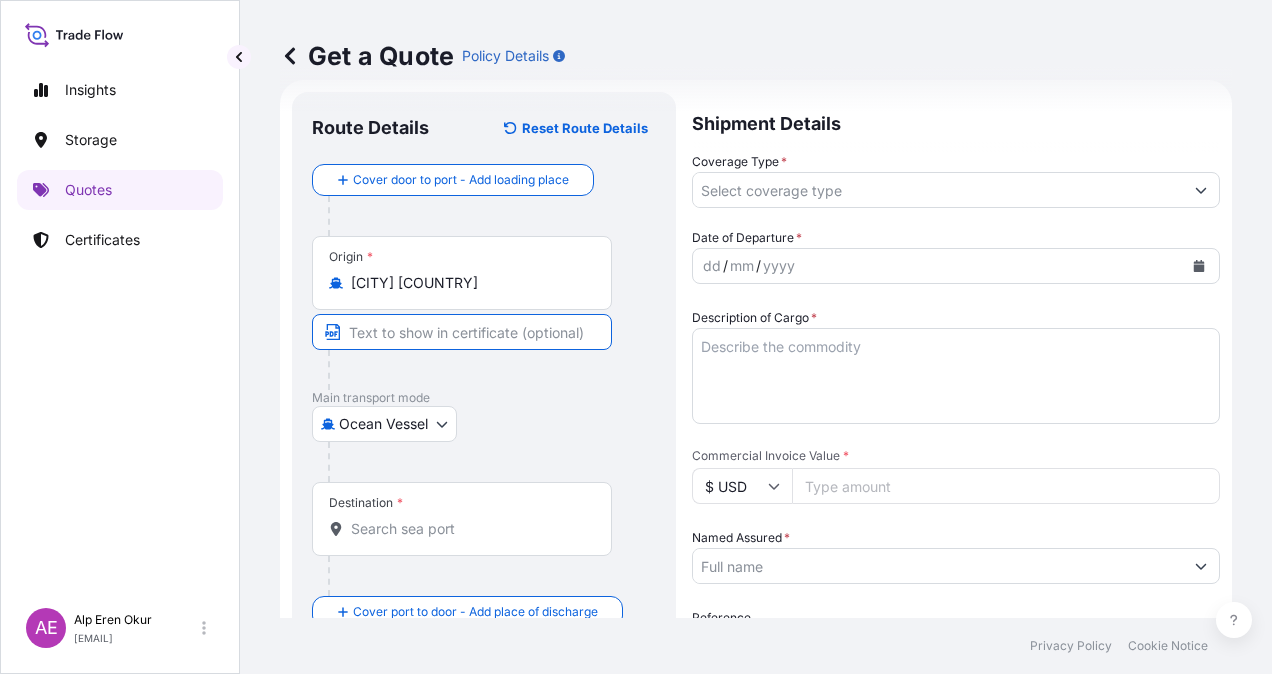 click at bounding box center [462, 332] 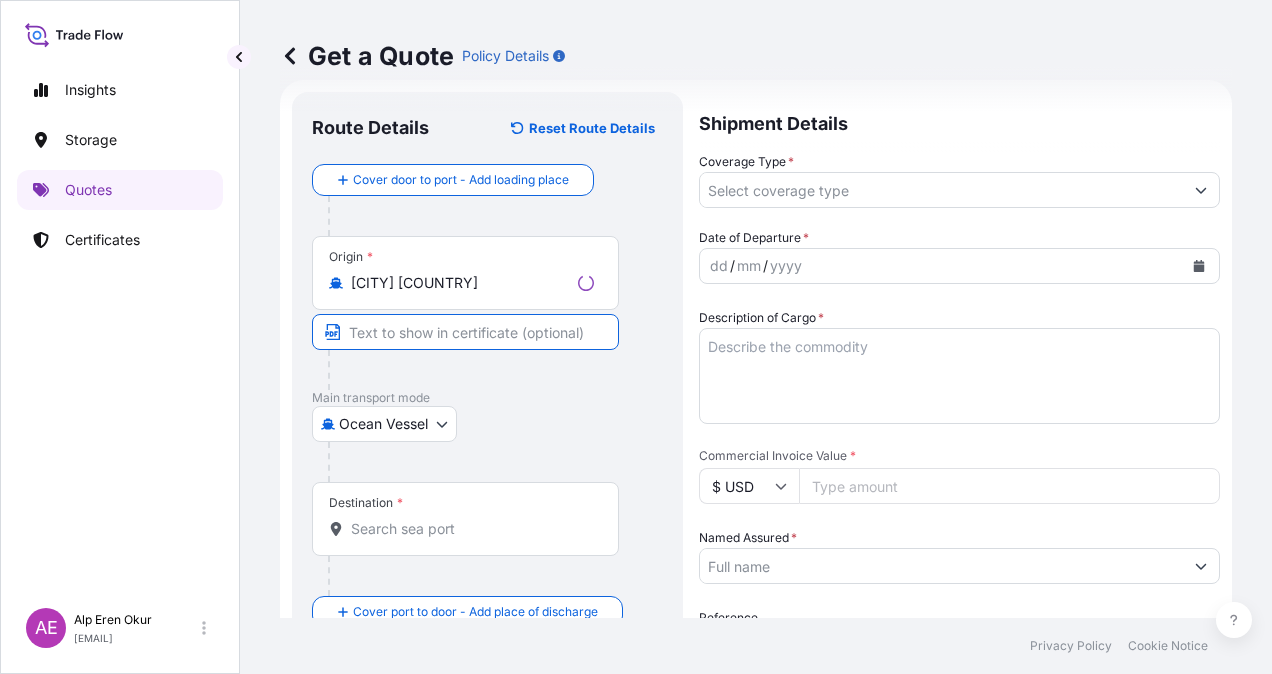 paste on "[CITY]" 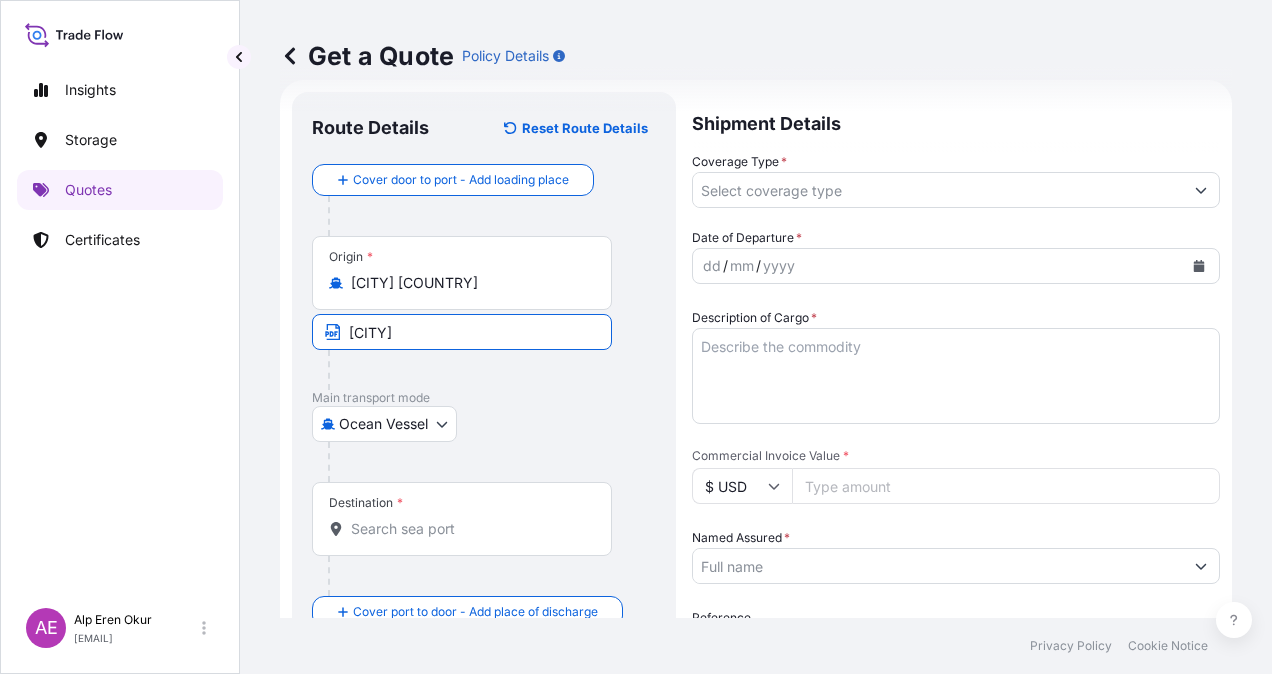 type on "JUBAIL/SAUDI ARABIA" 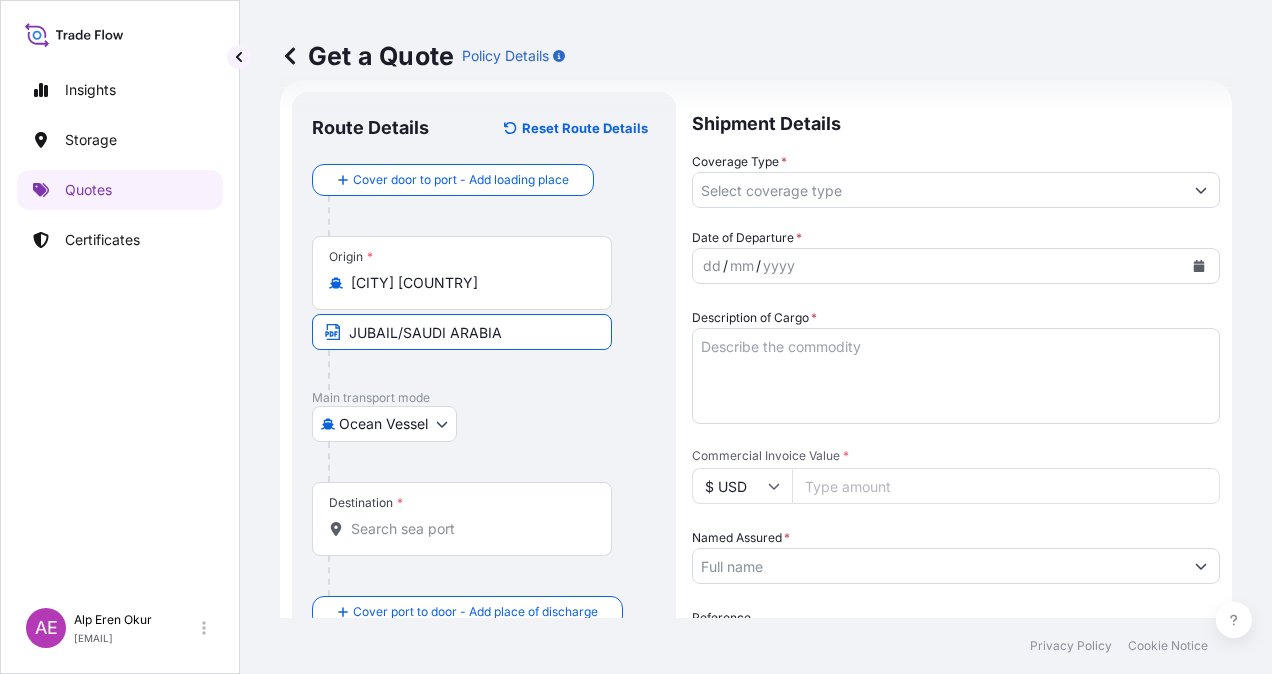 type on "[COUNTRY_CODE] - [CITY], [COUNTRY]" 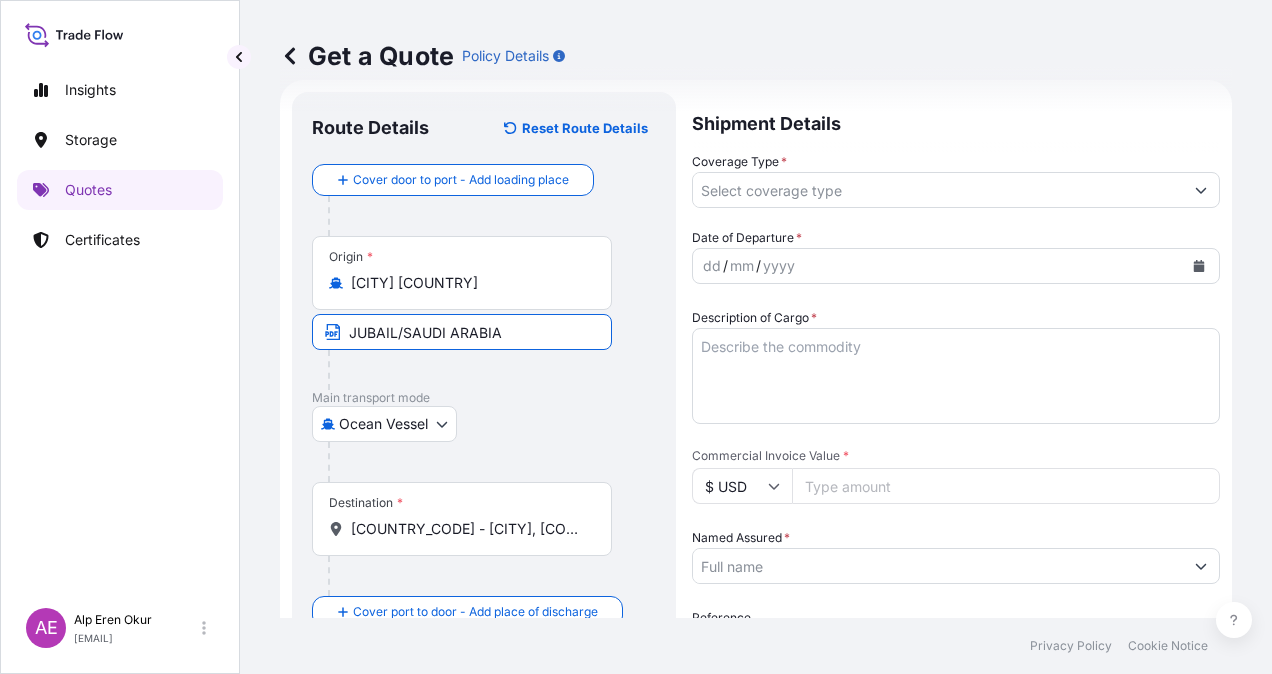 type on "All risks" 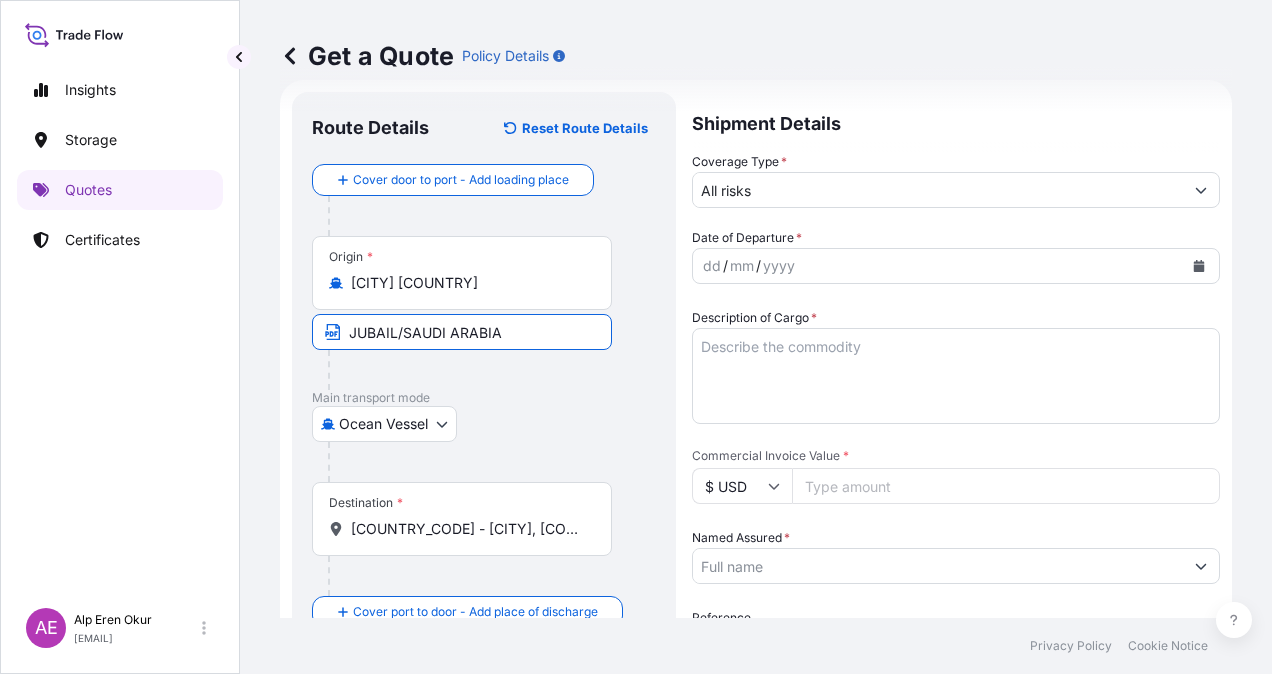 type on "268166.25" 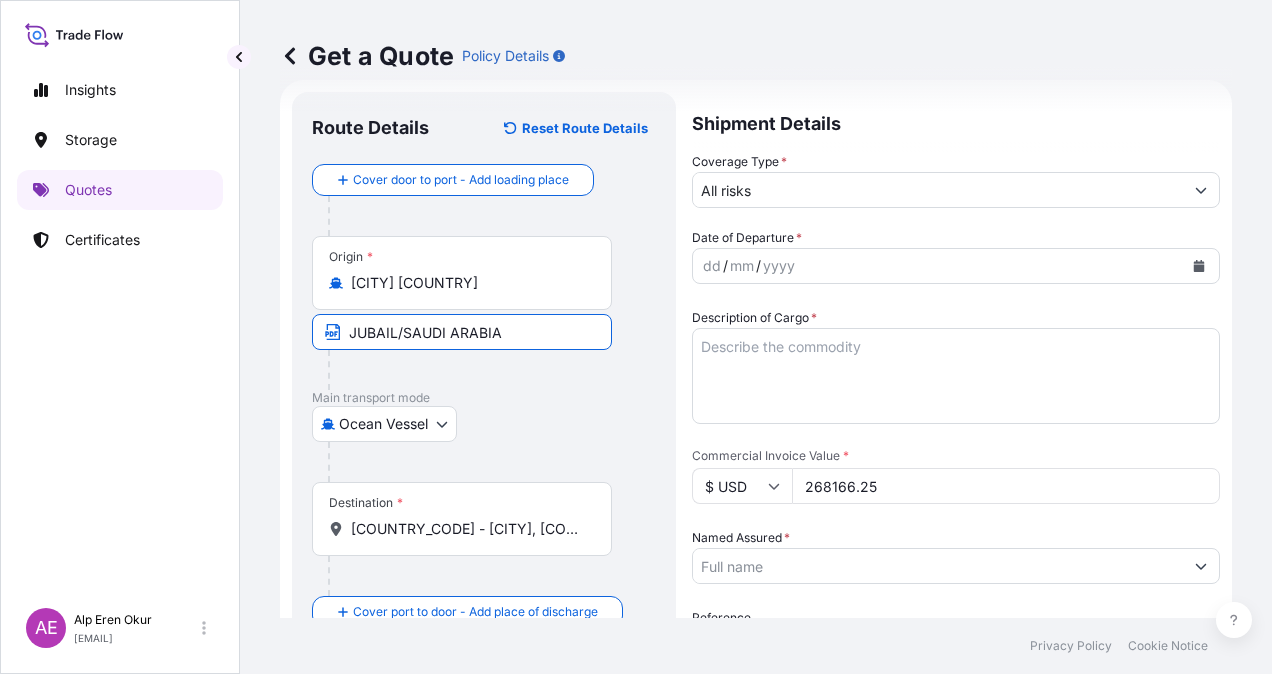 type on "BAYEGAN DMCC" 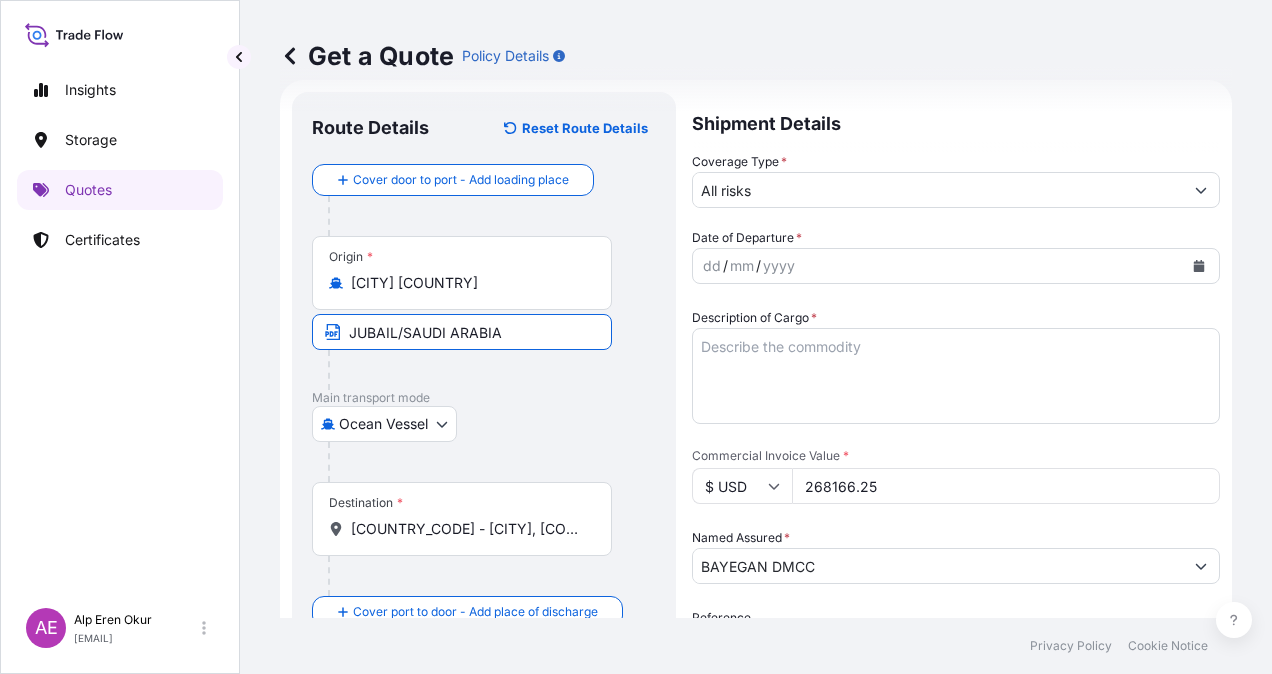 type on "CMA CGM MANAUS" 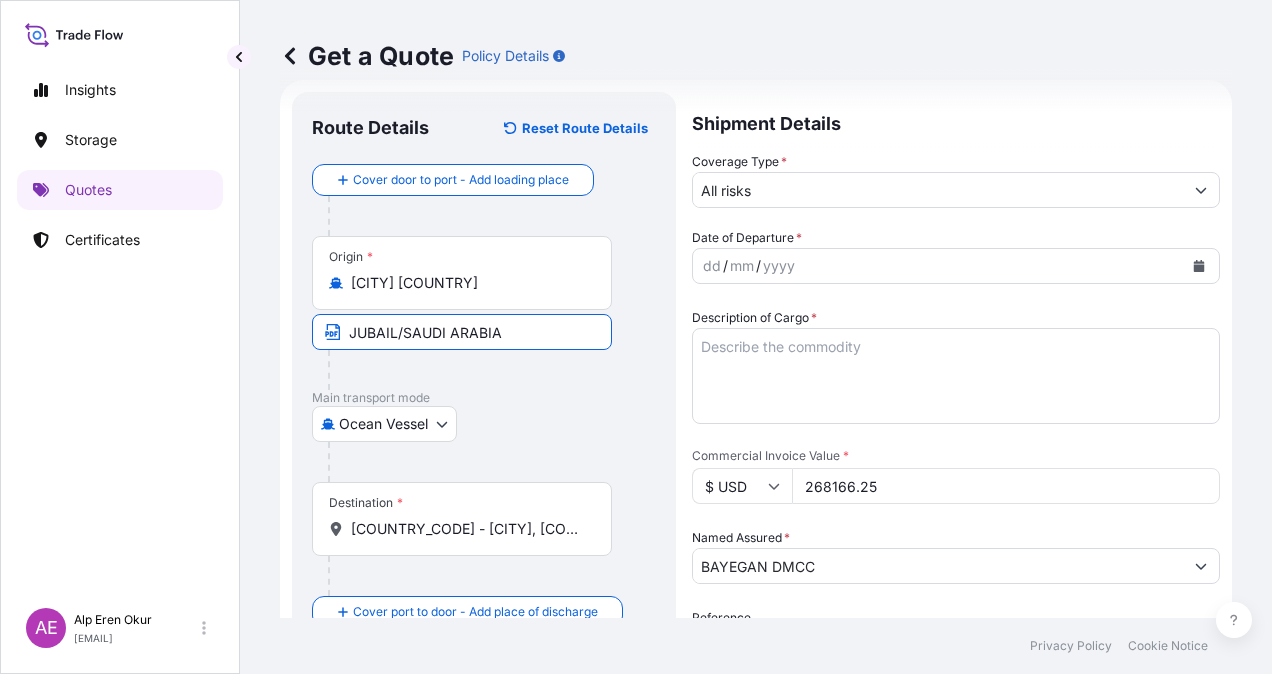 click on "[COUNTRY_CODE] - [CITY], [COUNTRY]" at bounding box center (469, 529) 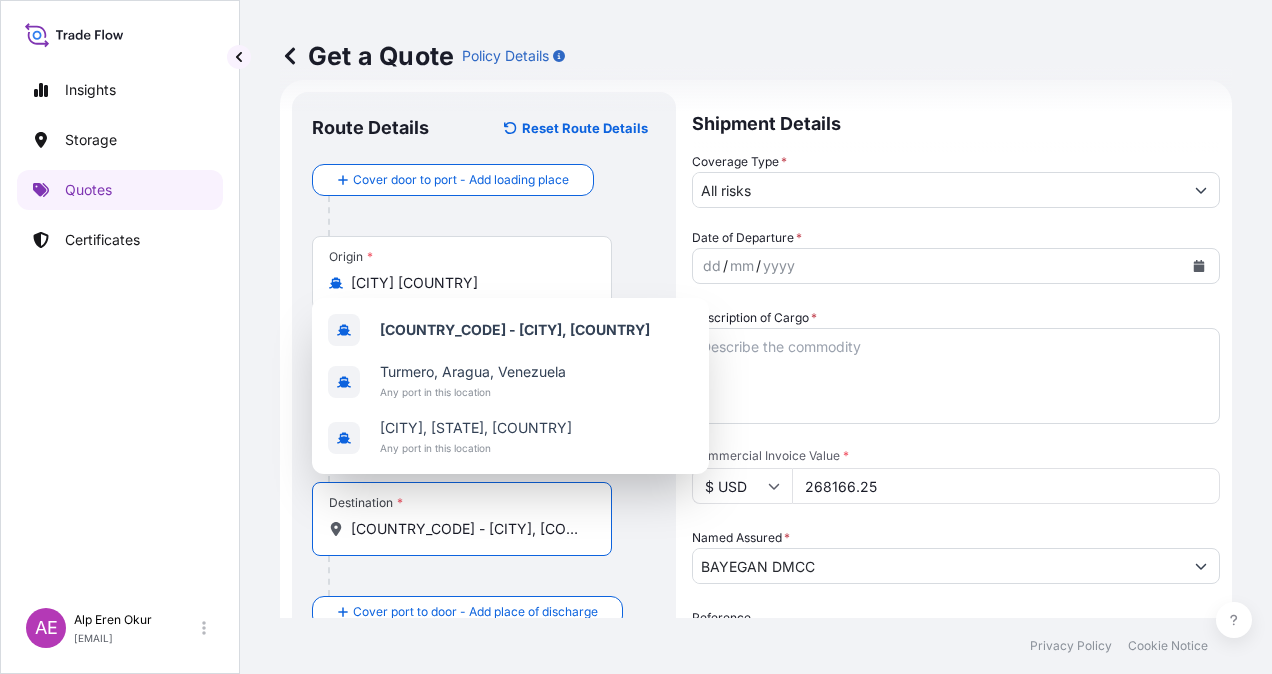 click on "[COUNTRY_CODE] - [CITY], [COUNTRY]" at bounding box center (469, 529) 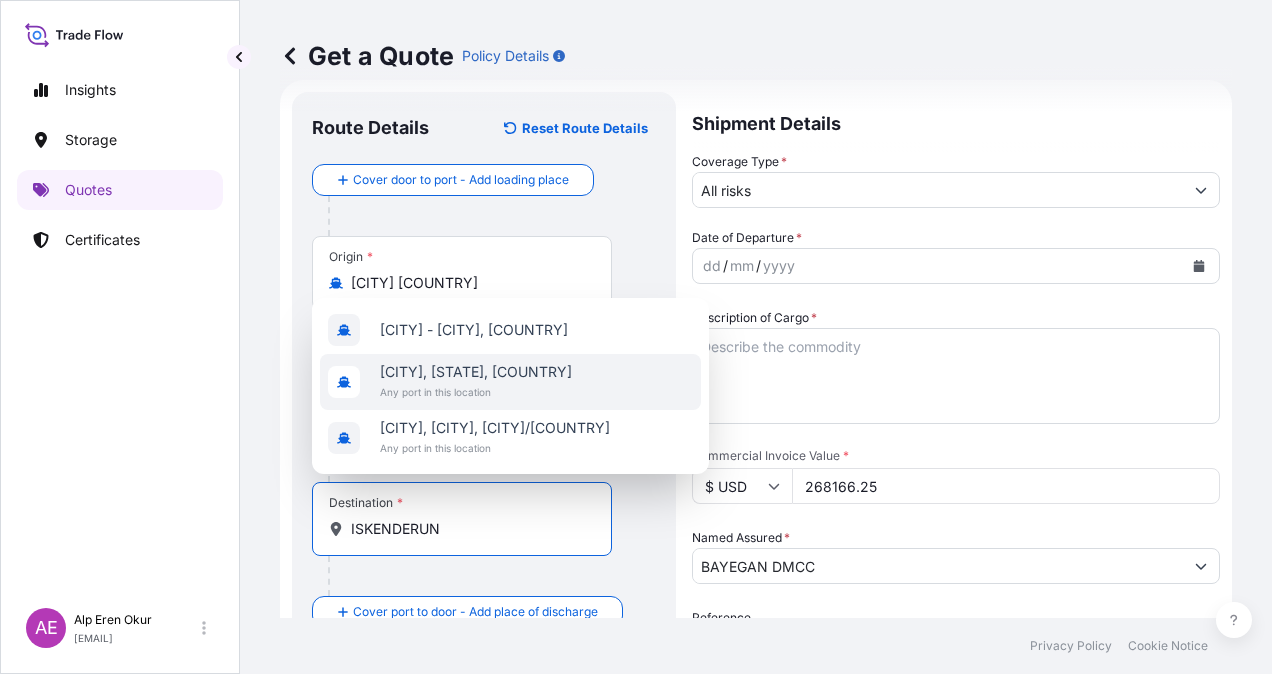 click on "[CITY], [STATE], [COUNTRY]" at bounding box center [476, 372] 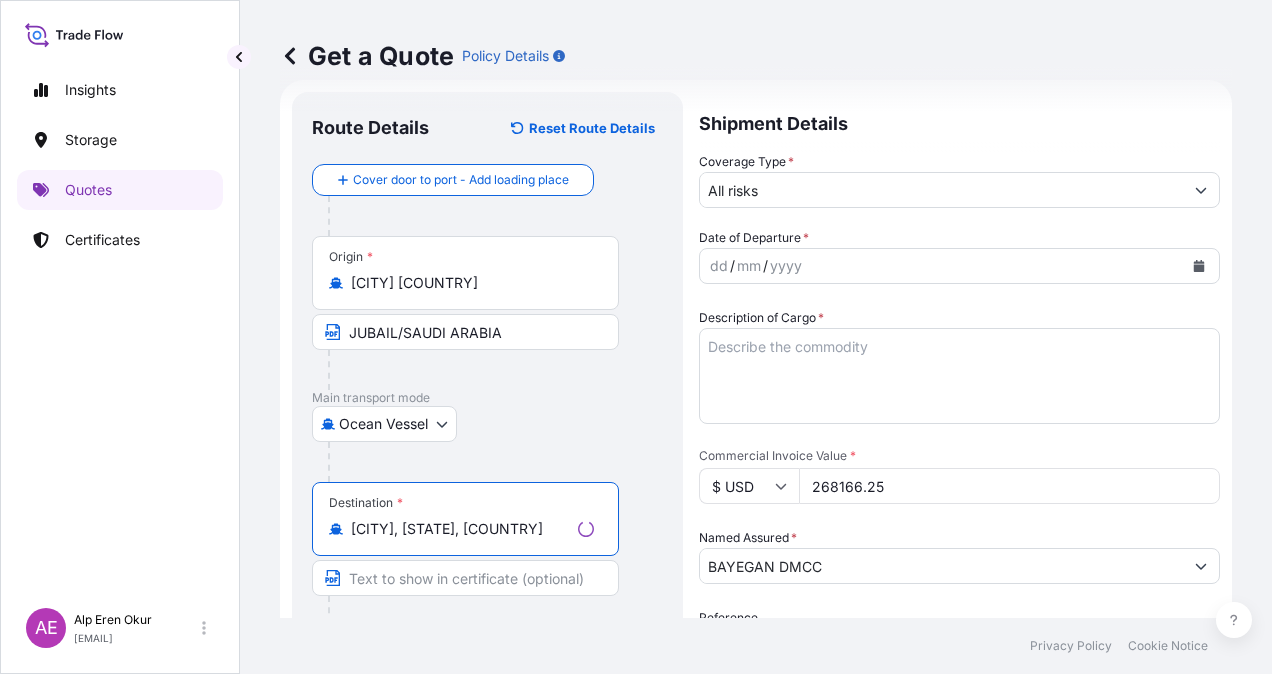 type on "[CITY], [STATE], [COUNTRY]" 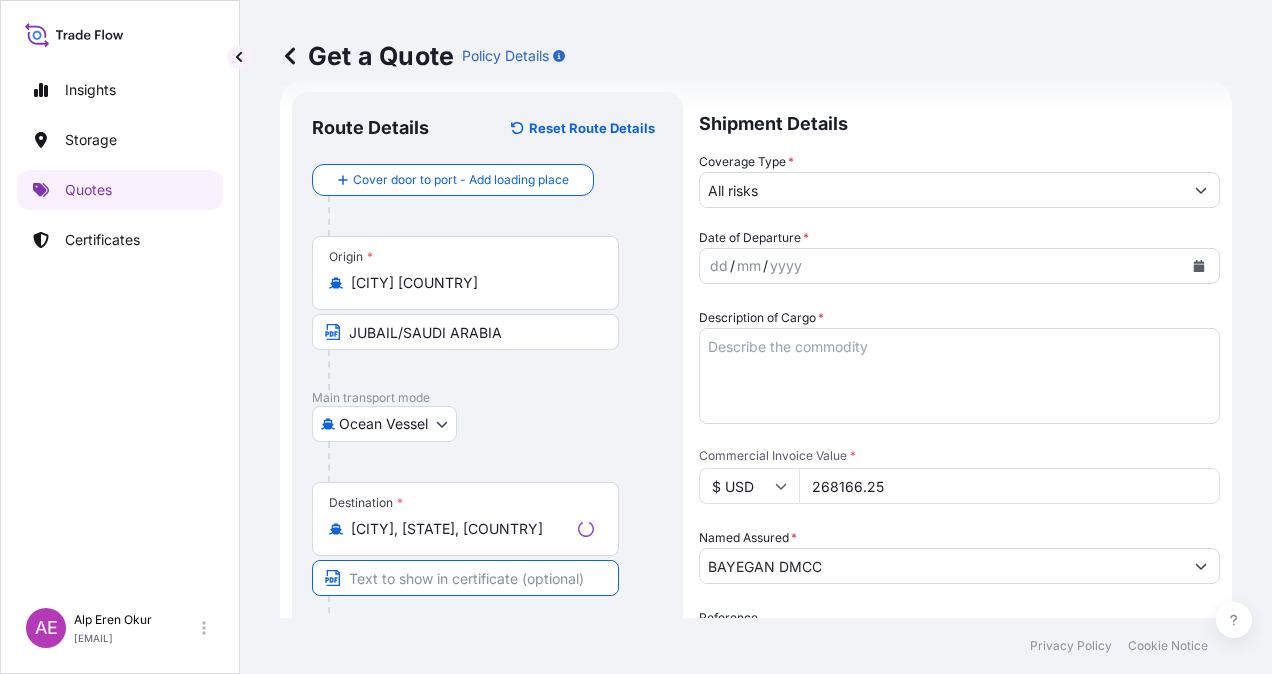 paste on "ISKENDERUN" 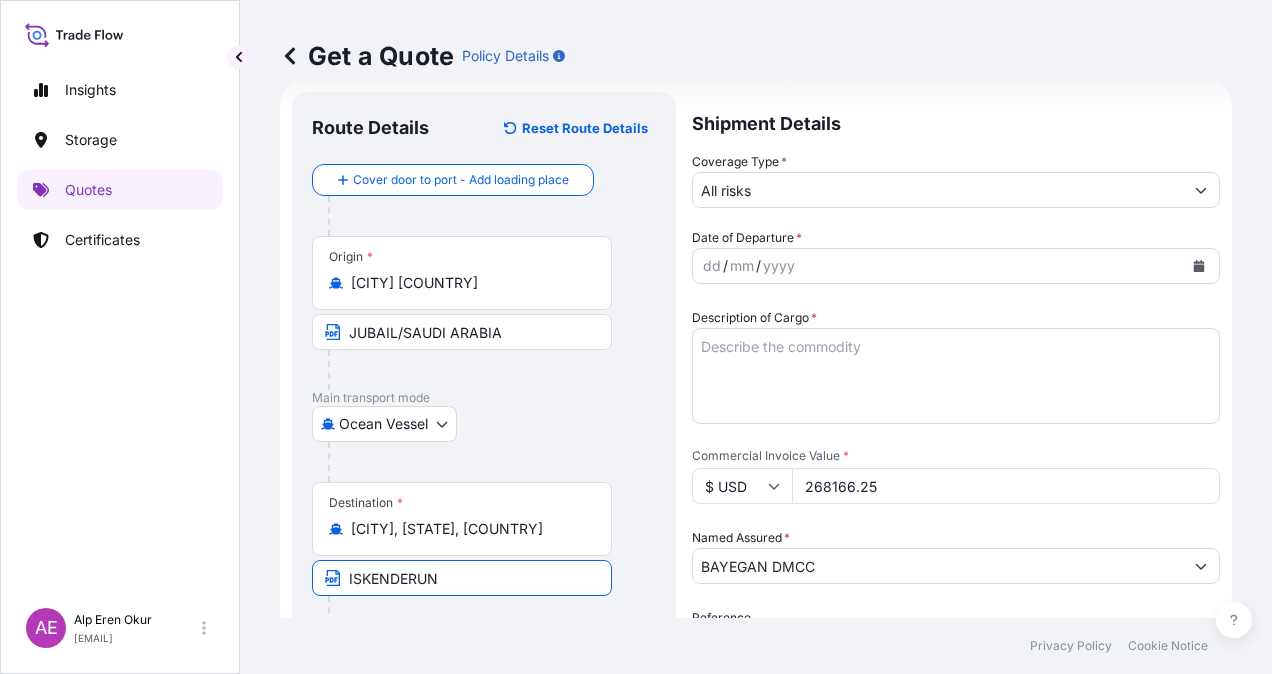 type on "İskenderun, Hatay, [COUNTRY]" 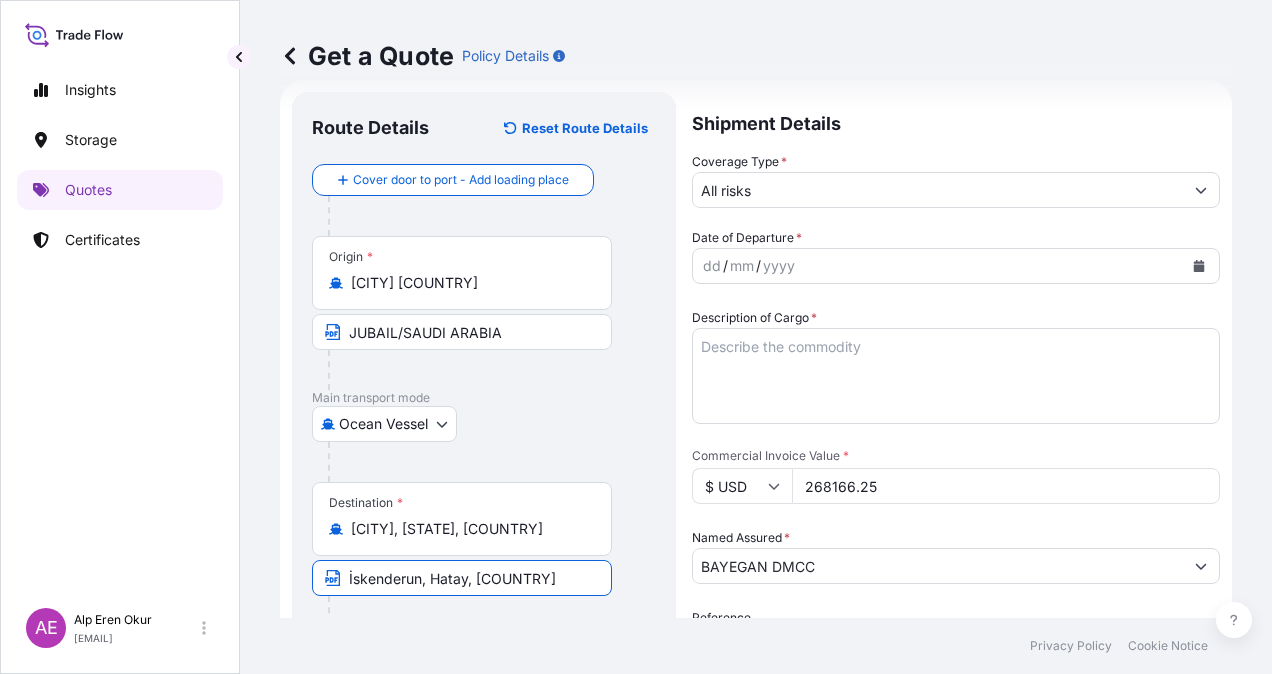 click on "All risks" at bounding box center (938, 190) 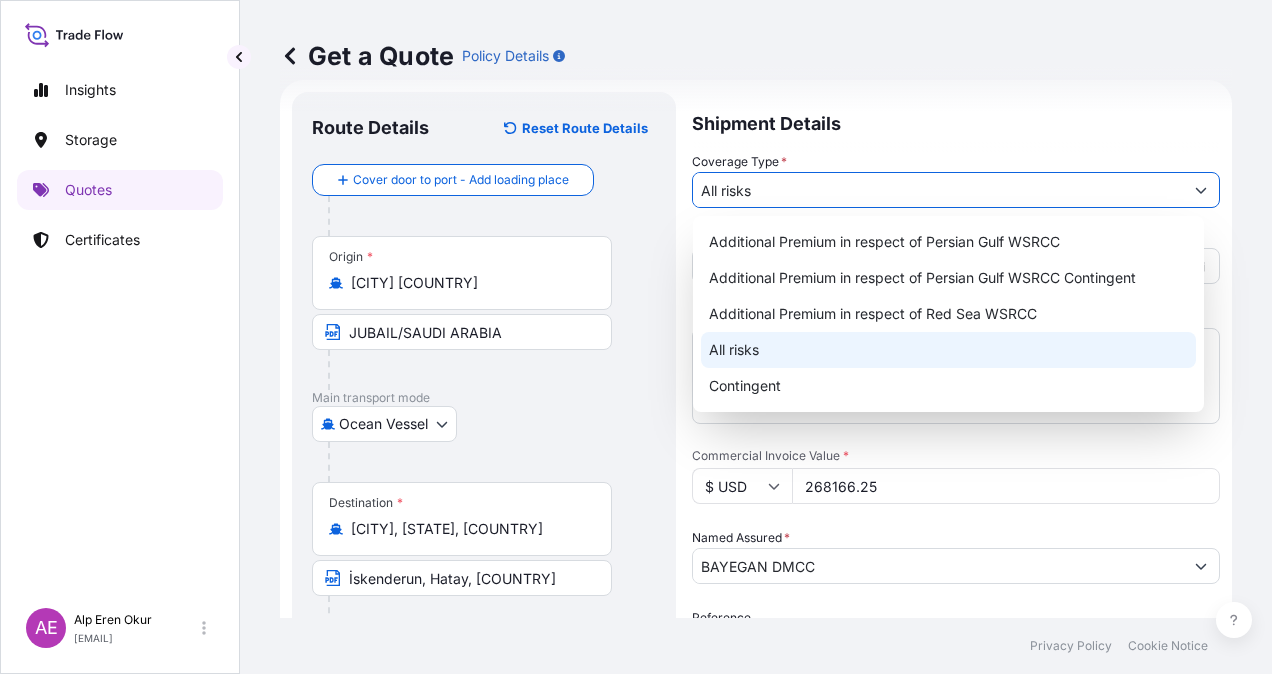 click on "All risks" at bounding box center (948, 350) 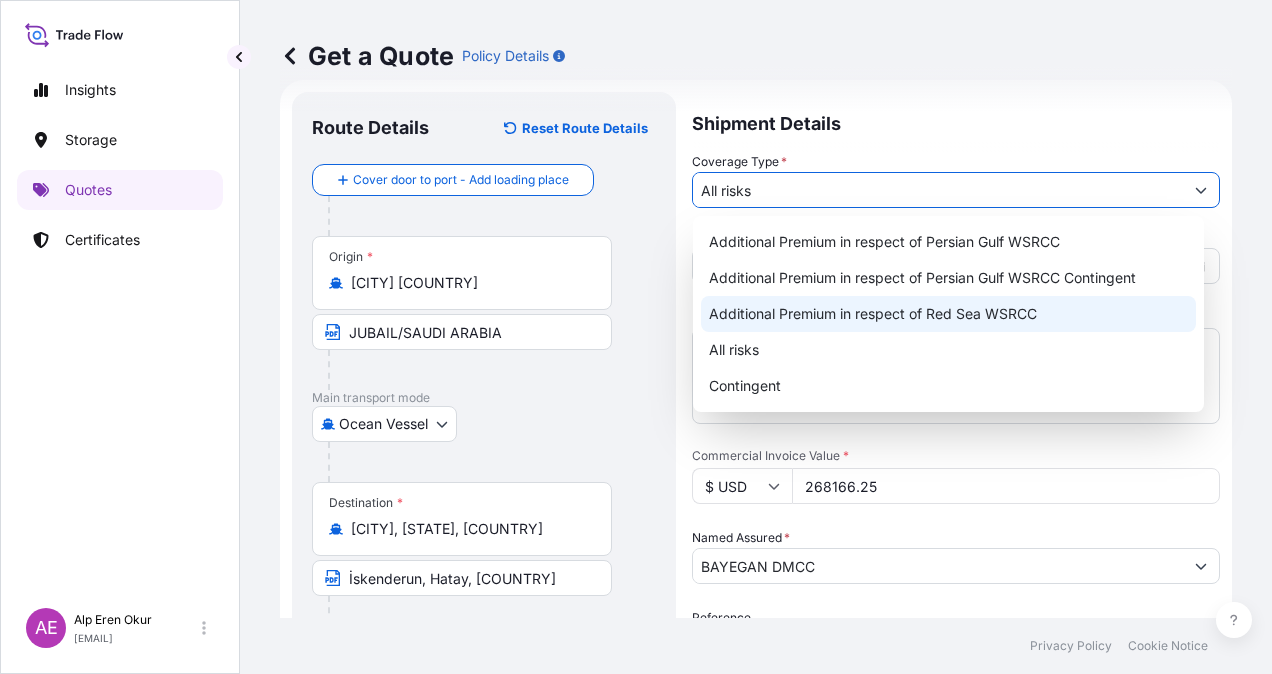 click on "Additional Premium in respect of Red Sea WSRCC" at bounding box center [948, 314] 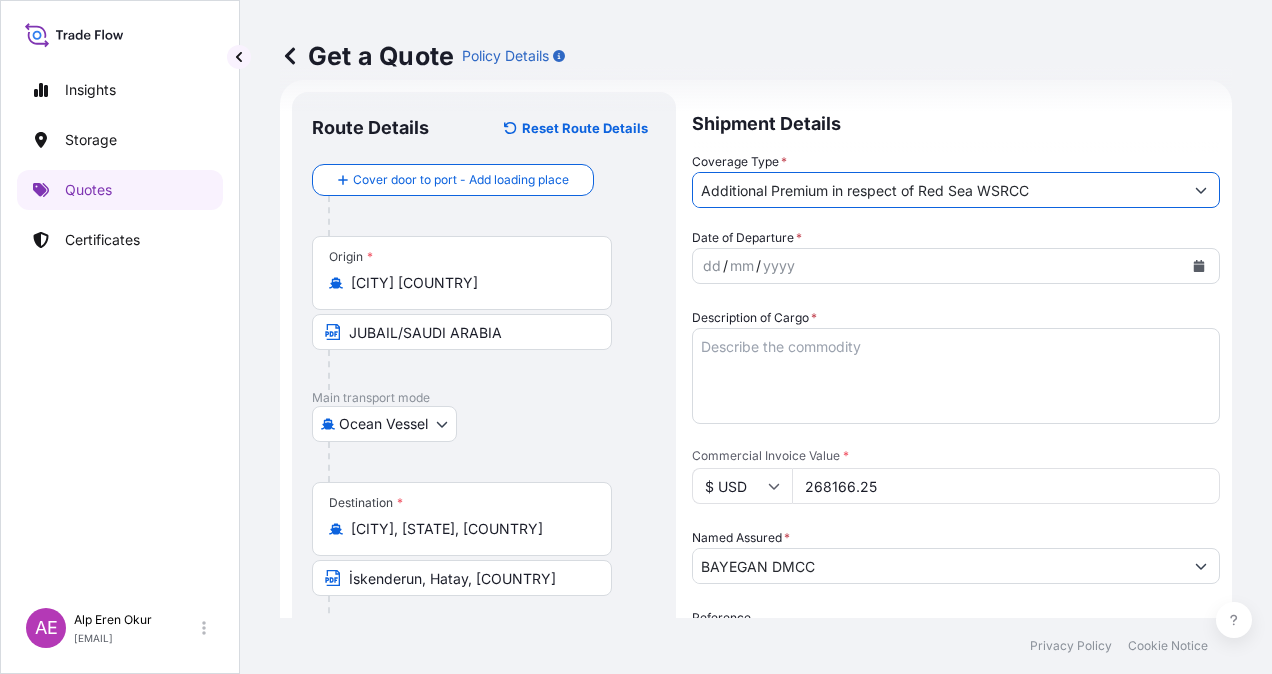 click on "Additional Premium in respect of Red Sea WSRCC" at bounding box center [938, 190] 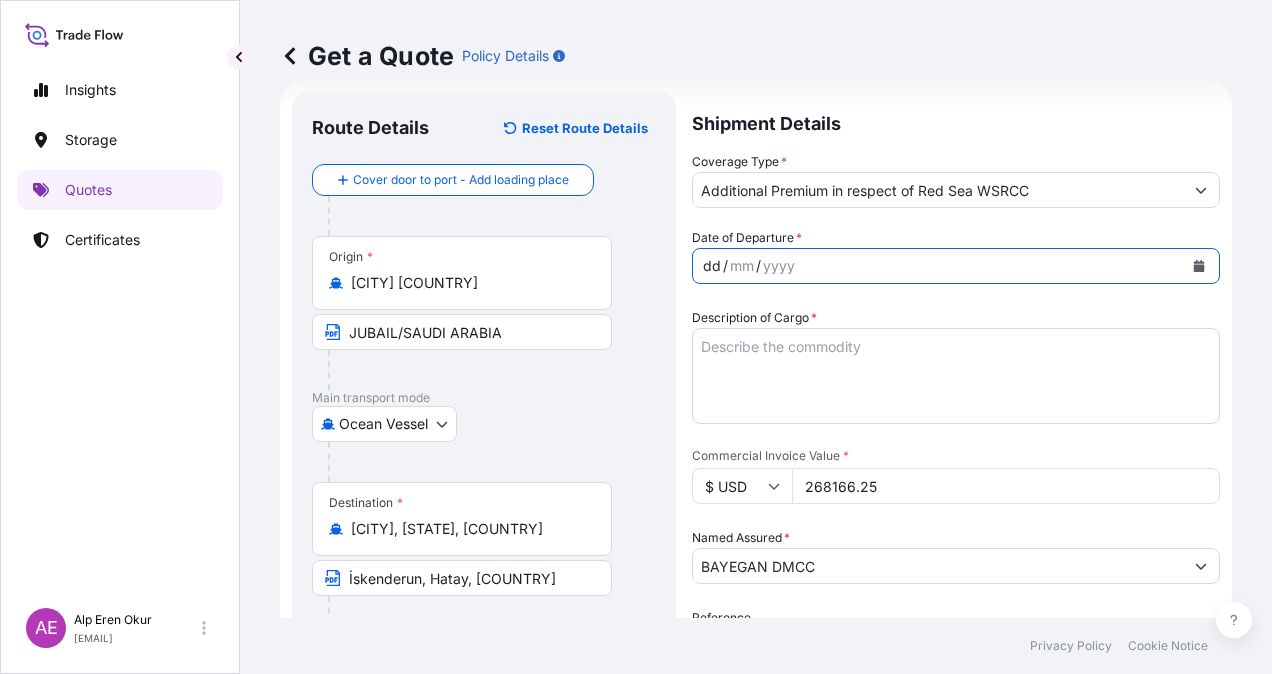 click on "Additional Premium in respect of Red Sea WSRCC" at bounding box center [938, 190] 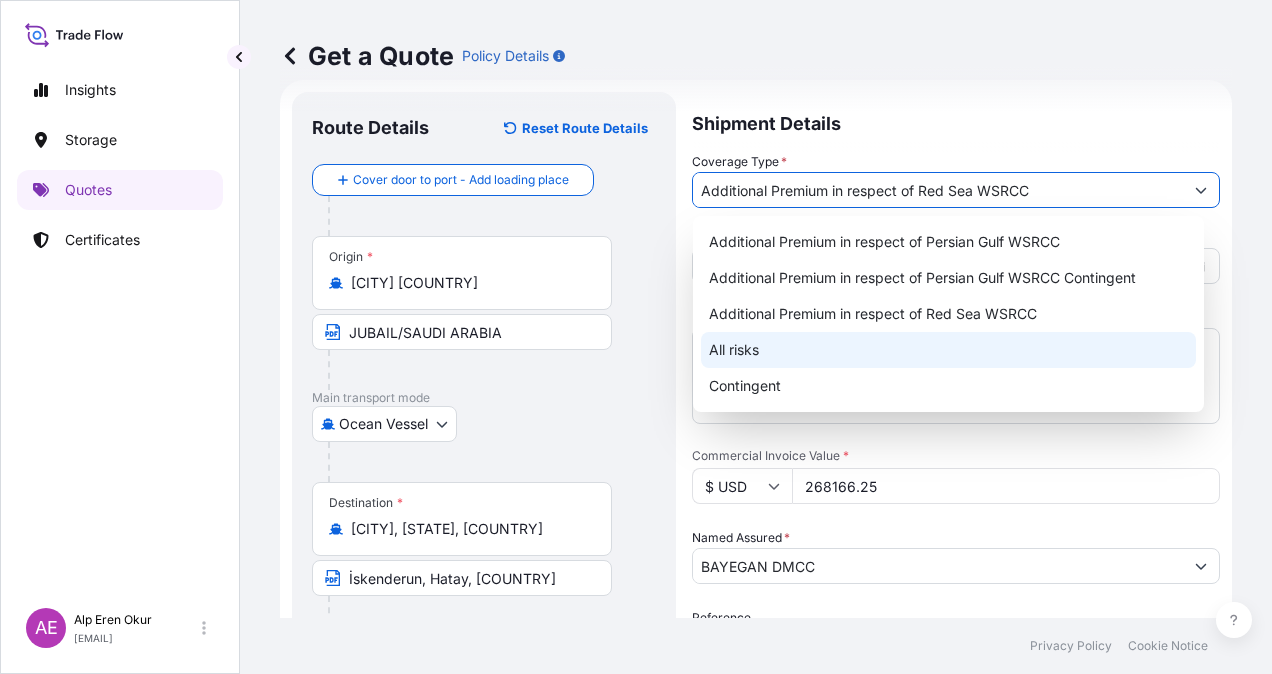 click on "All risks" at bounding box center (948, 350) 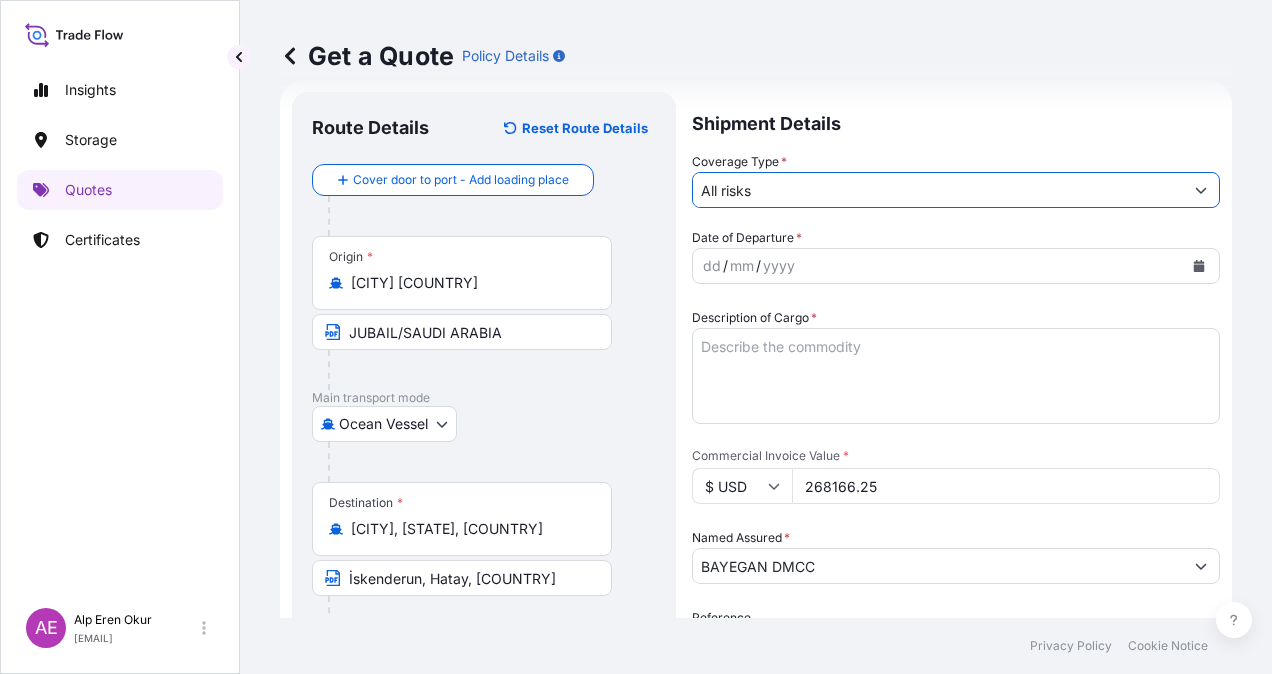 click on "dd" at bounding box center [712, 266] 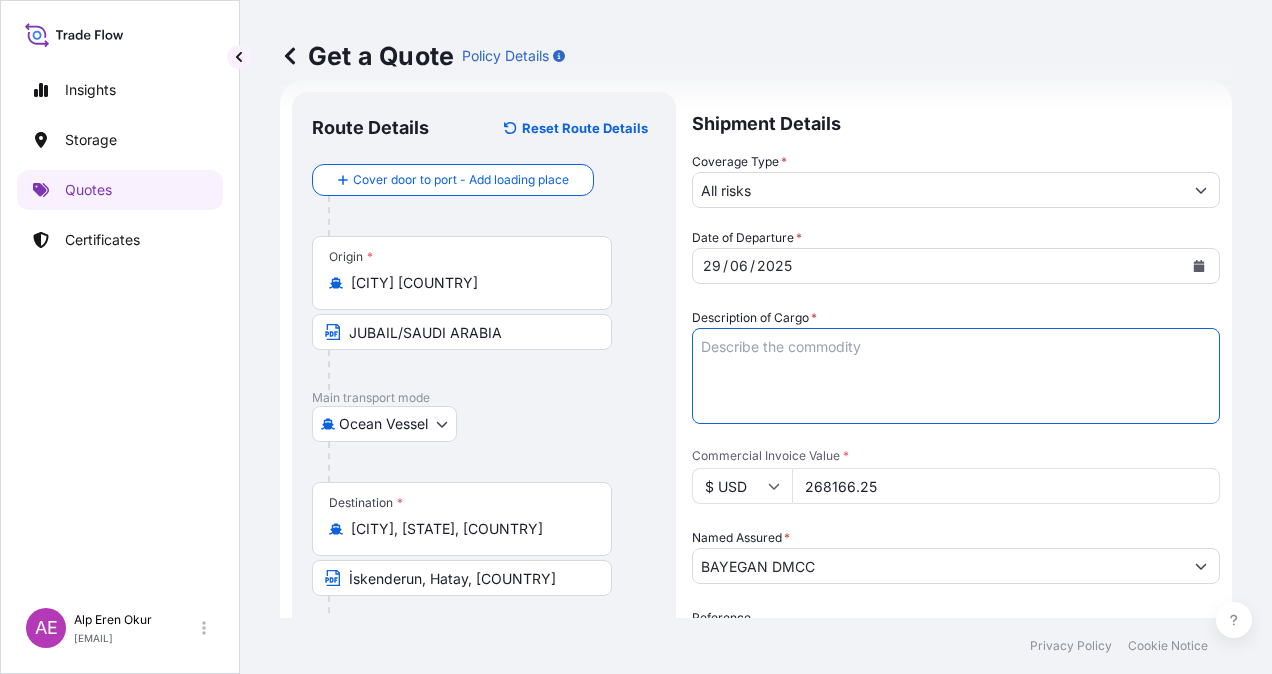 click on "Description of Cargo *" at bounding box center (956, 376) 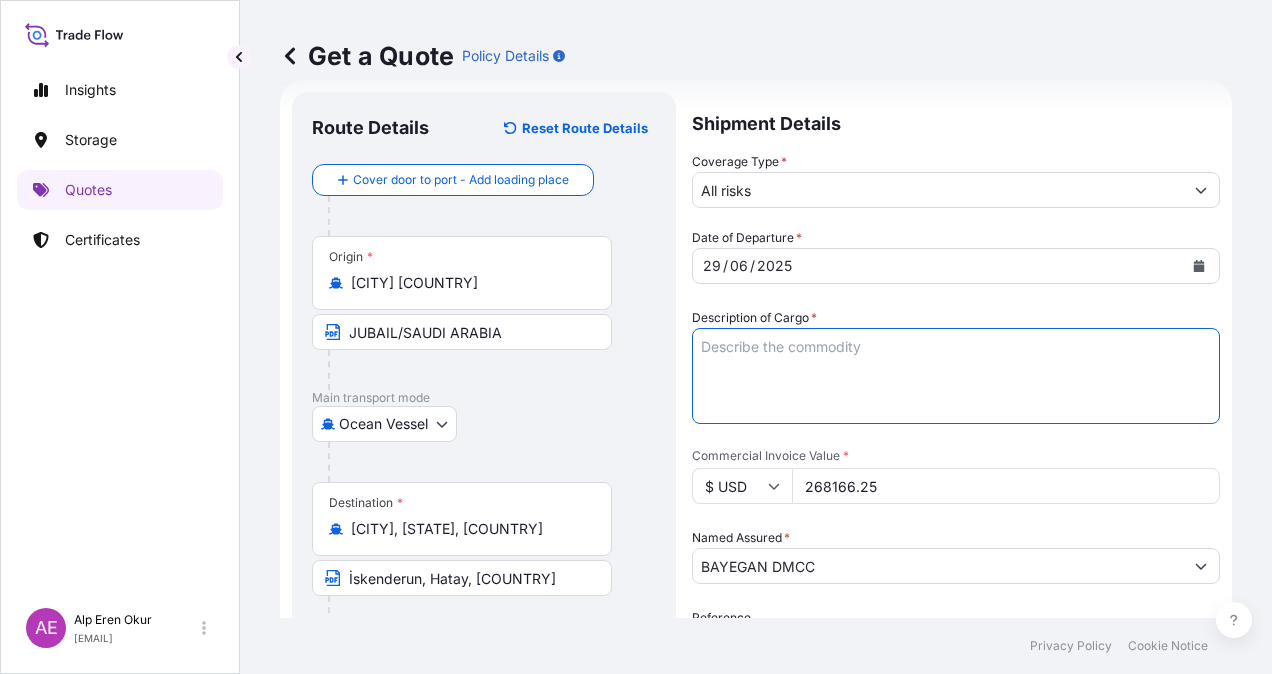 click on "Description of Cargo *" at bounding box center [956, 376] 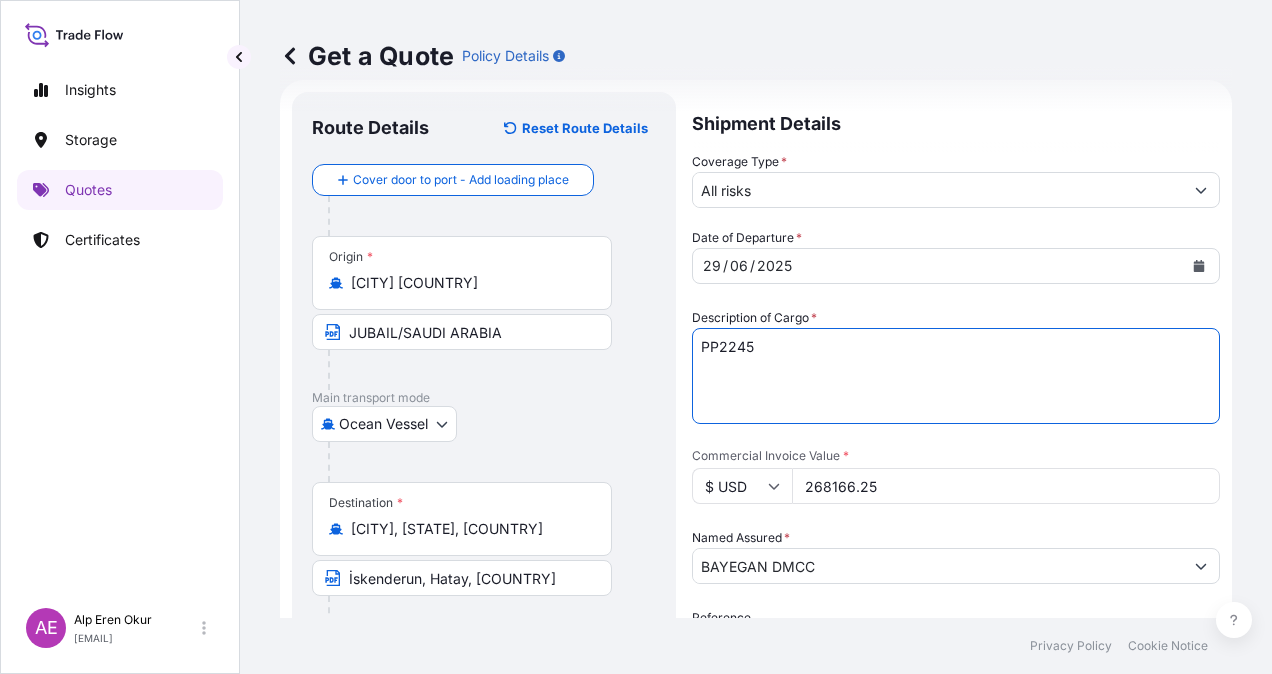 type on "PP2245" 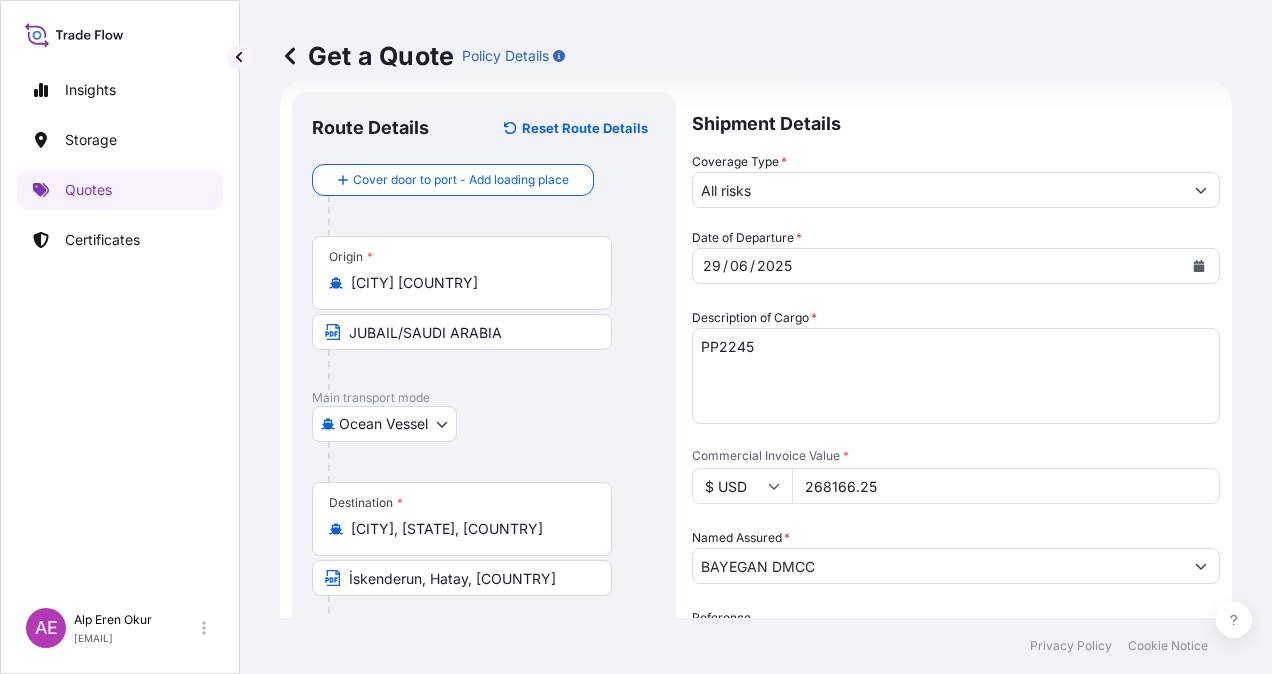 drag, startPoint x: 982, startPoint y: 484, endPoint x: 636, endPoint y: 503, distance: 346.52127 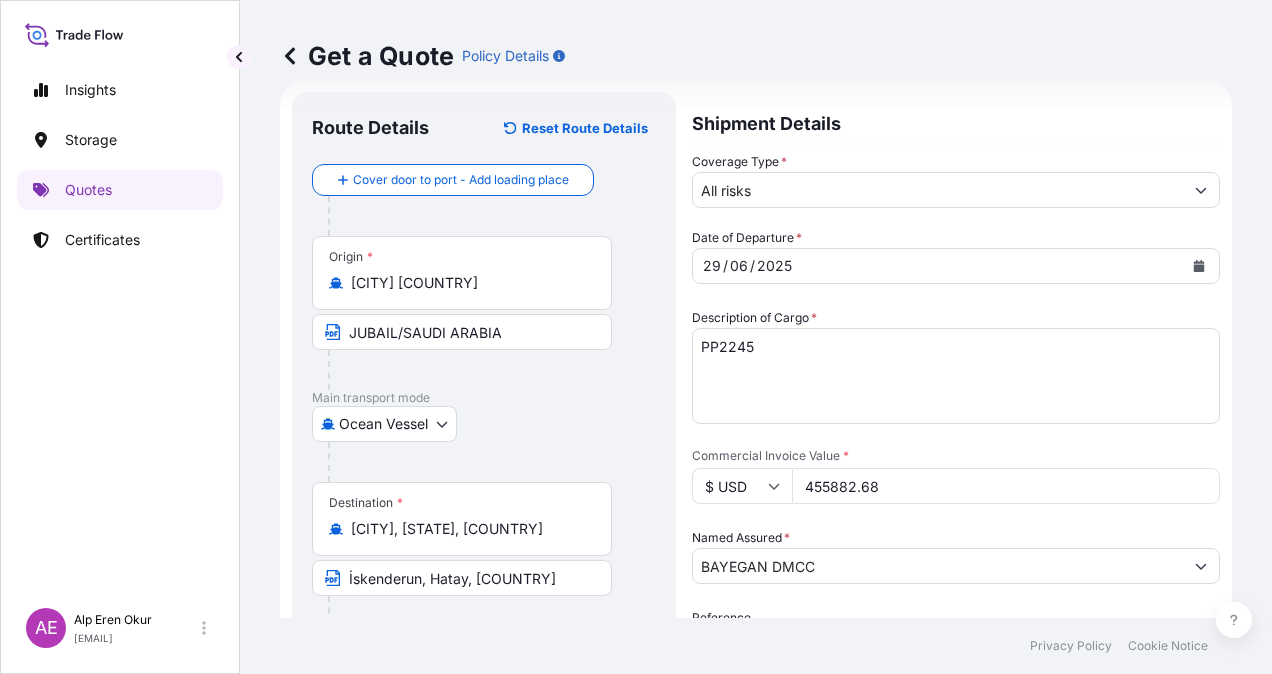 type on "455882.68" 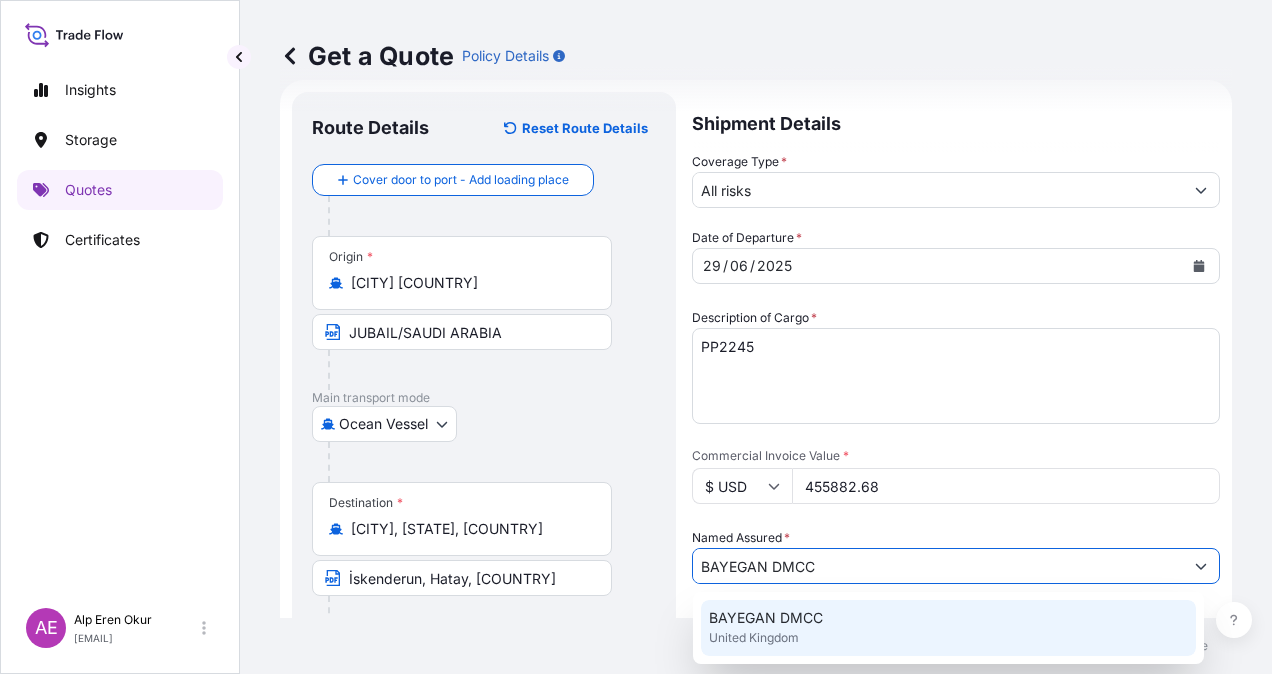 click on "BAYEGAN DMCC" at bounding box center (766, 618) 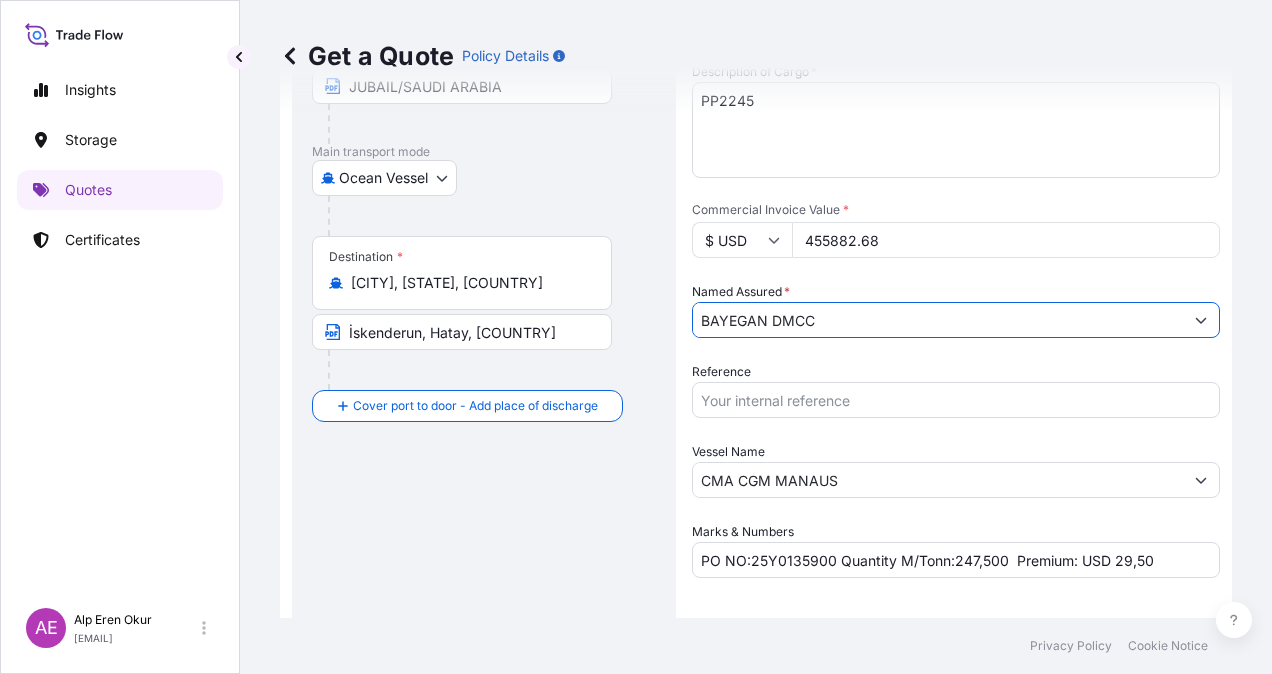 scroll, scrollTop: 398, scrollLeft: 0, axis: vertical 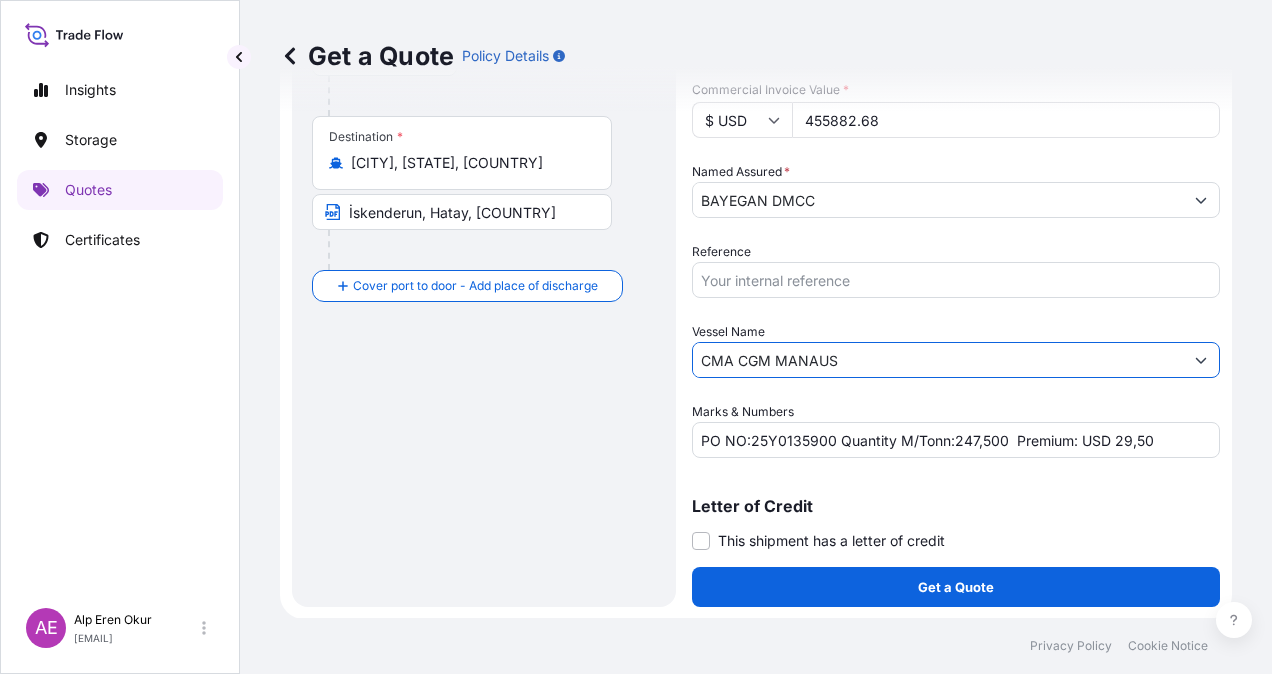 drag, startPoint x: 864, startPoint y: 366, endPoint x: 488, endPoint y: 362, distance: 376.02127 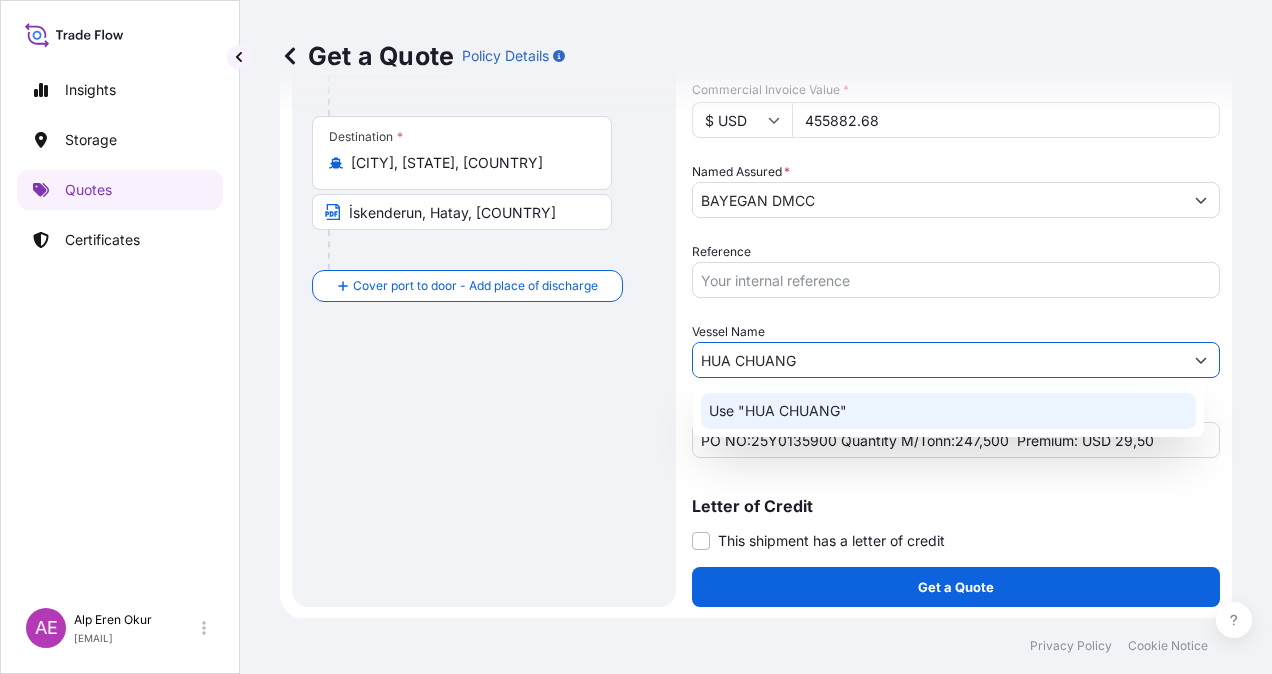 click on "Use "HUA CHUANG"" 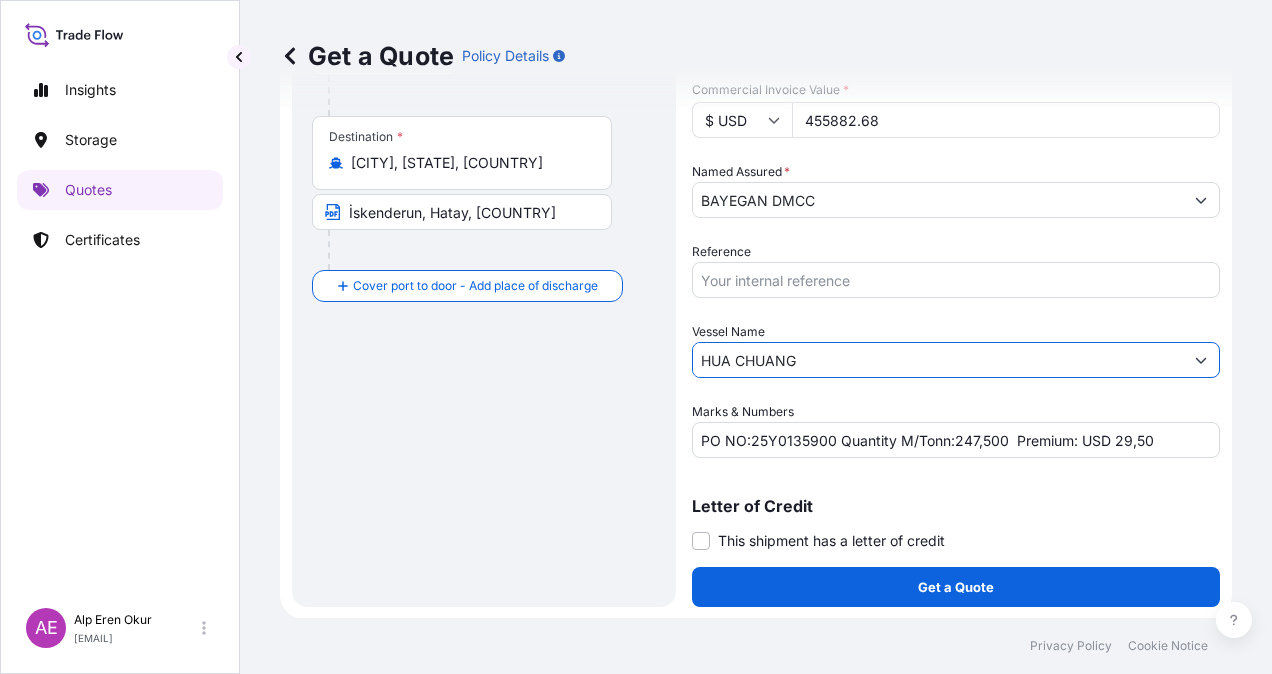 type on "HUA CHUANG" 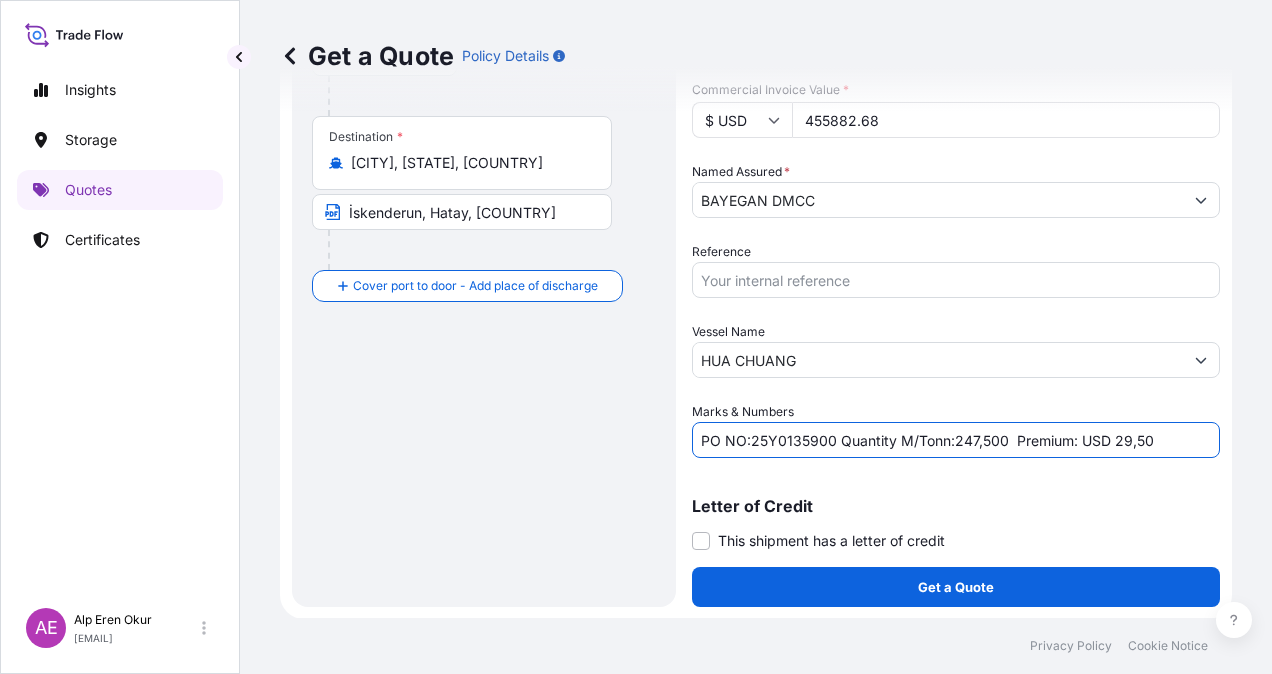 drag, startPoint x: 752, startPoint y: 438, endPoint x: 832, endPoint y: 444, distance: 80.224686 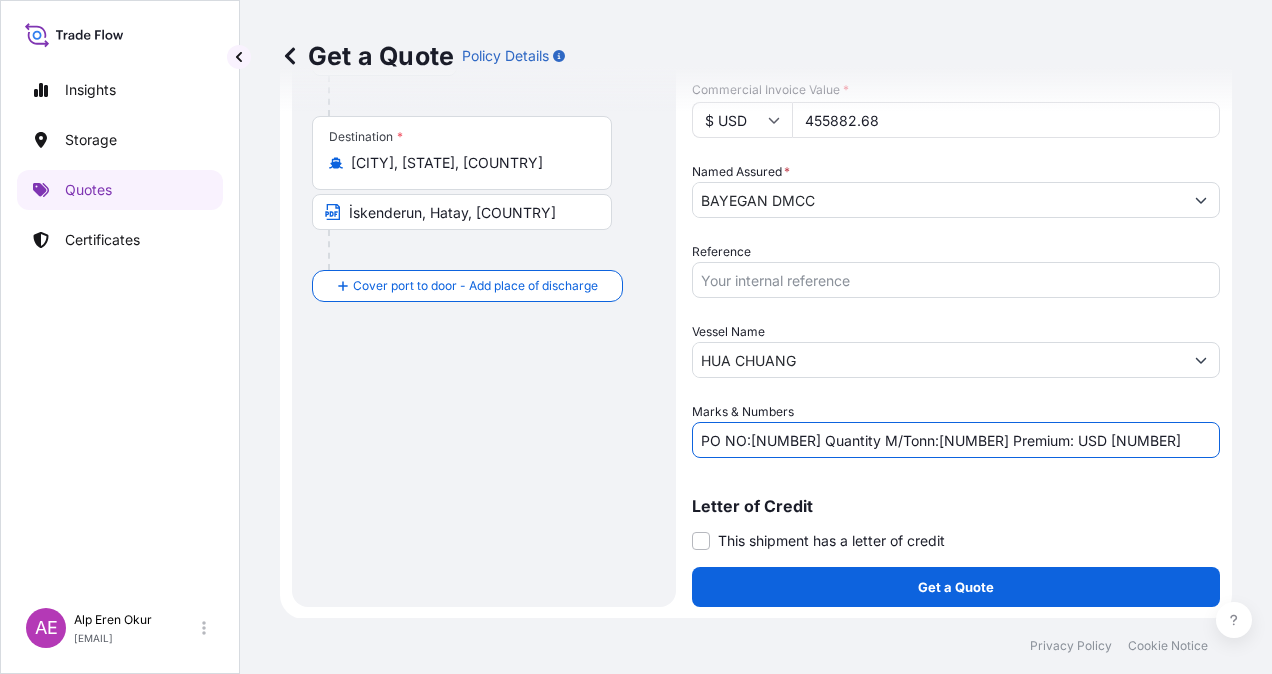 drag, startPoint x: 967, startPoint y: 444, endPoint x: 1004, endPoint y: 445, distance: 37.01351 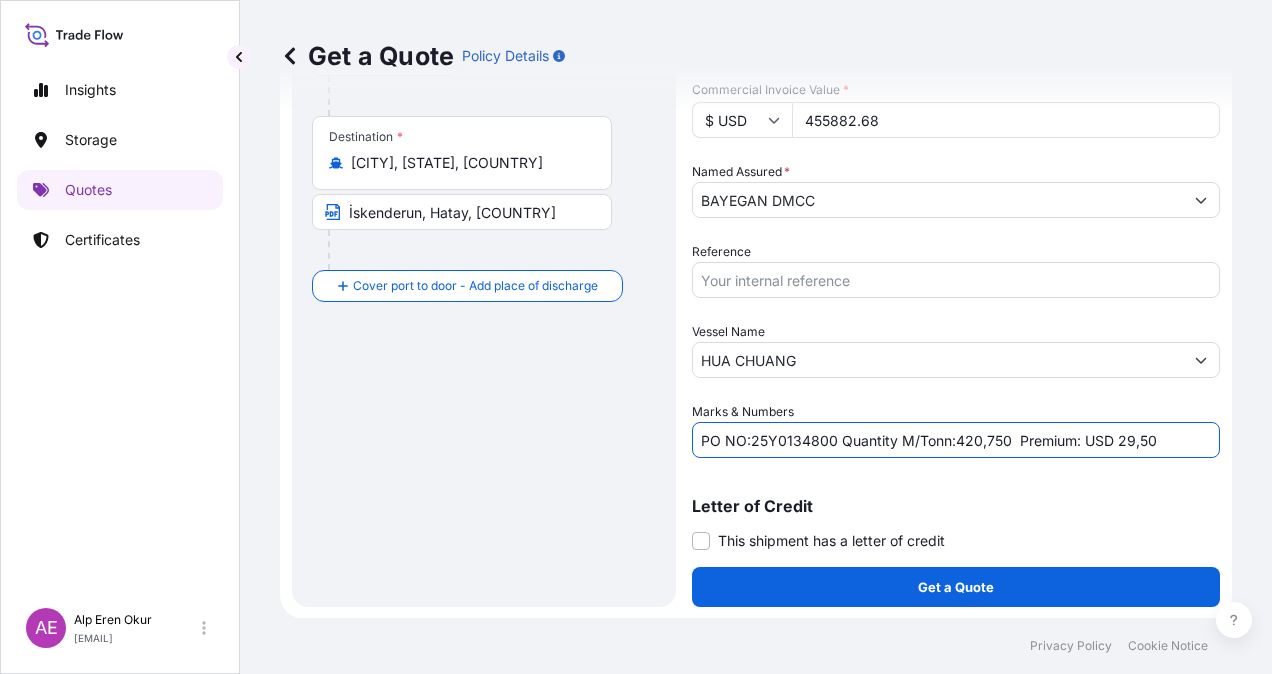 drag, startPoint x: 1118, startPoint y: 442, endPoint x: 1166, endPoint y: 444, distance: 48.04165 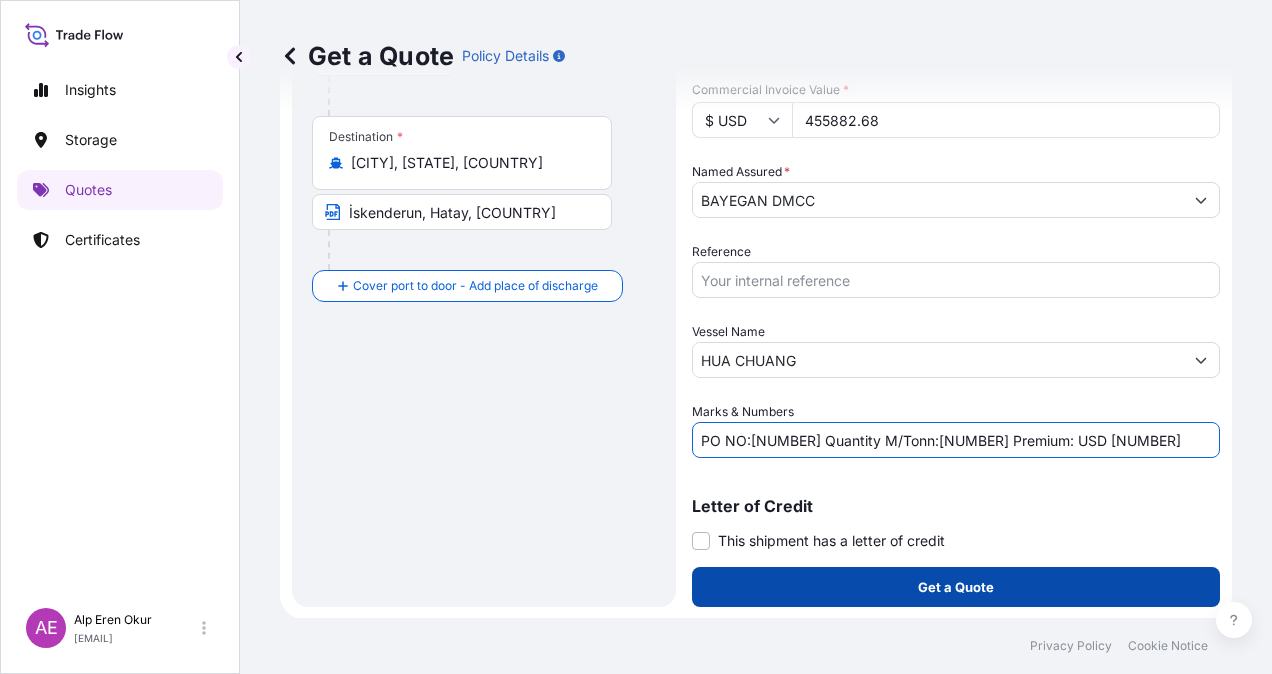 type on "PO NO:[NUMBER] Quantity M/Tonn:[NUMBER] Premium: USD [NUMBER]" 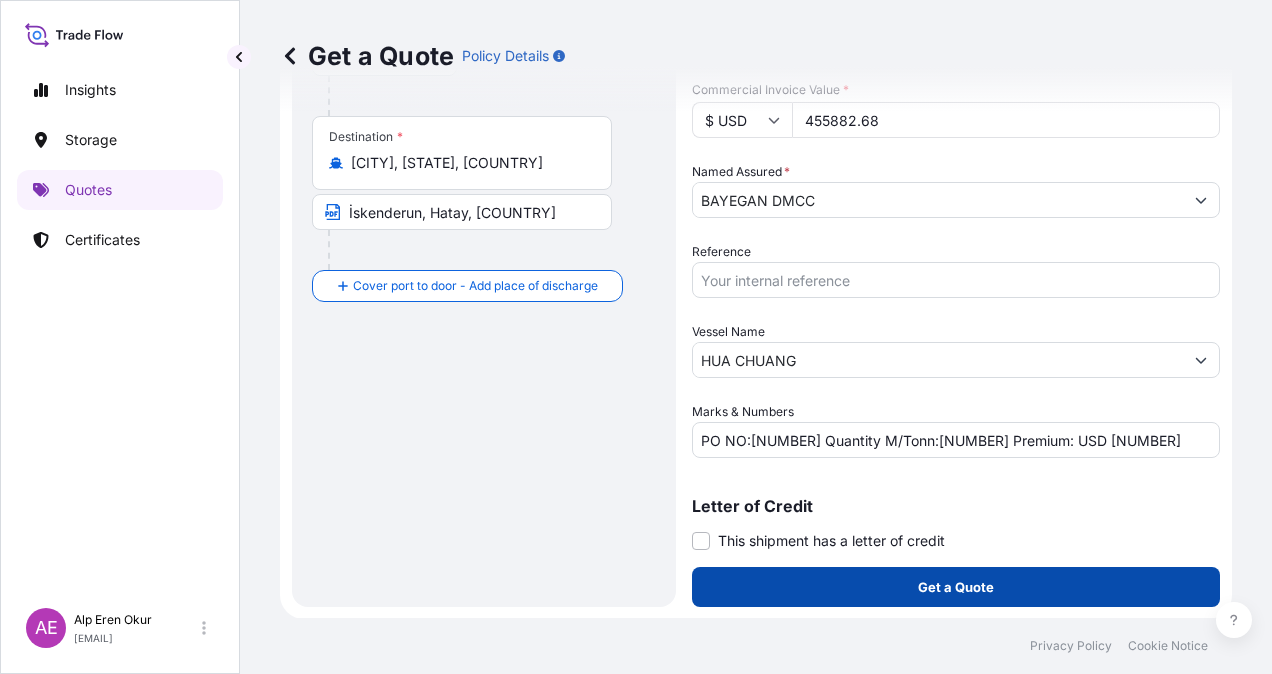 click on "Get a Quote" at bounding box center (956, 587) 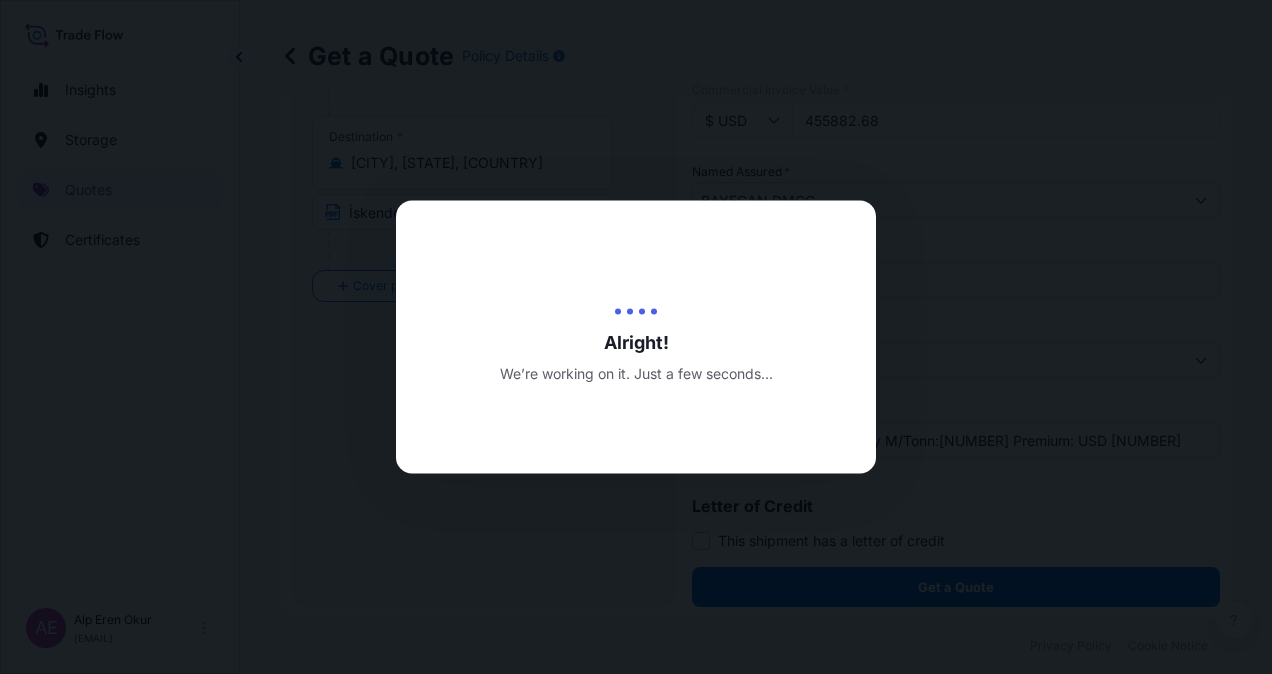 scroll, scrollTop: 0, scrollLeft: 0, axis: both 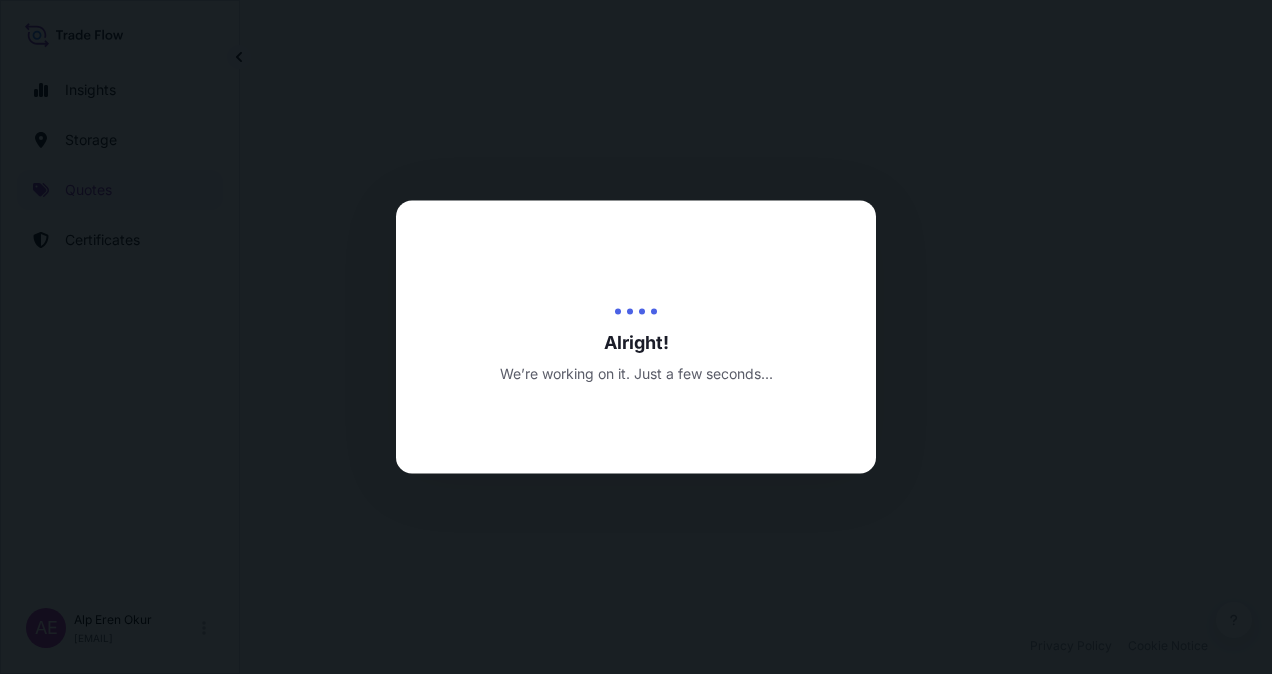 select on "Ocean Vessel" 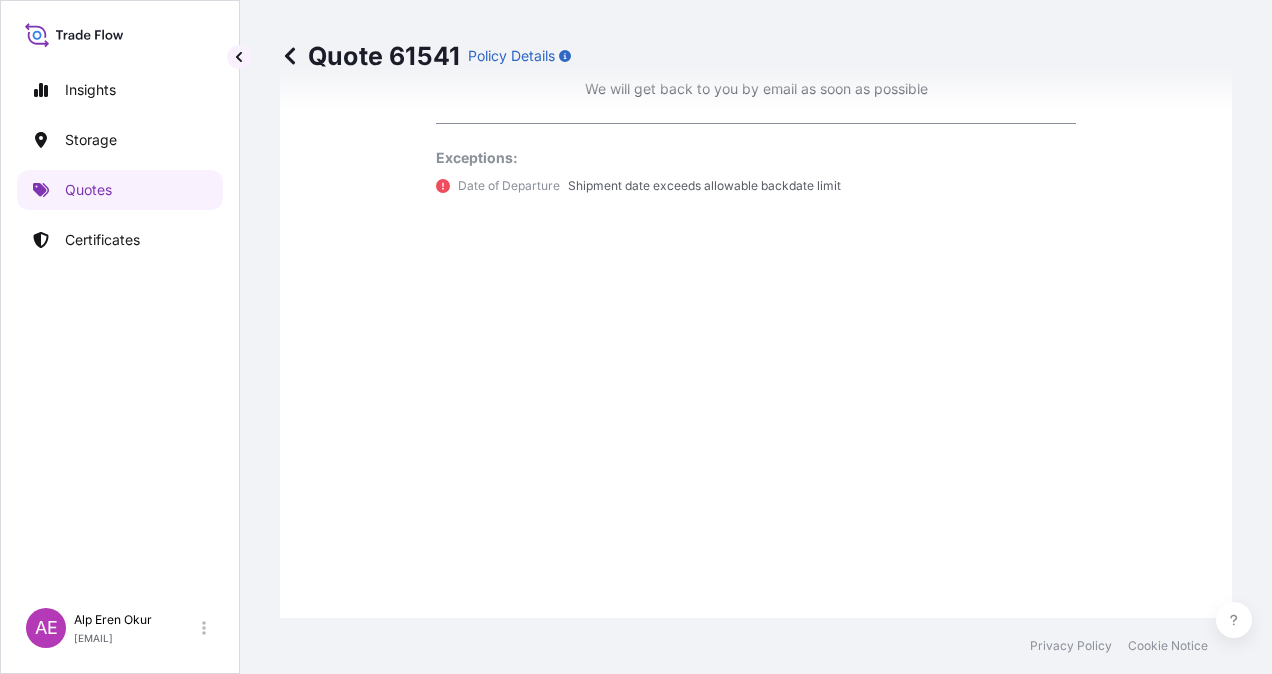 scroll, scrollTop: 1679, scrollLeft: 0, axis: vertical 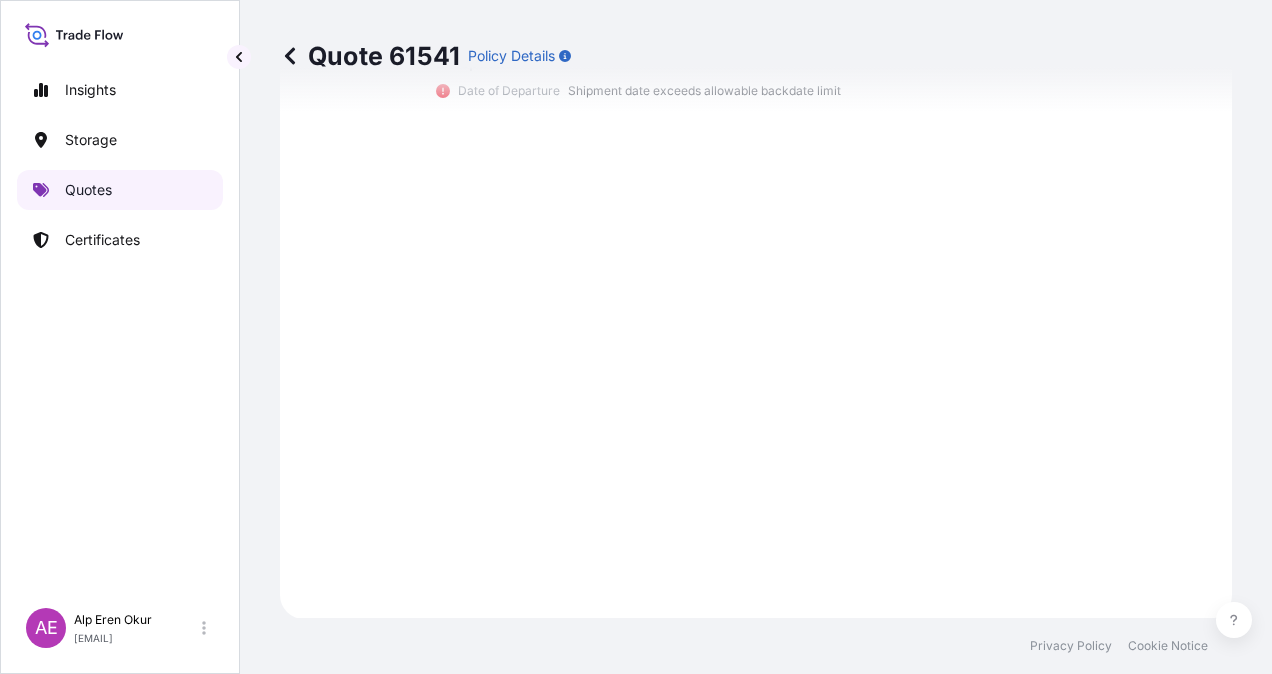 click on "Quotes" at bounding box center [120, 190] 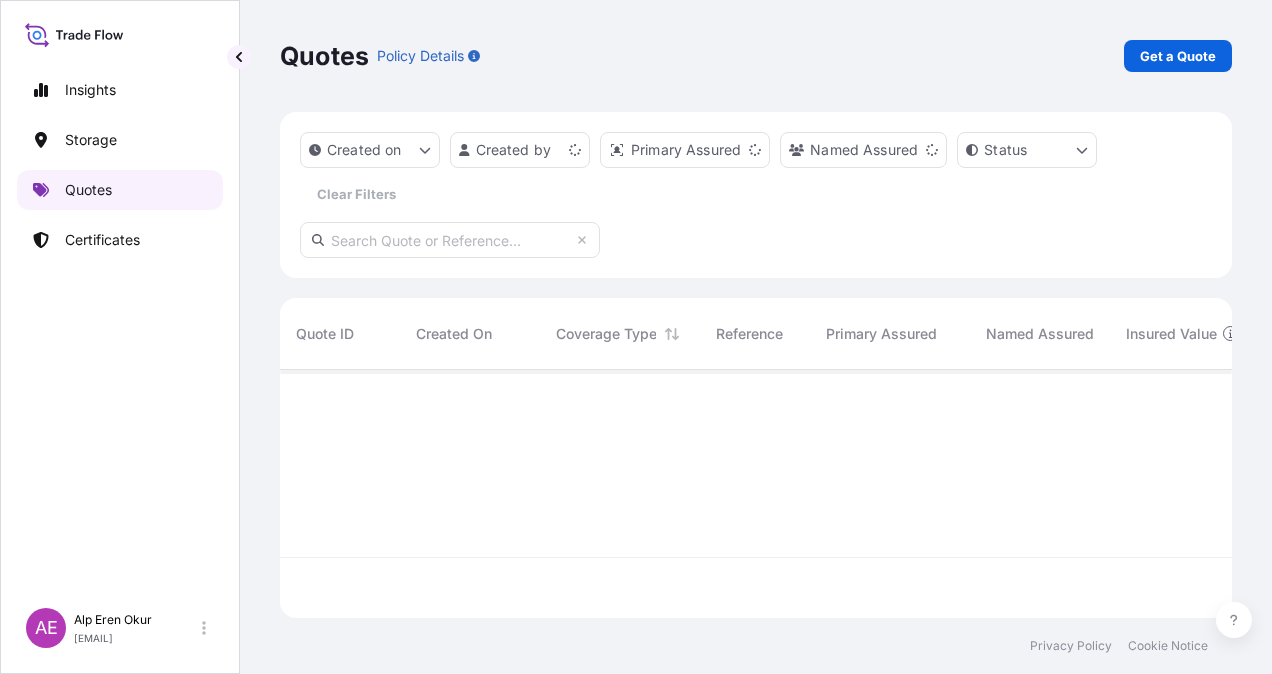 scroll, scrollTop: 16, scrollLeft: 16, axis: both 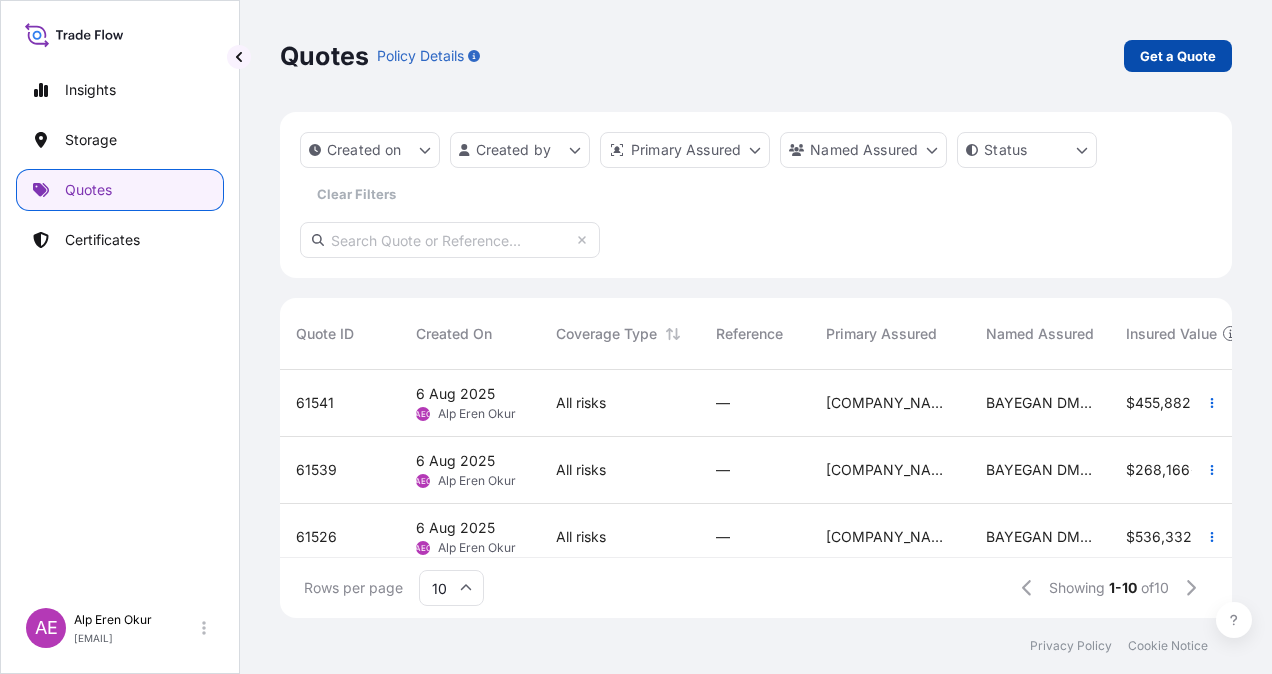 click on "Get a Quote" at bounding box center (1178, 56) 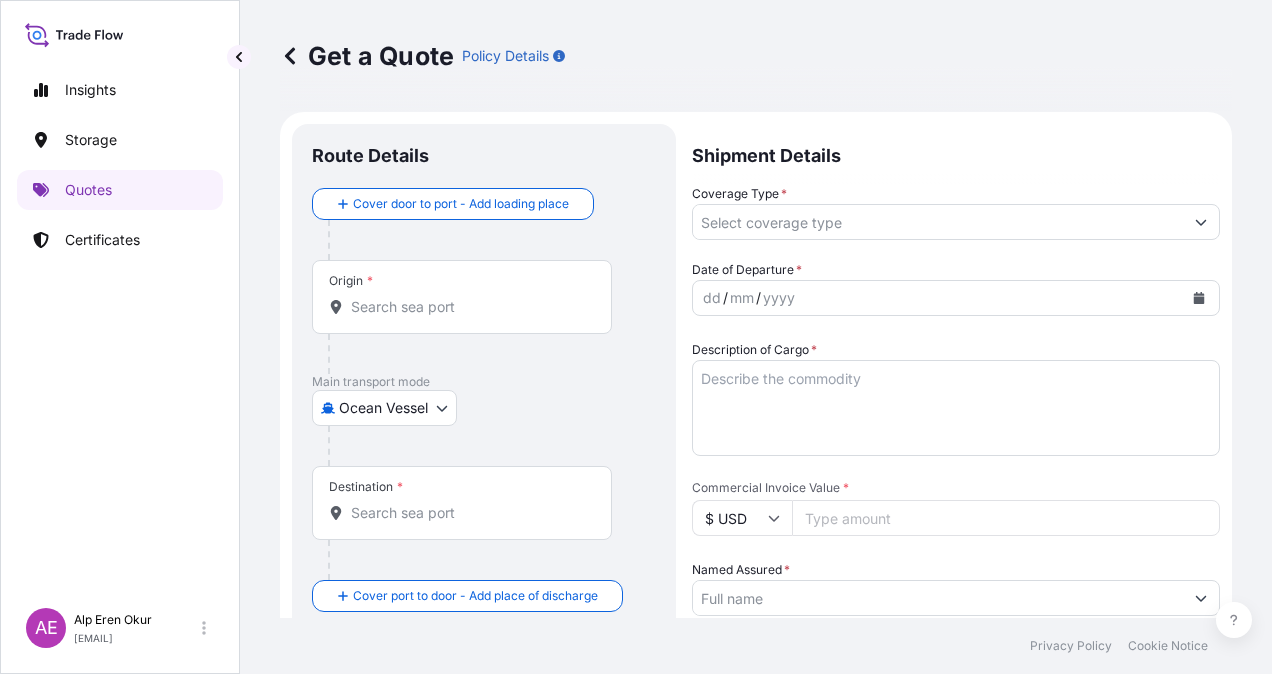 scroll, scrollTop: 32, scrollLeft: 0, axis: vertical 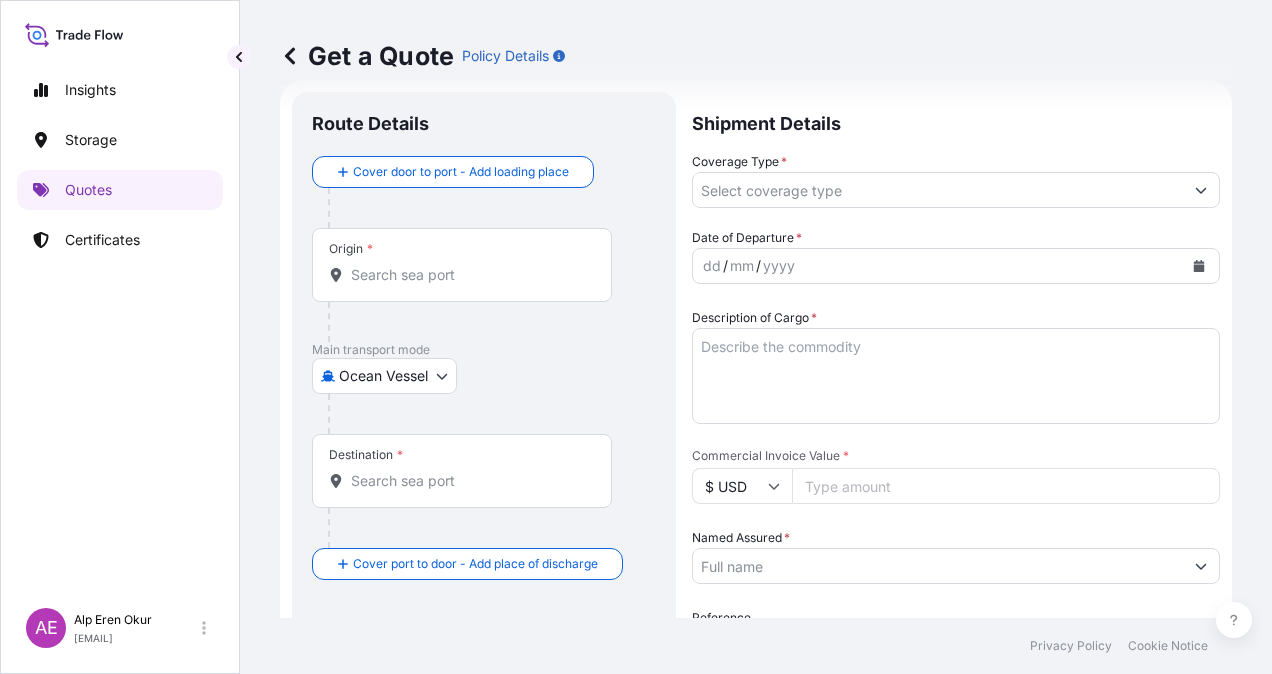 click on "Coverage Type *" at bounding box center [938, 190] 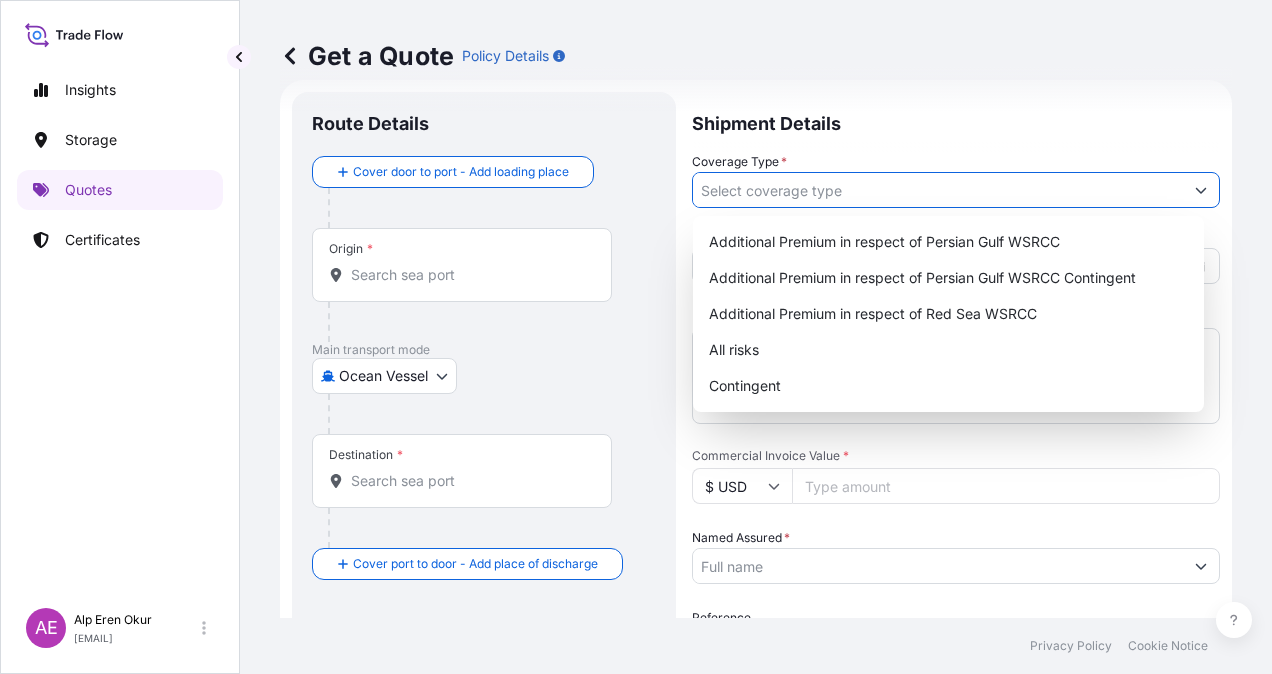 paste on "[CITY]" 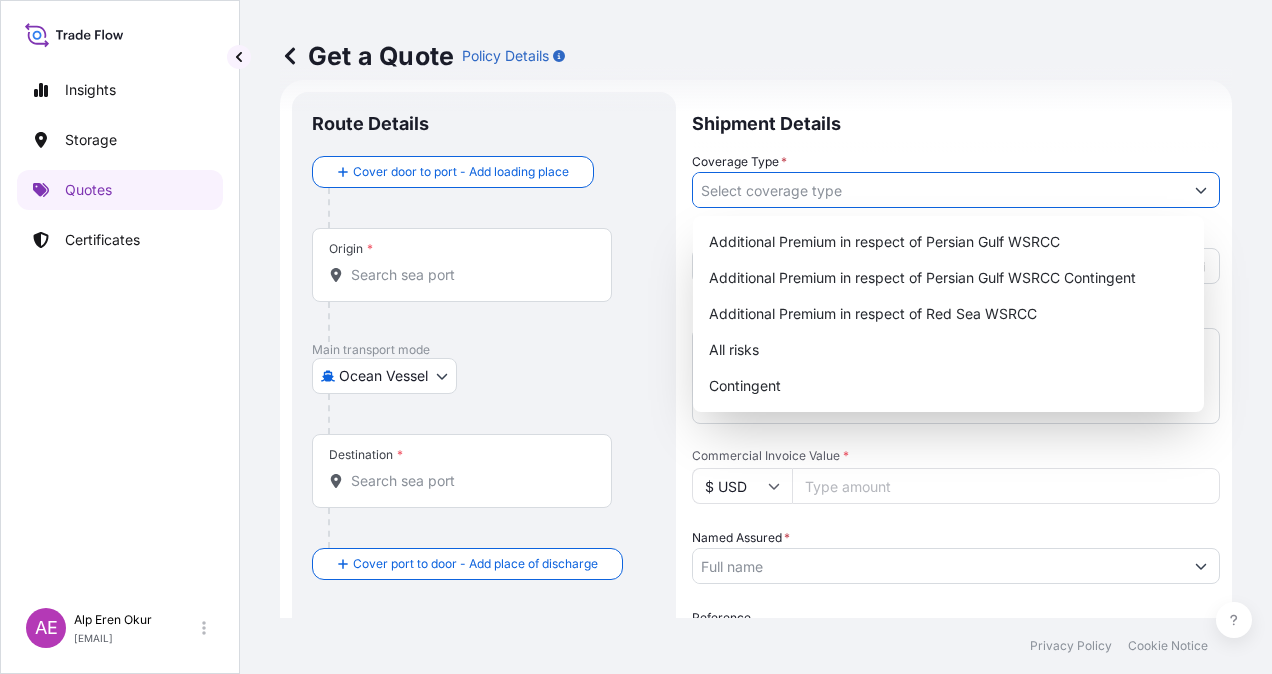 type on "[CITY]" 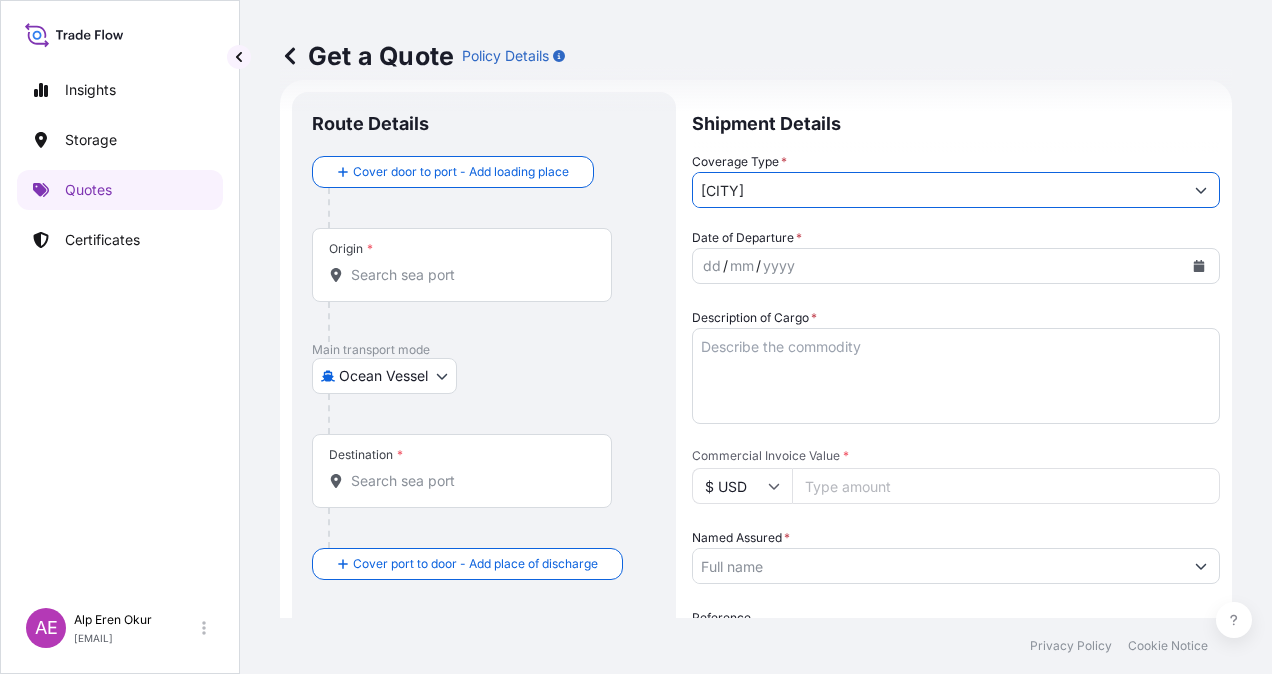 click on "[CITY]" at bounding box center [938, 190] 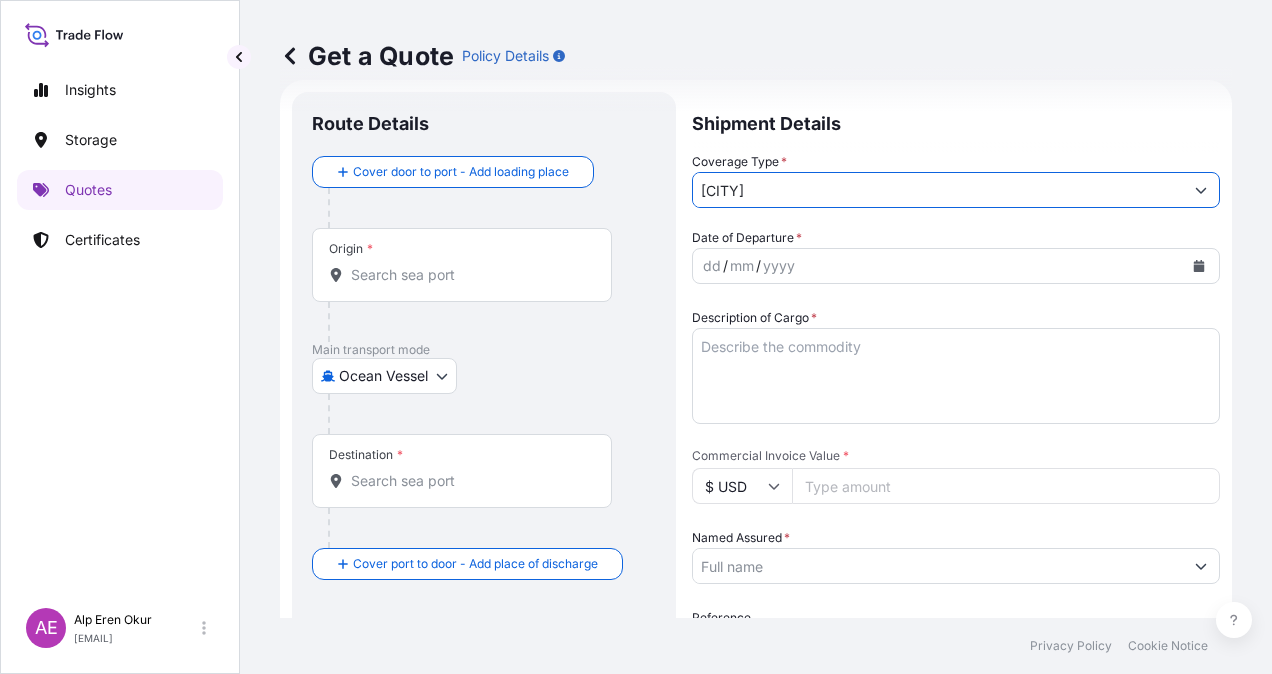type 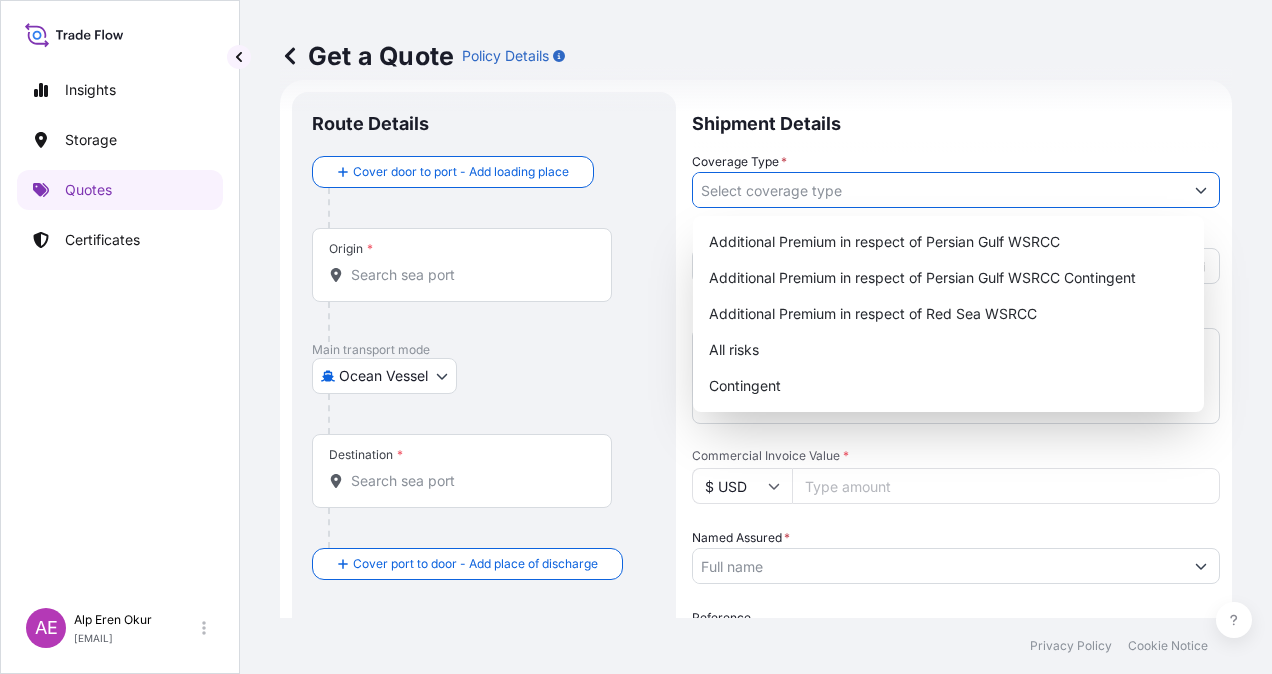 click on "Origin *" at bounding box center (469, 275) 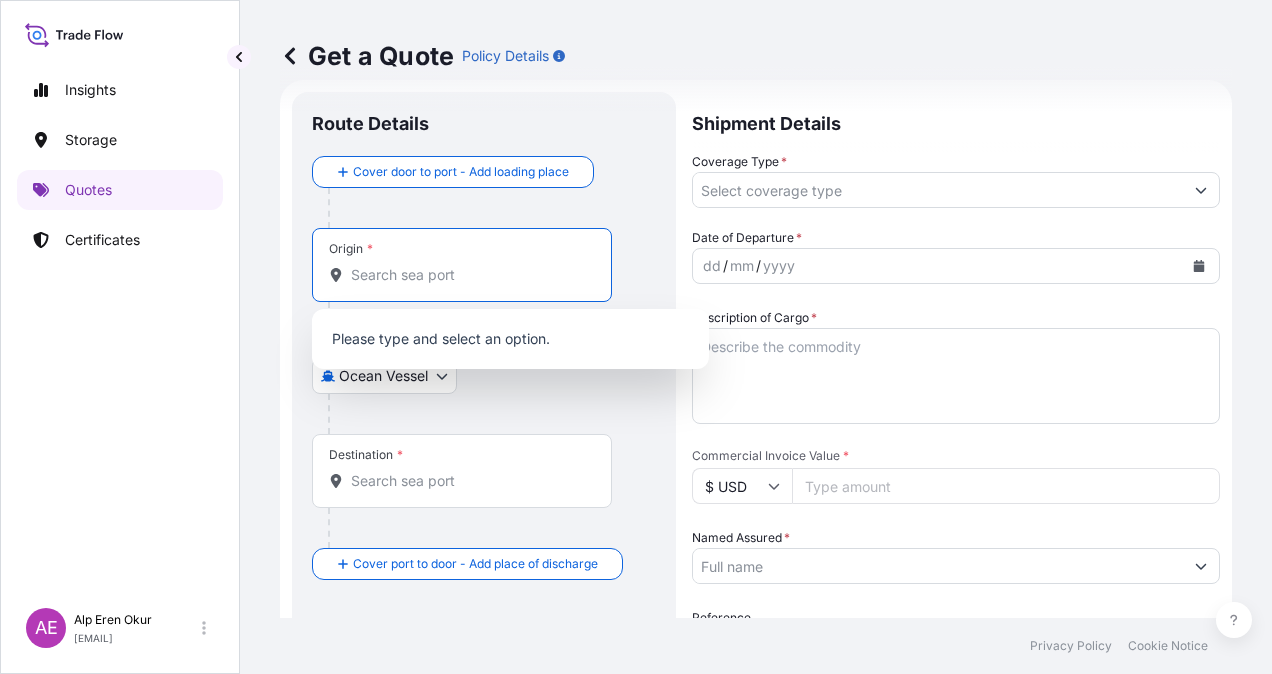 paste on "[CITY]" 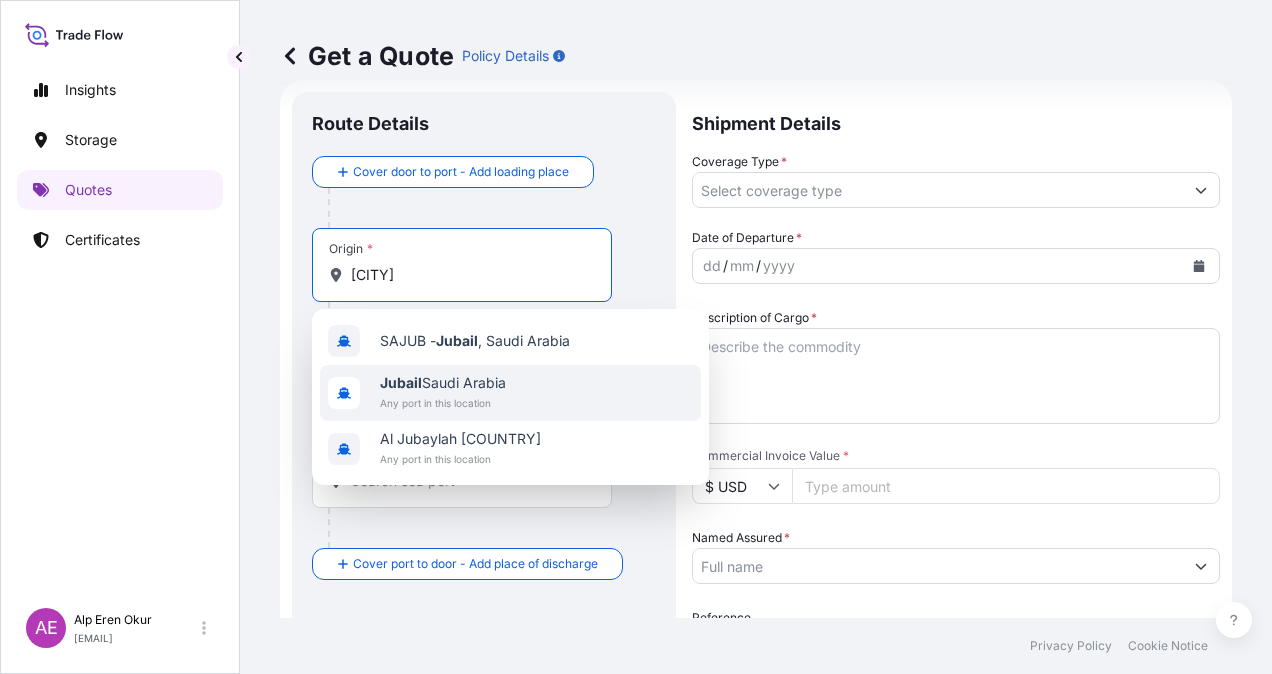 click on "Any port in this location" at bounding box center (443, 403) 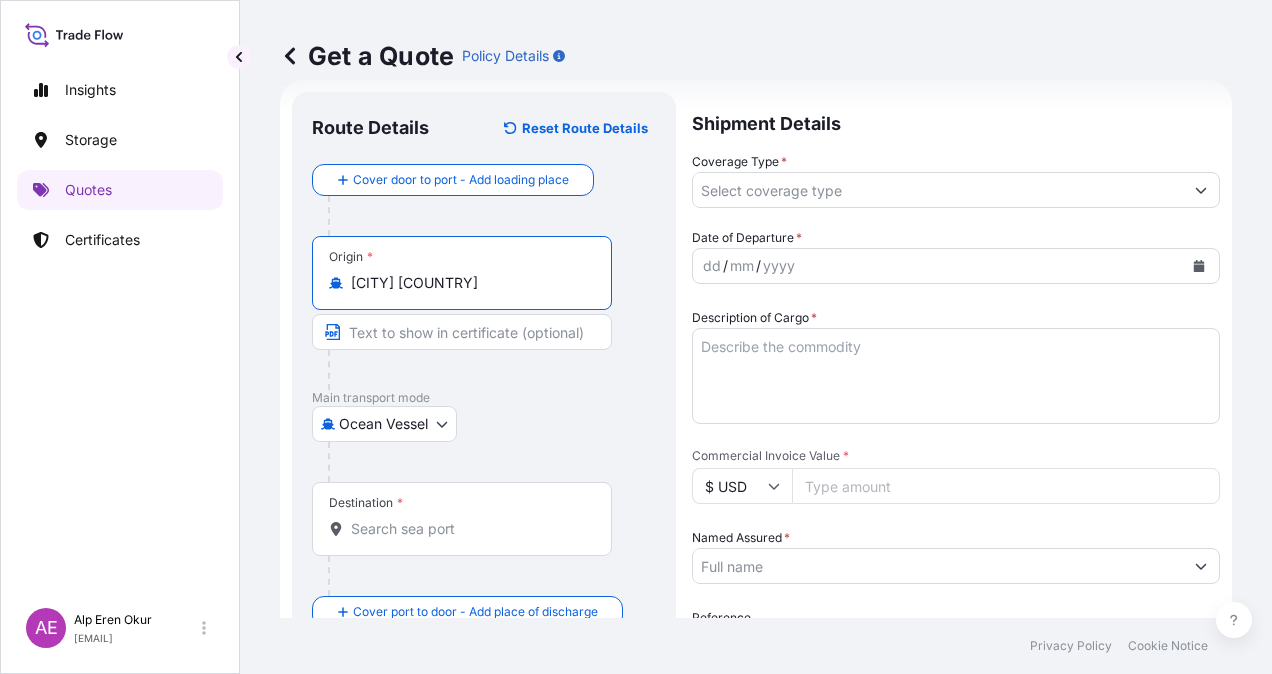 type on "[CITY] [COUNTRY]" 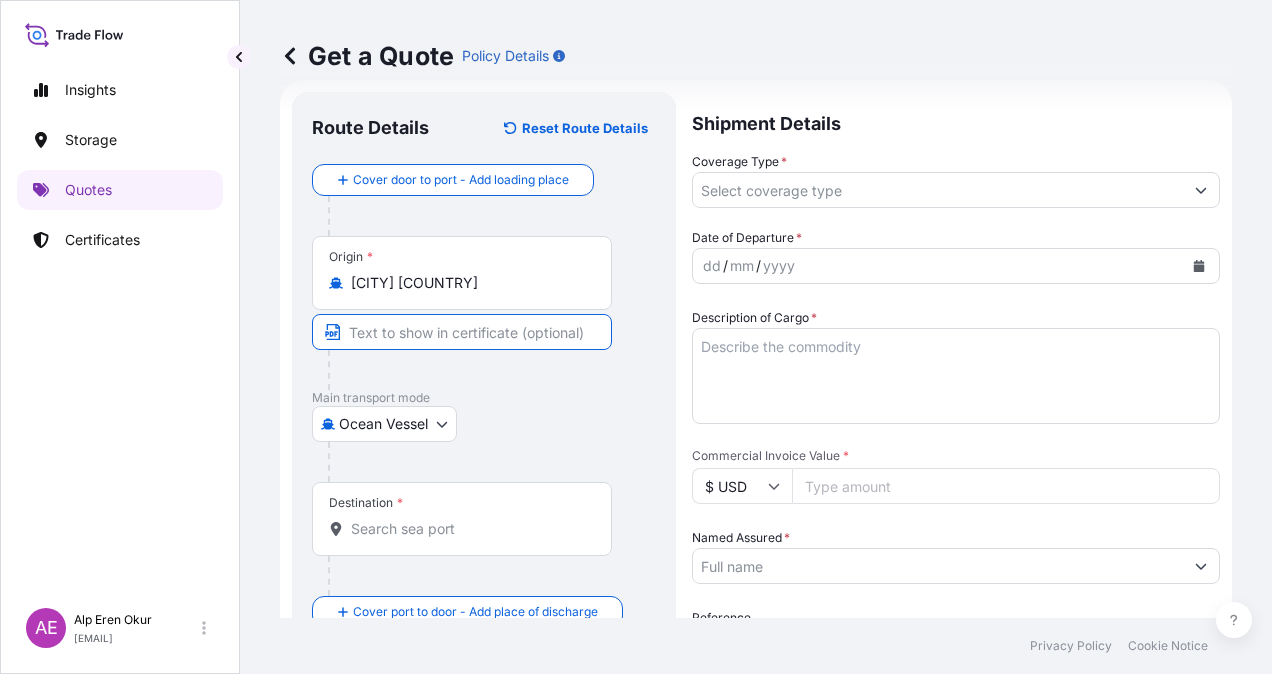 type on "JUBAIL/SAUDI ARABIA" 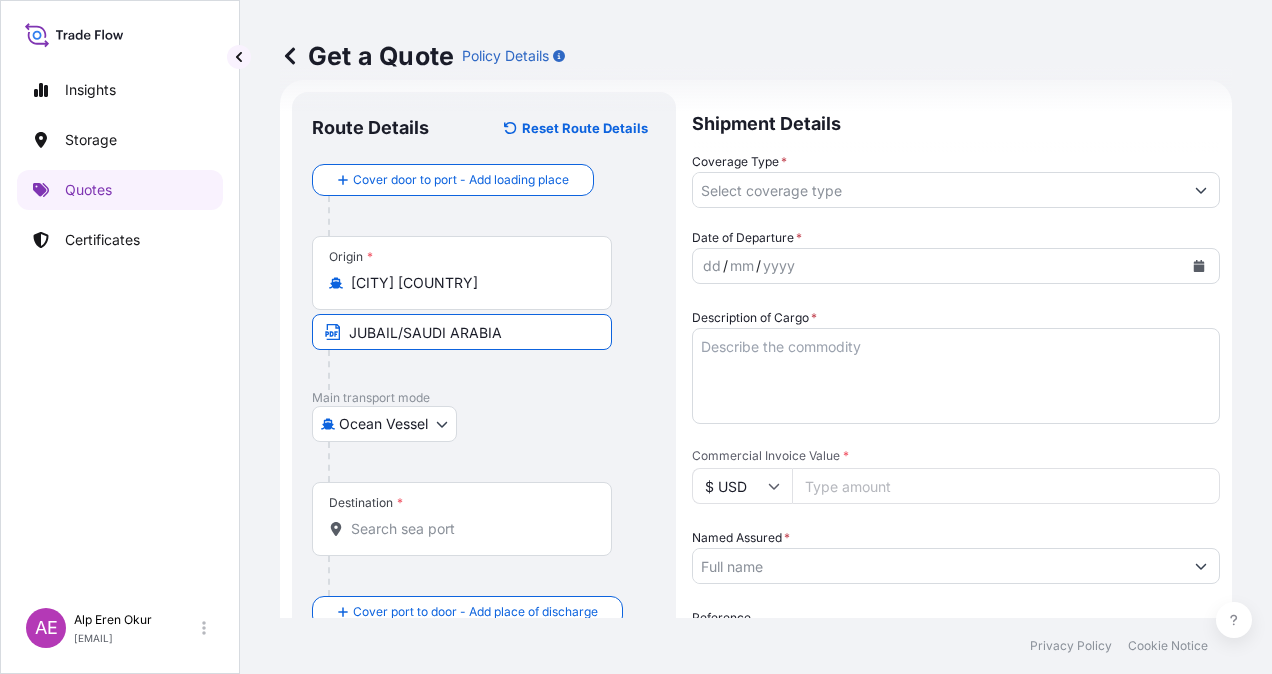 type on "[CITY], [STATE], [COUNTRY]" 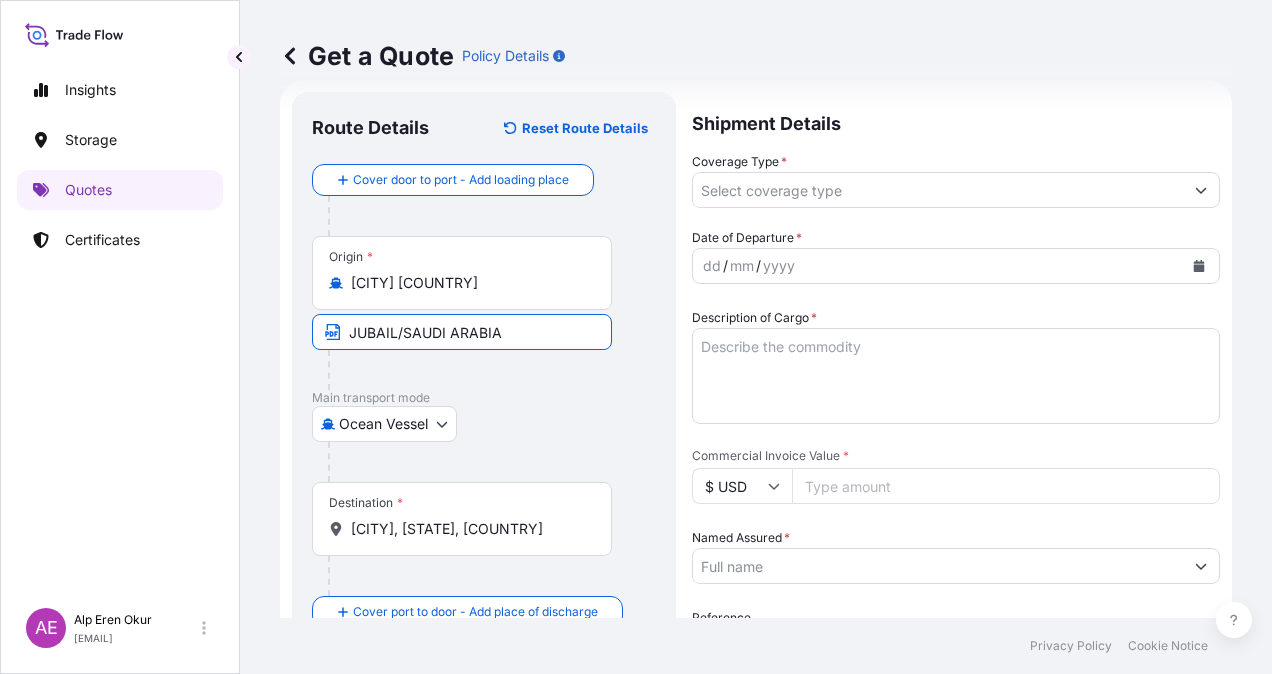 type on "All risks" 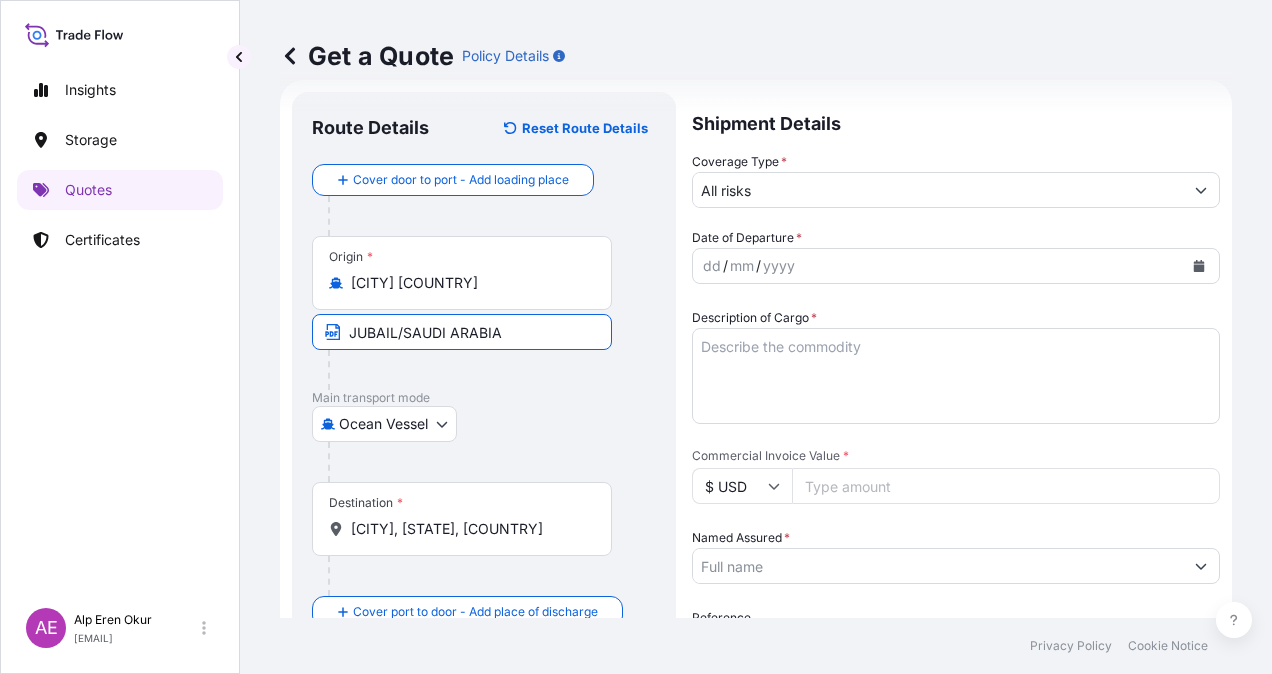 type on "455882.68" 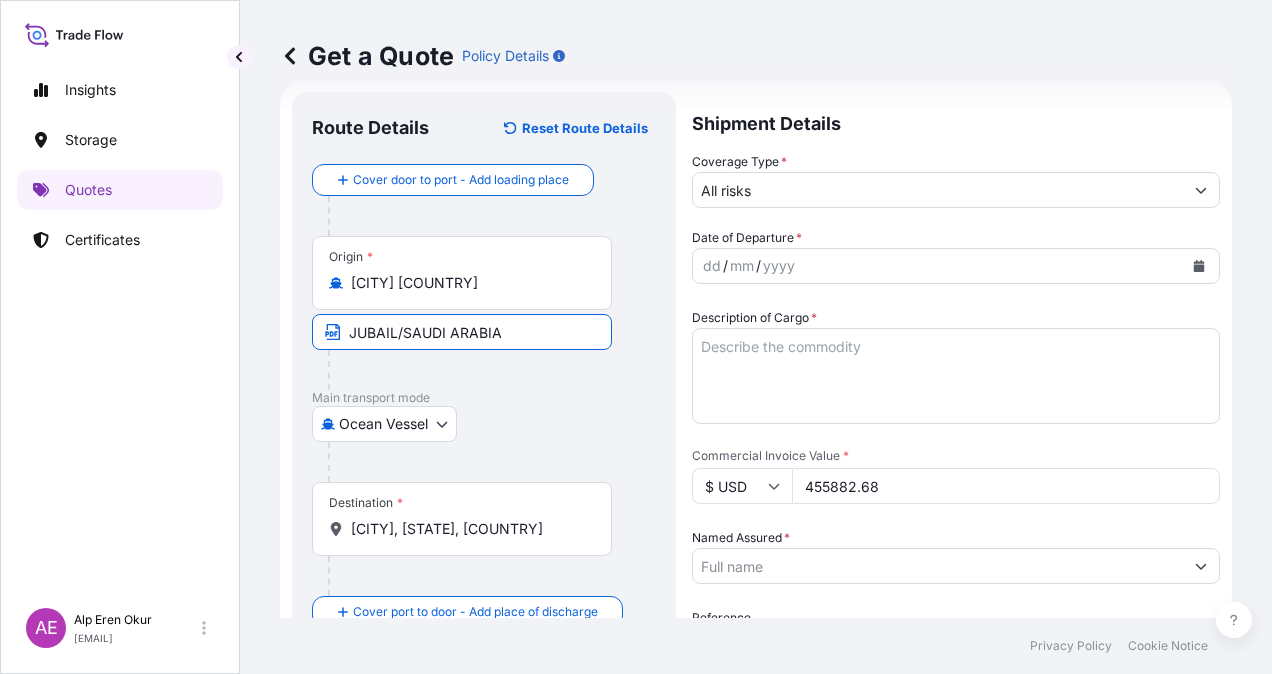 type on "BAYEGAN DMCC" 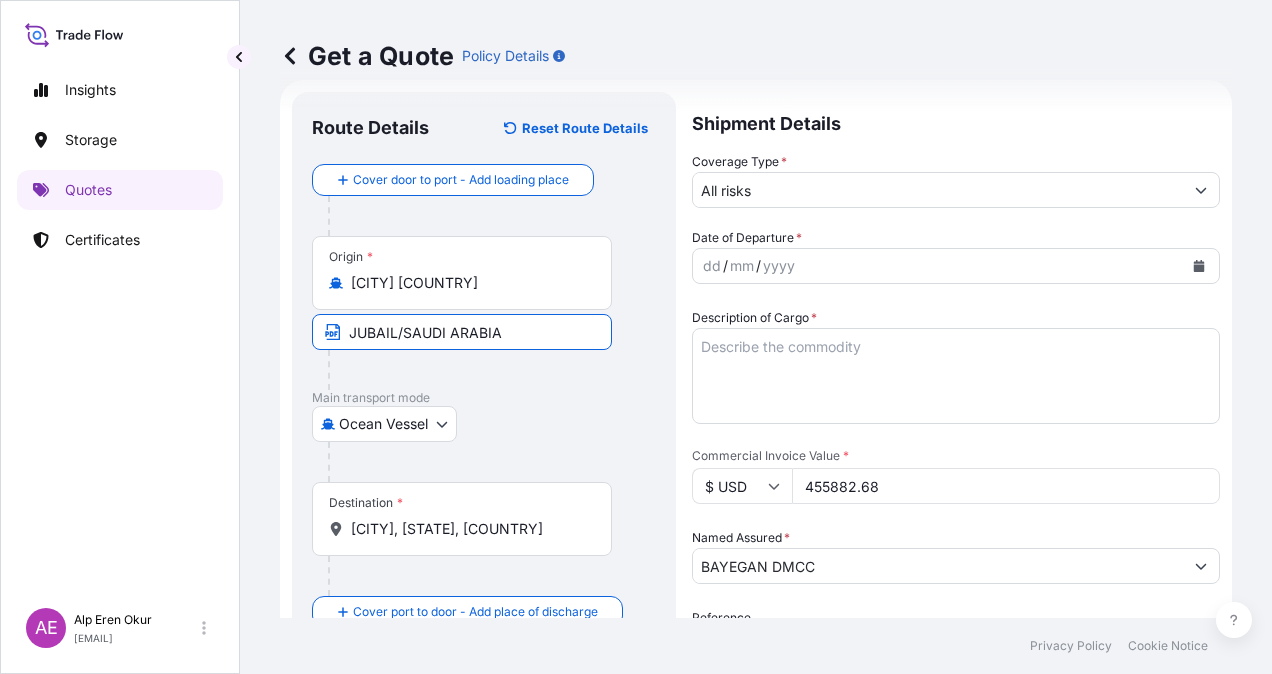 type on "HUA CHUANG" 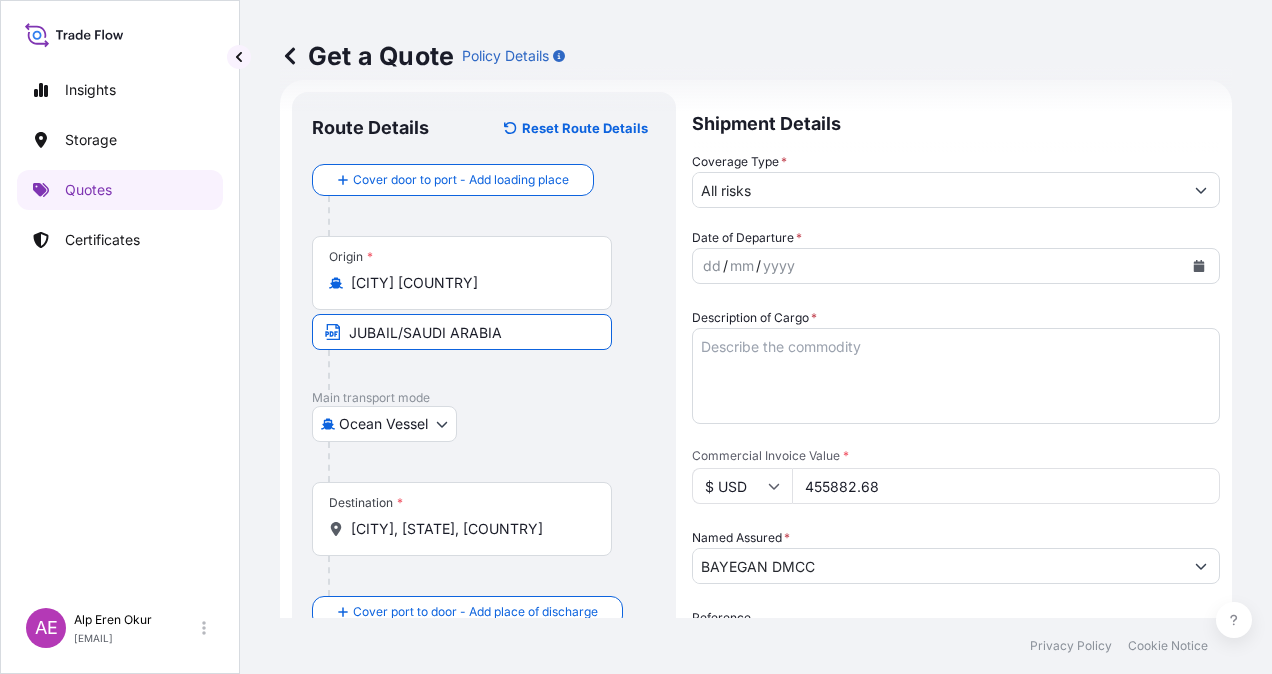 click on "[CITY], [STATE], [COUNTRY]" at bounding box center [469, 529] 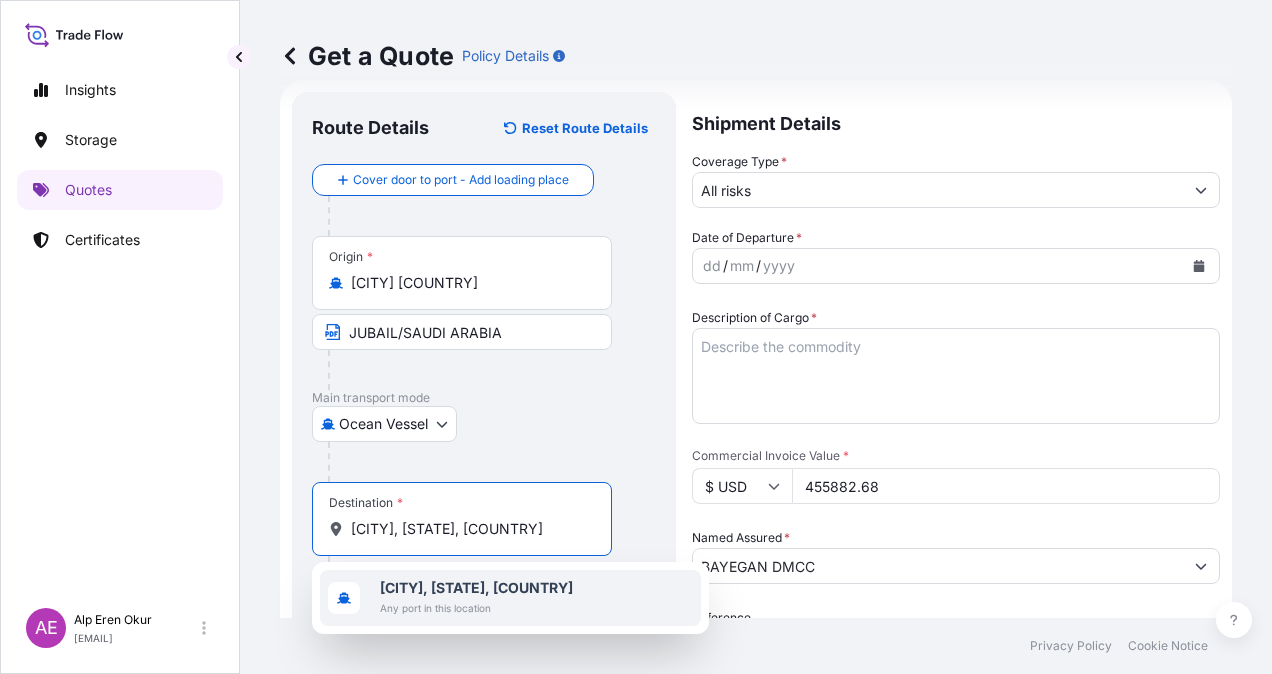 click on "[CITY], [STATE], [COUNTRY]" at bounding box center (476, 587) 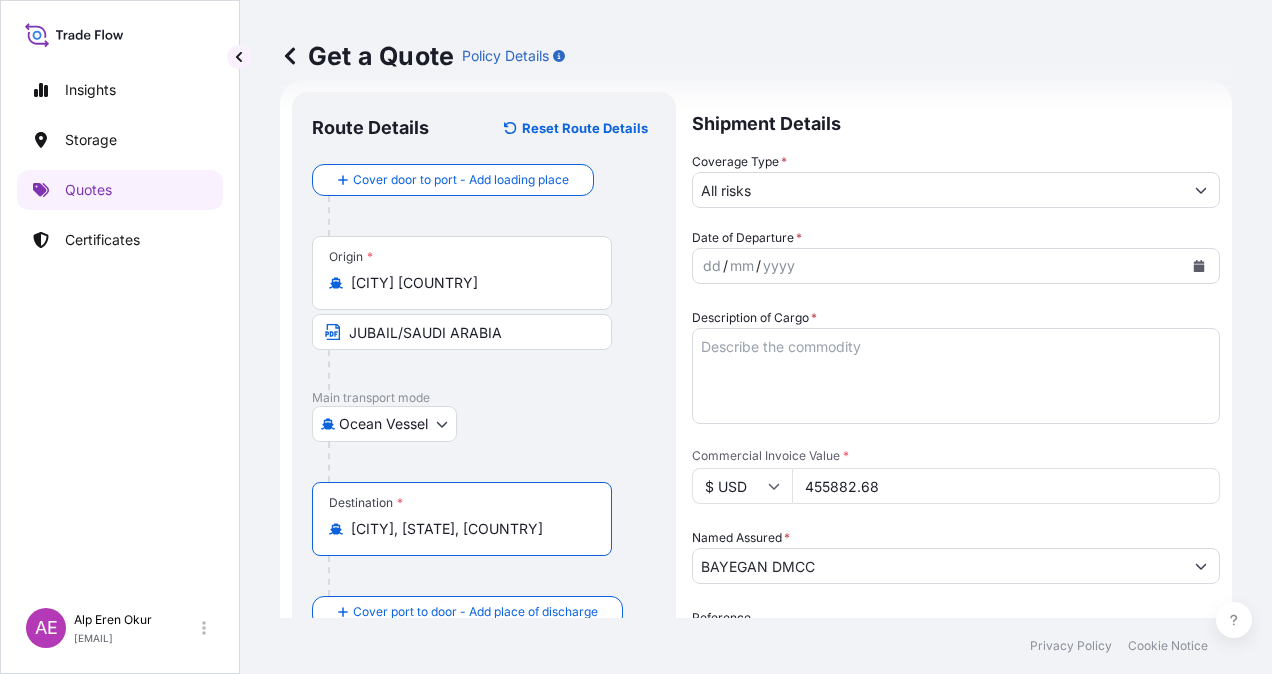 click on "Destination * İskenderun, Hatay, [COUNTRY]" at bounding box center (484, 539) 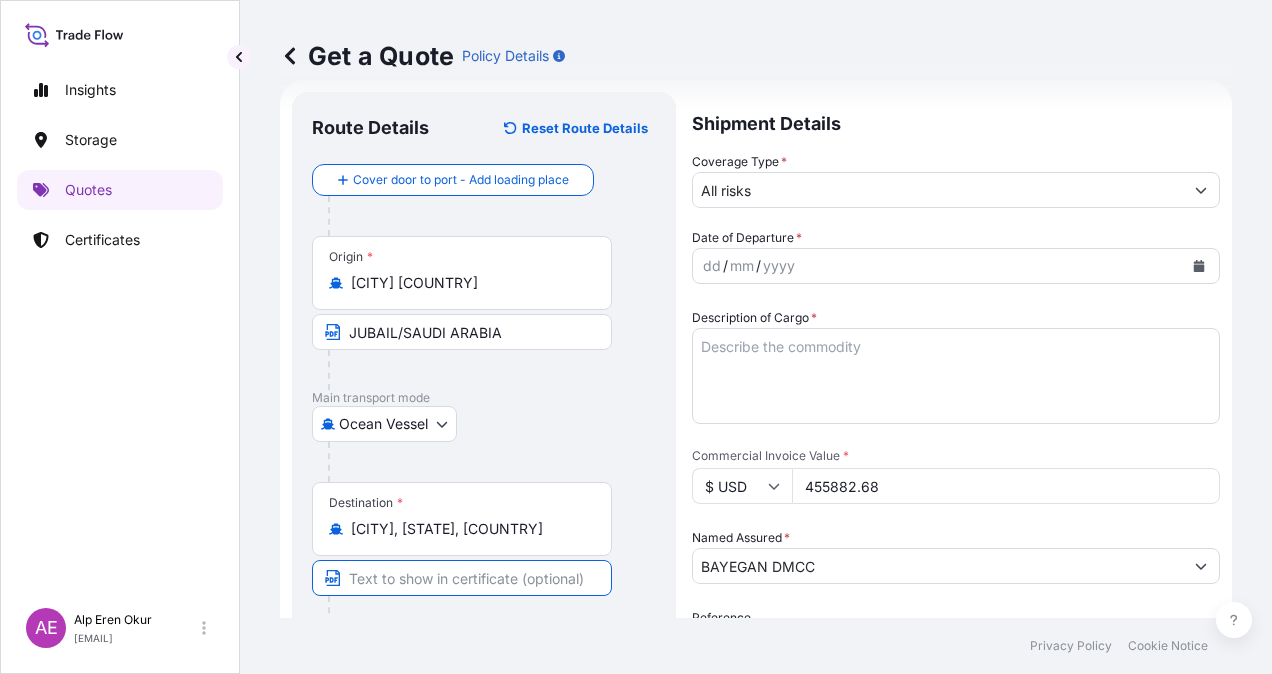 click at bounding box center (462, 578) 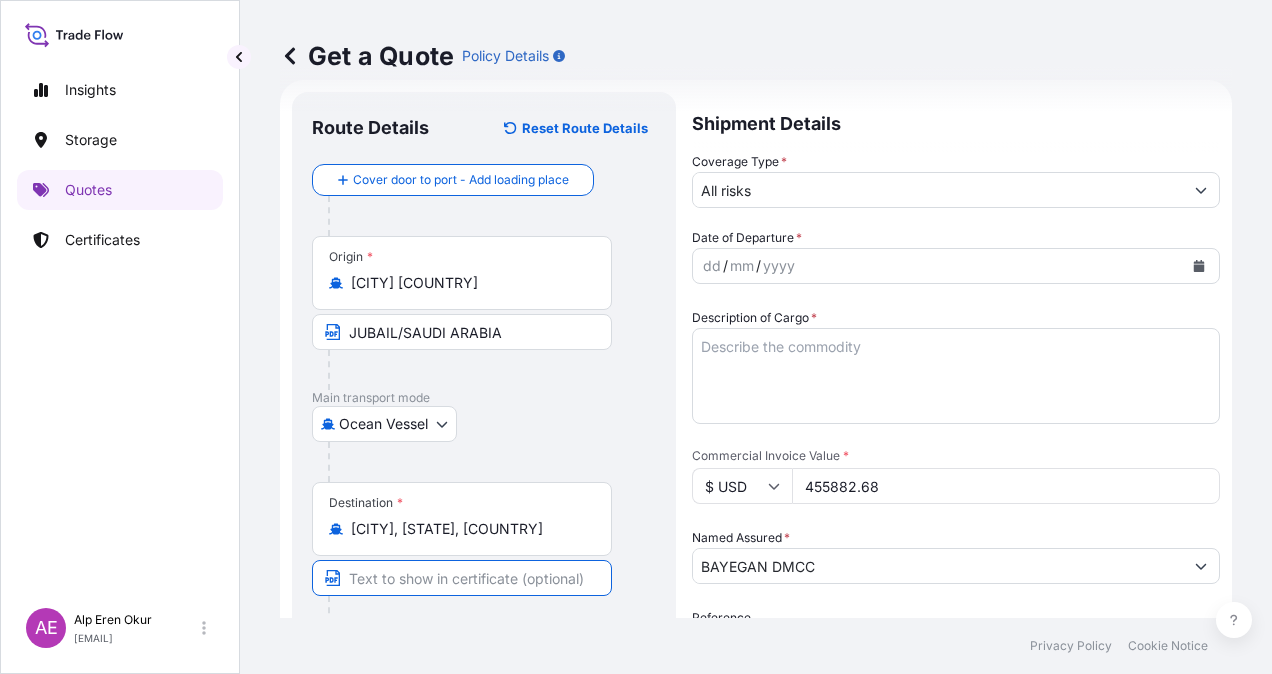 type on "İskenderun, Hatay, [COUNTRY]" 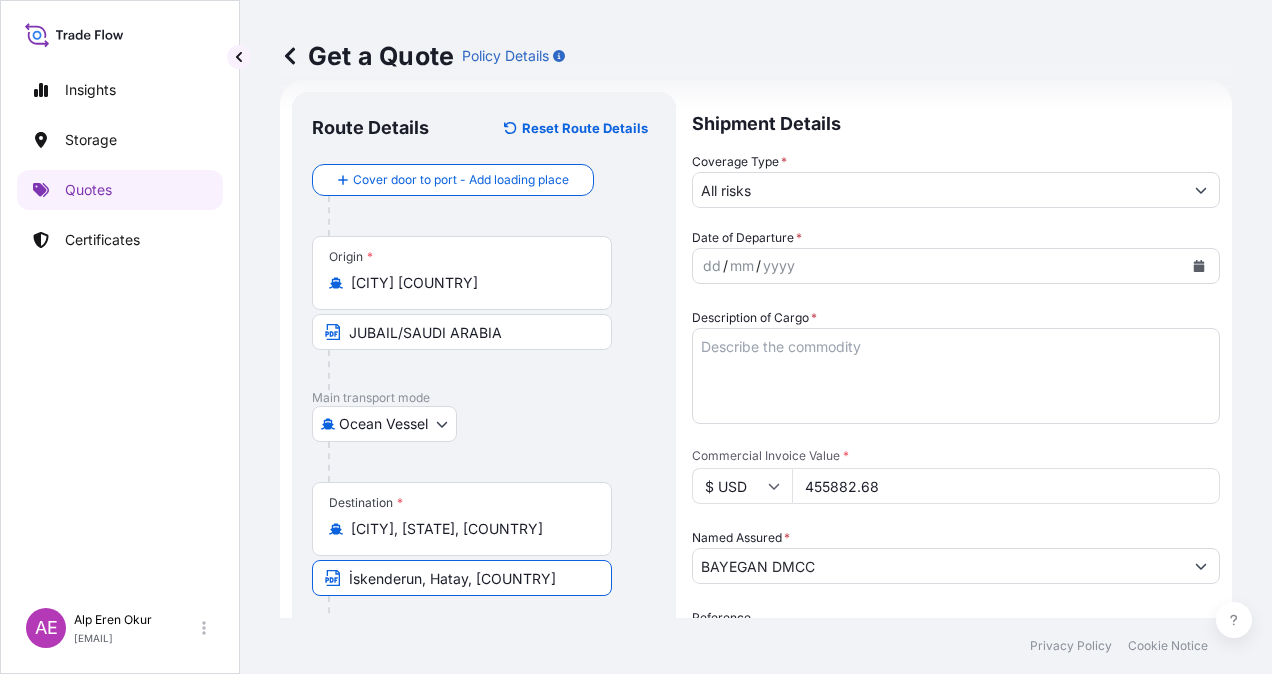 click on "dd" at bounding box center [712, 266] 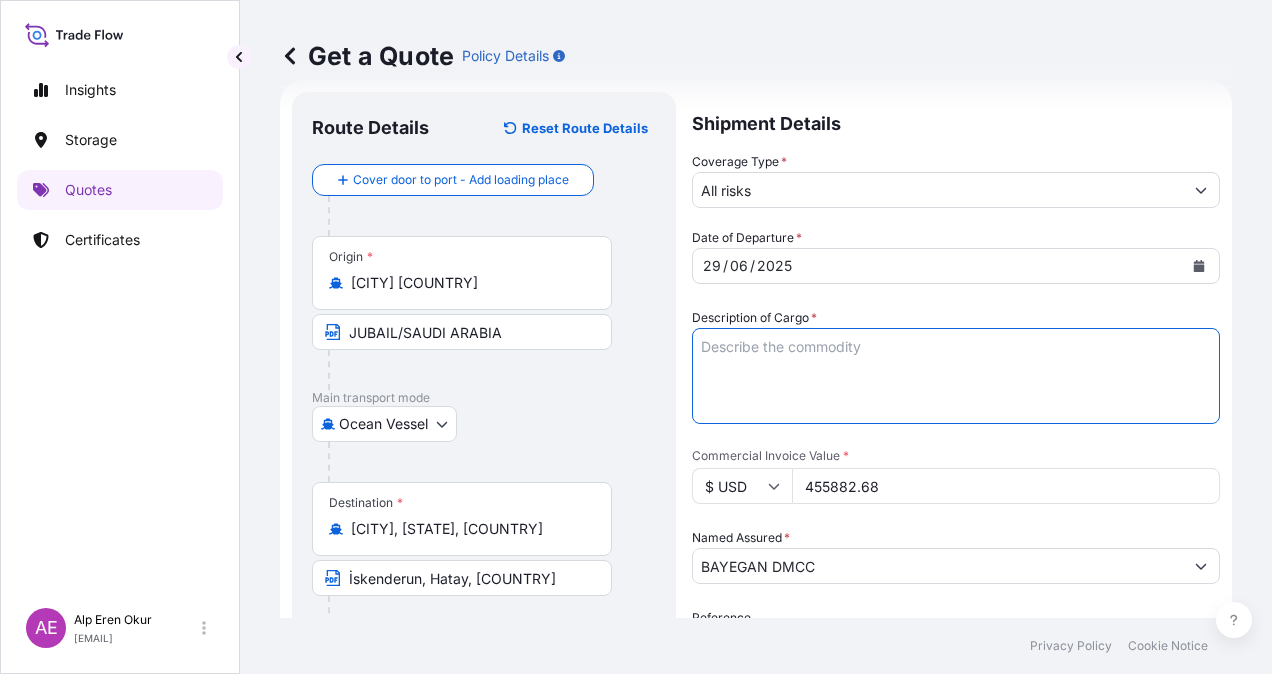click on "Description of Cargo *" at bounding box center [956, 376] 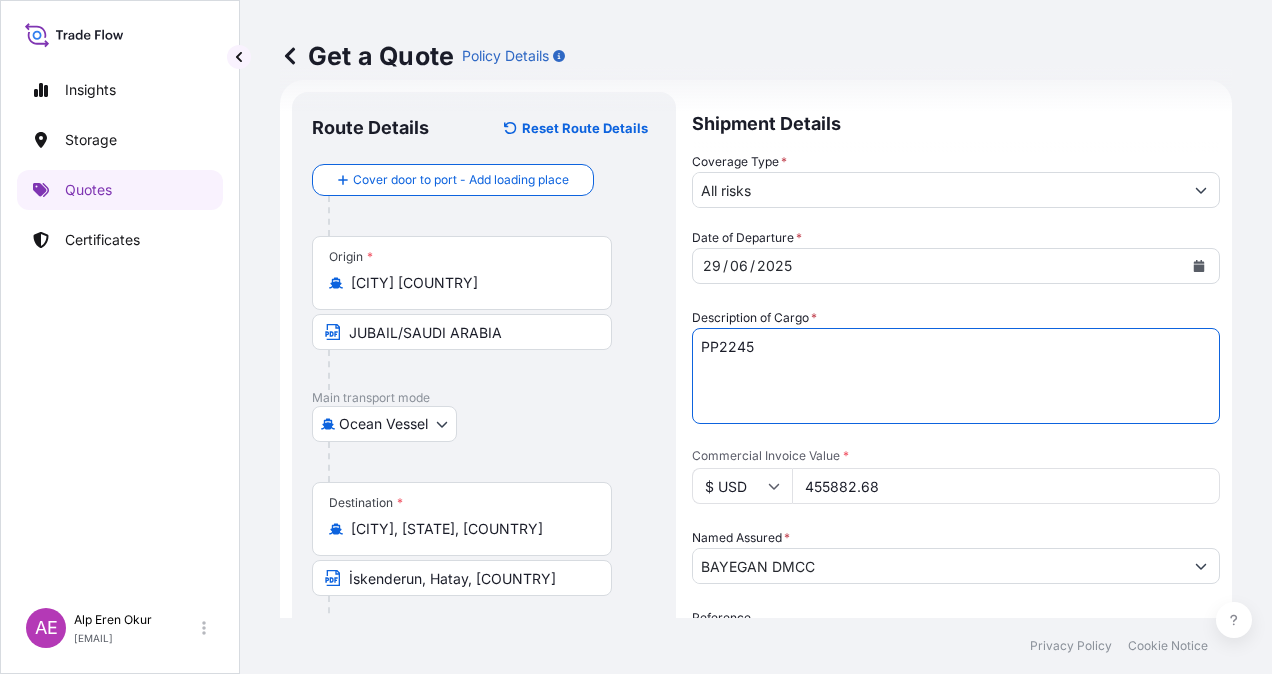 type on "PP2245" 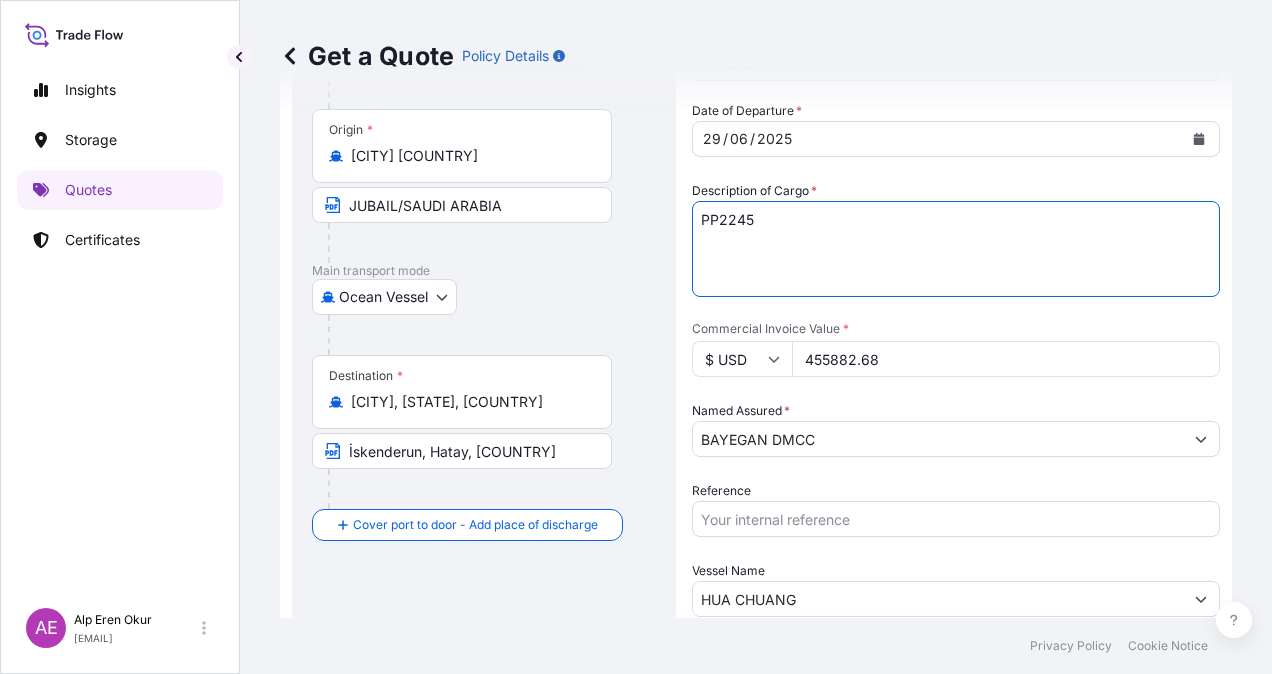 scroll, scrollTop: 232, scrollLeft: 0, axis: vertical 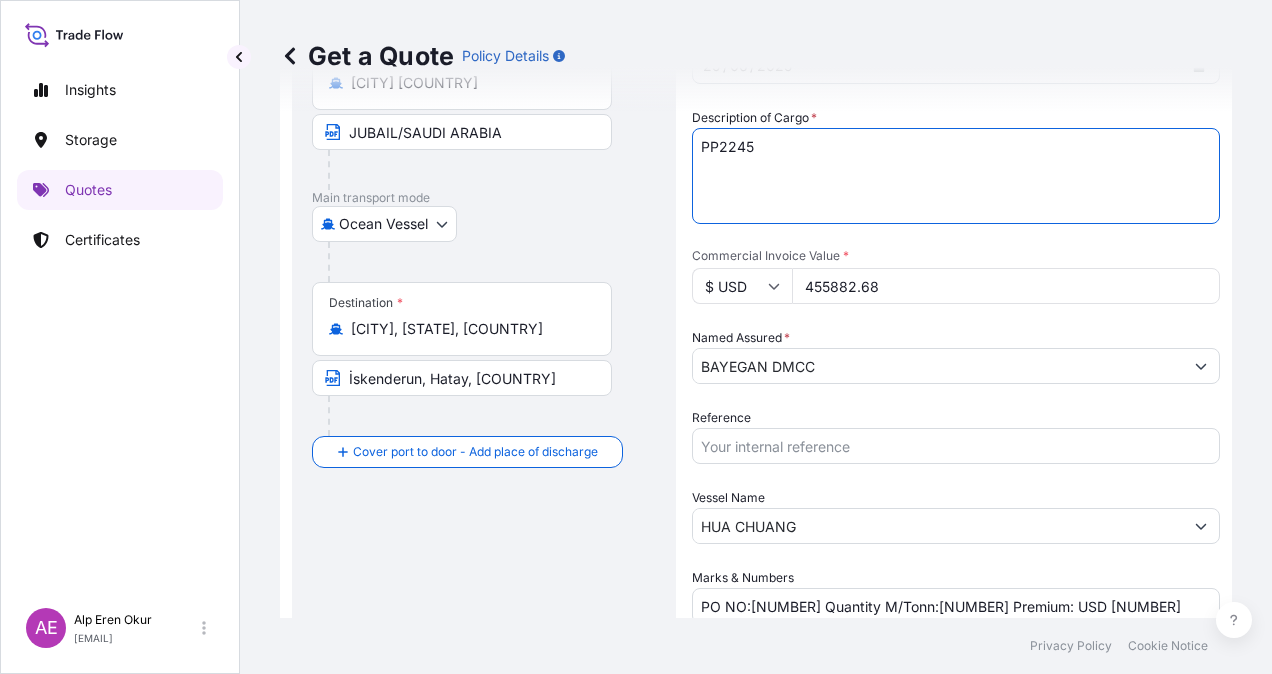 drag, startPoint x: 934, startPoint y: 288, endPoint x: 647, endPoint y: 284, distance: 287.02786 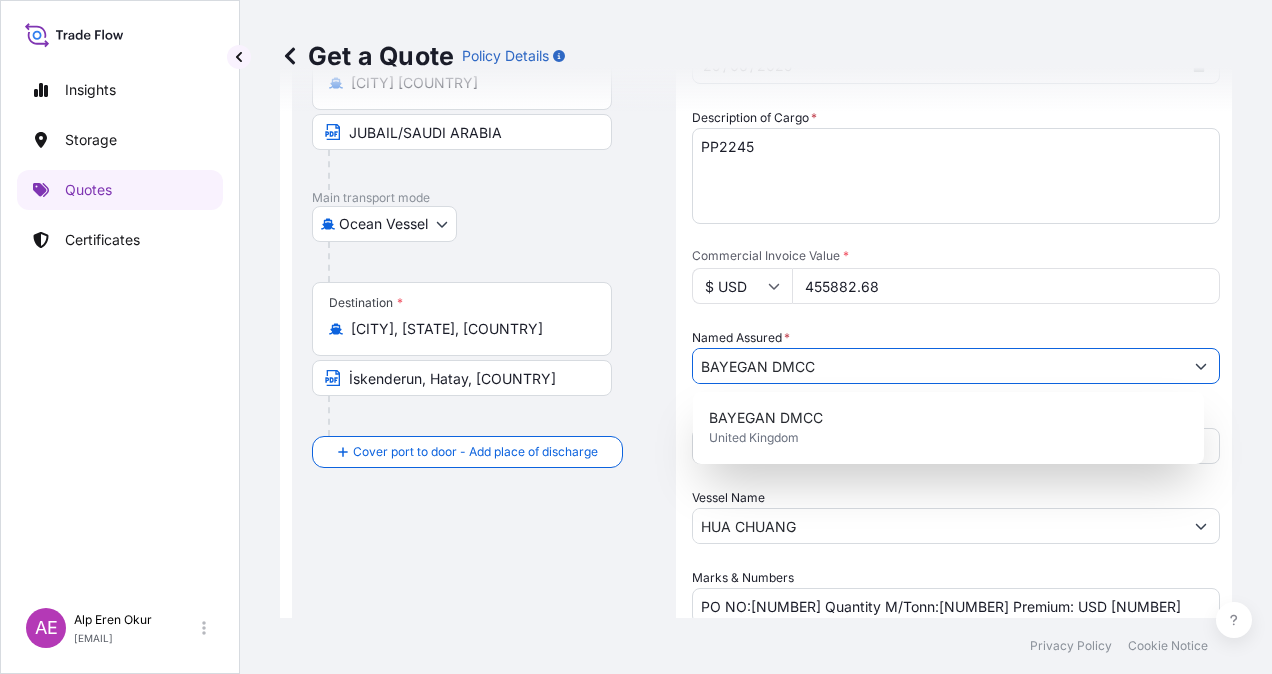 click on "BAYEGAN DMCC" at bounding box center [938, 366] 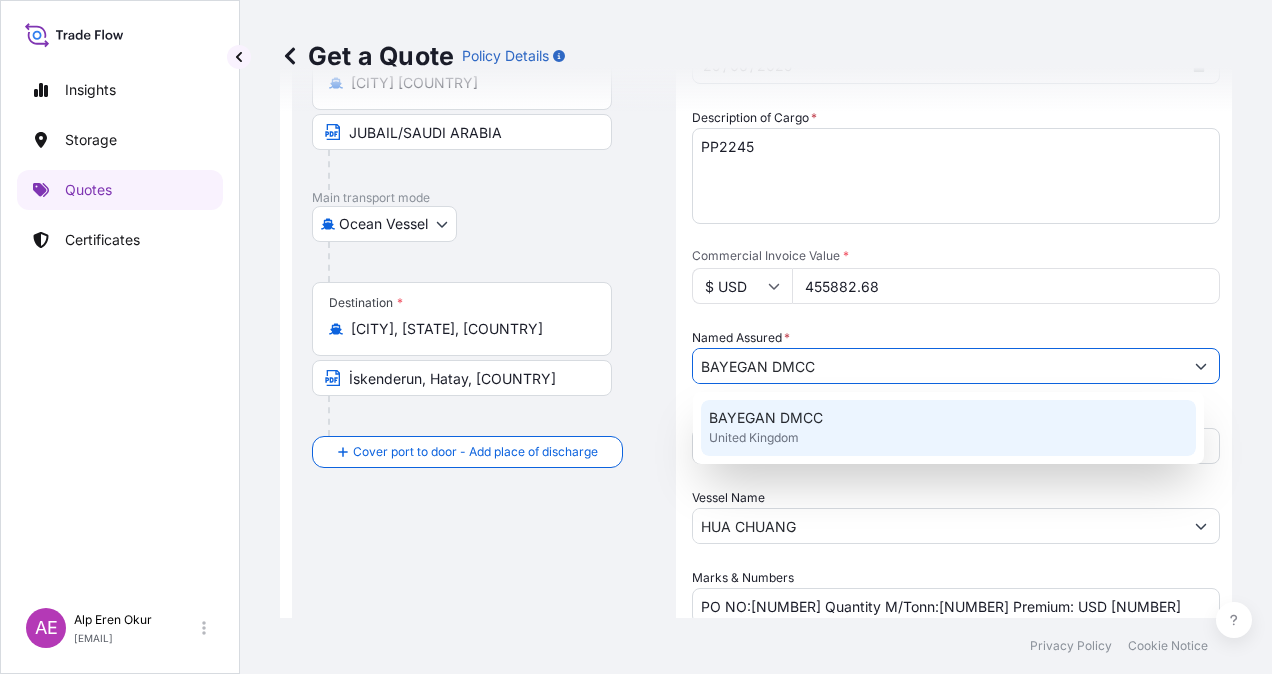 click on "[COMPANY_NAME] [COUNTRY]" at bounding box center [948, 428] 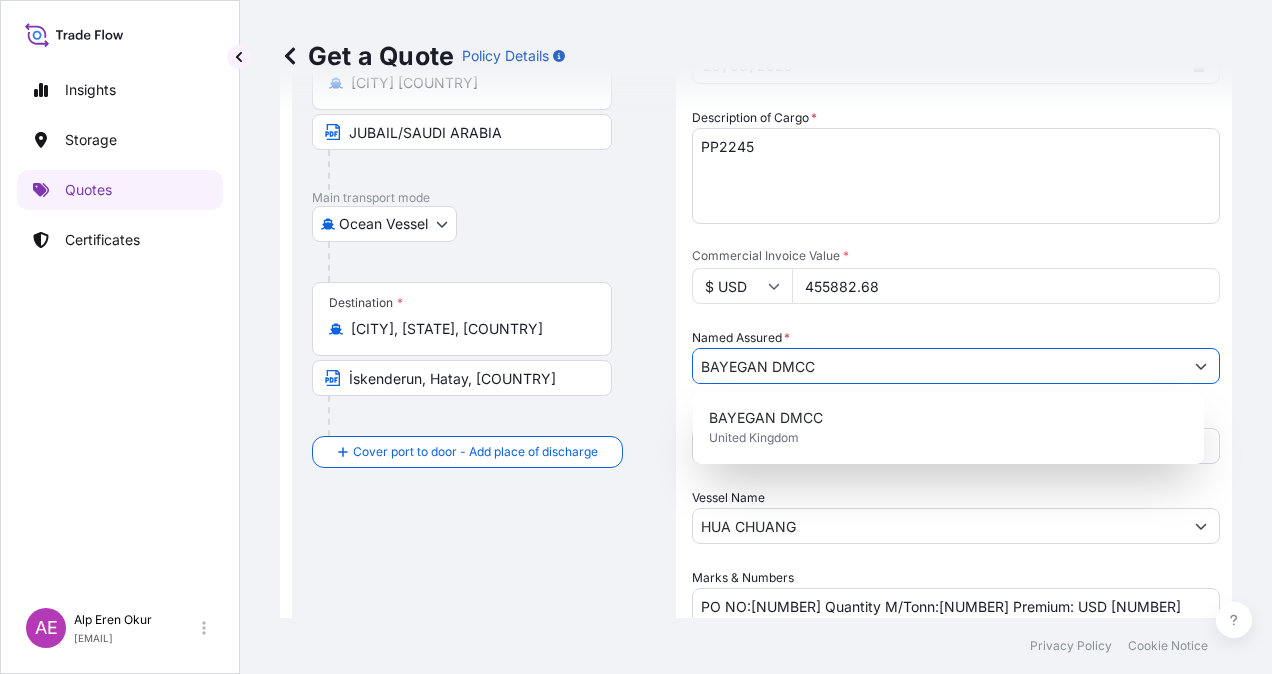 click on "HUA CHUANG" at bounding box center (938, 526) 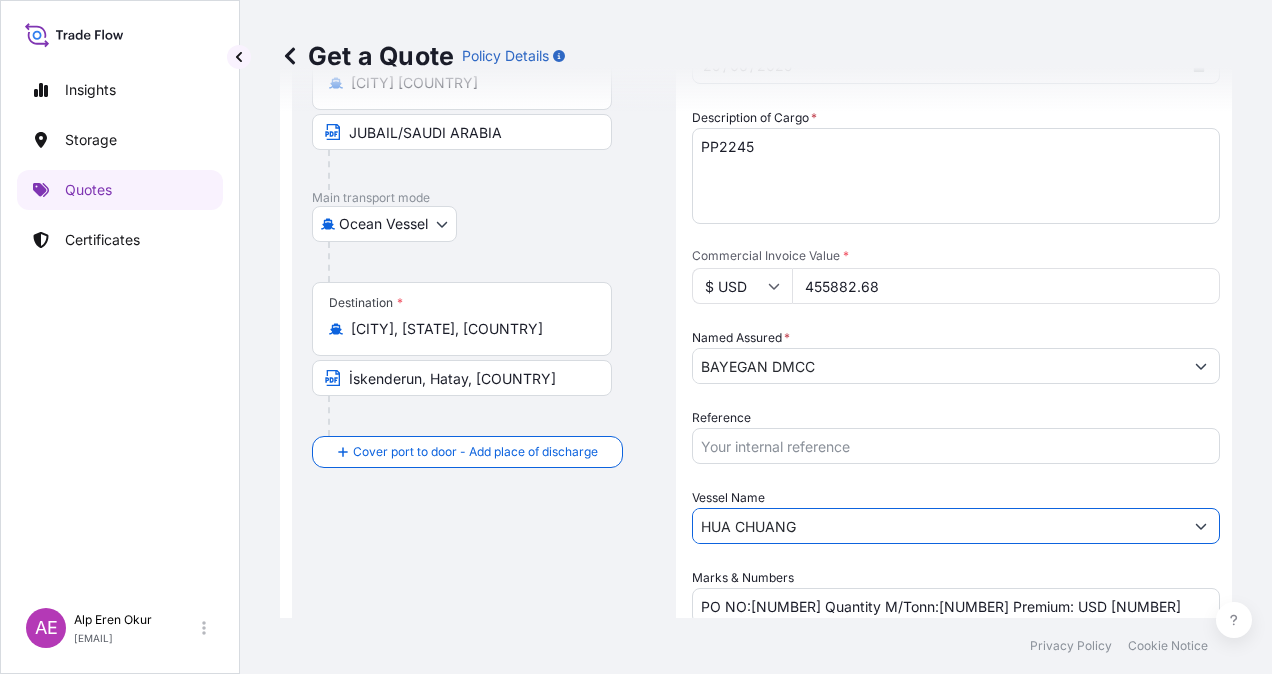drag, startPoint x: 876, startPoint y: 524, endPoint x: 549, endPoint y: 528, distance: 327.02448 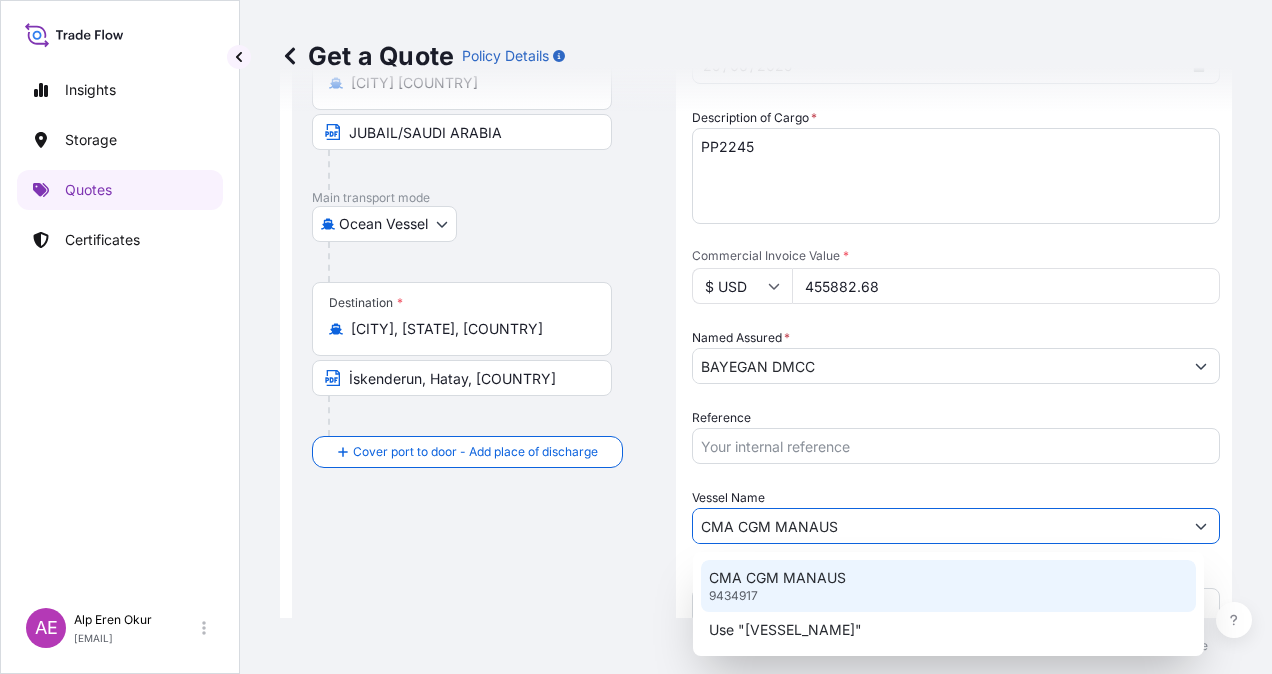 click on "Use "[VESSEL_NAME]"" 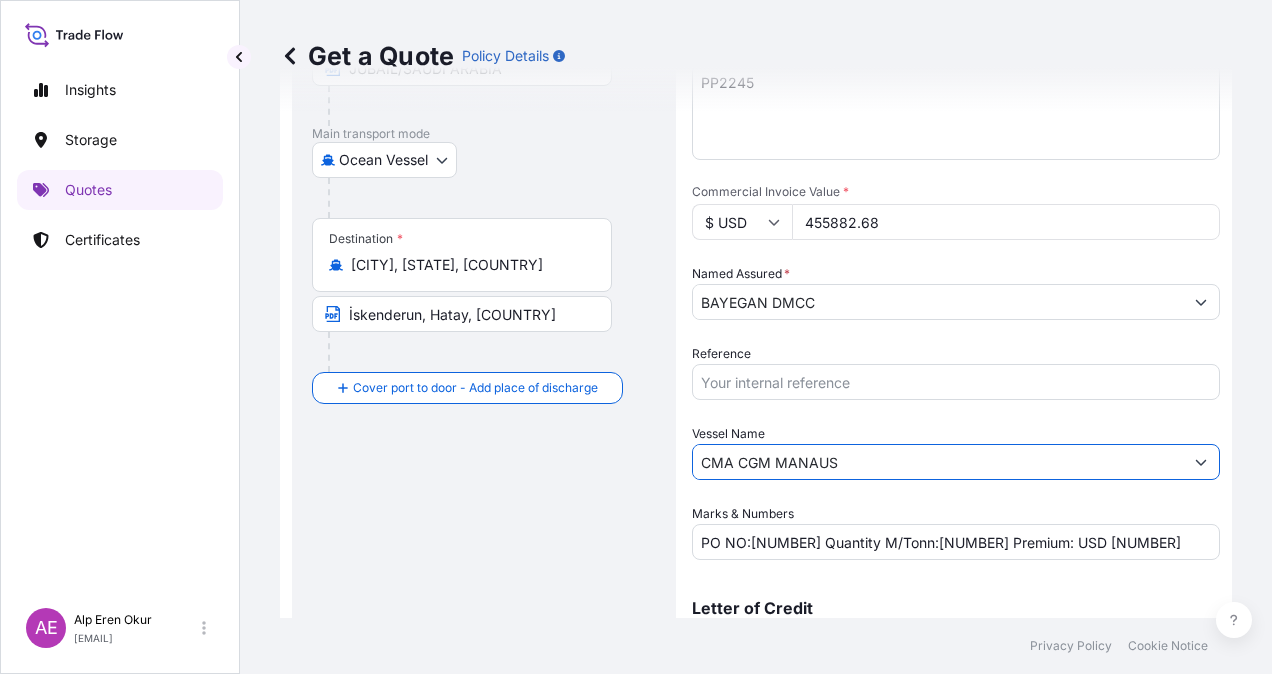 scroll, scrollTop: 398, scrollLeft: 0, axis: vertical 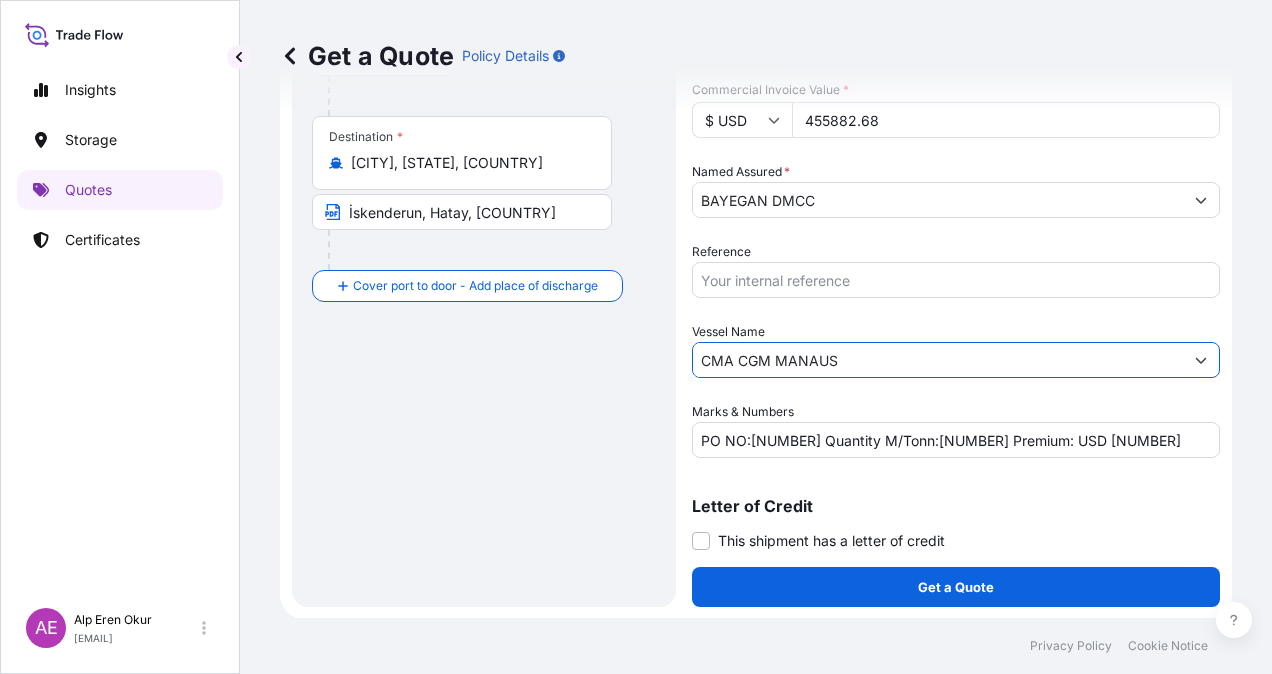 type on "CMA CGM MANAUS" 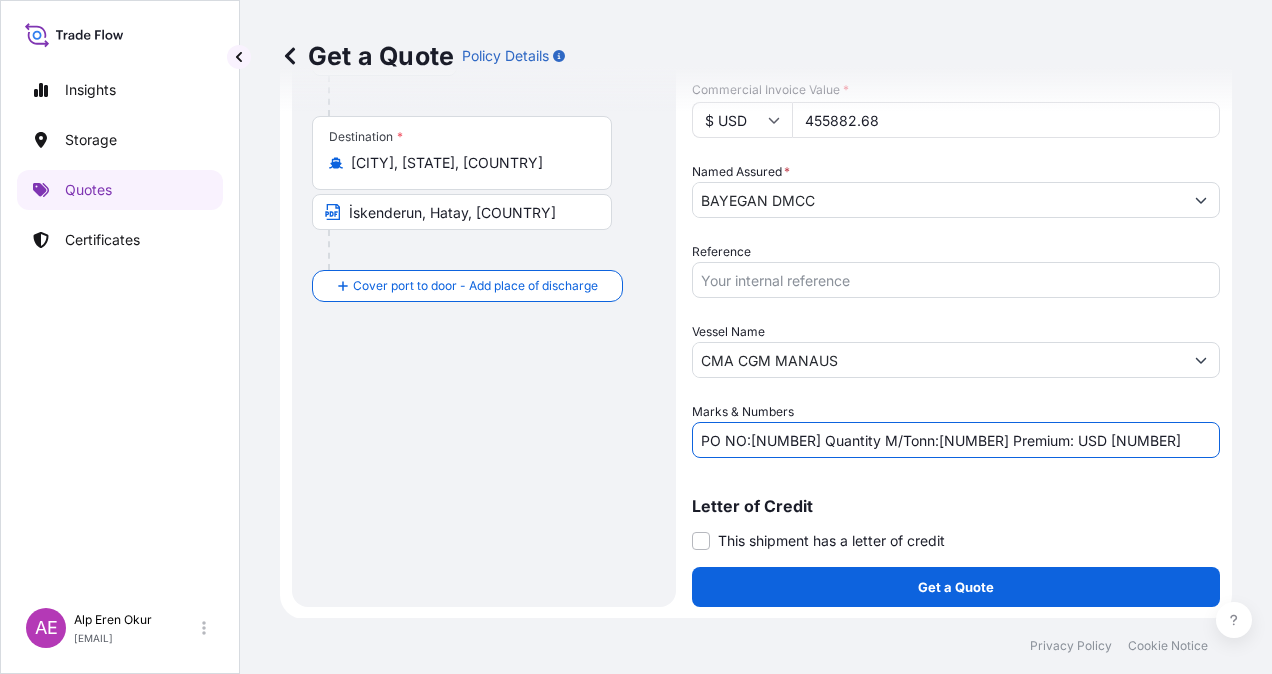 drag, startPoint x: 754, startPoint y: 440, endPoint x: 835, endPoint y: 442, distance: 81.02469 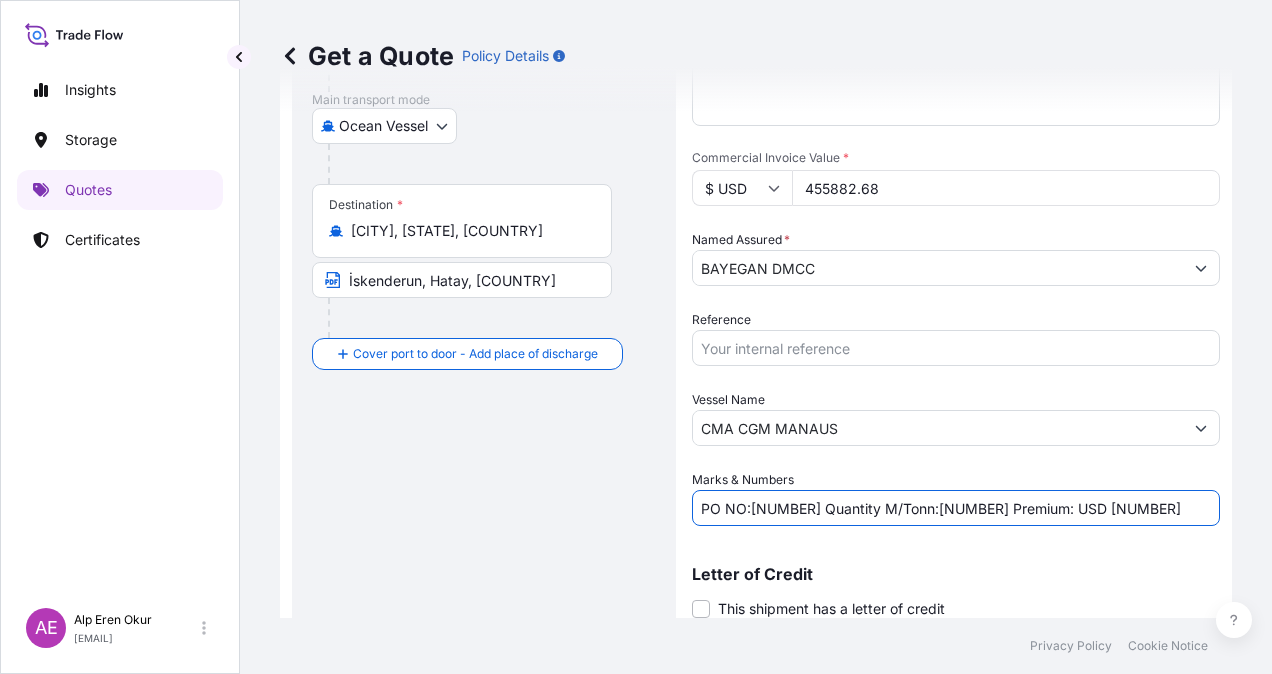 scroll, scrollTop: 398, scrollLeft: 0, axis: vertical 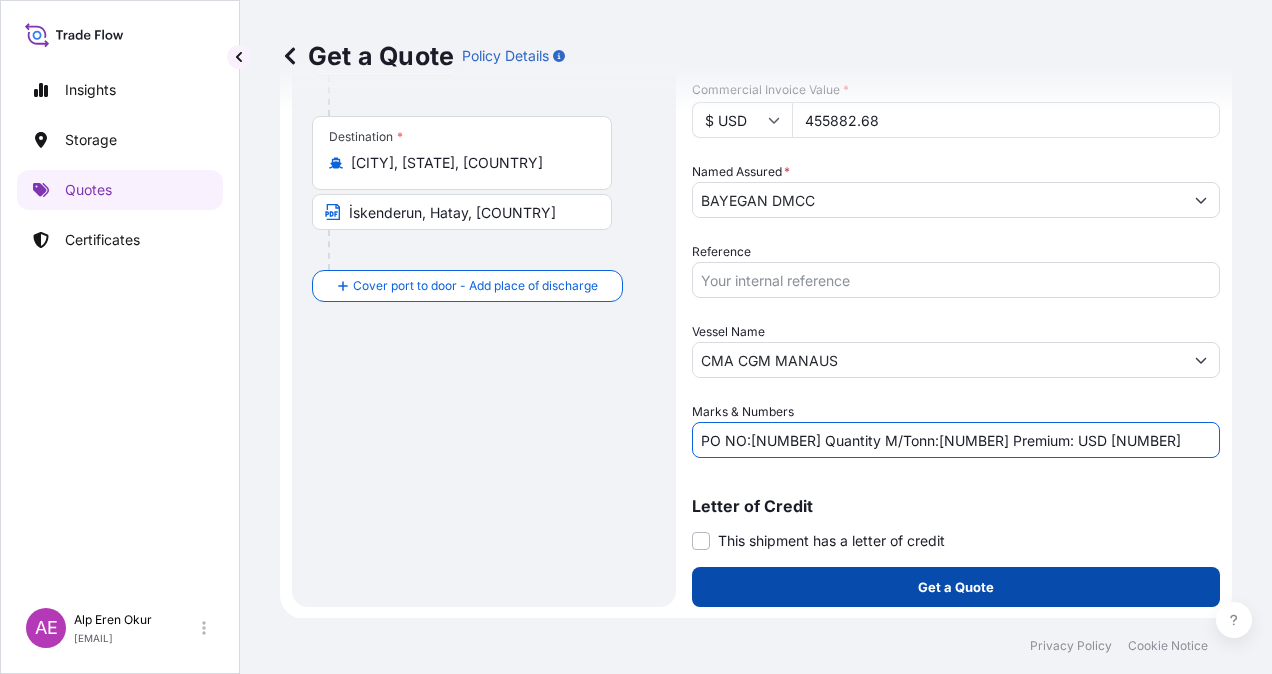 click on "Get a Quote" at bounding box center (956, 587) 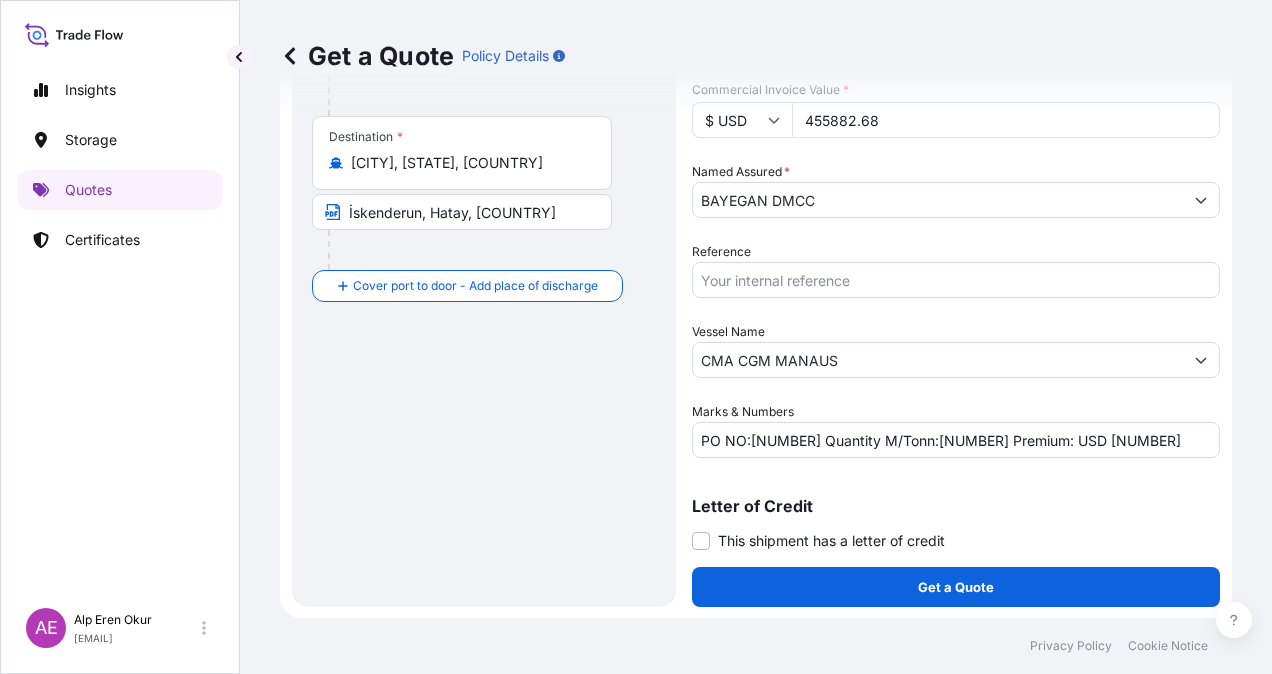 click on "Get a Quote" at bounding box center (956, 587) 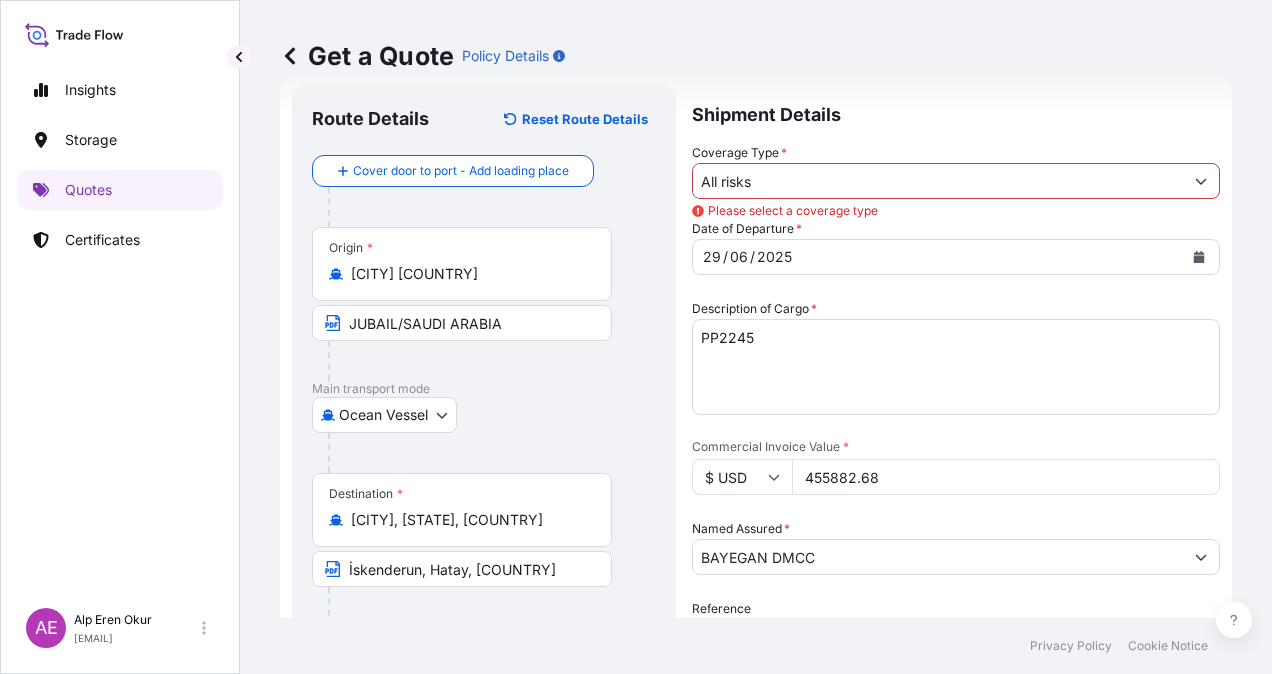 scroll, scrollTop: 0, scrollLeft: 0, axis: both 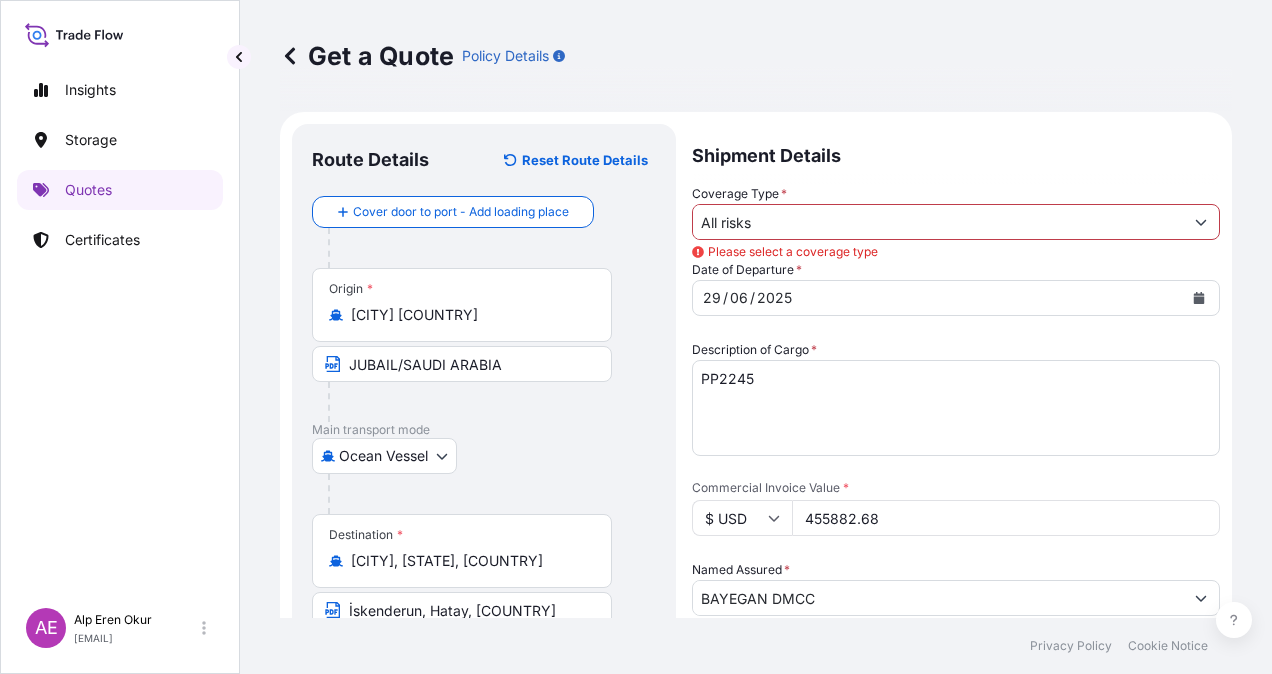 click on "Coverage Type * All risks Please select a coverage type" at bounding box center [956, 212] 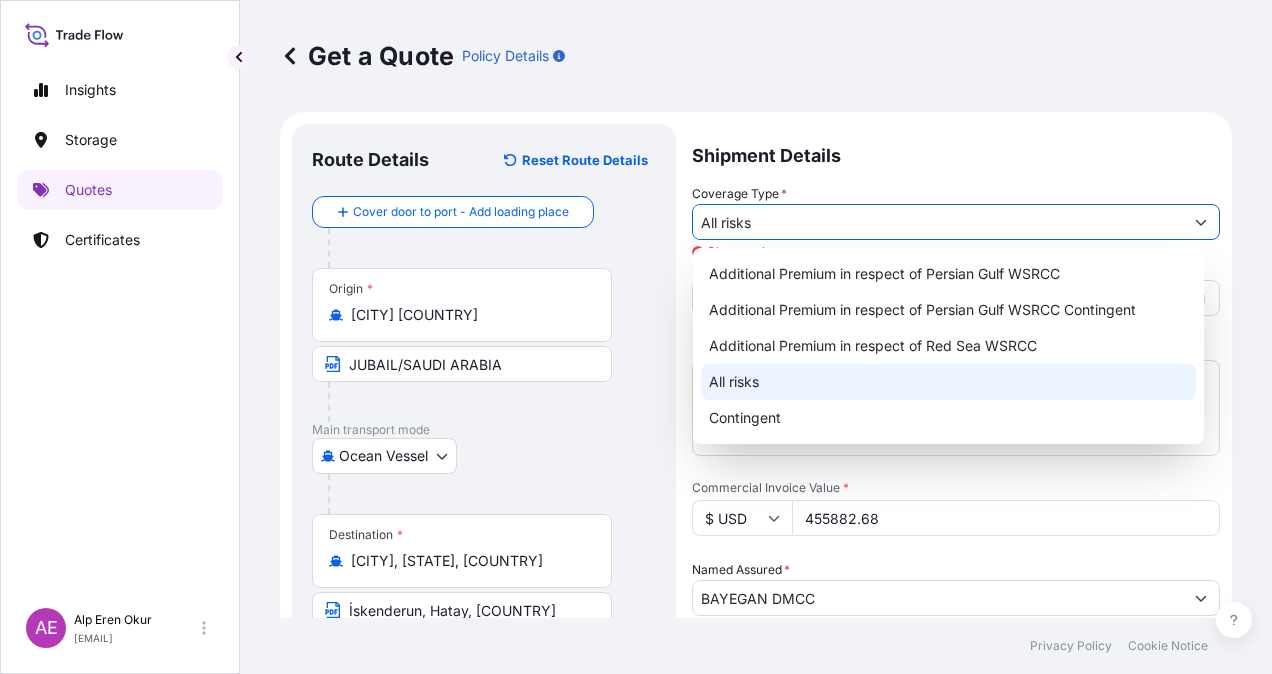 click on "All risks" at bounding box center [948, 382] 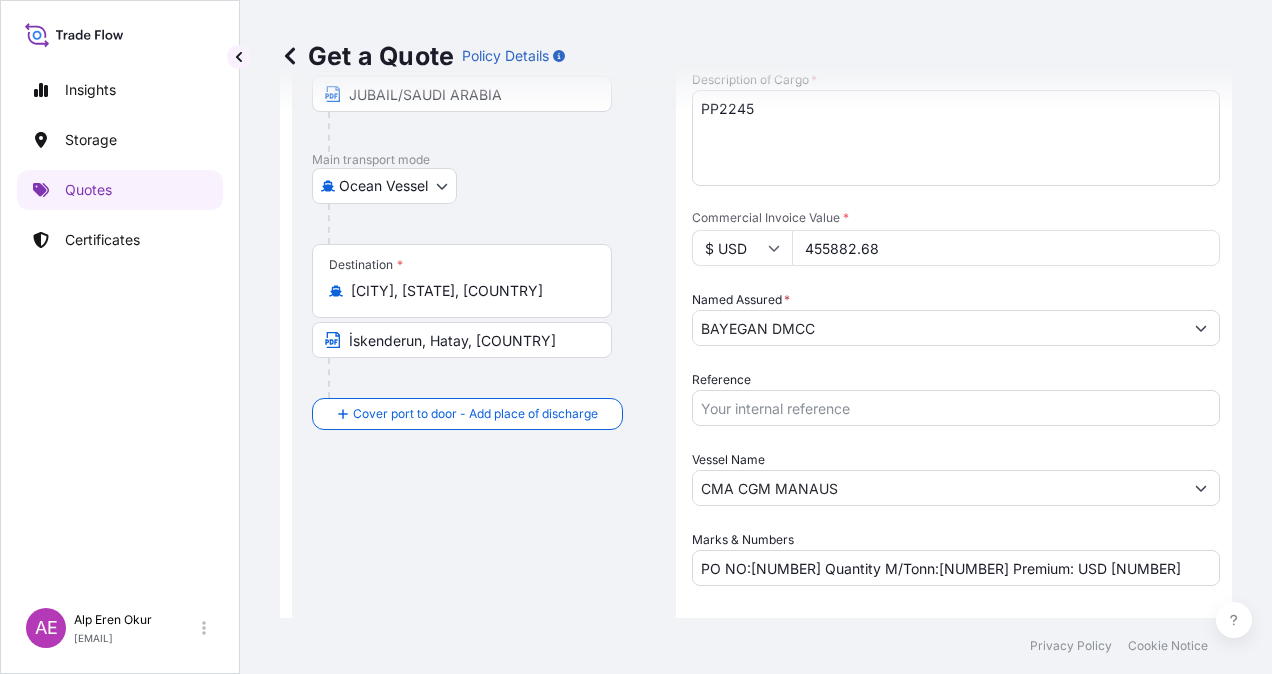 scroll, scrollTop: 398, scrollLeft: 0, axis: vertical 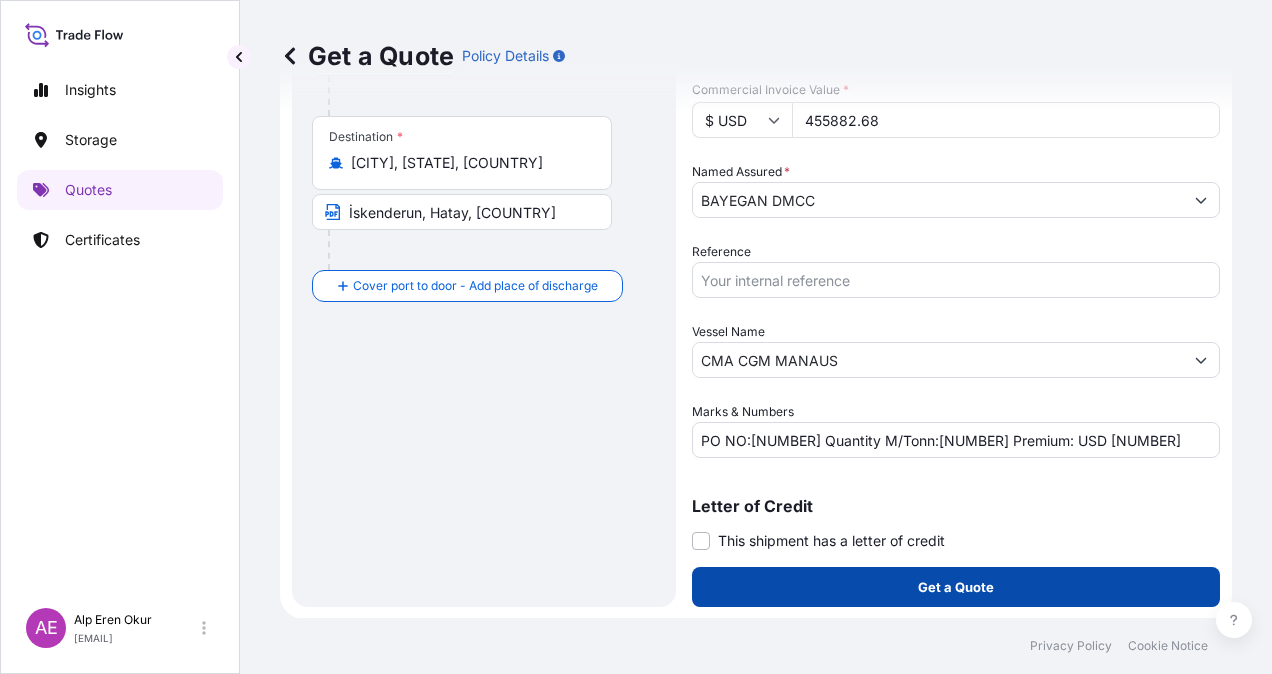click on "Get a Quote" at bounding box center (956, 587) 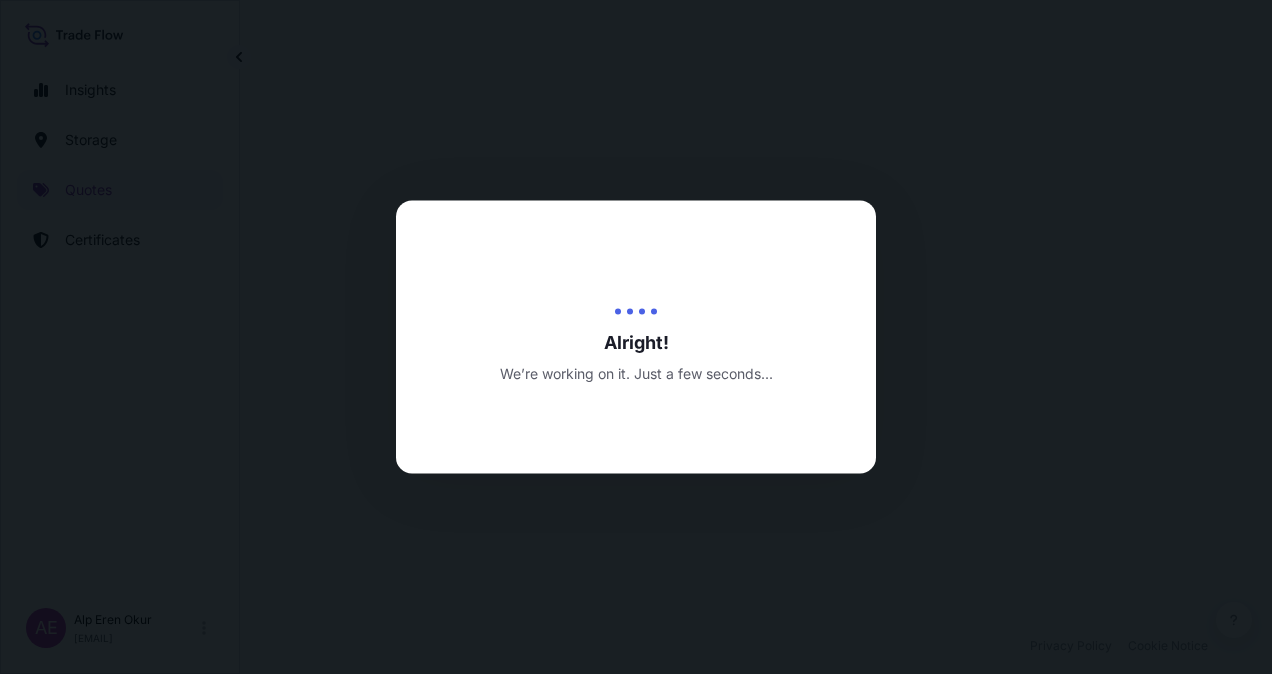 scroll, scrollTop: 0, scrollLeft: 0, axis: both 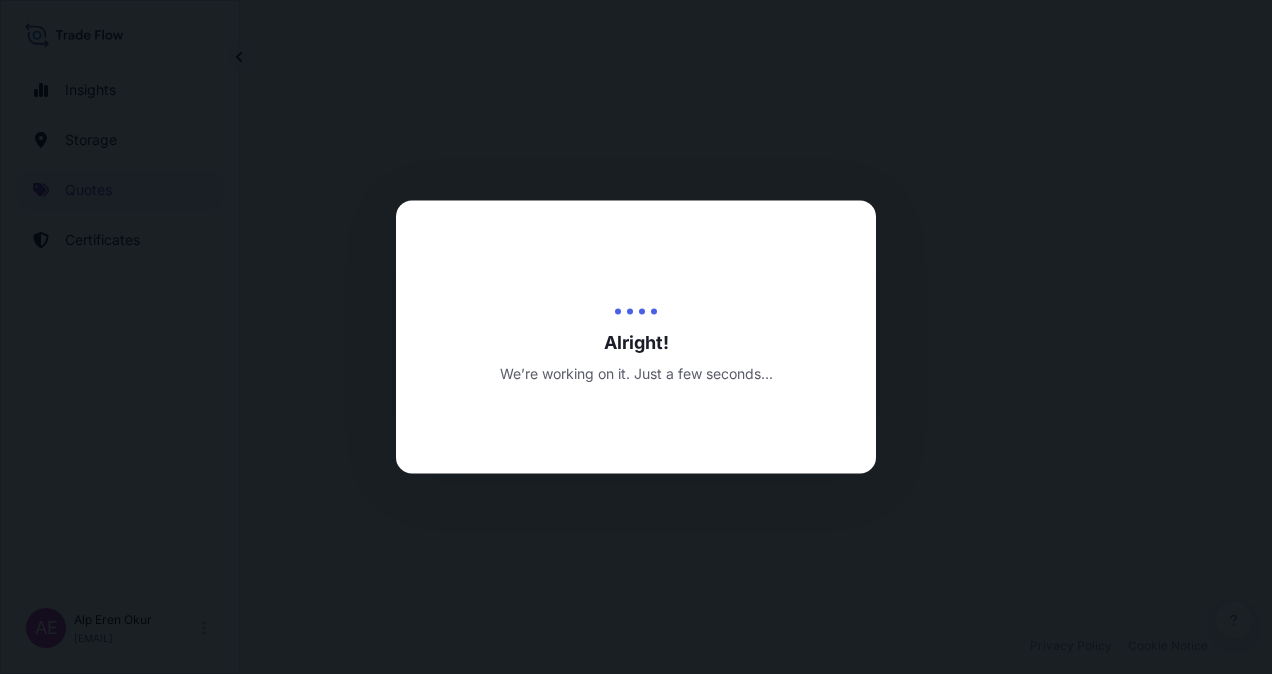 select on "Ocean Vessel" 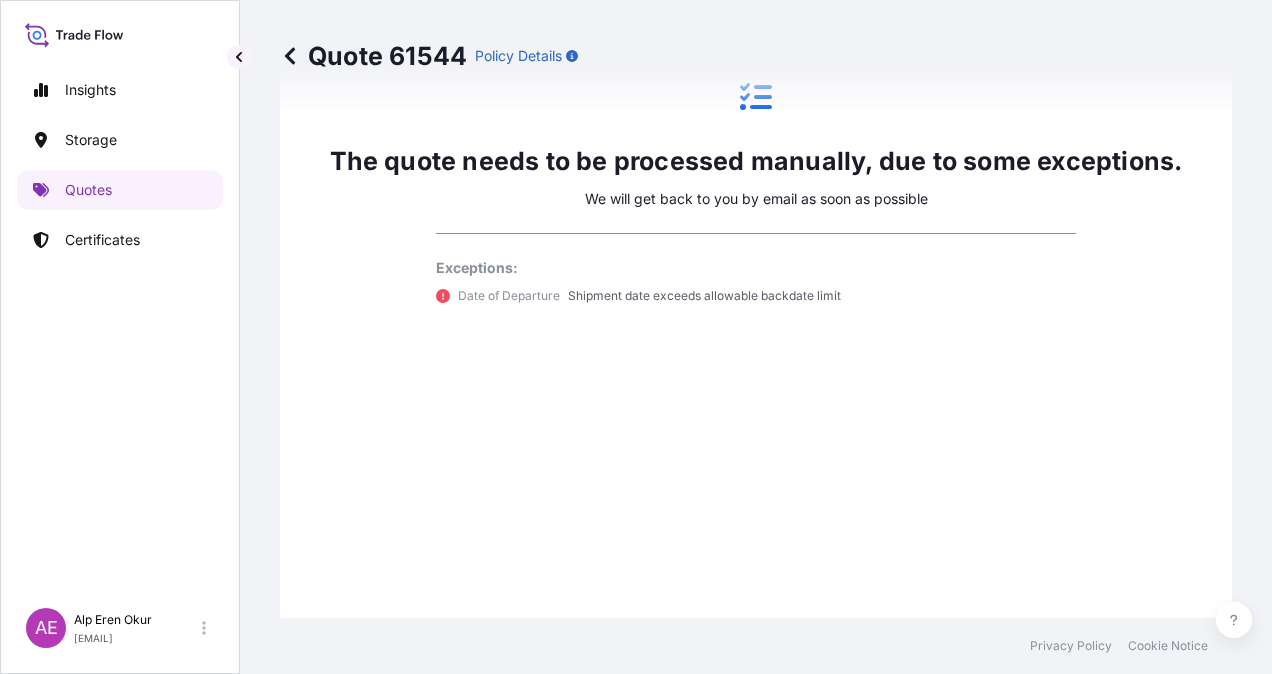 scroll, scrollTop: 1636, scrollLeft: 0, axis: vertical 